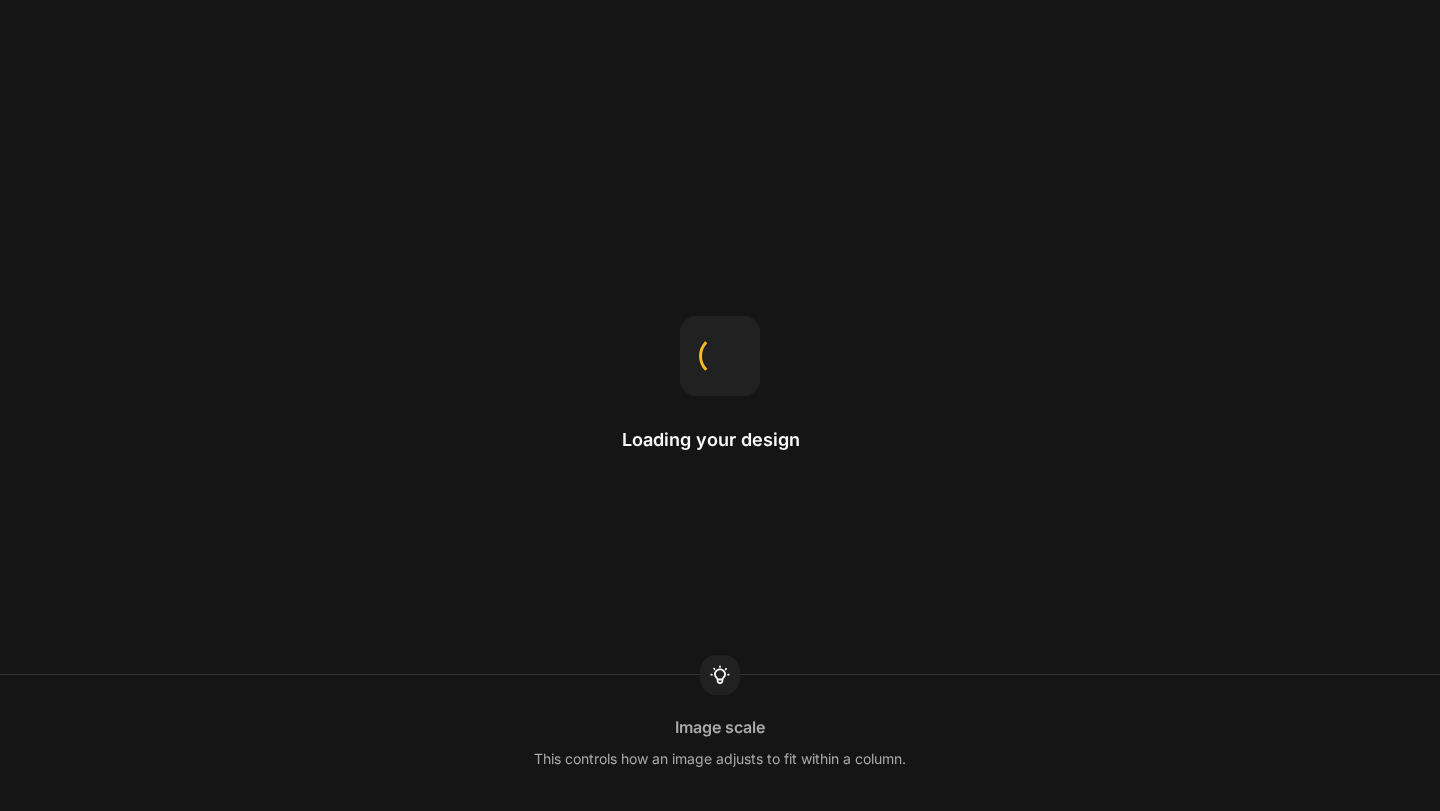 scroll, scrollTop: 0, scrollLeft: 0, axis: both 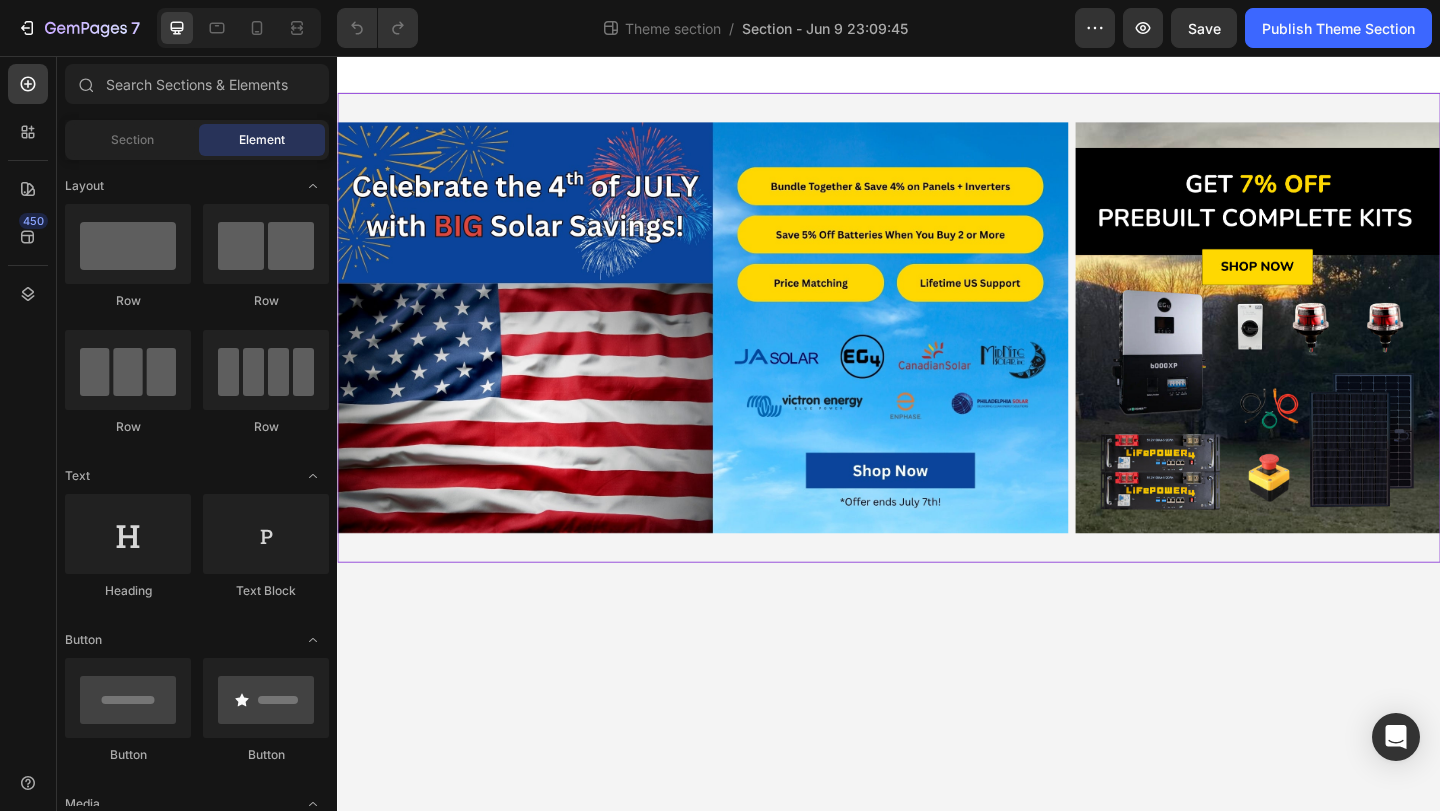 click on "Image Image Row Image Row" at bounding box center [937, 351] 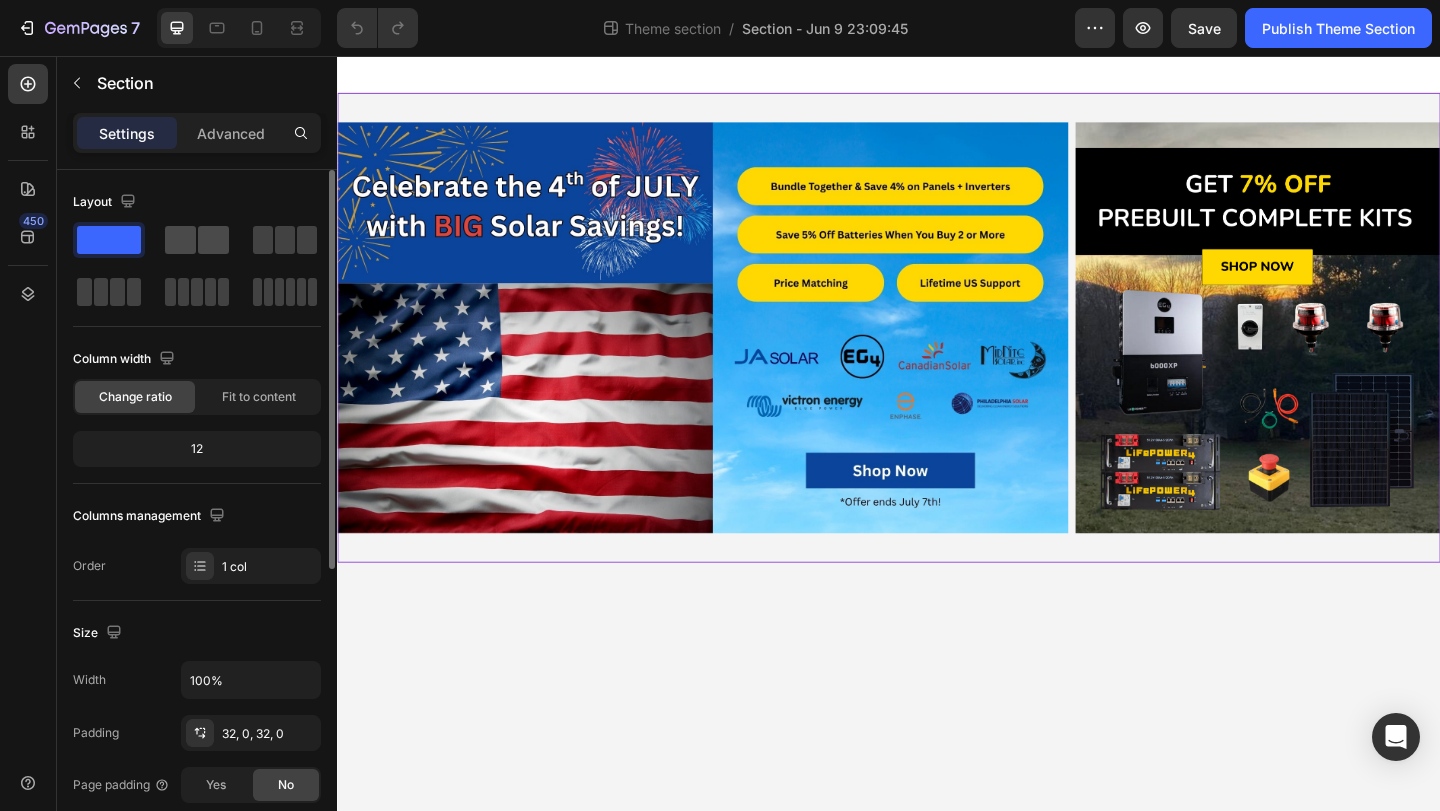 click 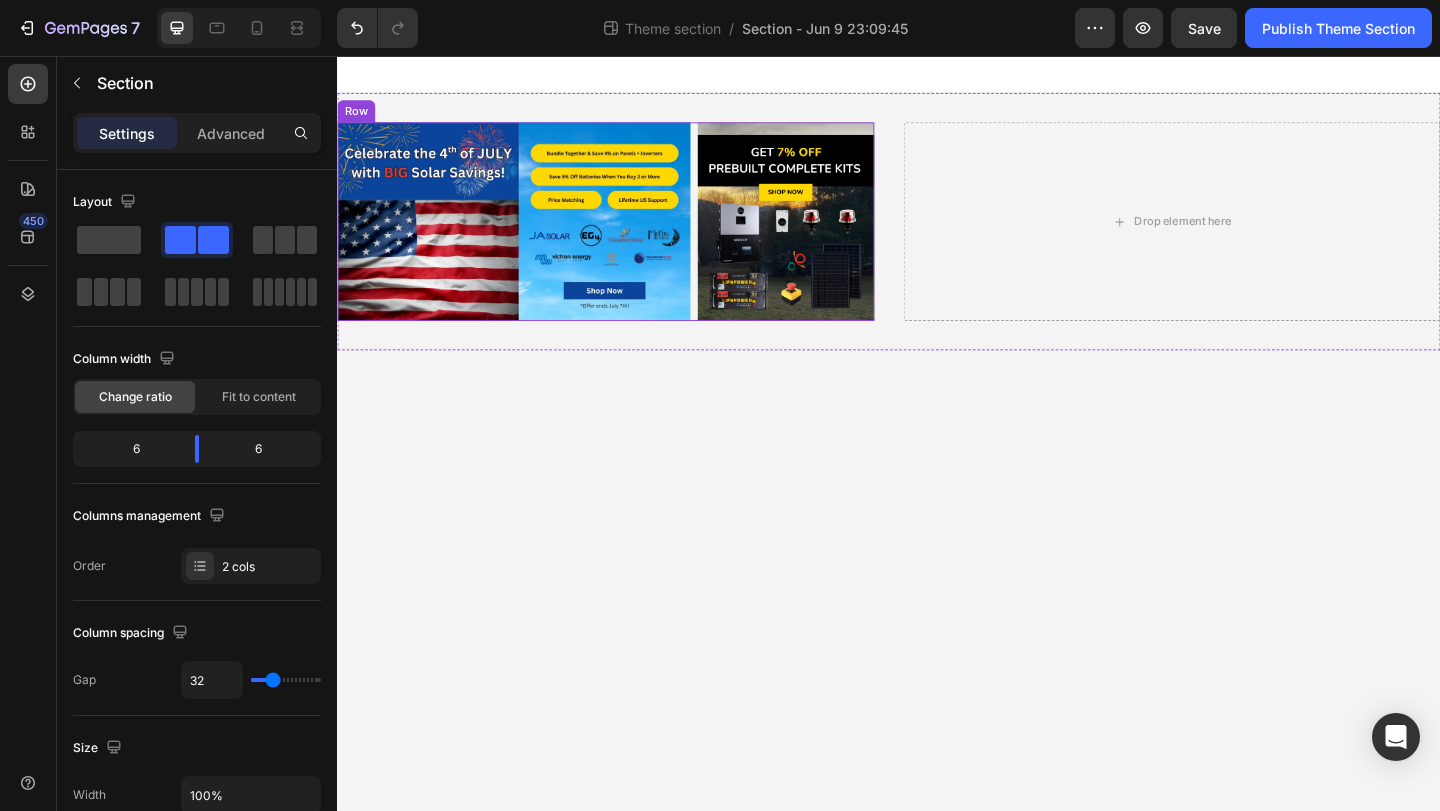 click on "Image Image Row" at bounding box center (629, 236) 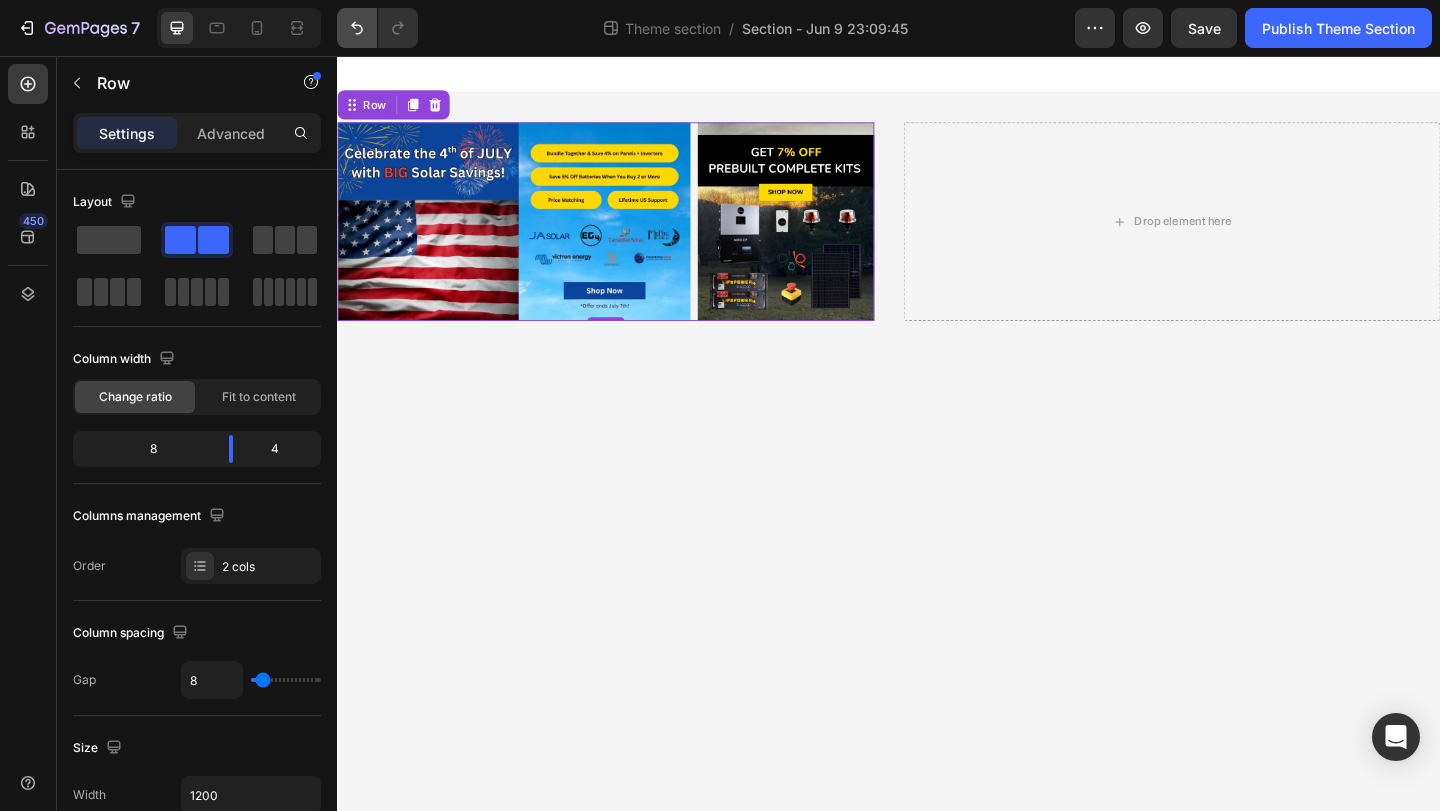 click 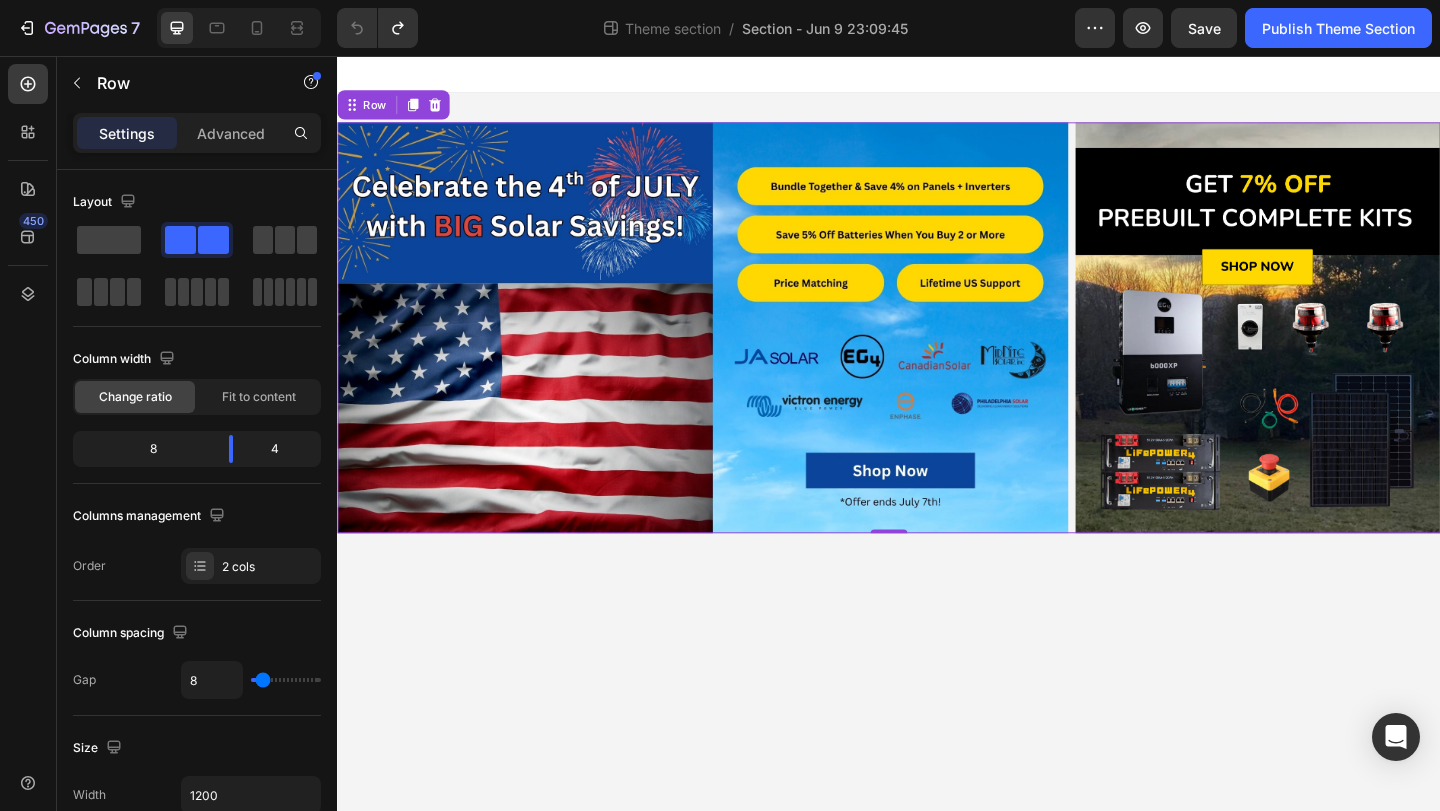 click on "Image Image Row   0" at bounding box center [937, 351] 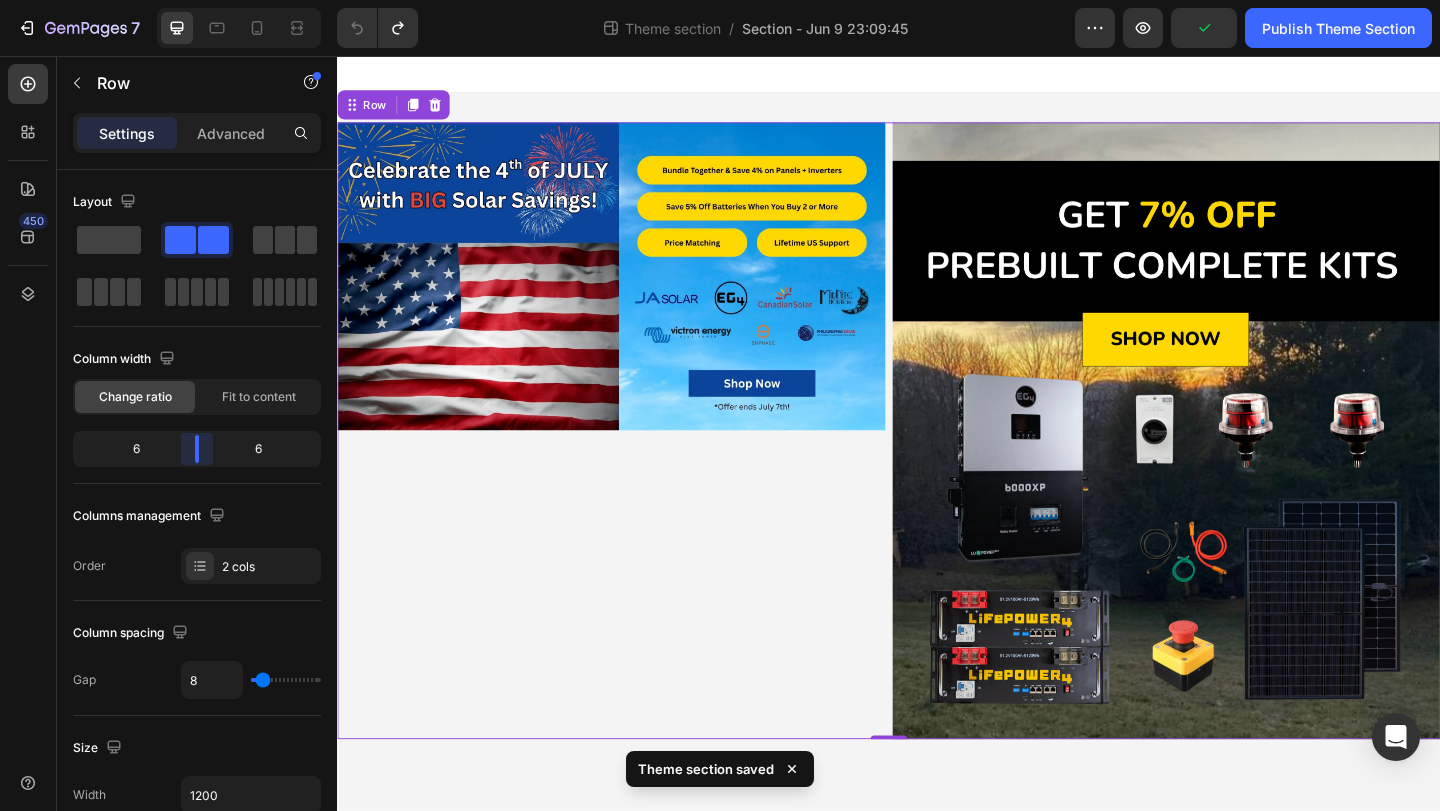 drag, startPoint x: 233, startPoint y: 455, endPoint x: 205, endPoint y: 457, distance: 28.071337 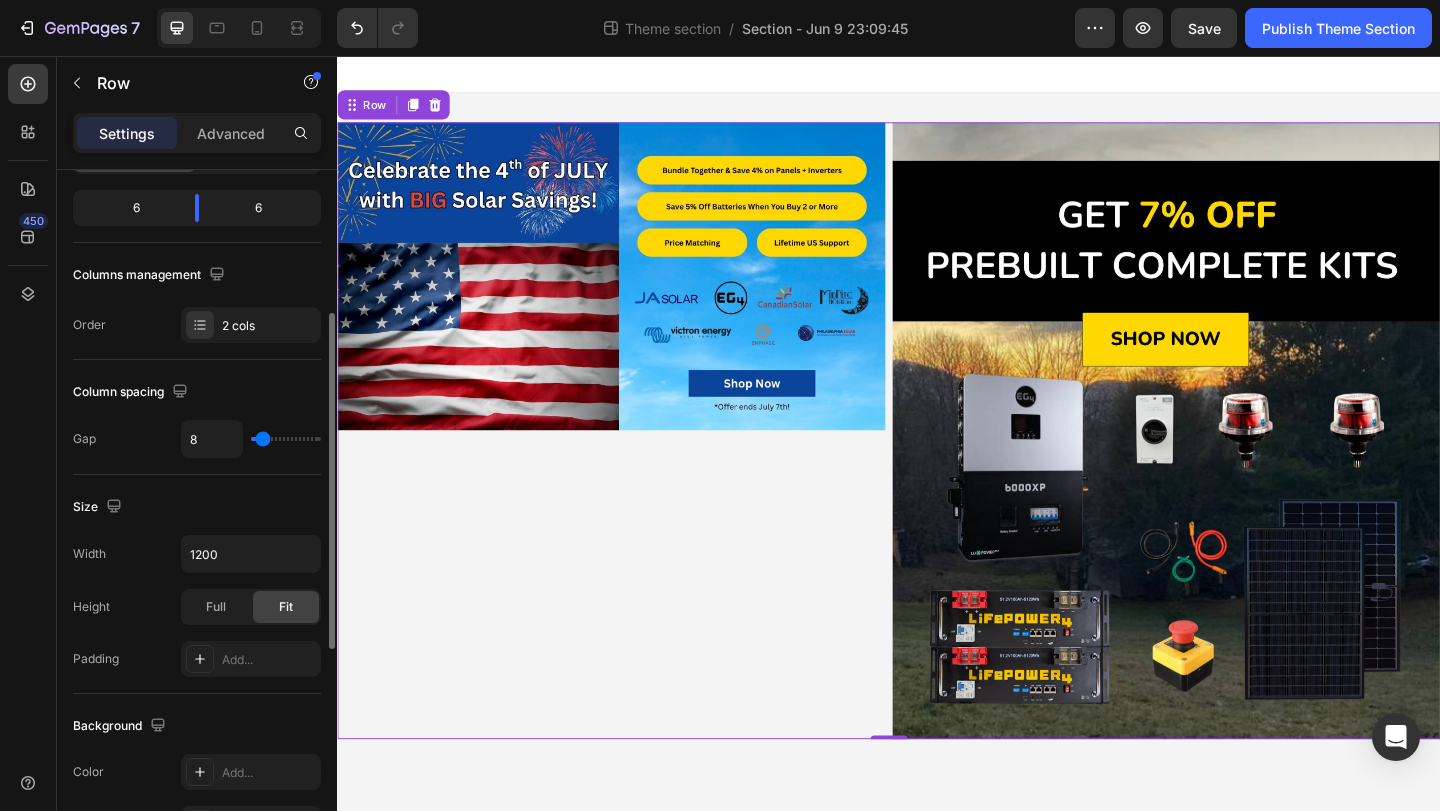 scroll, scrollTop: 259, scrollLeft: 0, axis: vertical 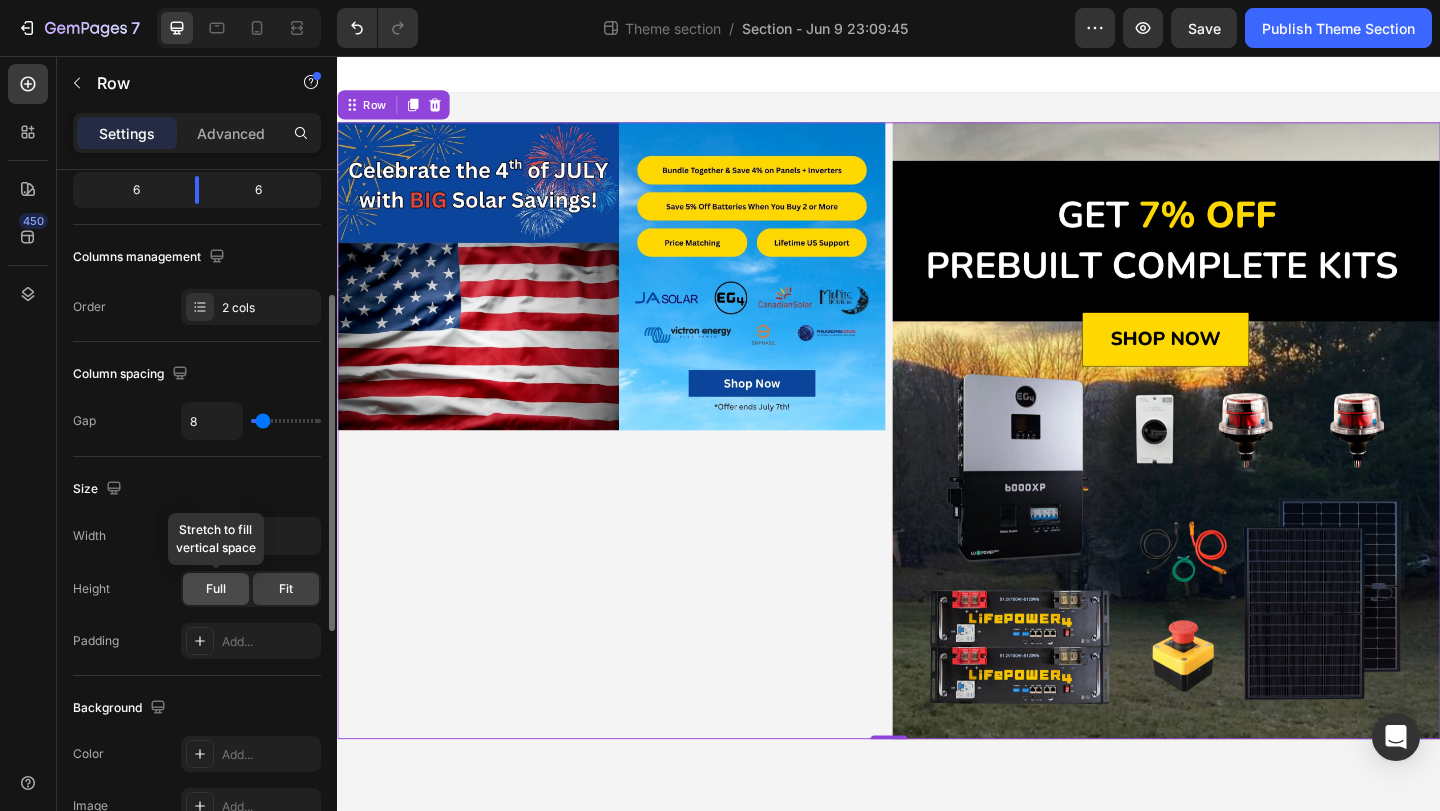 click on "Full" 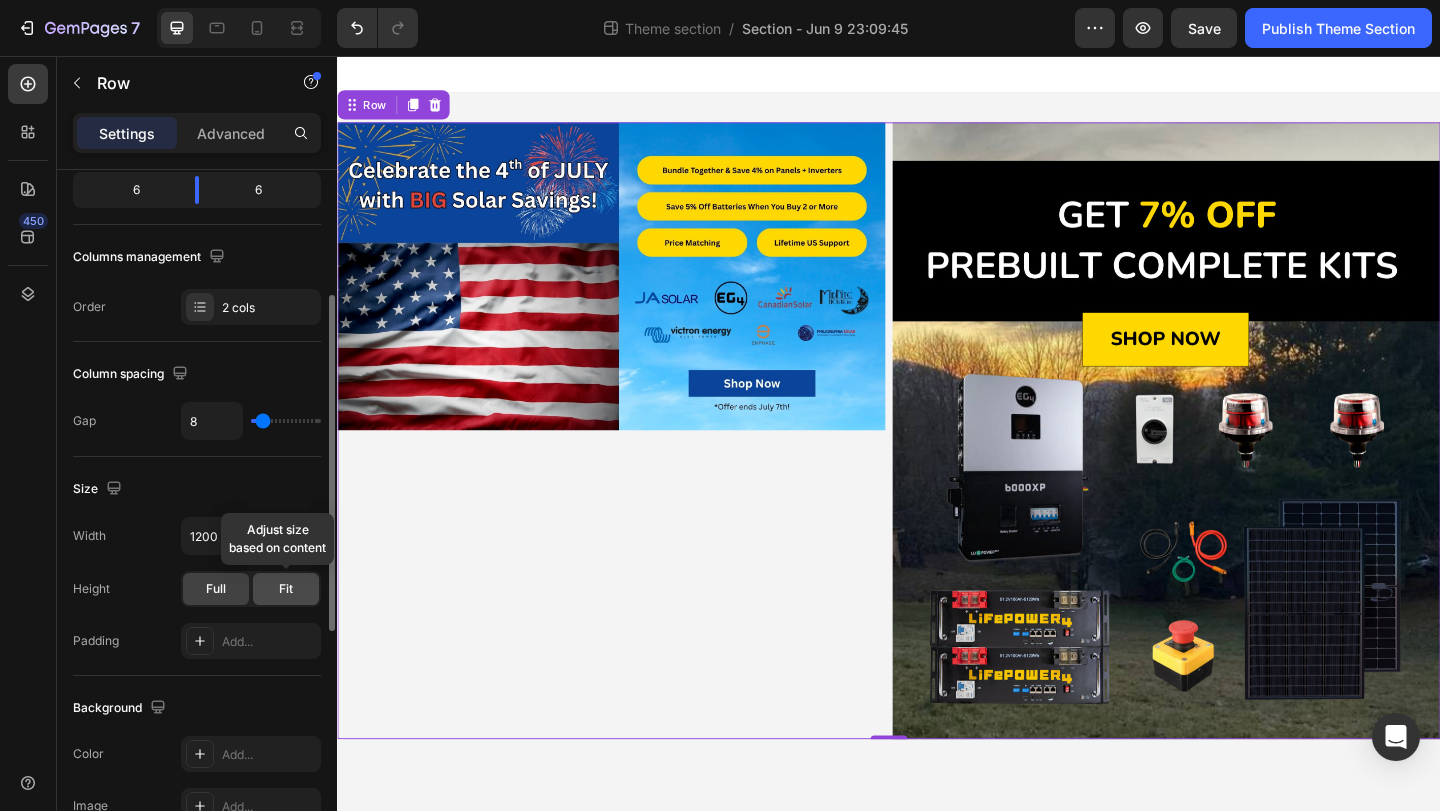 click on "Fit" 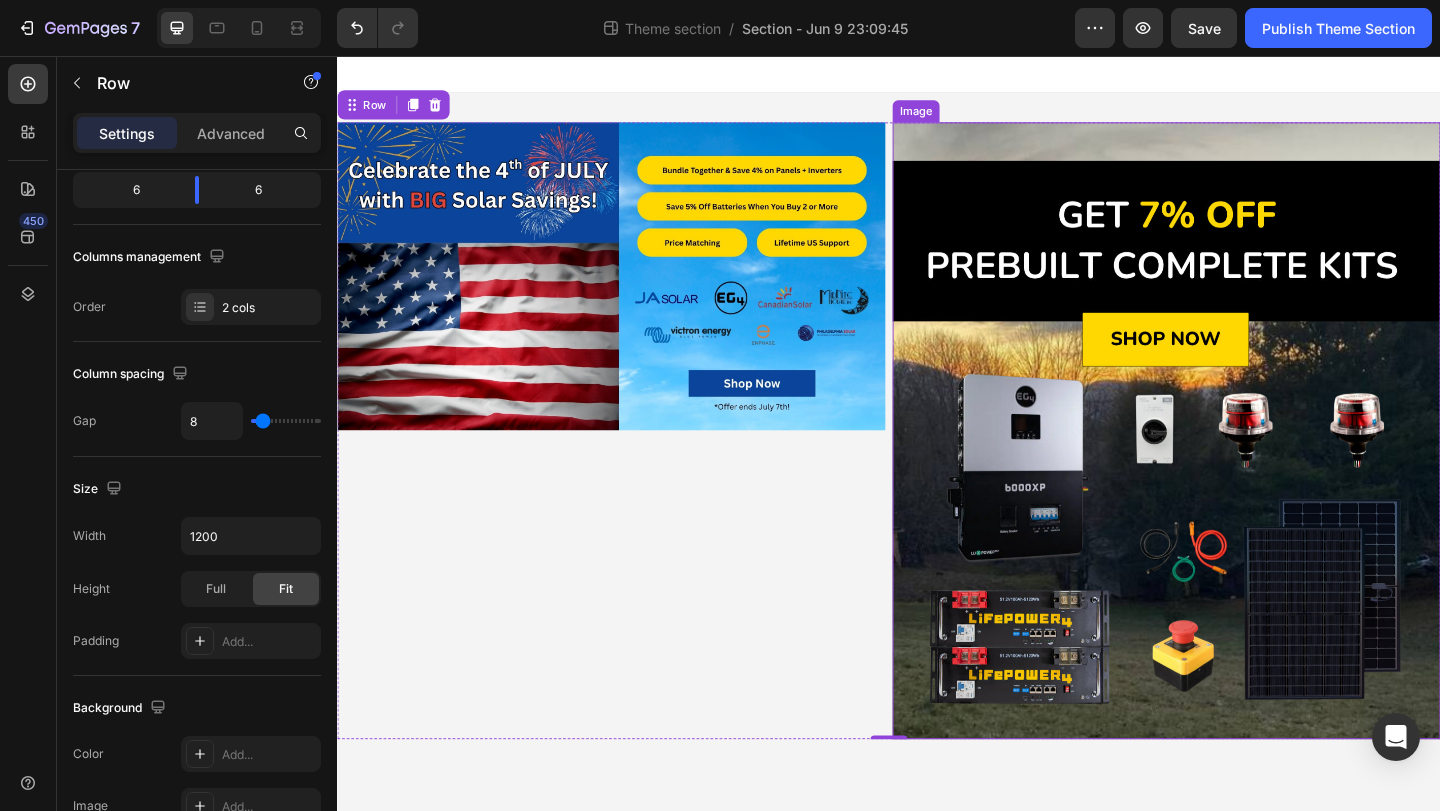 click at bounding box center [1239, 463] 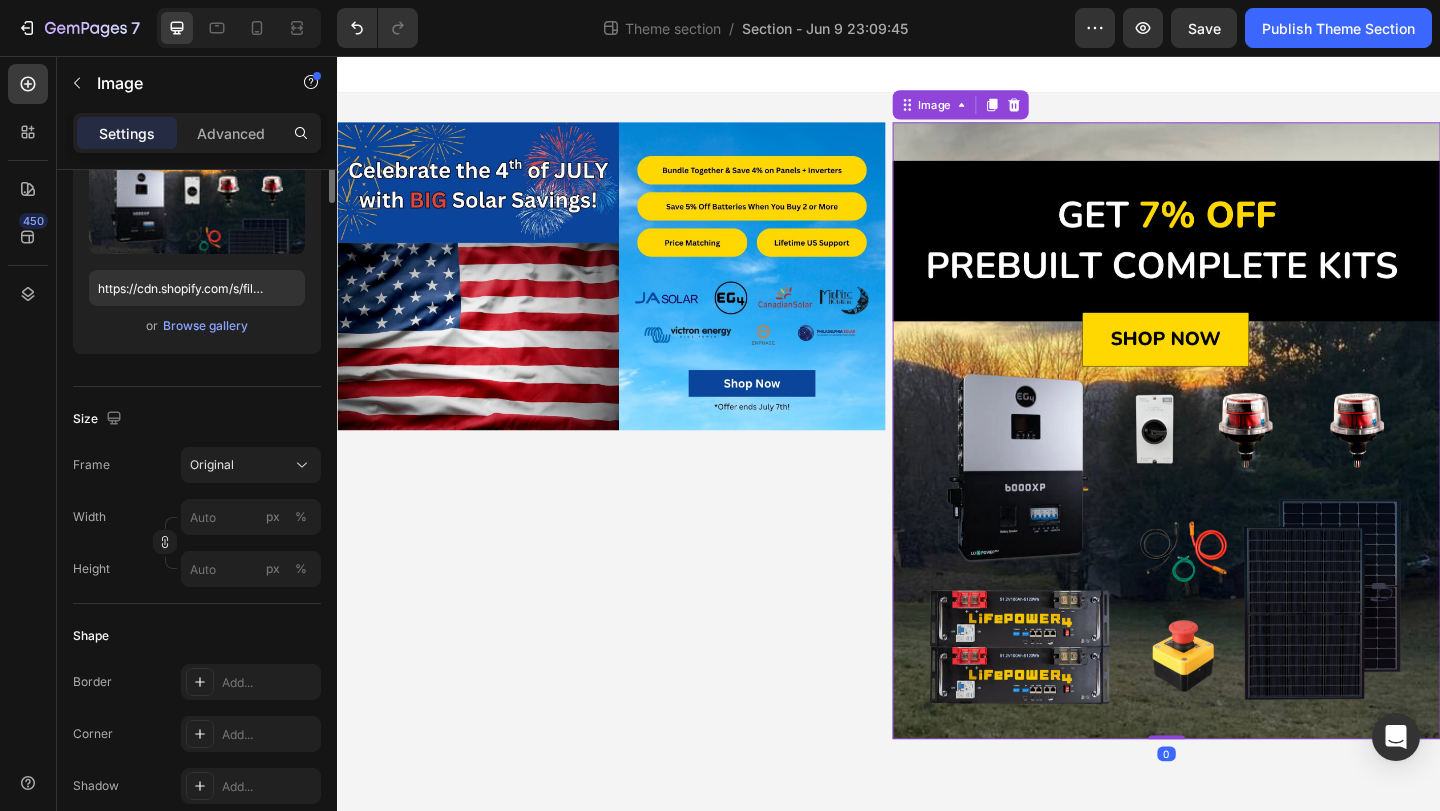 scroll, scrollTop: 0, scrollLeft: 0, axis: both 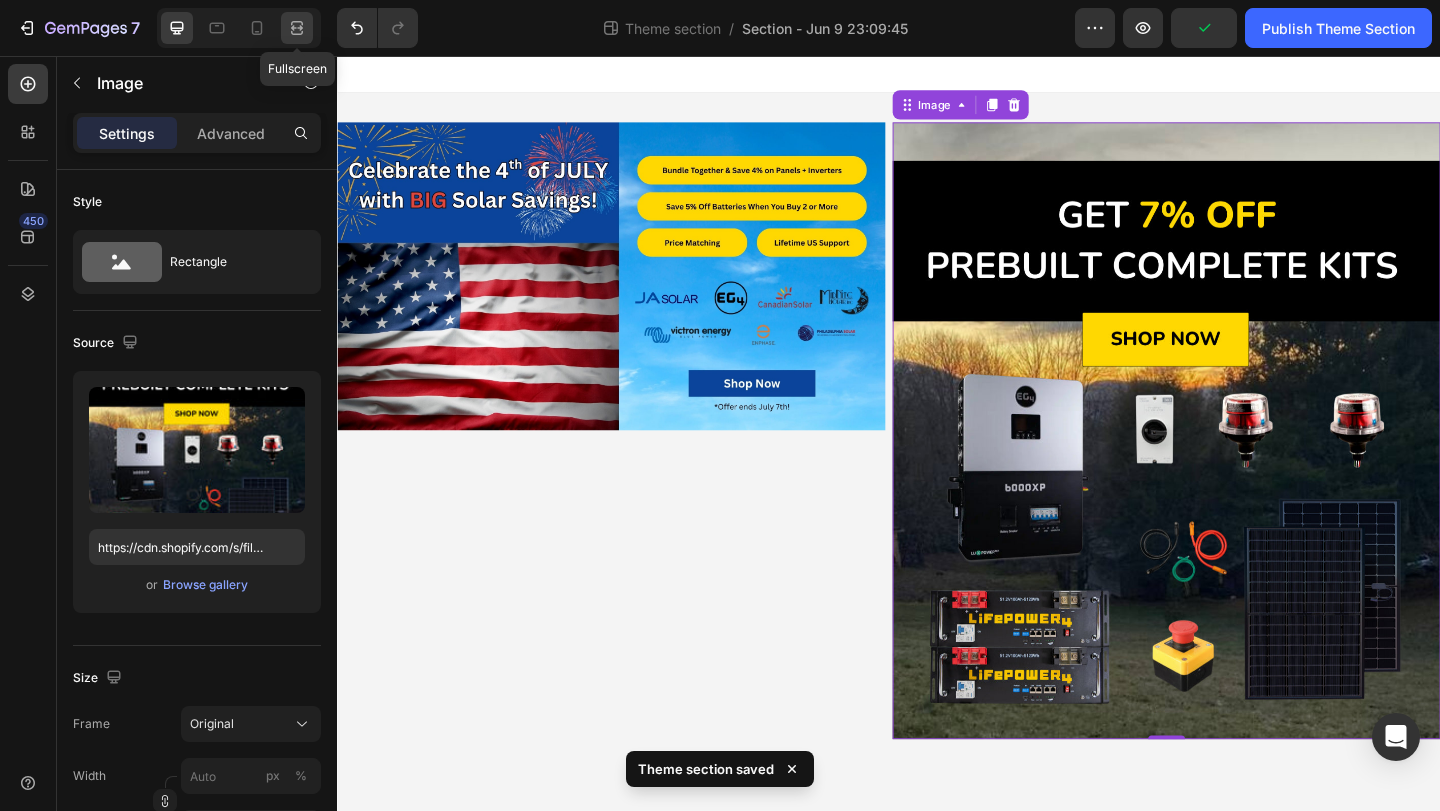 click 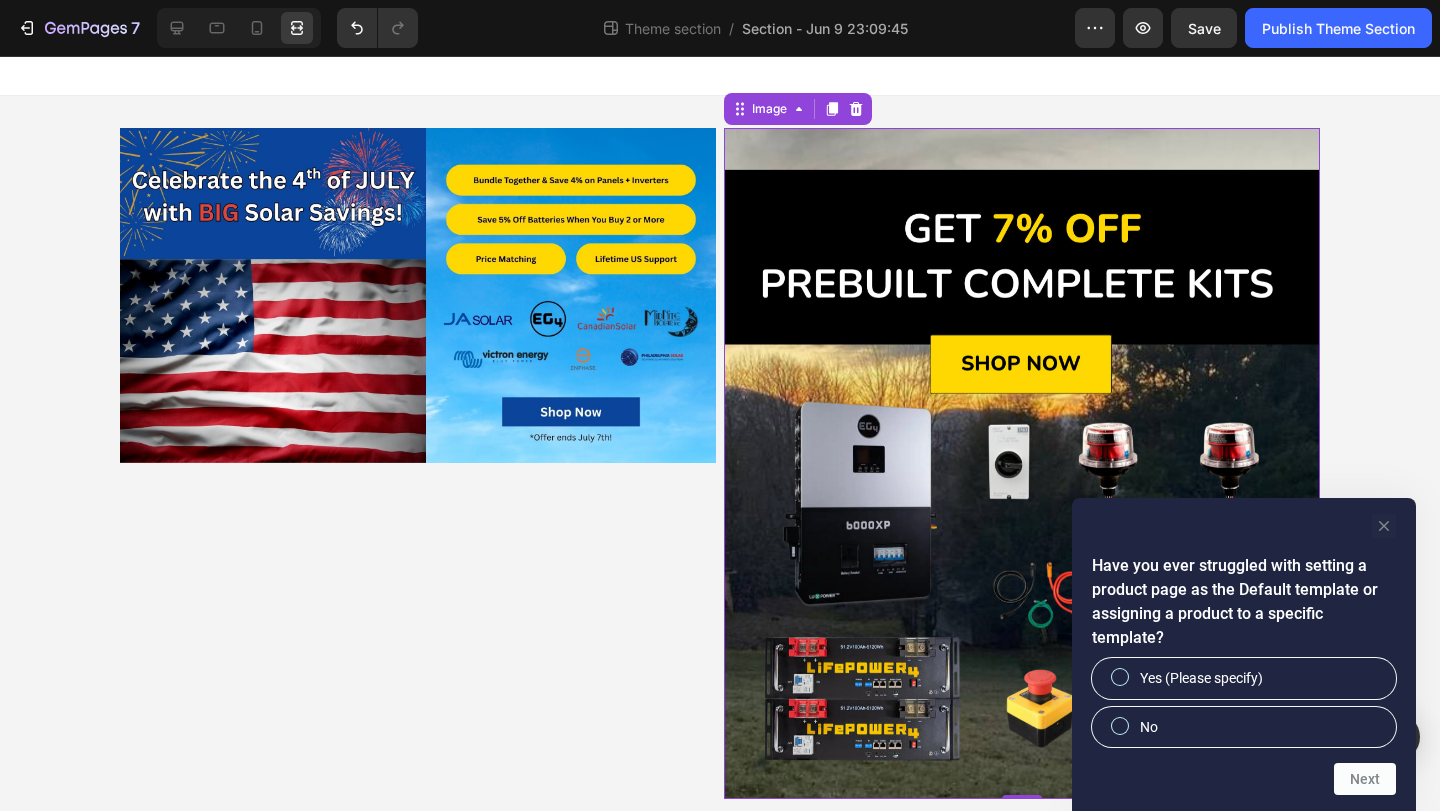 click 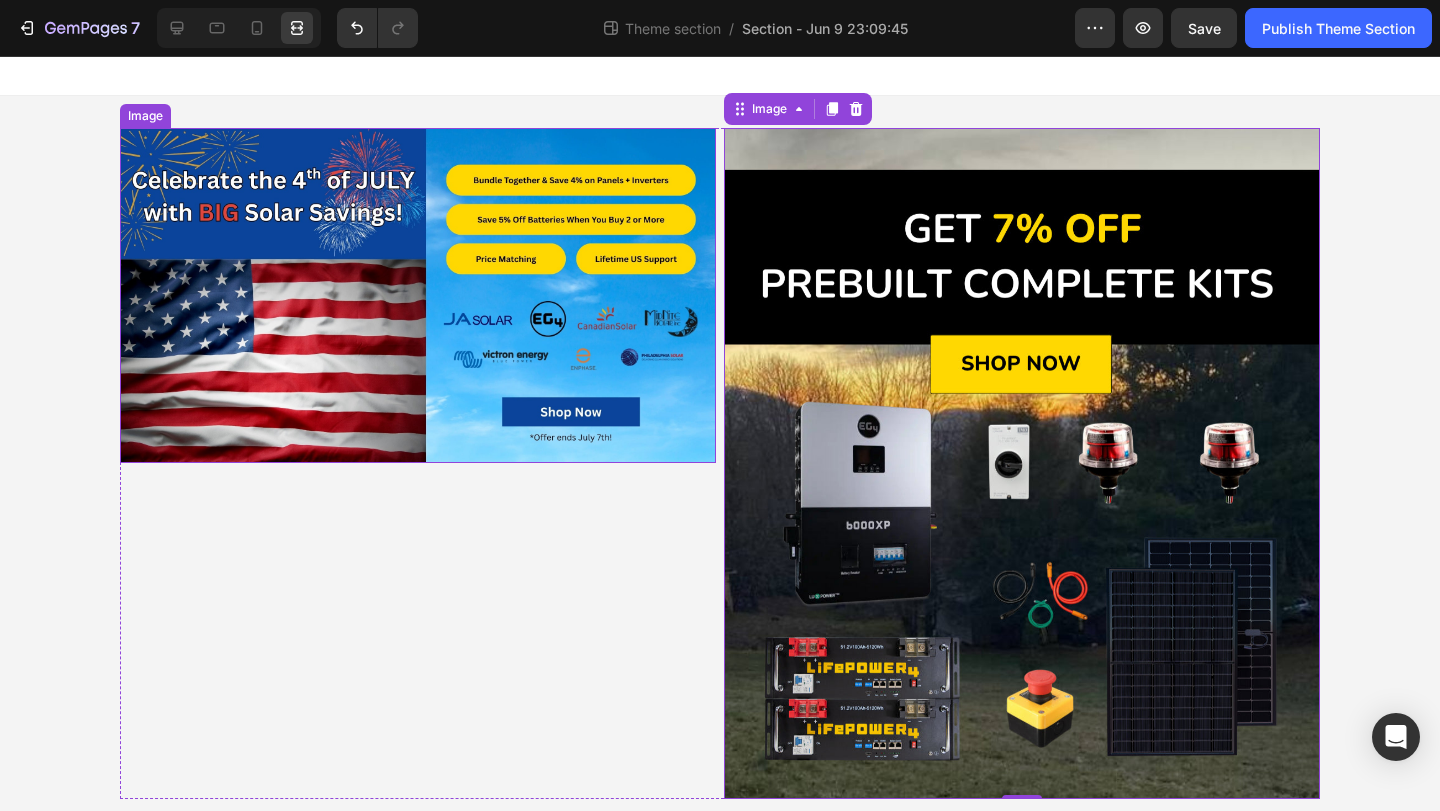 click at bounding box center (418, 295) 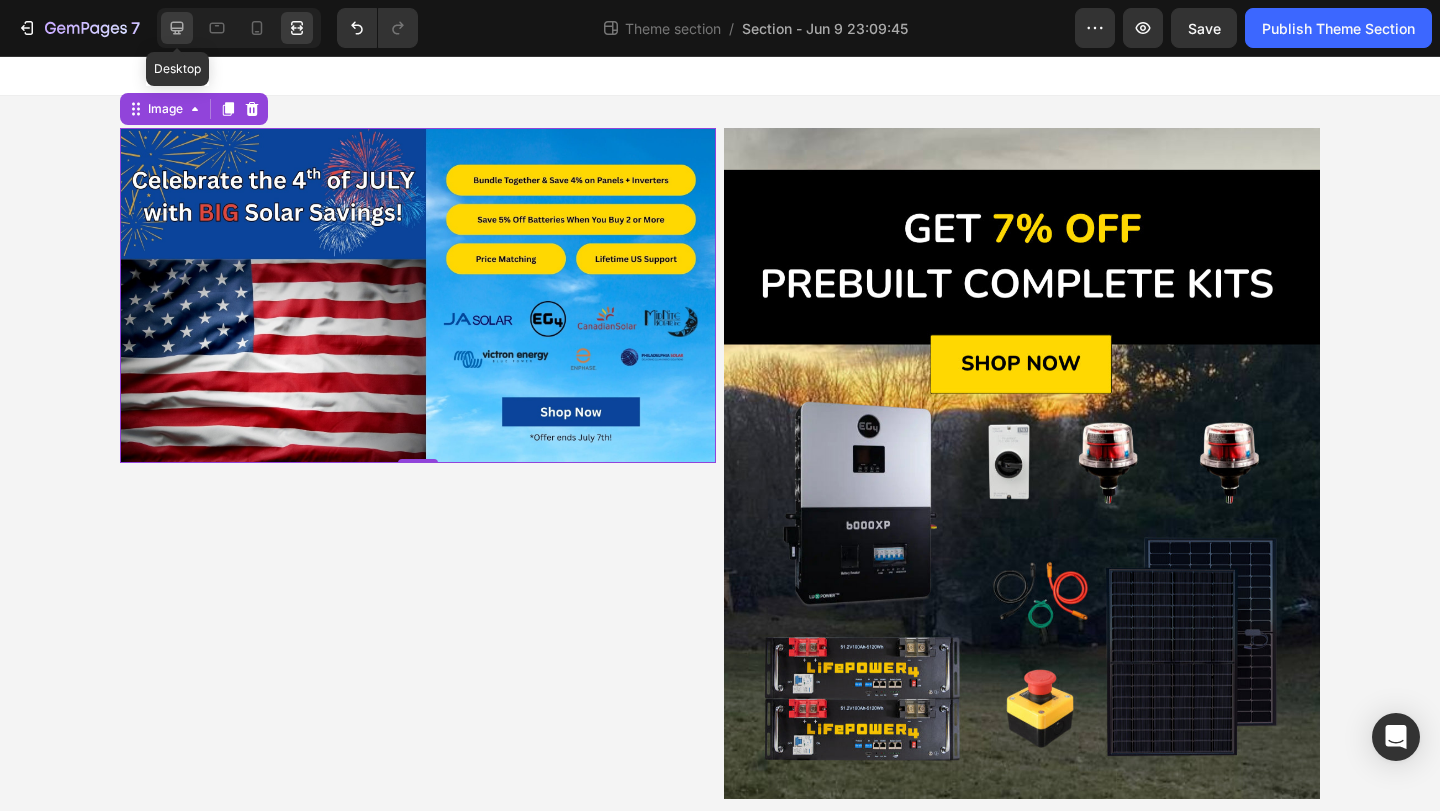 click 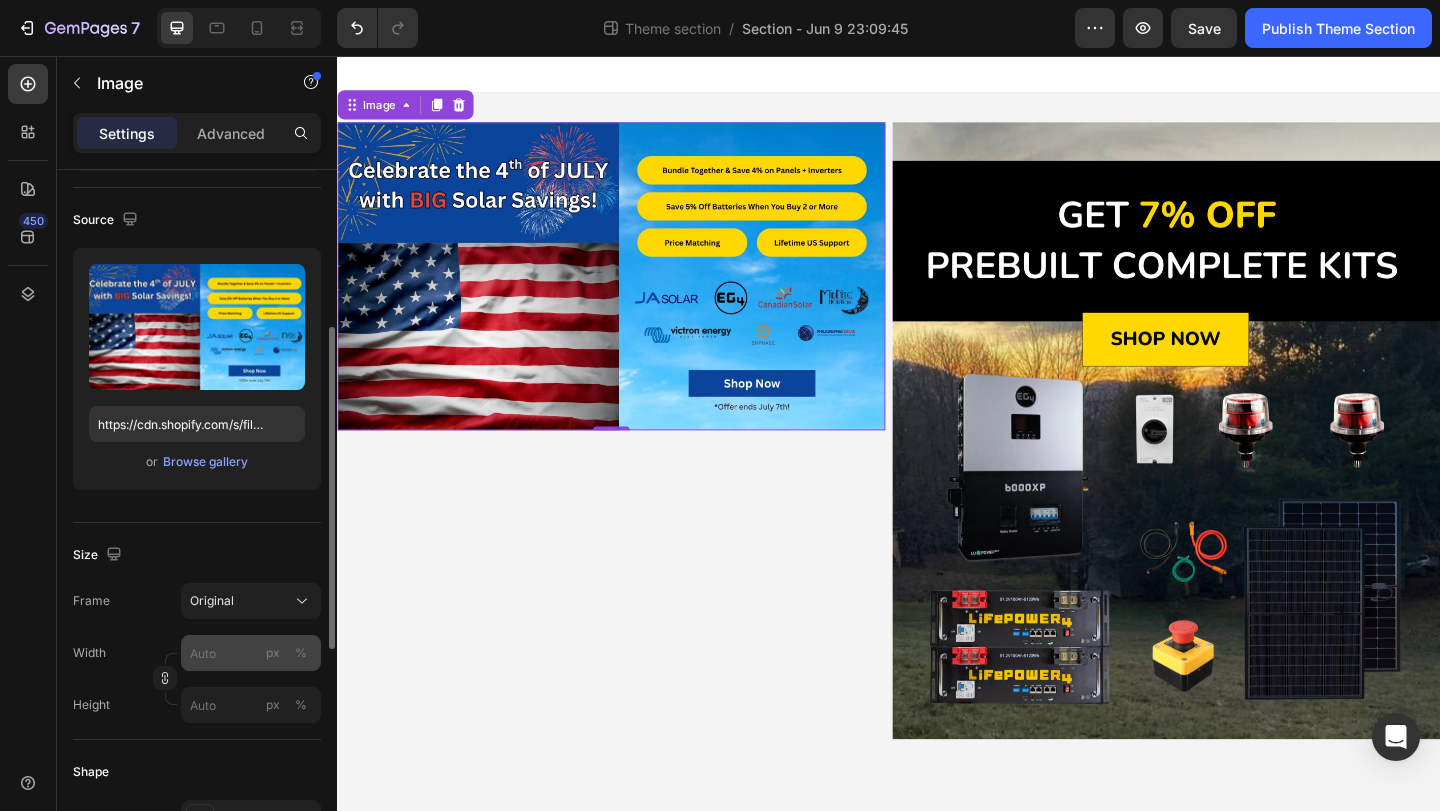 scroll, scrollTop: 0, scrollLeft: 0, axis: both 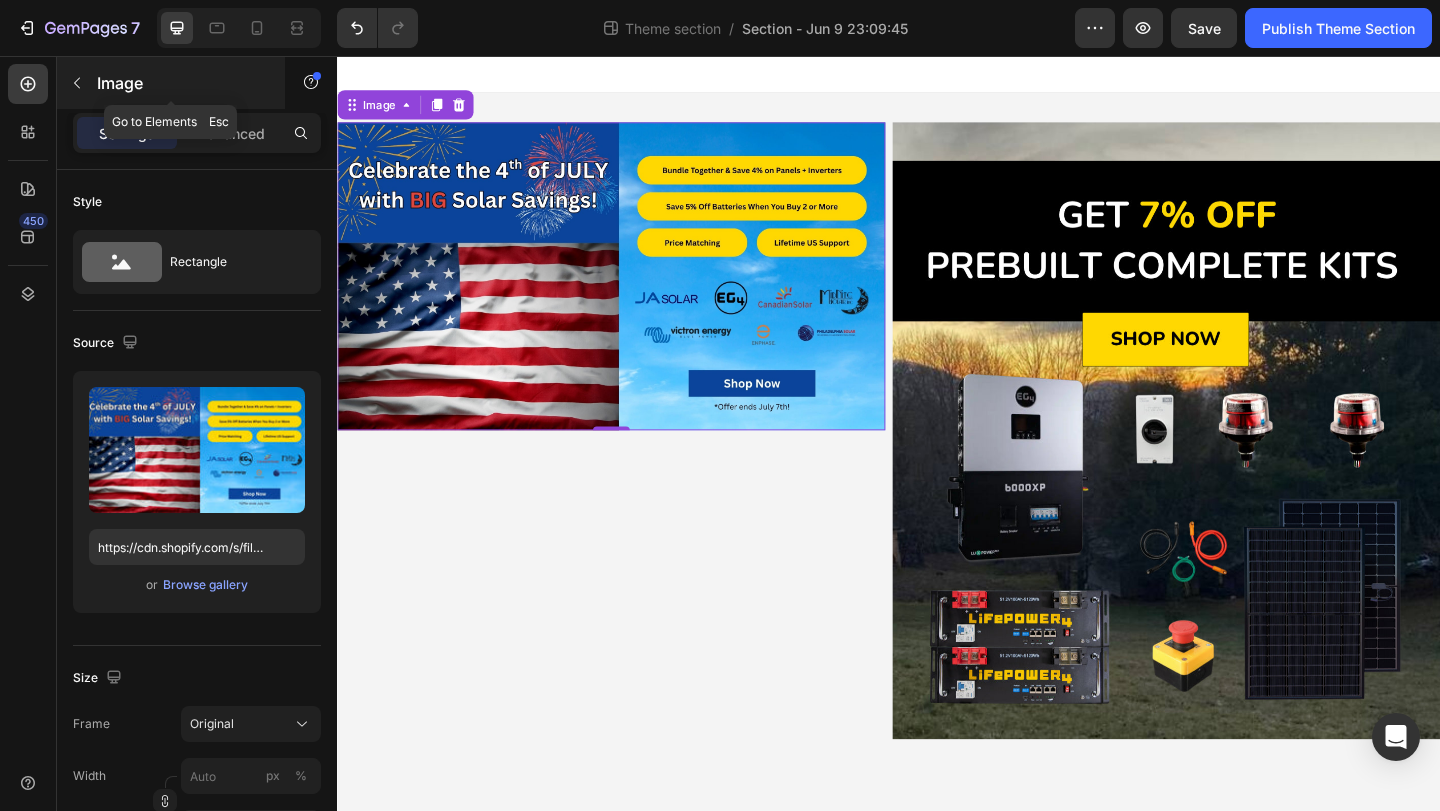 click 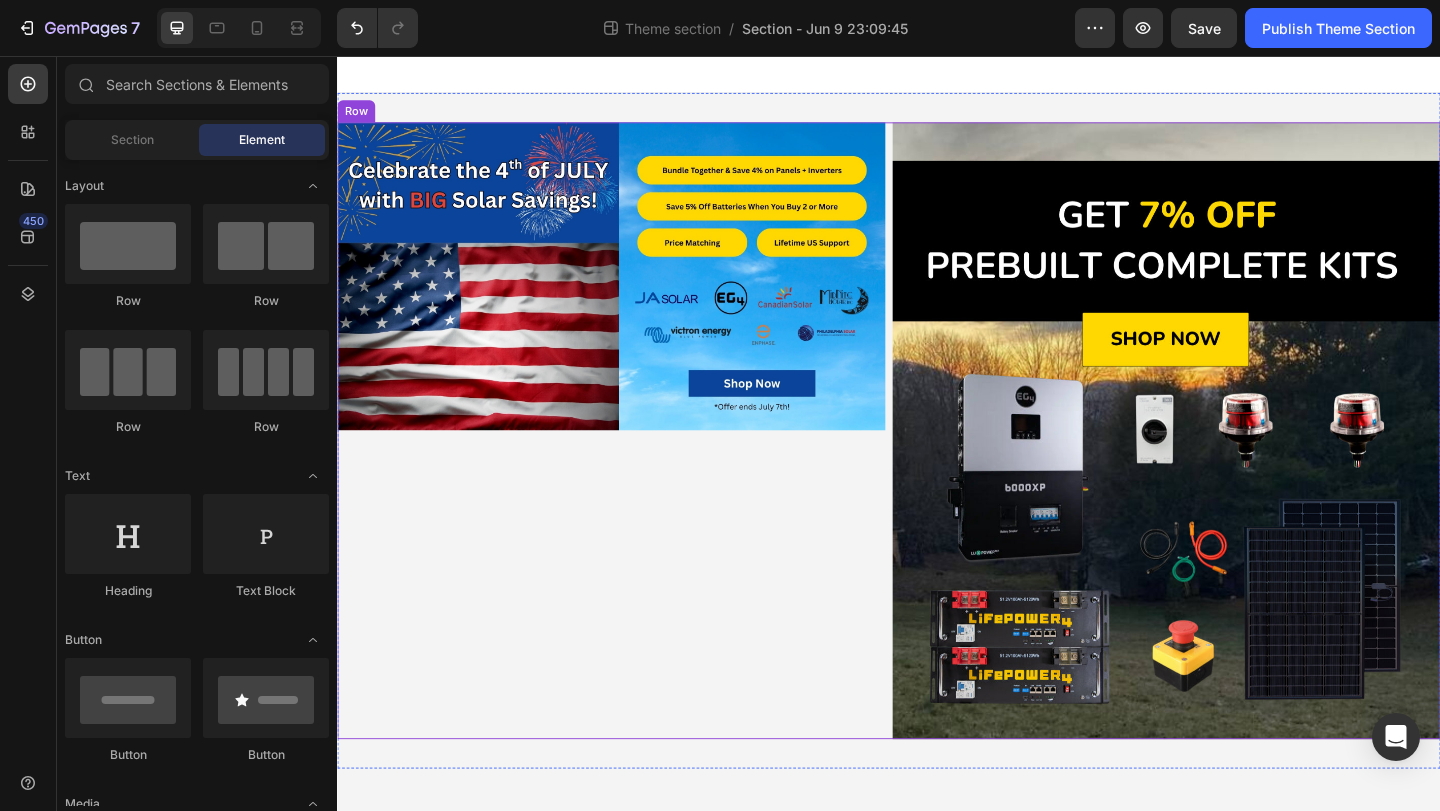 click on "Image Image Row" at bounding box center [937, 463] 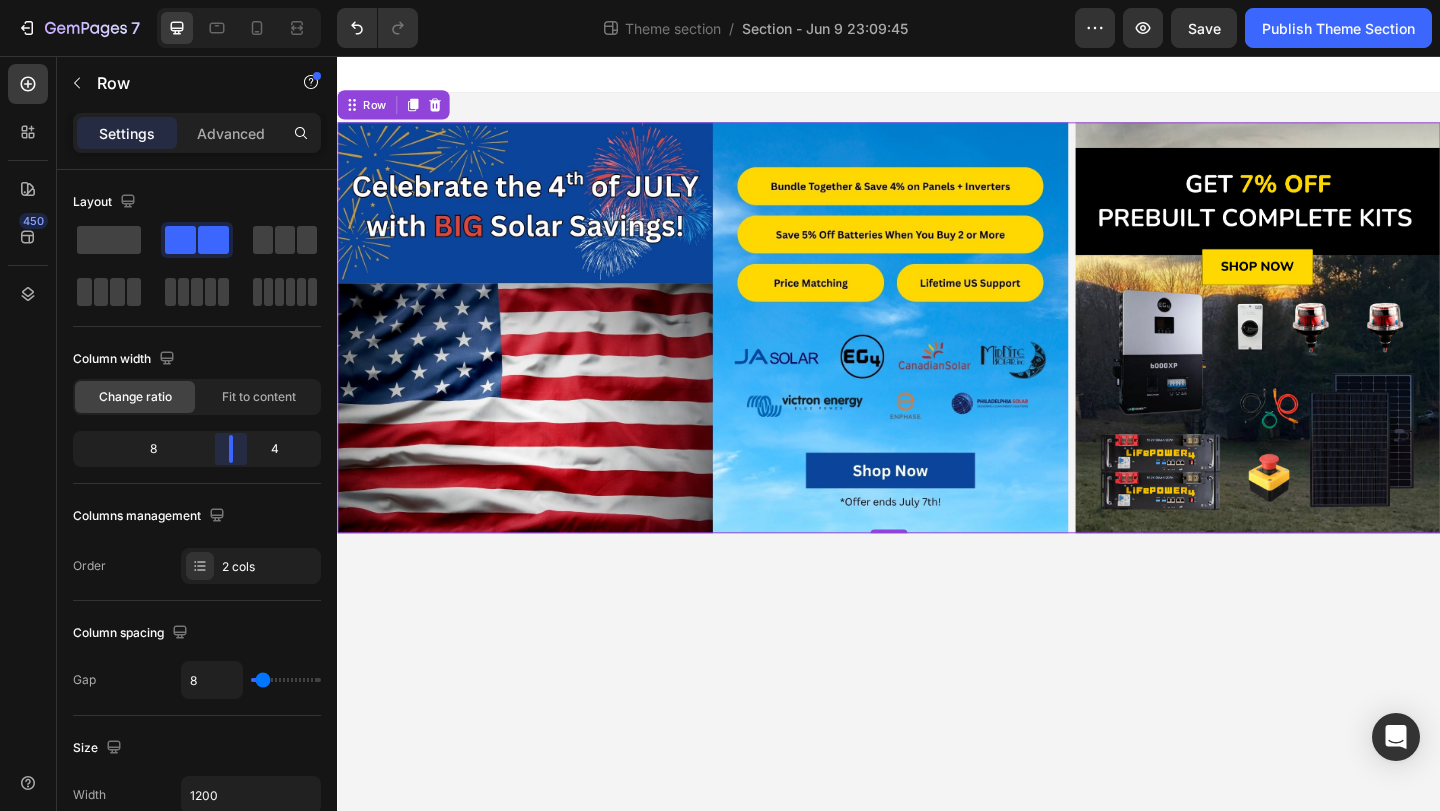 drag, startPoint x: 194, startPoint y: 442, endPoint x: 236, endPoint y: 446, distance: 42.190044 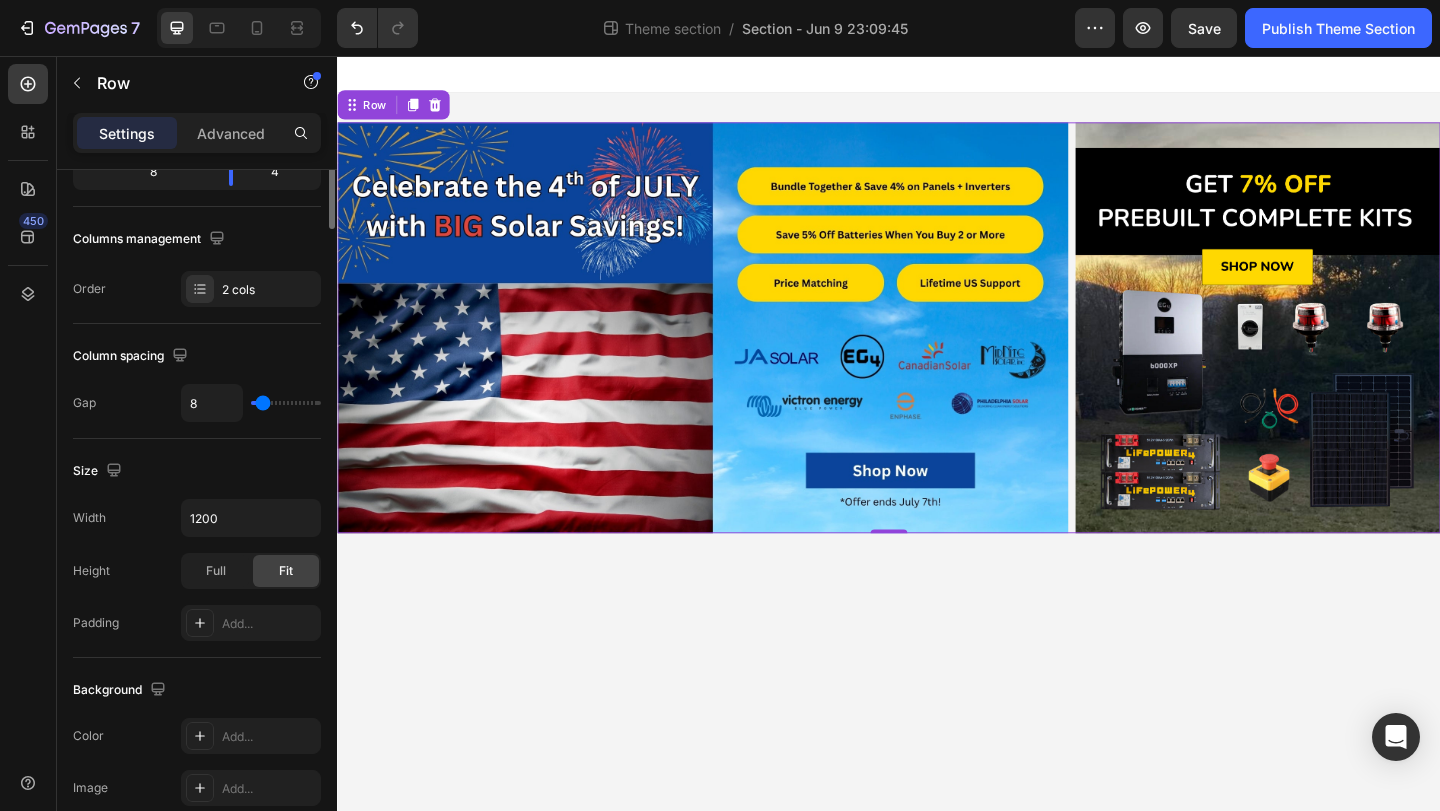 scroll, scrollTop: 0, scrollLeft: 0, axis: both 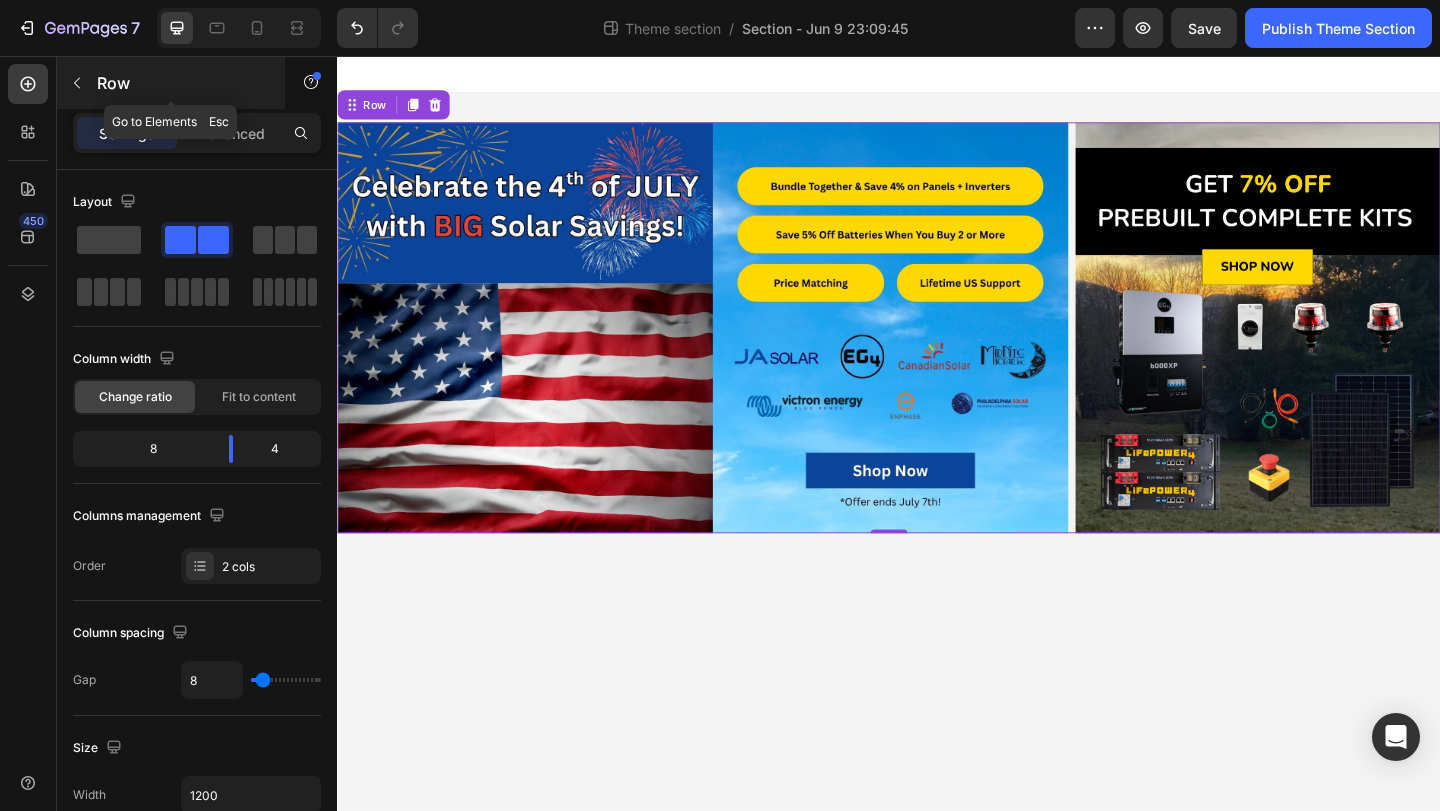 click 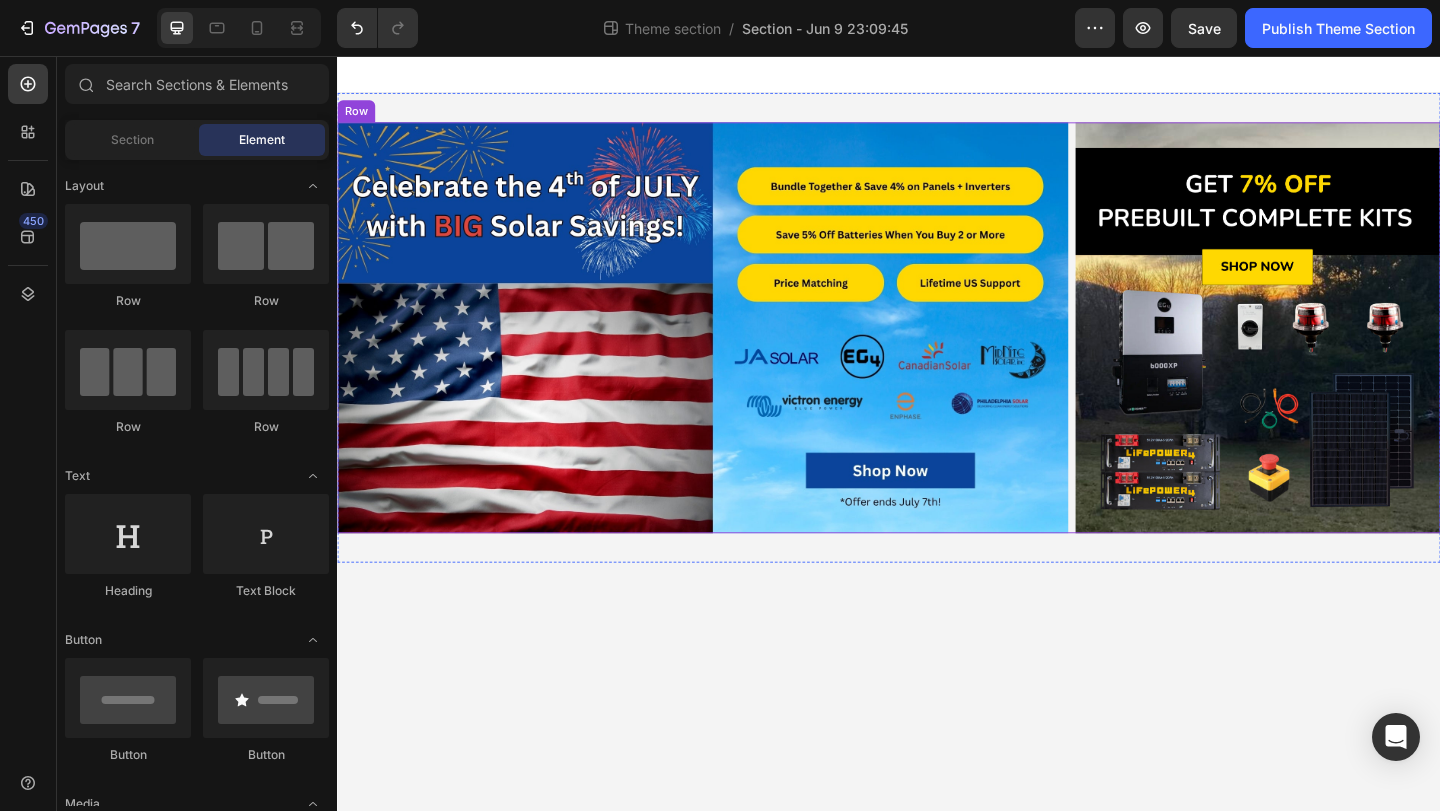 click on "Image Image Row" at bounding box center [937, 351] 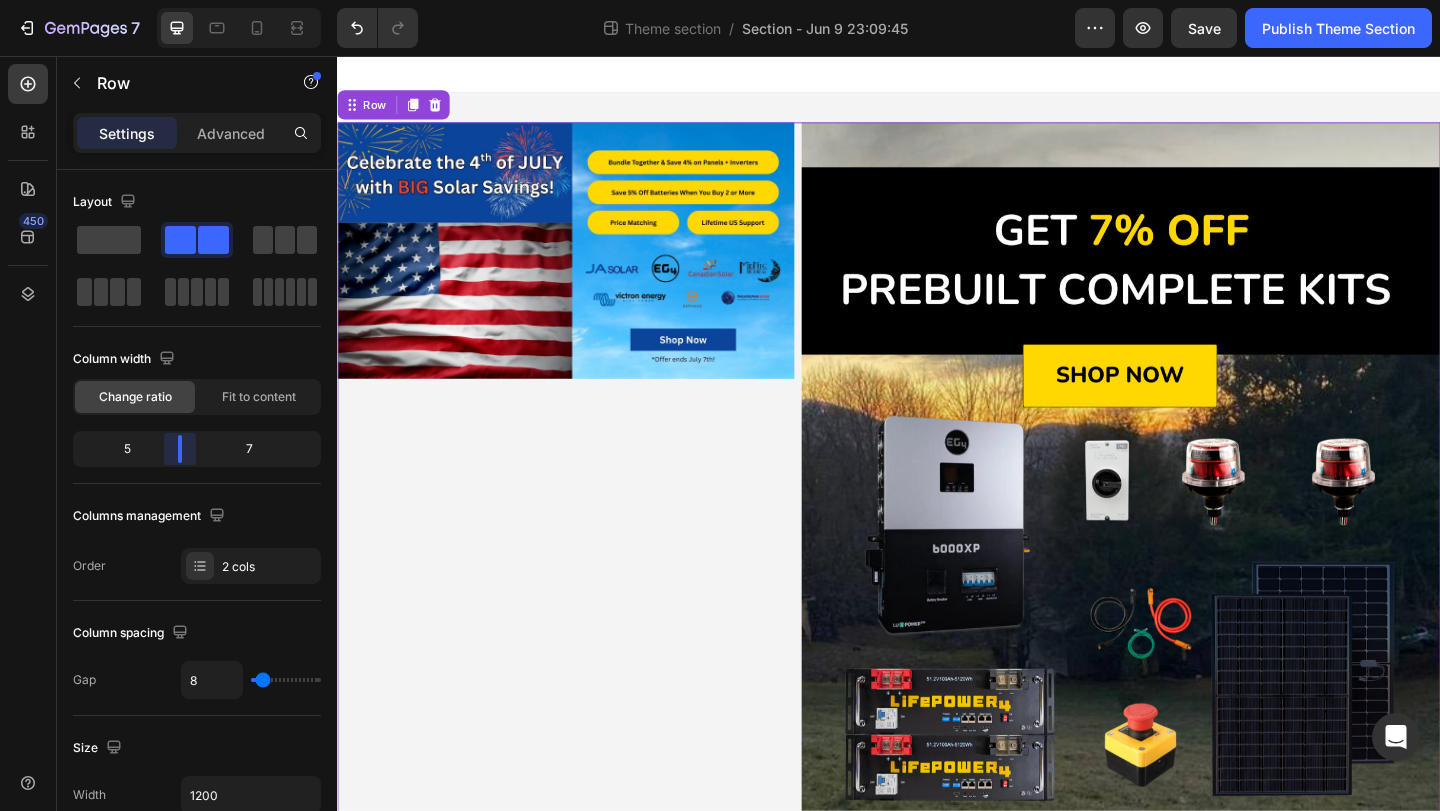 drag, startPoint x: 231, startPoint y: 458, endPoint x: 174, endPoint y: 457, distance: 57.00877 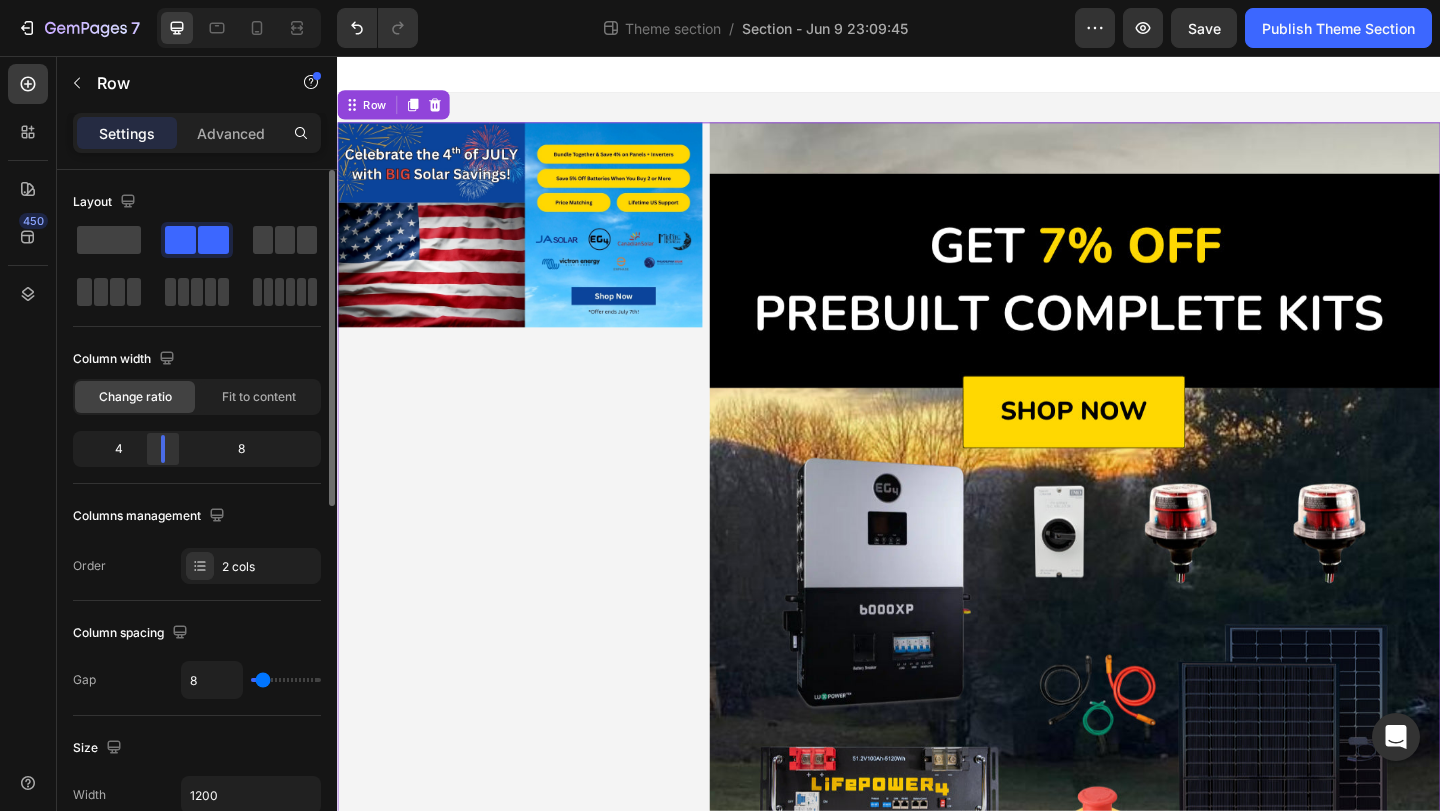 click on "7  Theme section  /  Section - Jun 9 23:09:45 Preview  Save   Publish Theme Section  450 Sections(18) Elements(81) Section Element Hero Section Product Detail Brands Trusted Badges Guarantee Product Breakdown How to use Testimonials Compare Bundle FAQs Social Proof Brand Story Product List Collection Blog List Contact Sticky Add to Cart Custom Footer Browse Library 450 Layout
Row
Row
Row
Row Text
Heading
Text Block Button
Button
Button Media
Image
Image
Video" at bounding box center (720, 0) 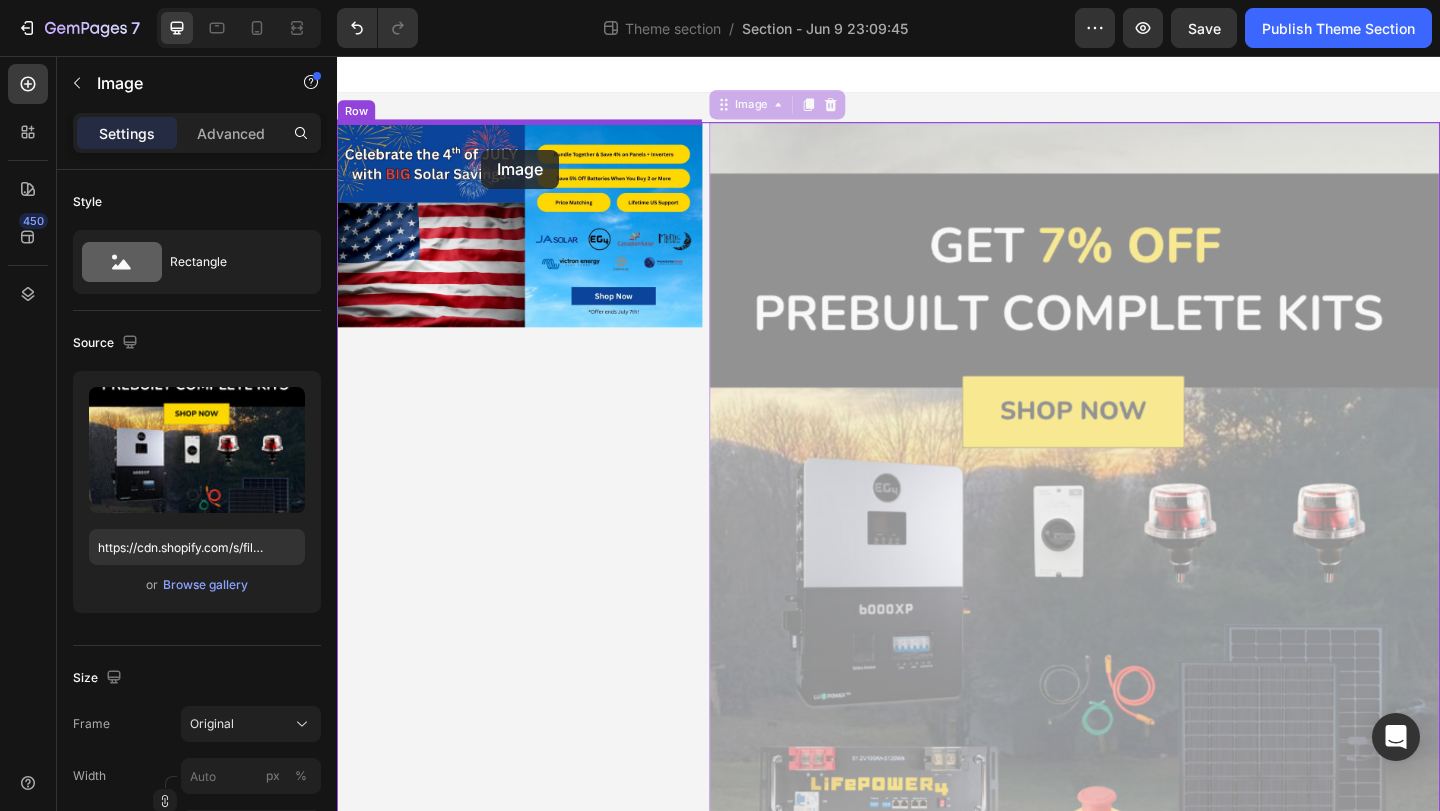 drag, startPoint x: 999, startPoint y: 302, endPoint x: 489, endPoint y: 135, distance: 536.64606 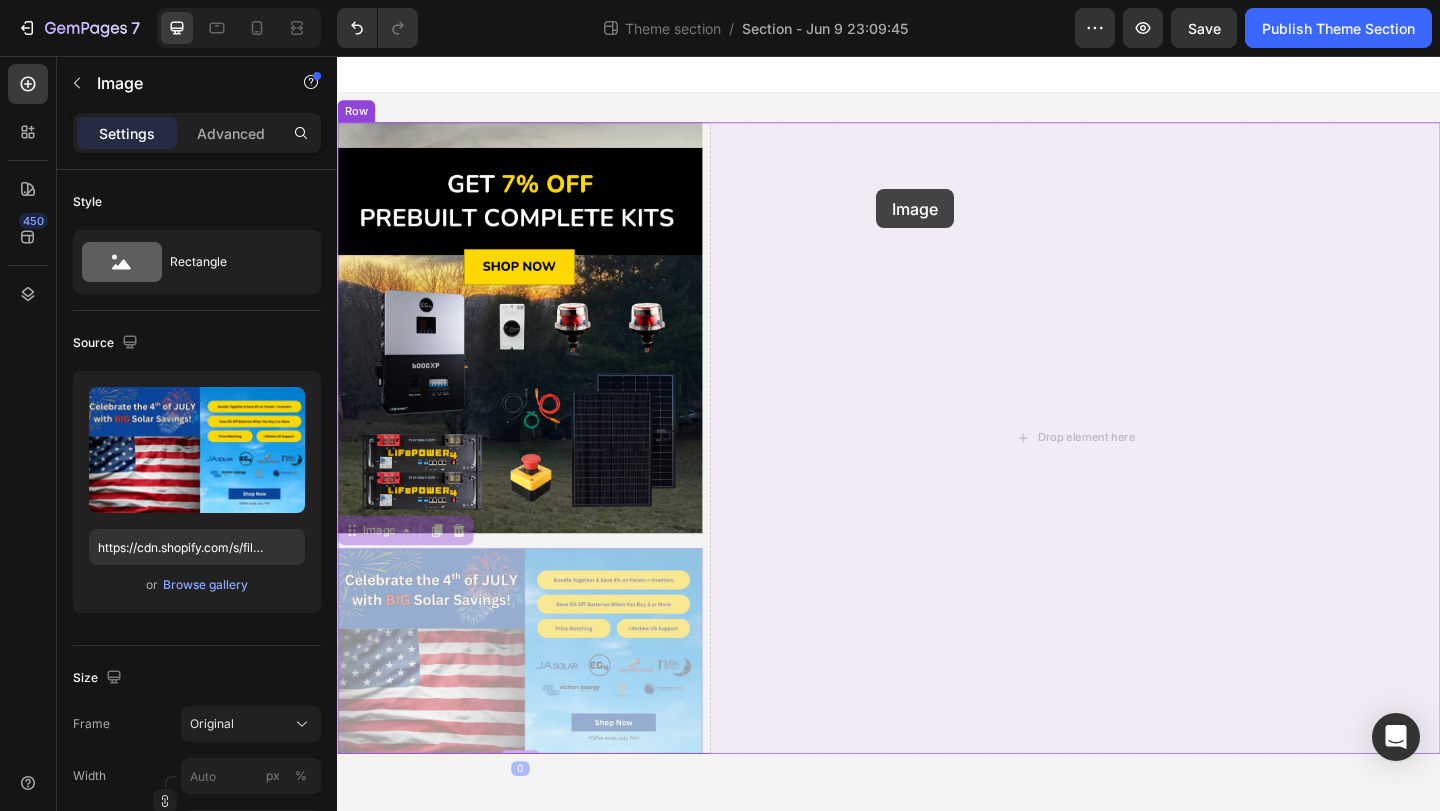 drag, startPoint x: 547, startPoint y: 640, endPoint x: 923, endPoint y: 201, distance: 578.0112 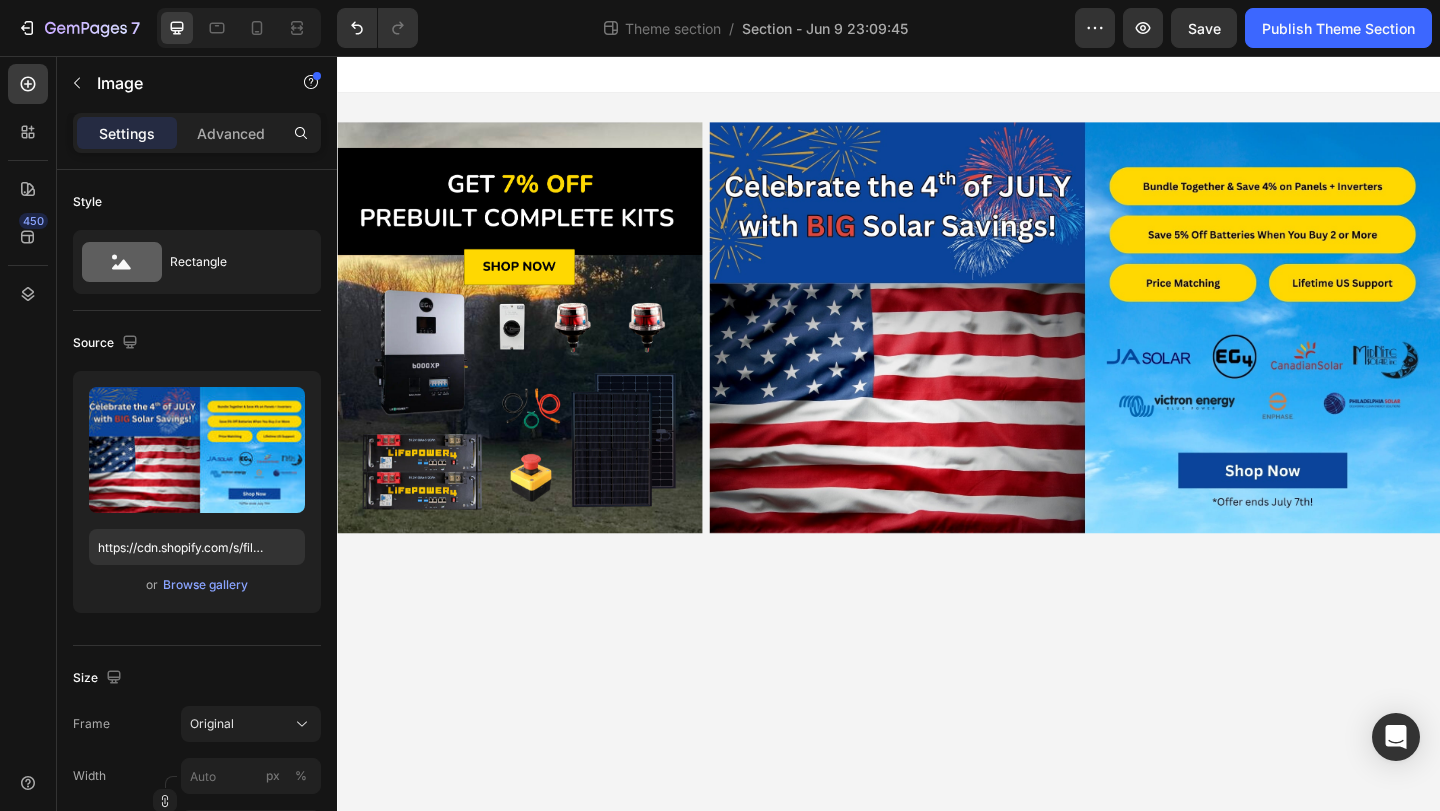 click on "Image Image Row Image Row Root
Drag & drop element from sidebar or
Explore Library
Add section Choose templates inspired by CRO experts Generate layout from URL or image Add blank section then drag & drop elements" at bounding box center [937, 466] 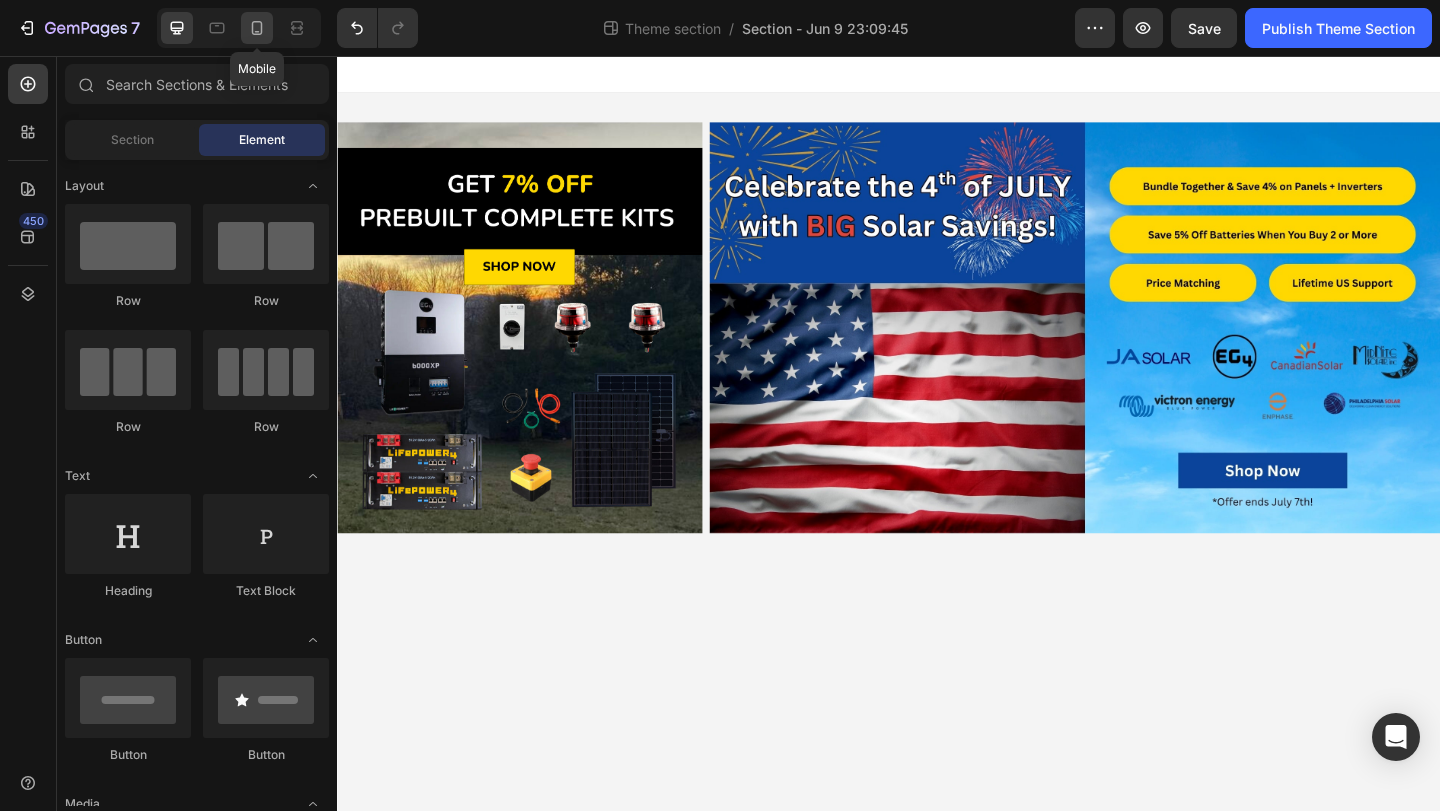 click 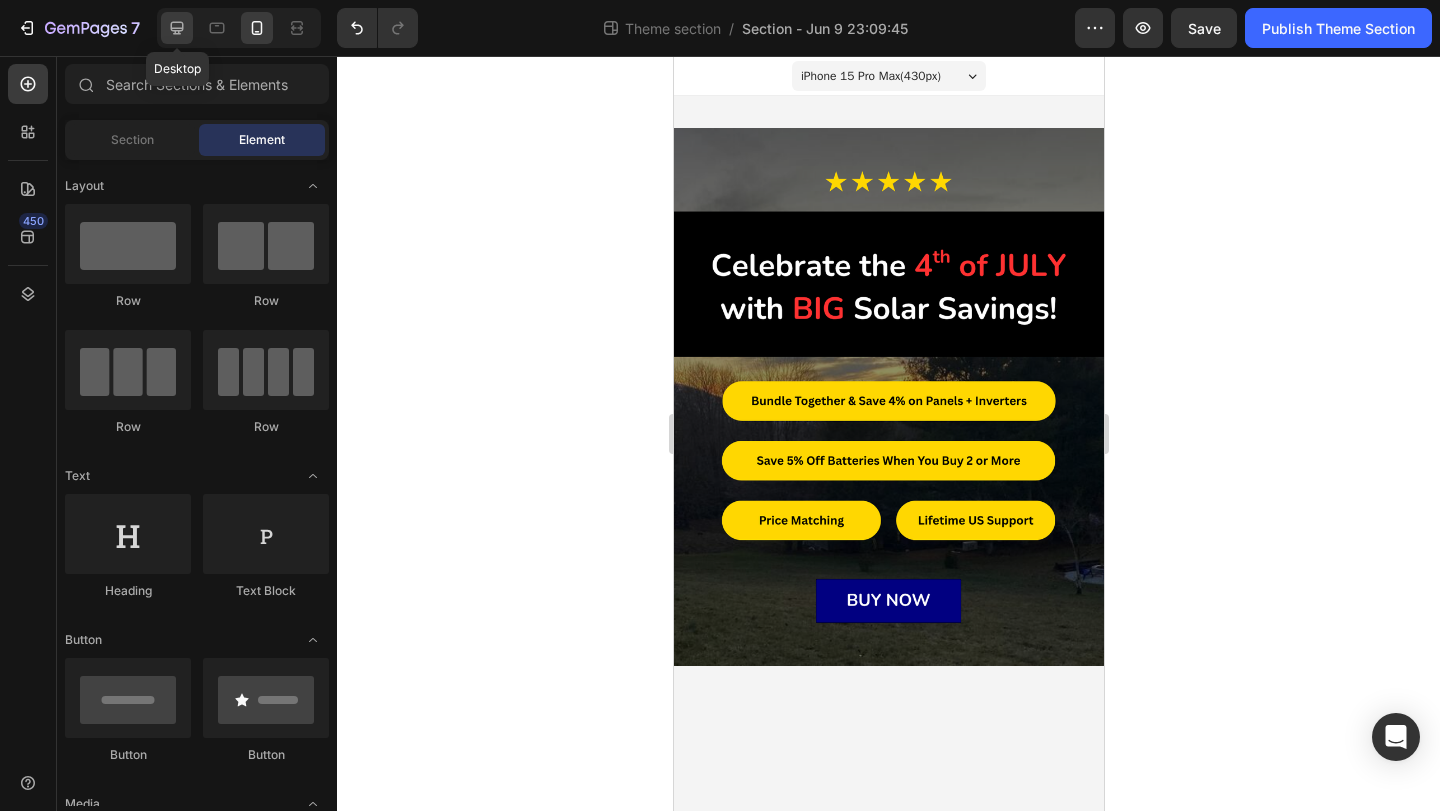 click 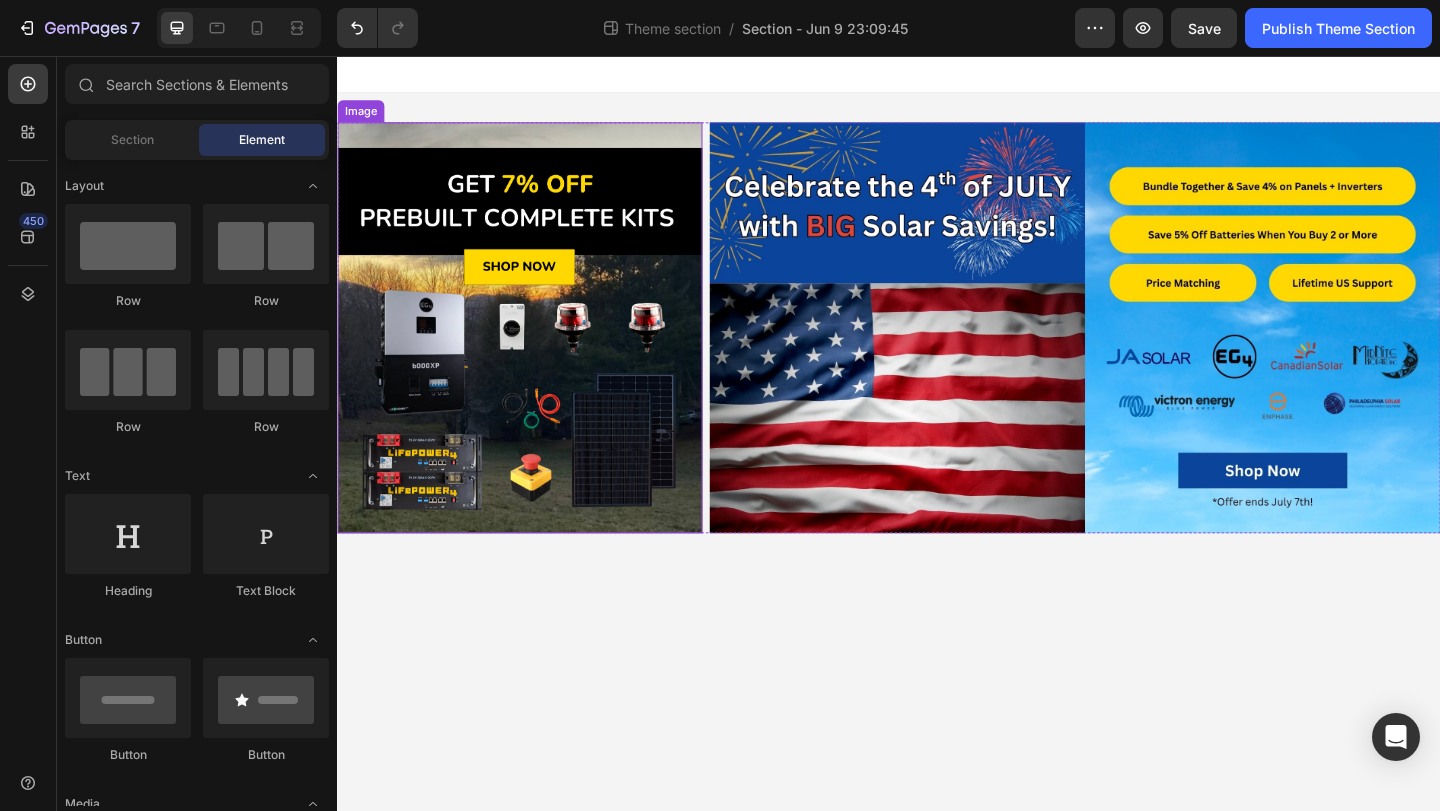 click at bounding box center [535, 351] 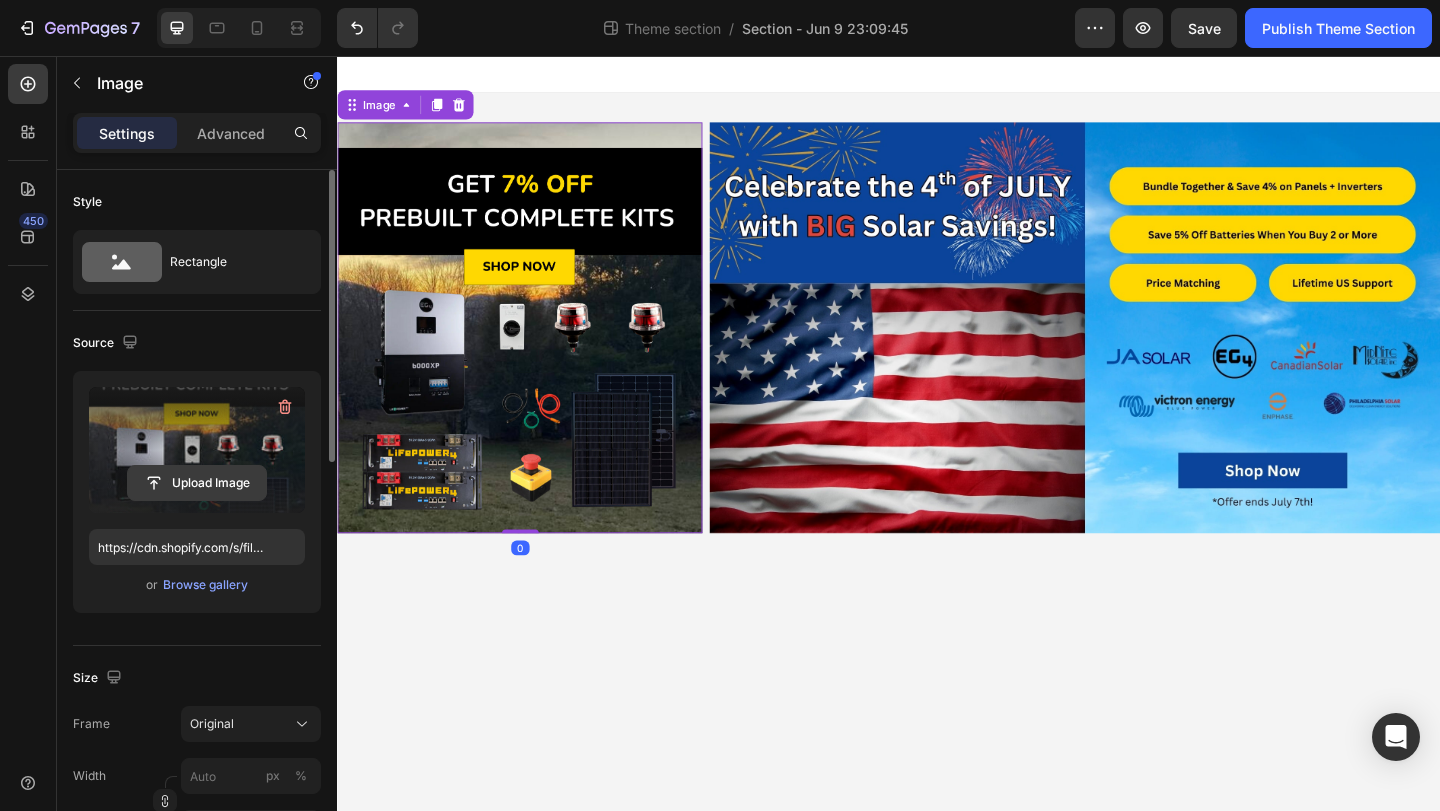 click 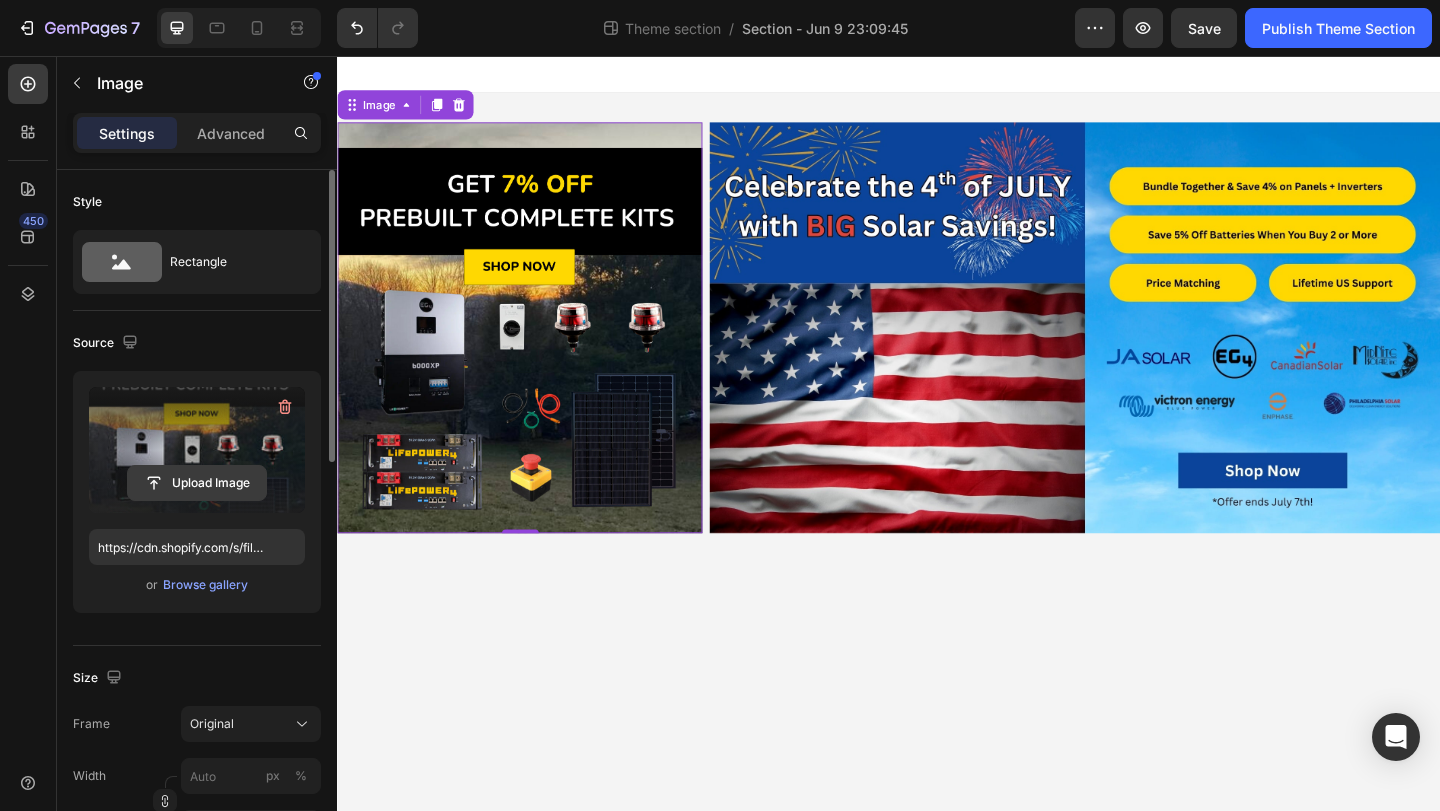 click 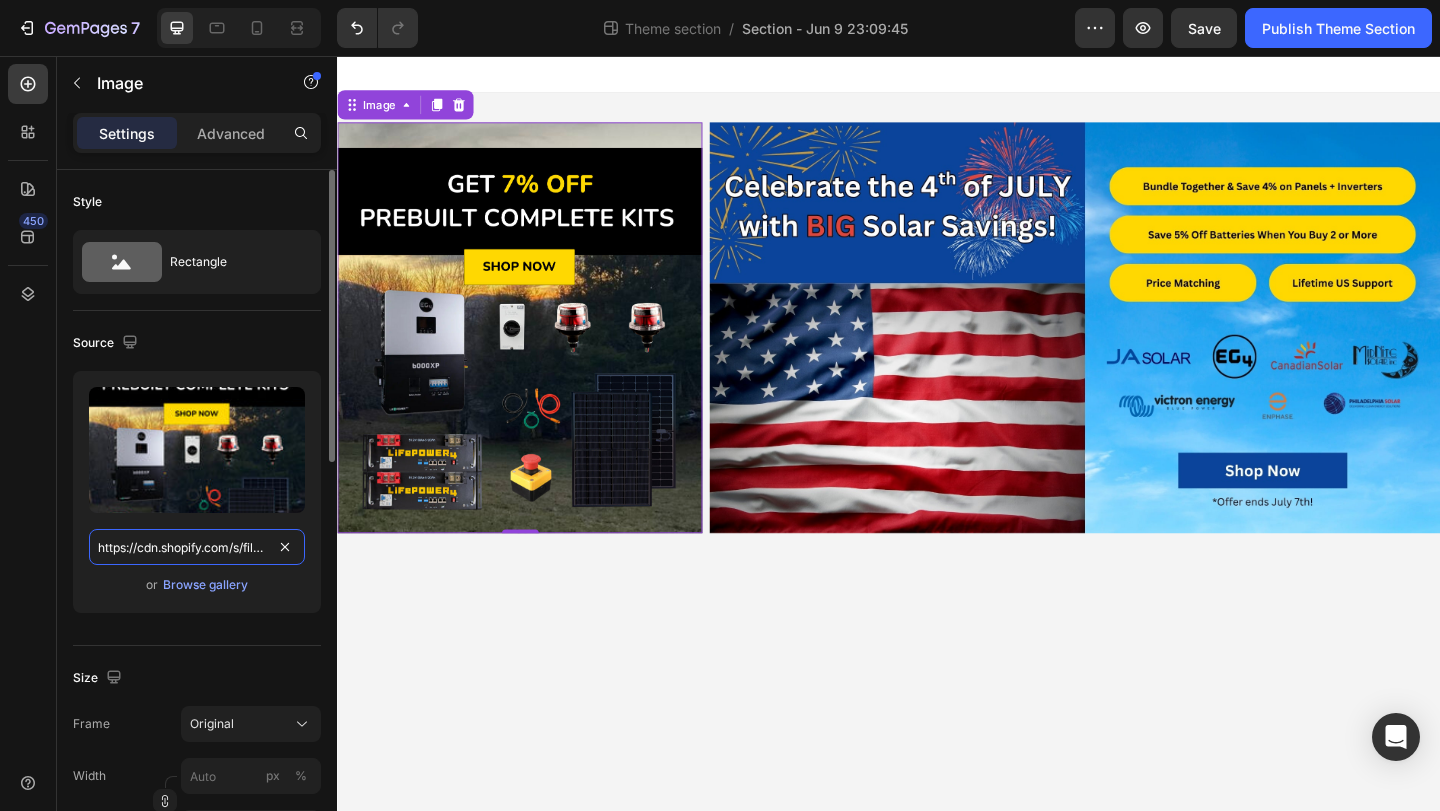 click on "https://cdn.shopify.com/s/files/1/0838/2919/5025/files/gempages_550854318748599510-9fc2ce52-ef86-41f3-aeb9-f271a759433d.jpg" at bounding box center [197, 547] 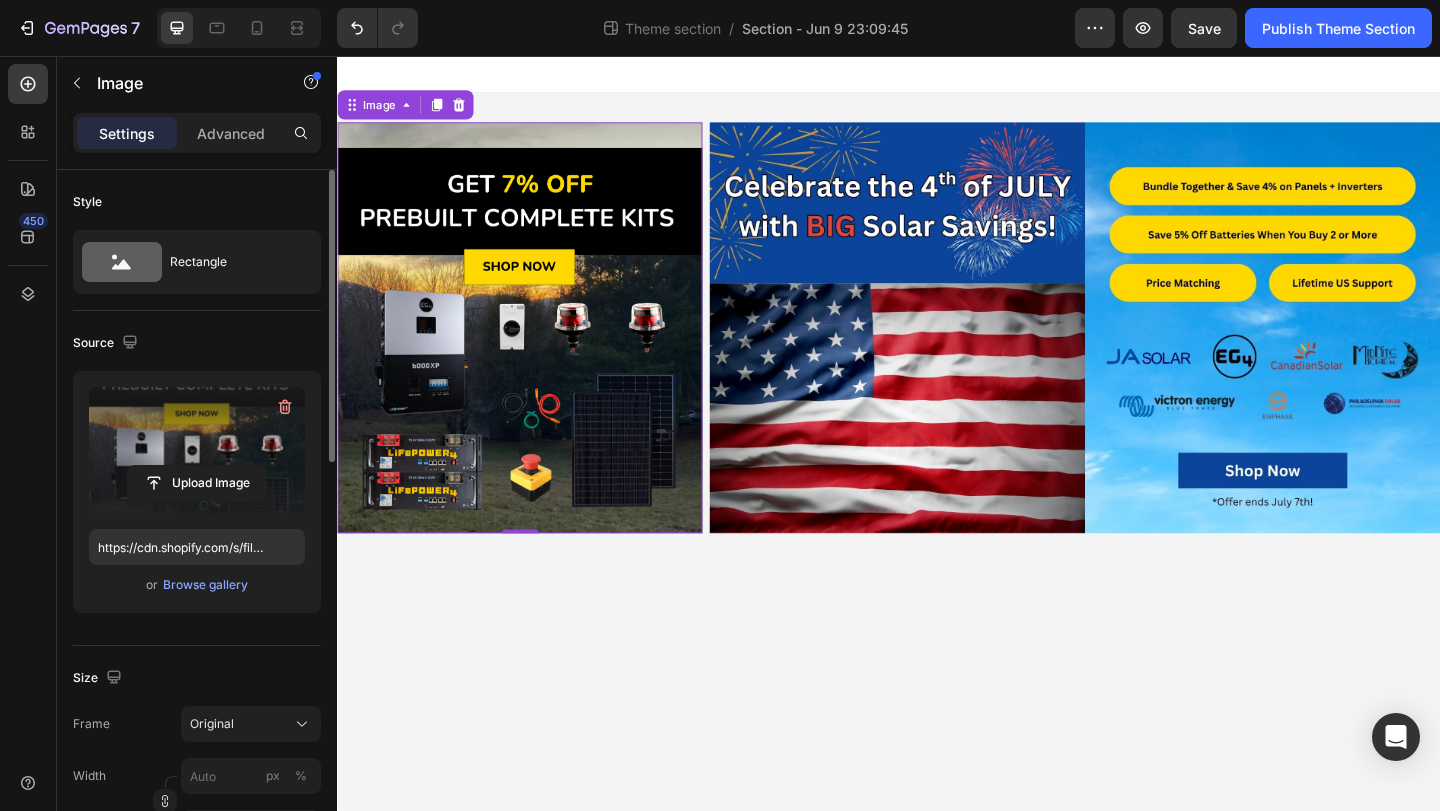 click at bounding box center [197, 450] 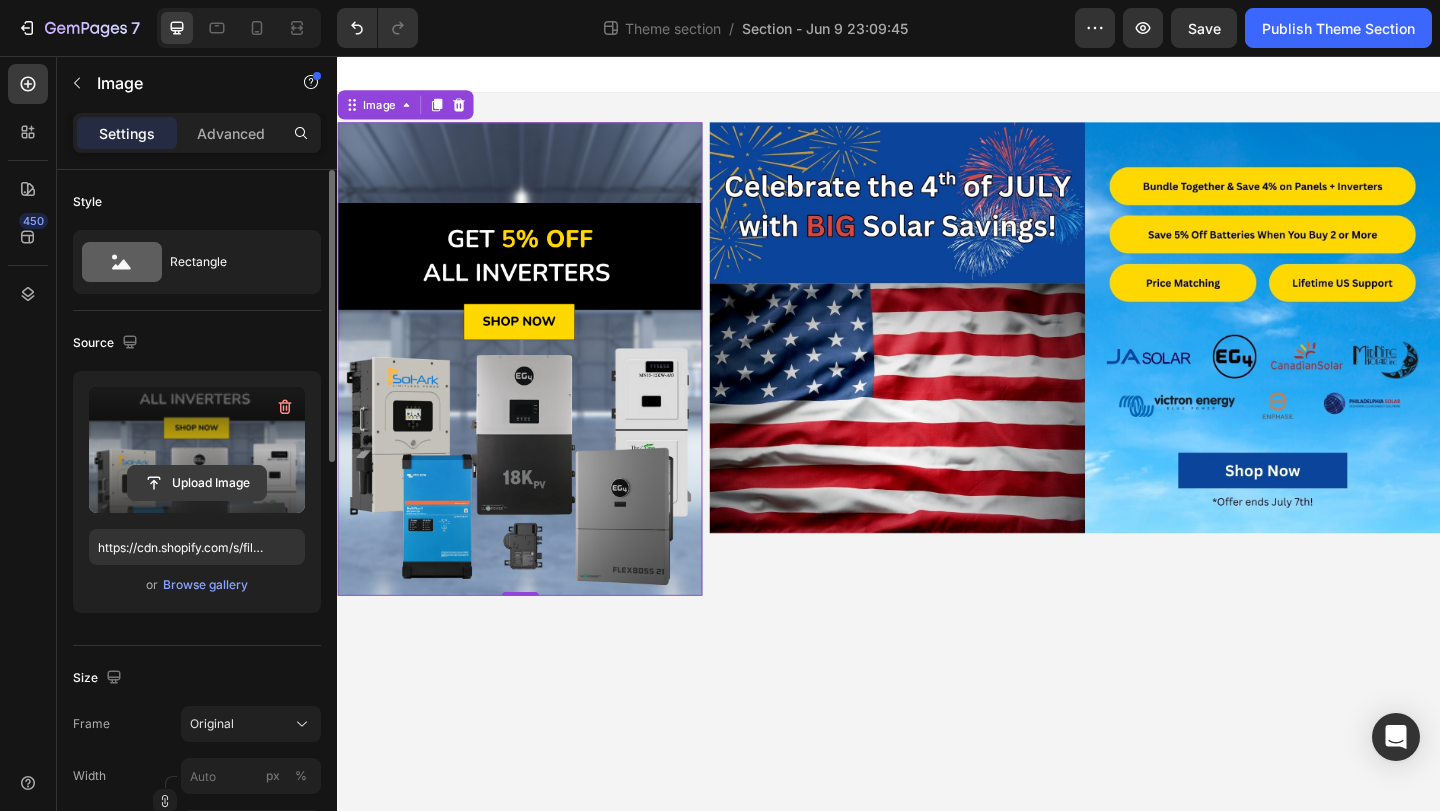 click 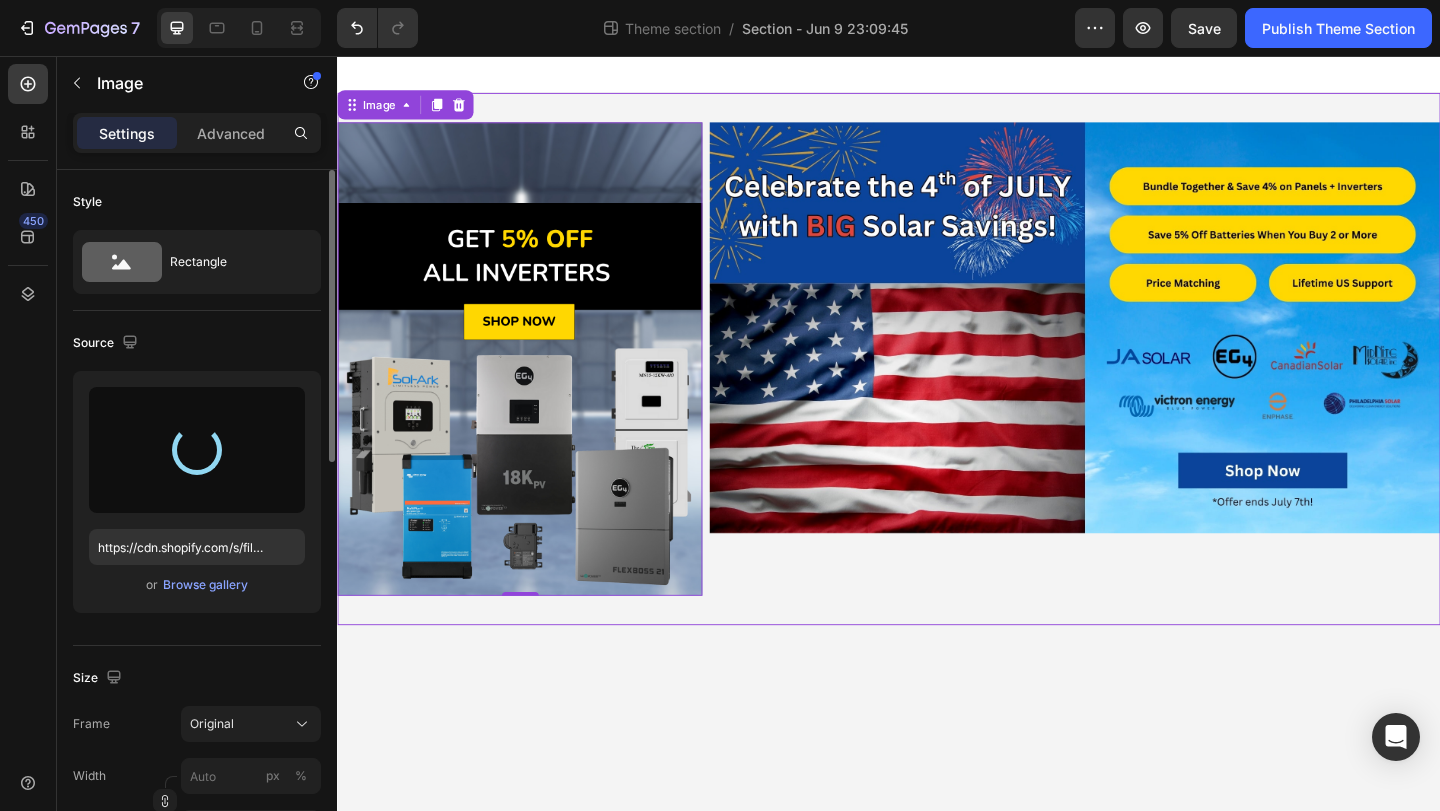 type on "https://cdn.shopify.com/s/files/1/0838/2919/5025/files/gempages_550854318748599510-1274b060-9869-42c7-a754-269273e9a63b.jpg" 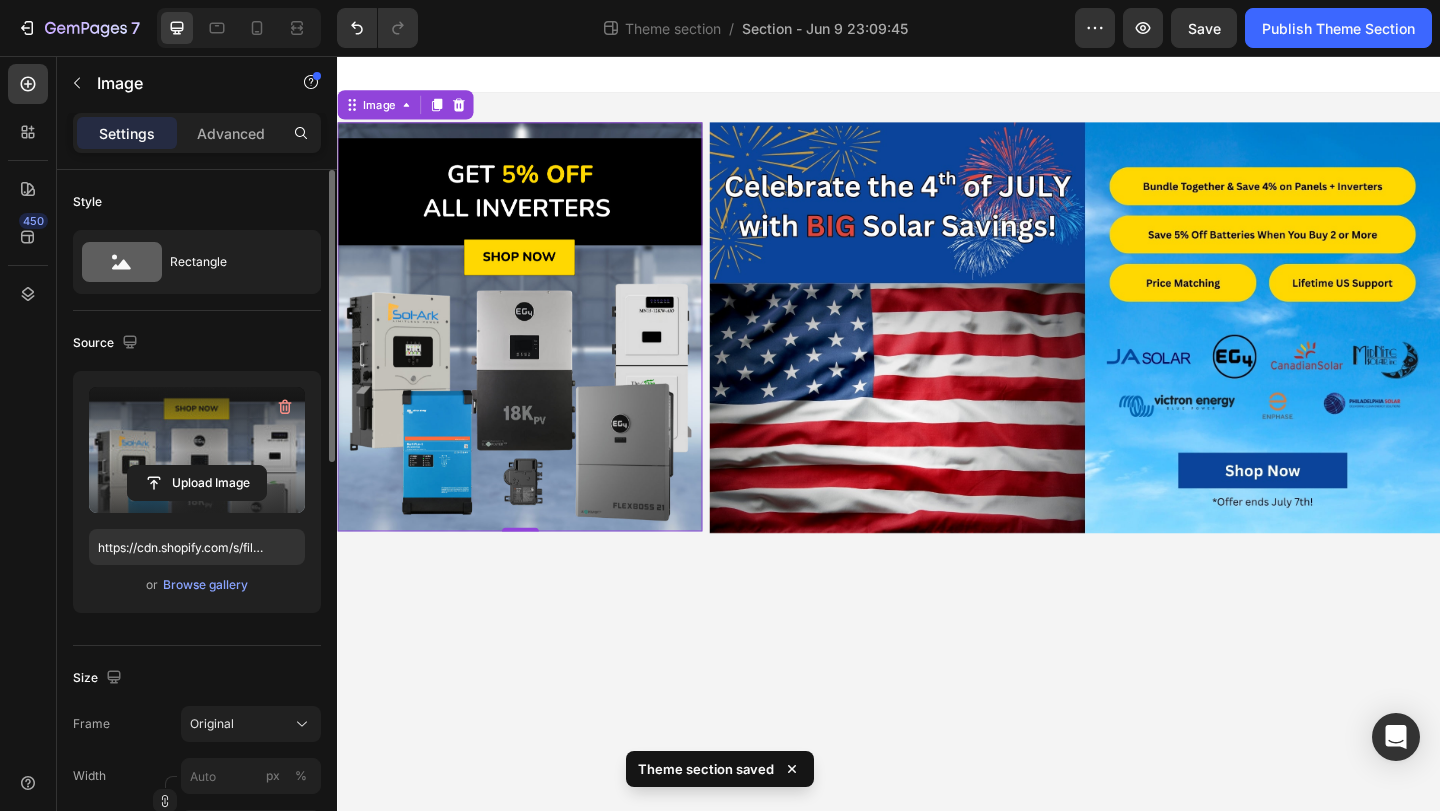 click at bounding box center (535, 350) 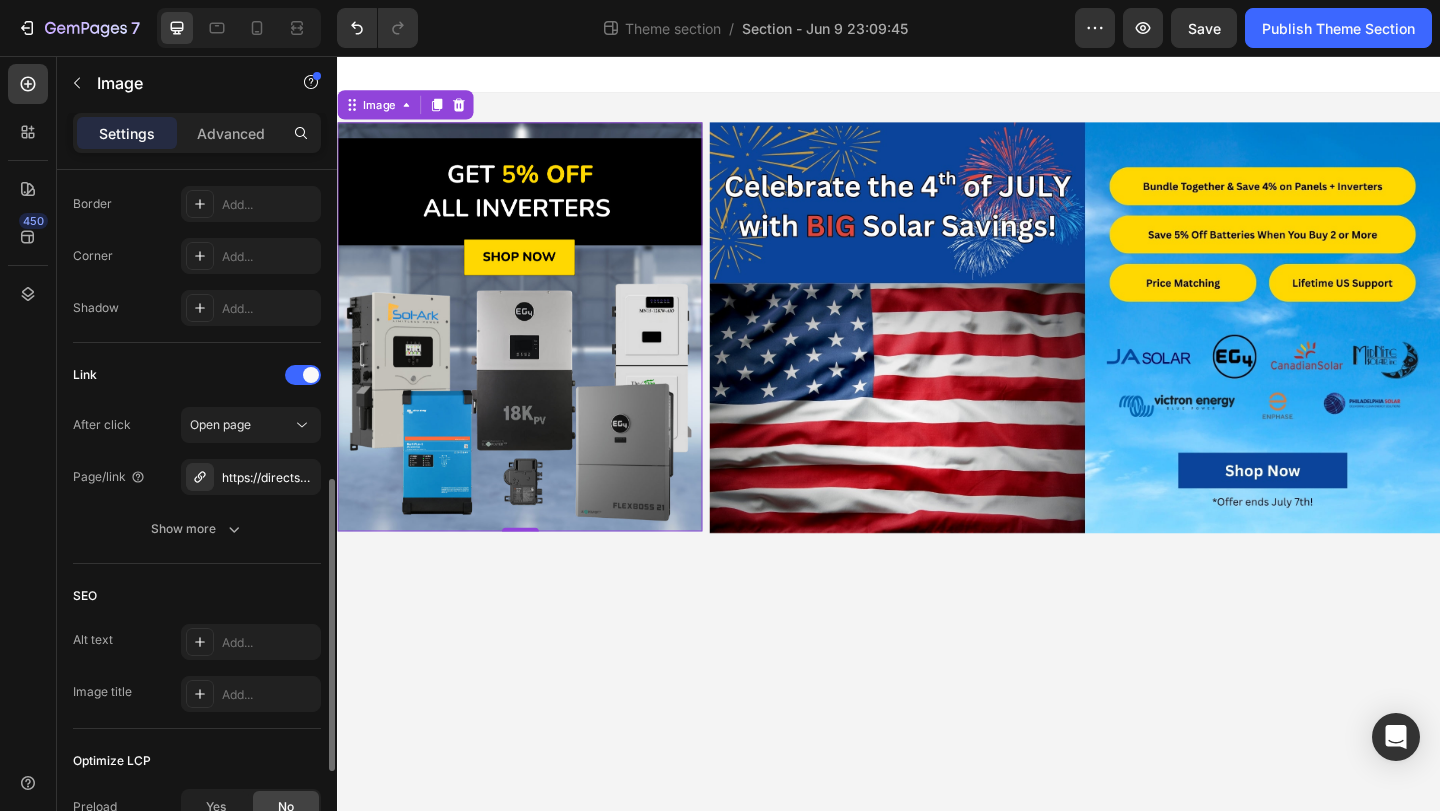 scroll, scrollTop: 739, scrollLeft: 0, axis: vertical 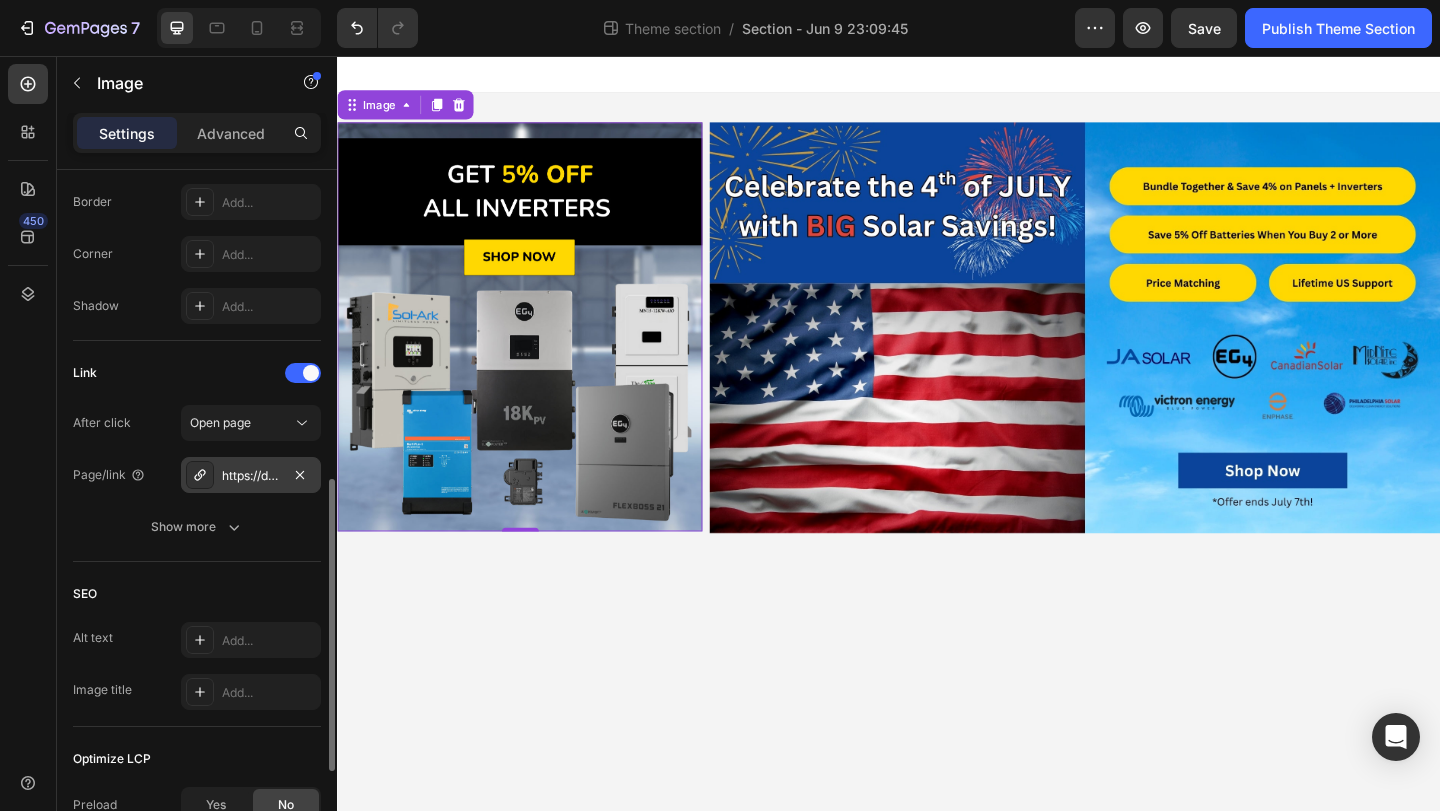 click on "https://directsolarpower.Com/solar-kits" at bounding box center [251, 476] 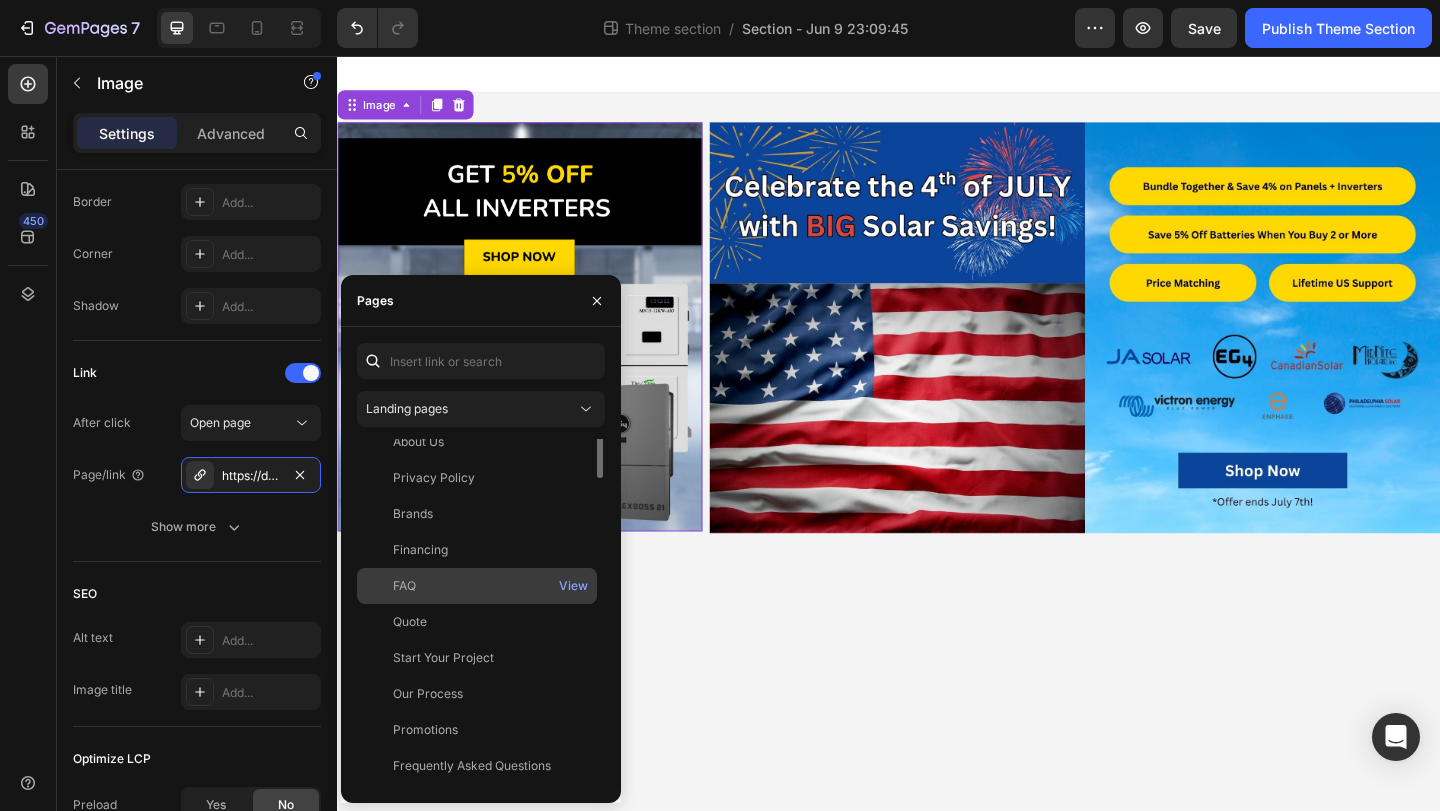 scroll, scrollTop: 111, scrollLeft: 0, axis: vertical 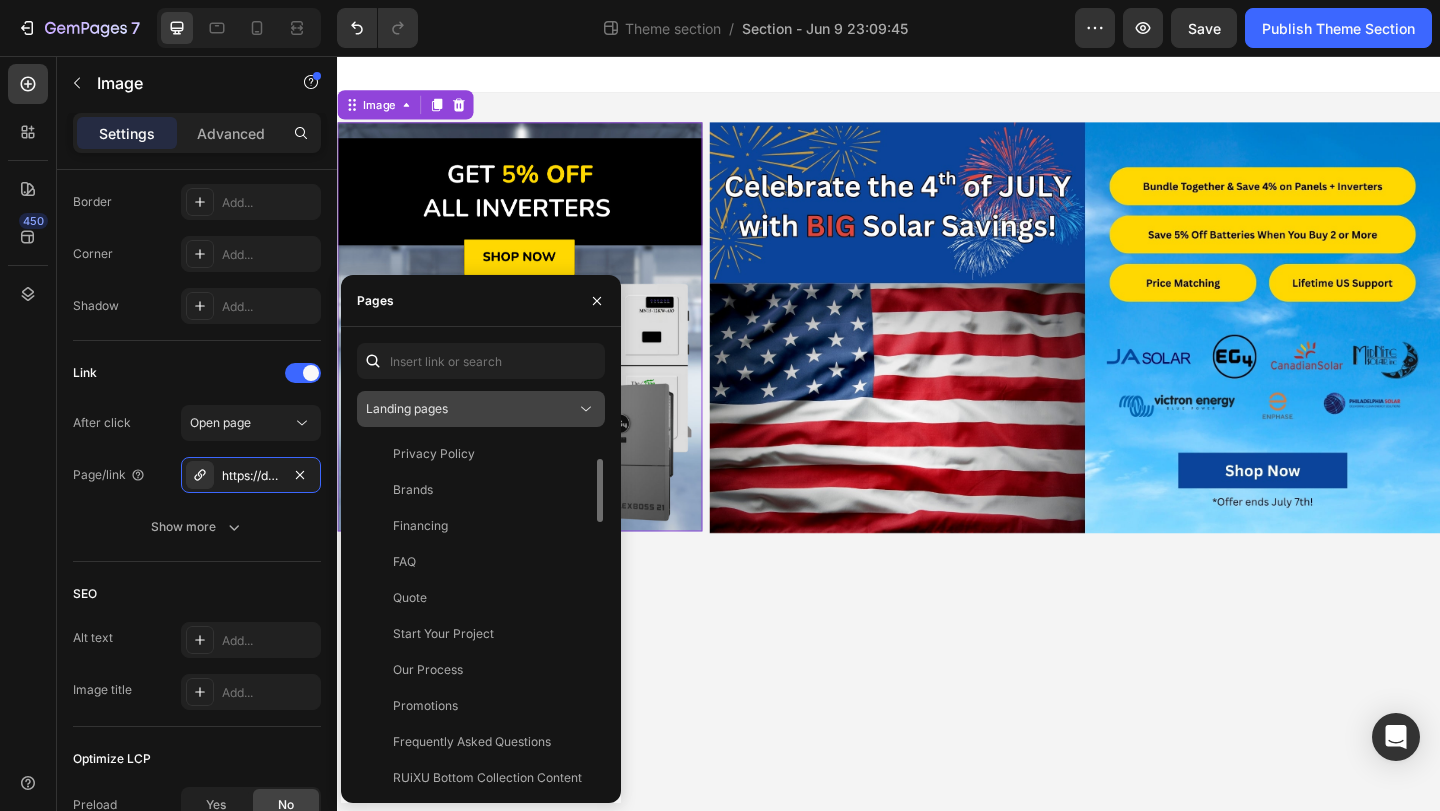 click on "Landing pages" 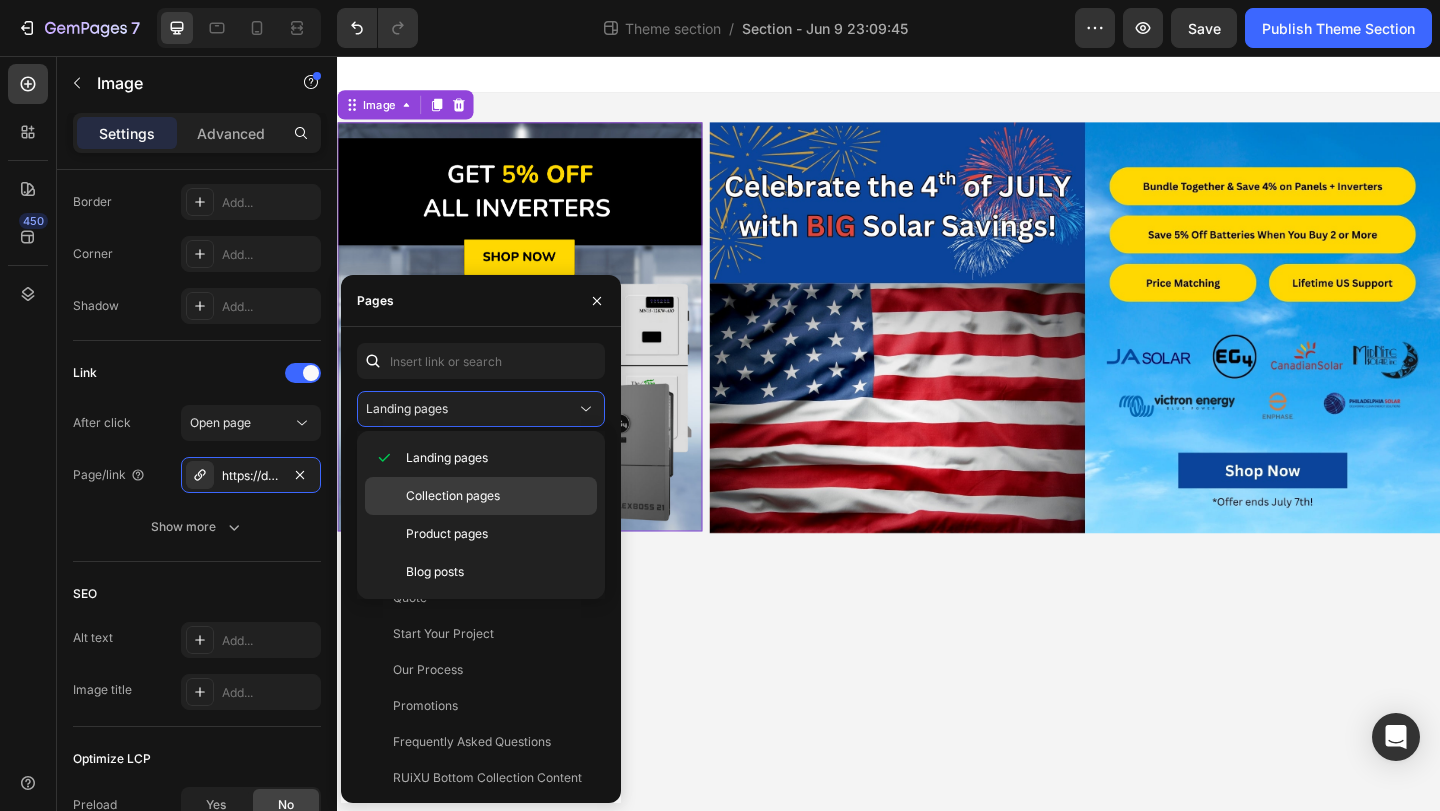 click on "Collection pages" at bounding box center (453, 496) 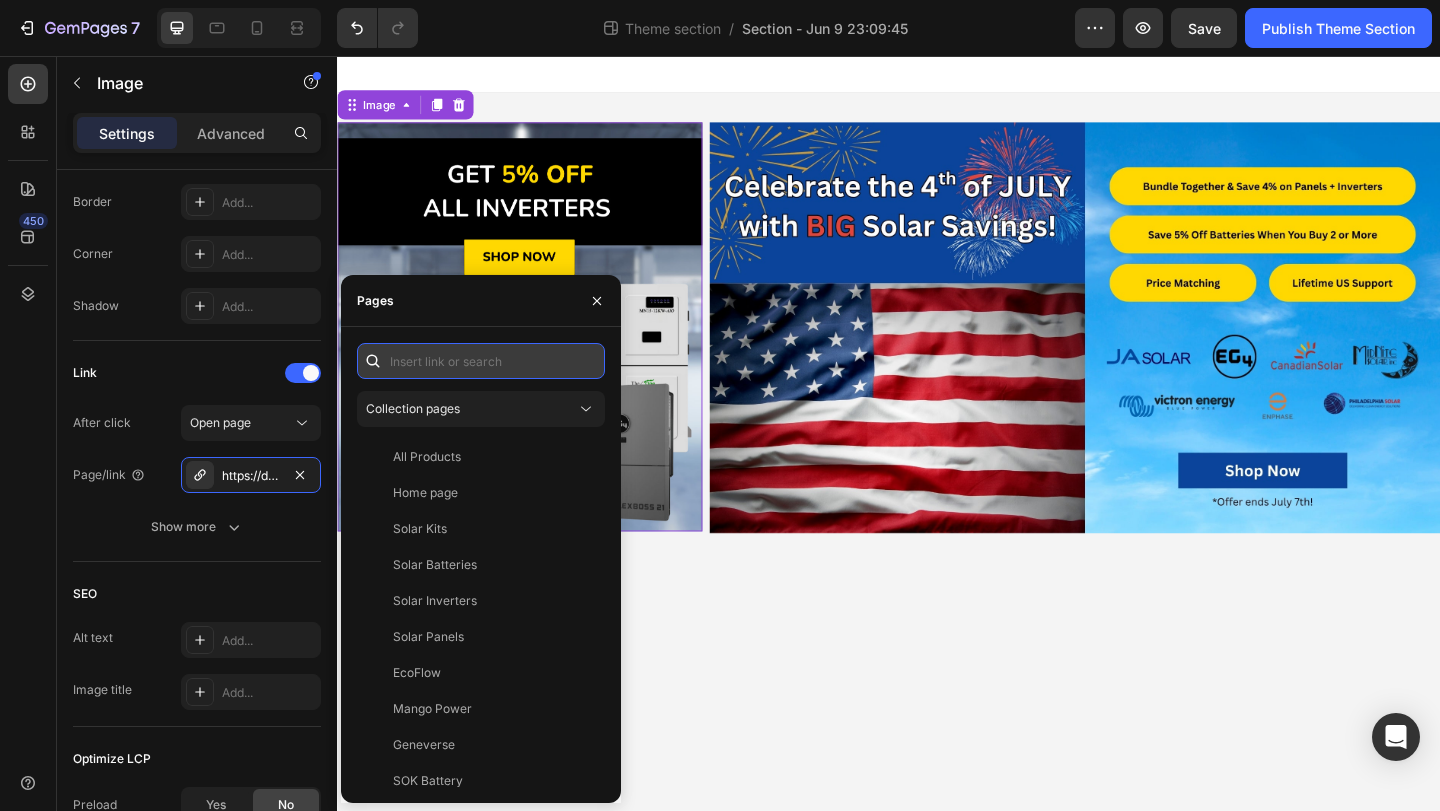 click at bounding box center (481, 361) 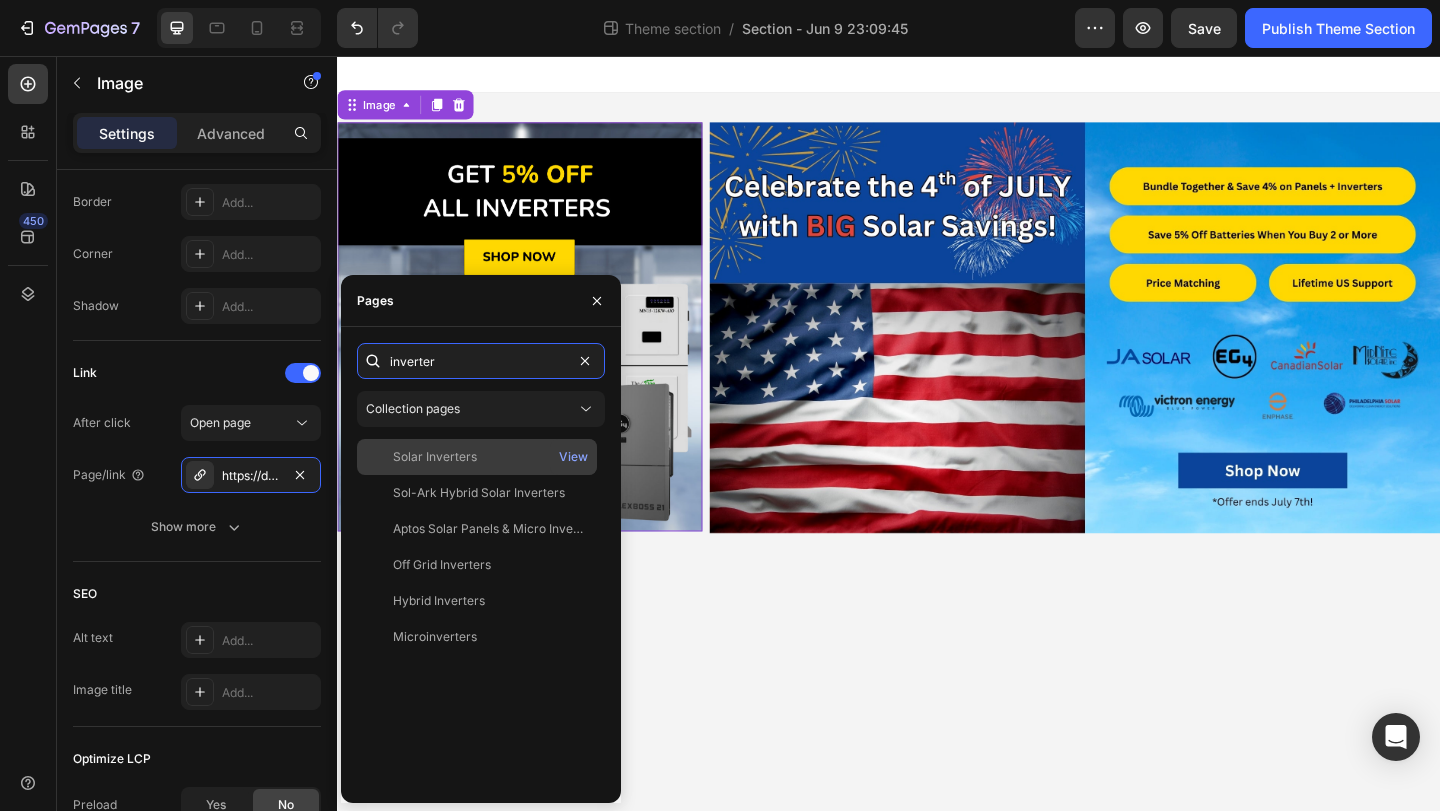 type on "inverter" 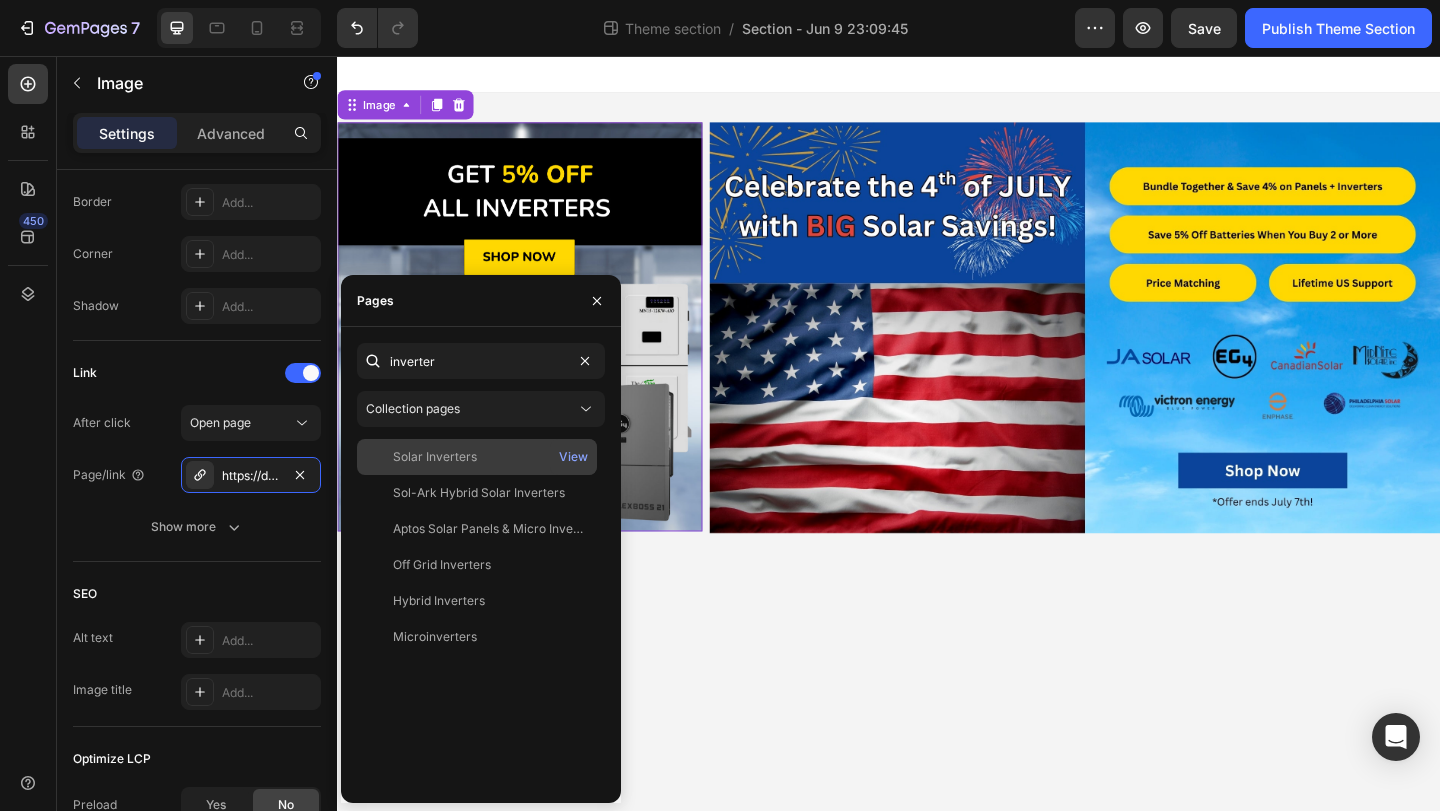 click on "Solar Inverters" at bounding box center [477, 457] 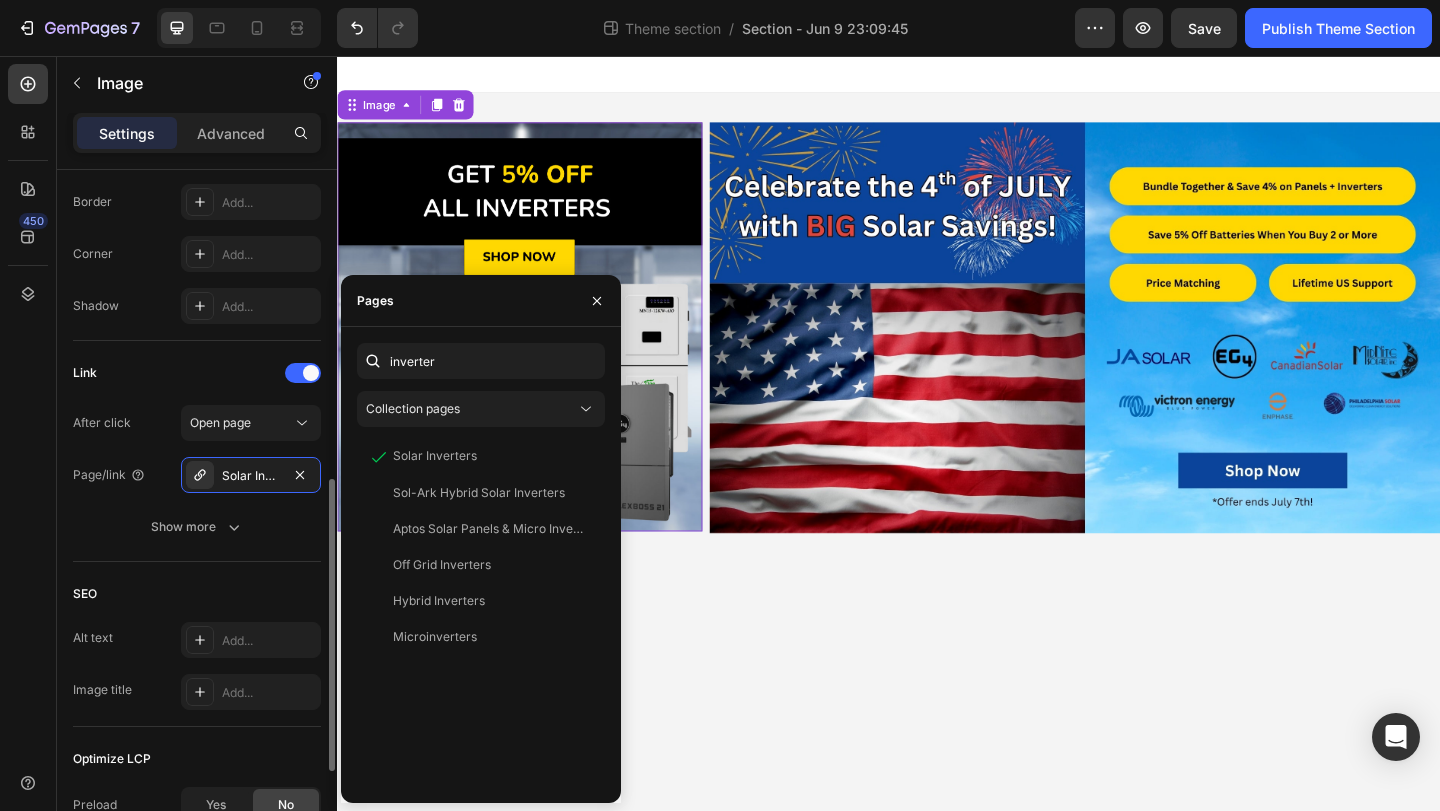 click on "Link After click Open page Page/link Solar Inverters Show more" 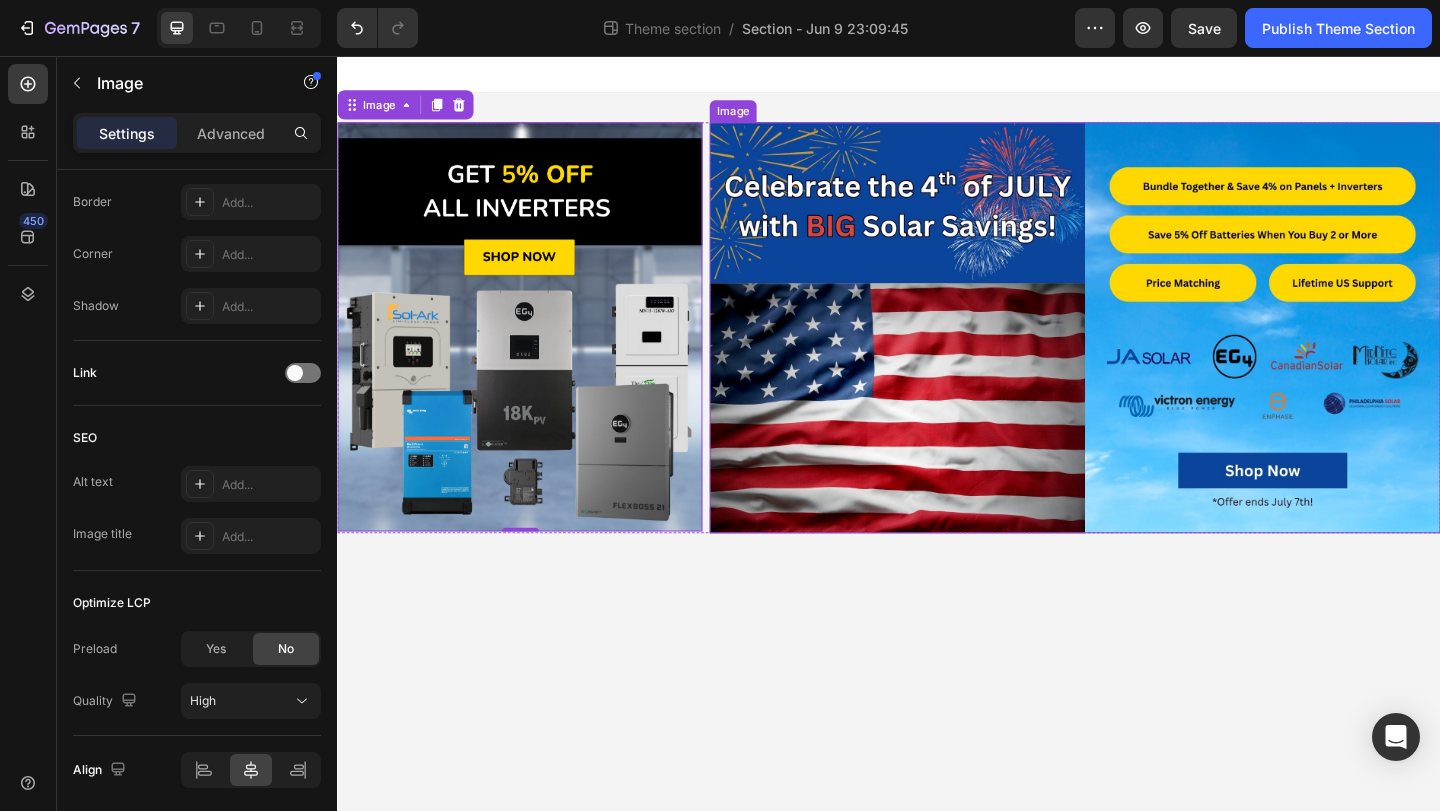 click at bounding box center (1139, 351) 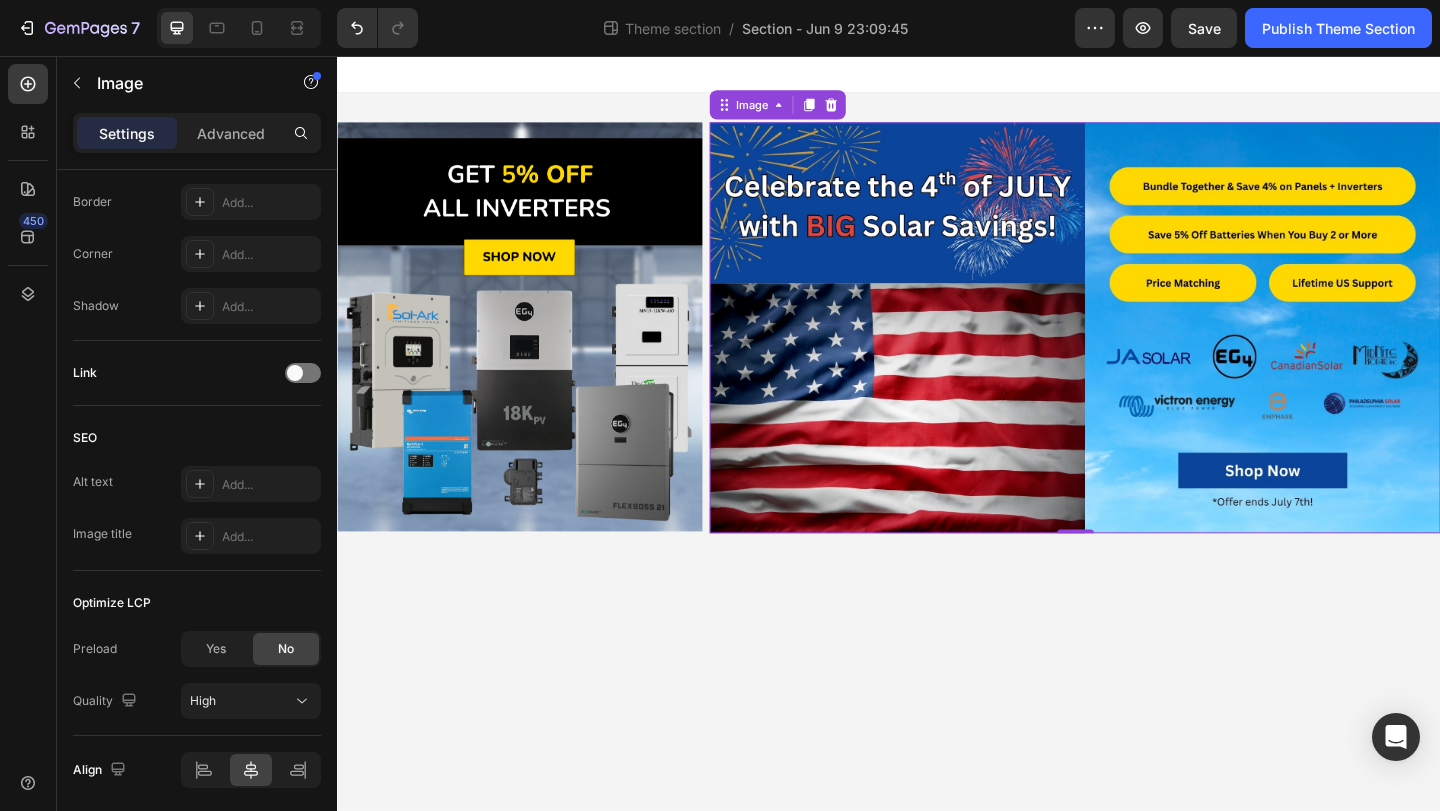 click at bounding box center (1139, 351) 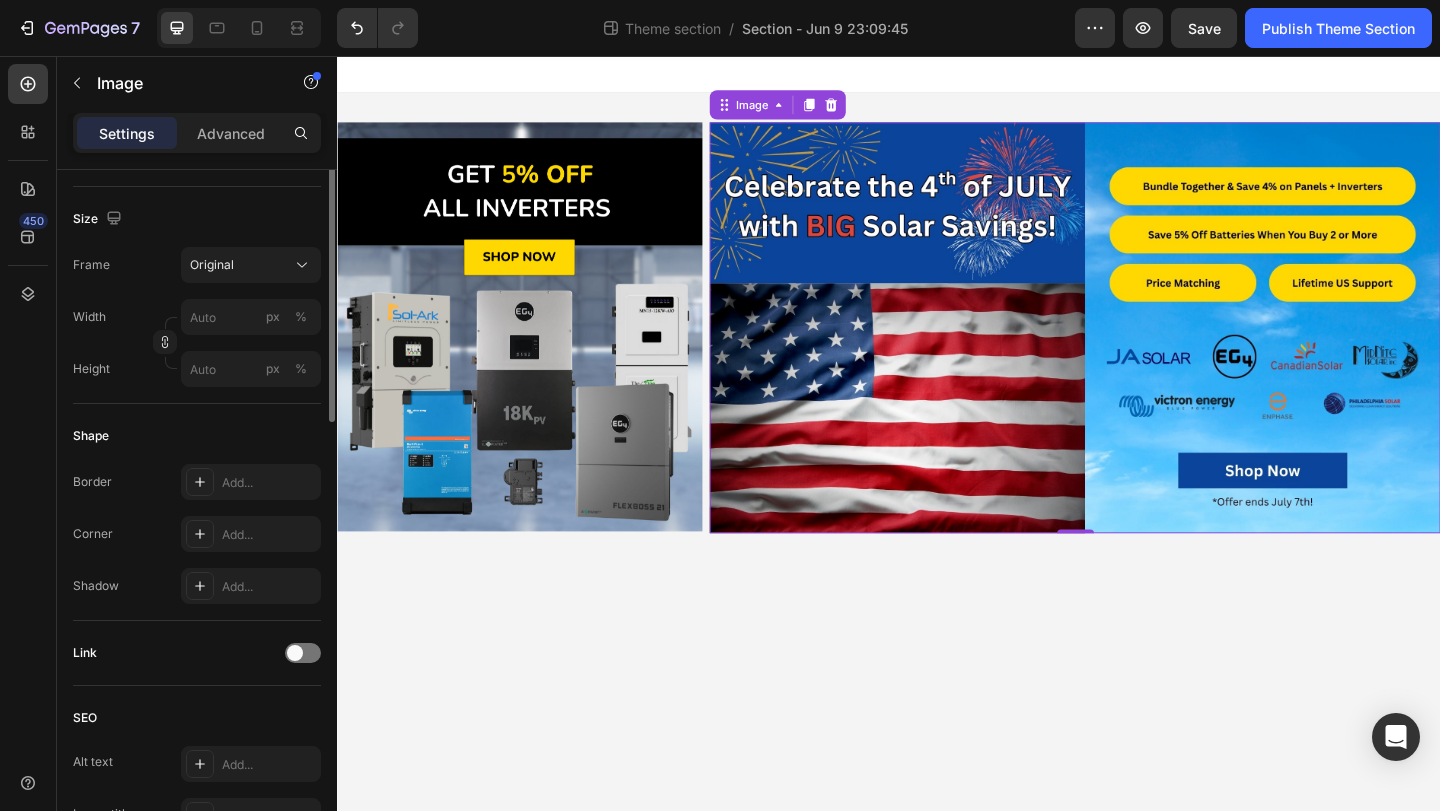 scroll, scrollTop: 266, scrollLeft: 0, axis: vertical 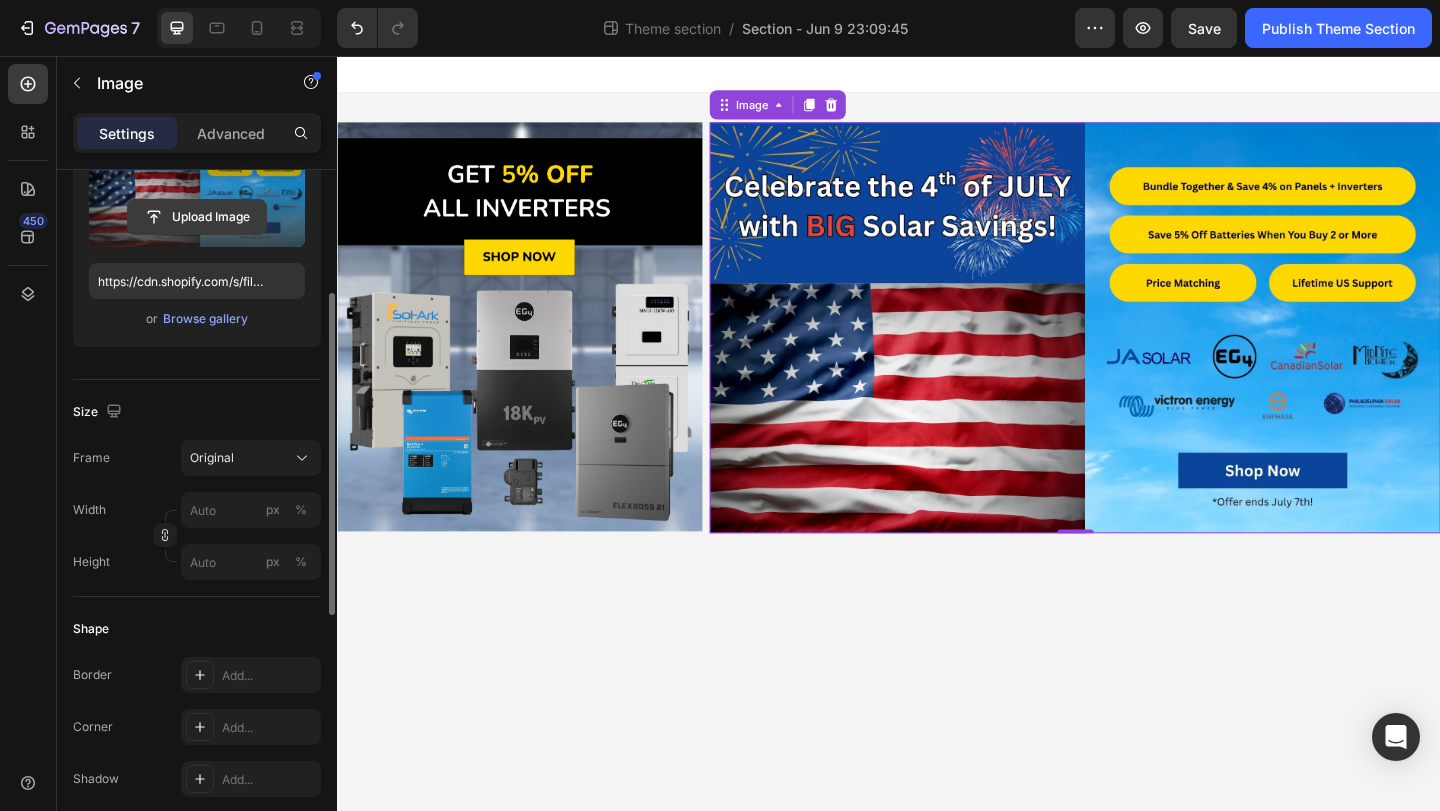 click 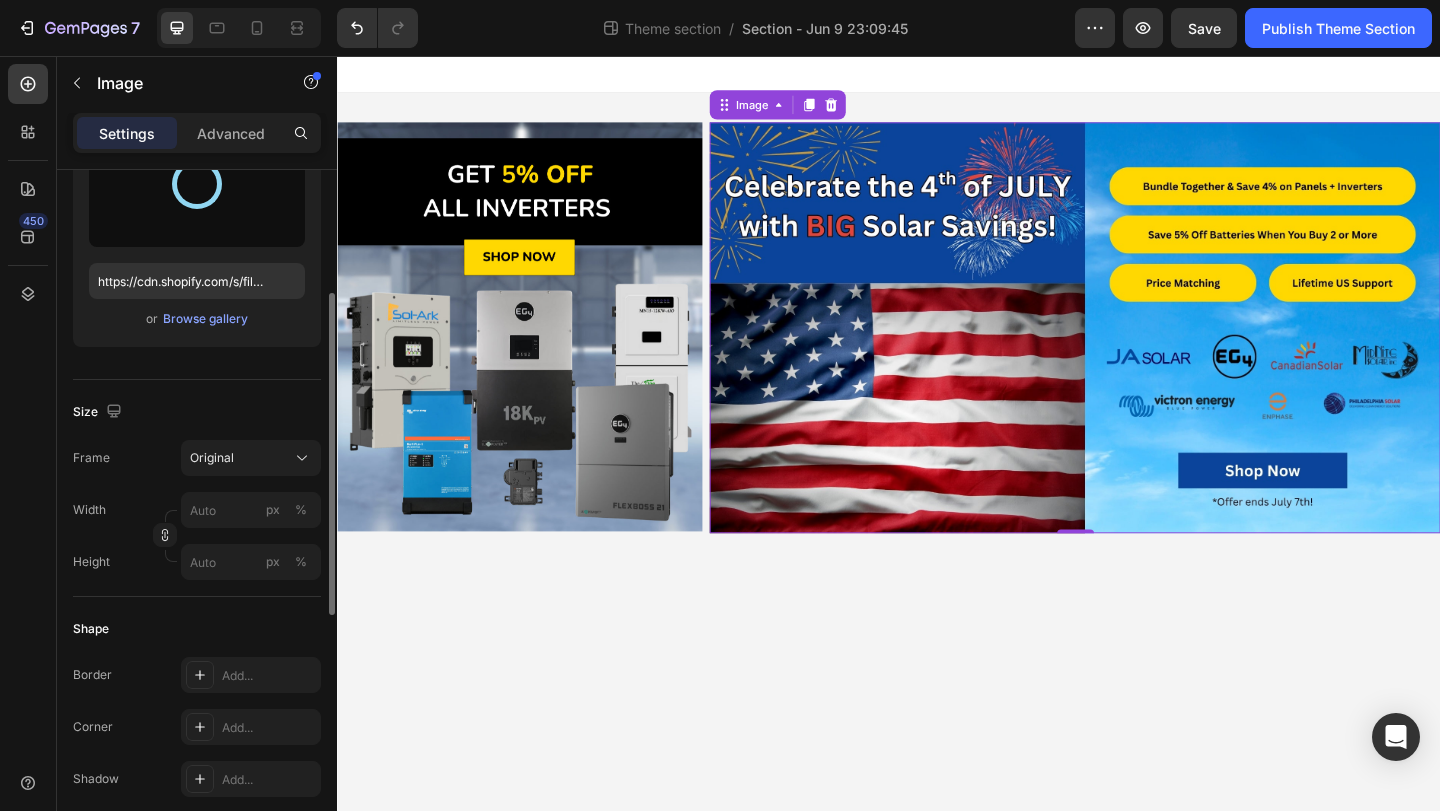 type on "https://cdn.shopify.com/s/files/1/0838/2919/5025/files/gempages_550854318748599510-0ef013a5-3583-4dc1-a160-50cfc527da34.png" 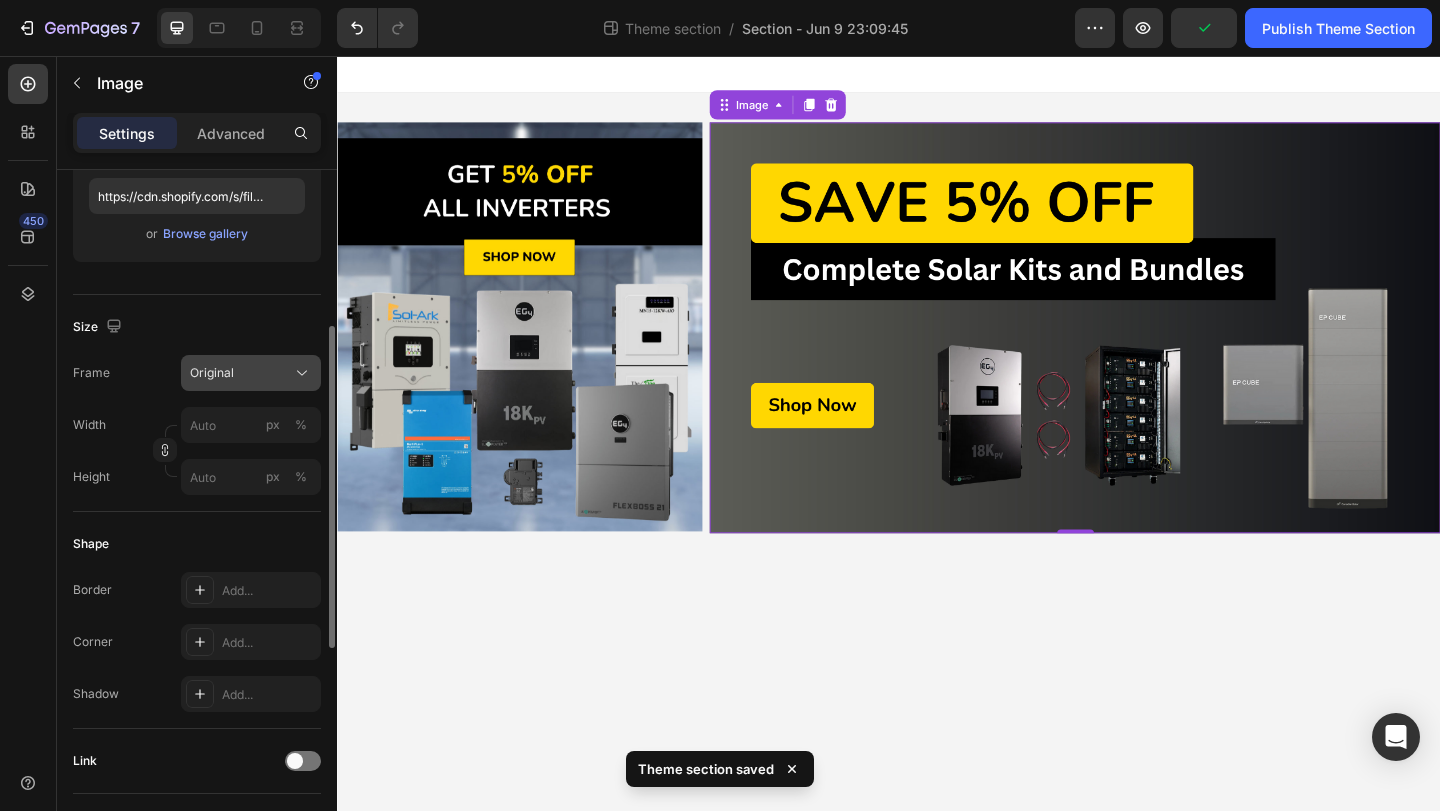 scroll, scrollTop: 347, scrollLeft: 0, axis: vertical 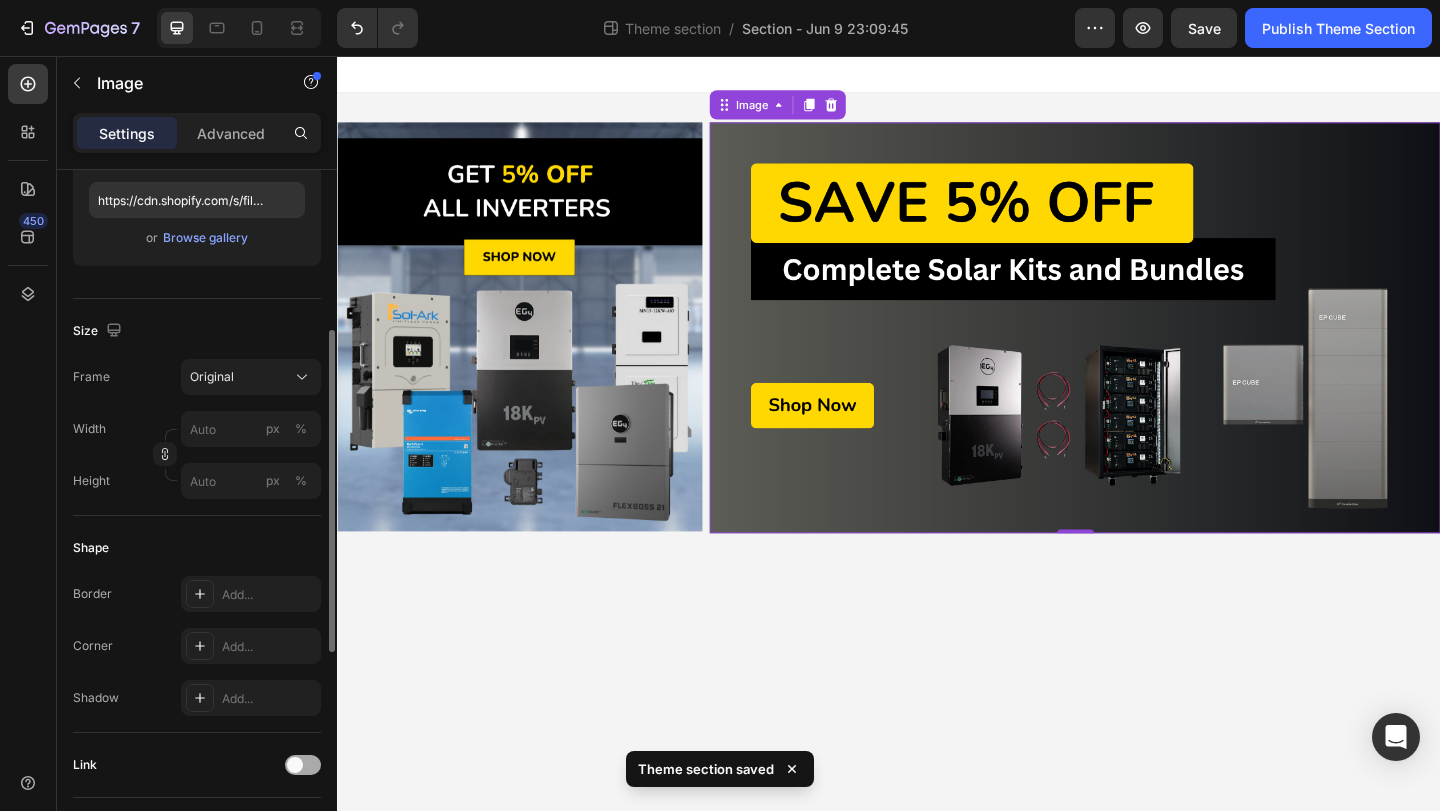 click at bounding box center (303, 765) 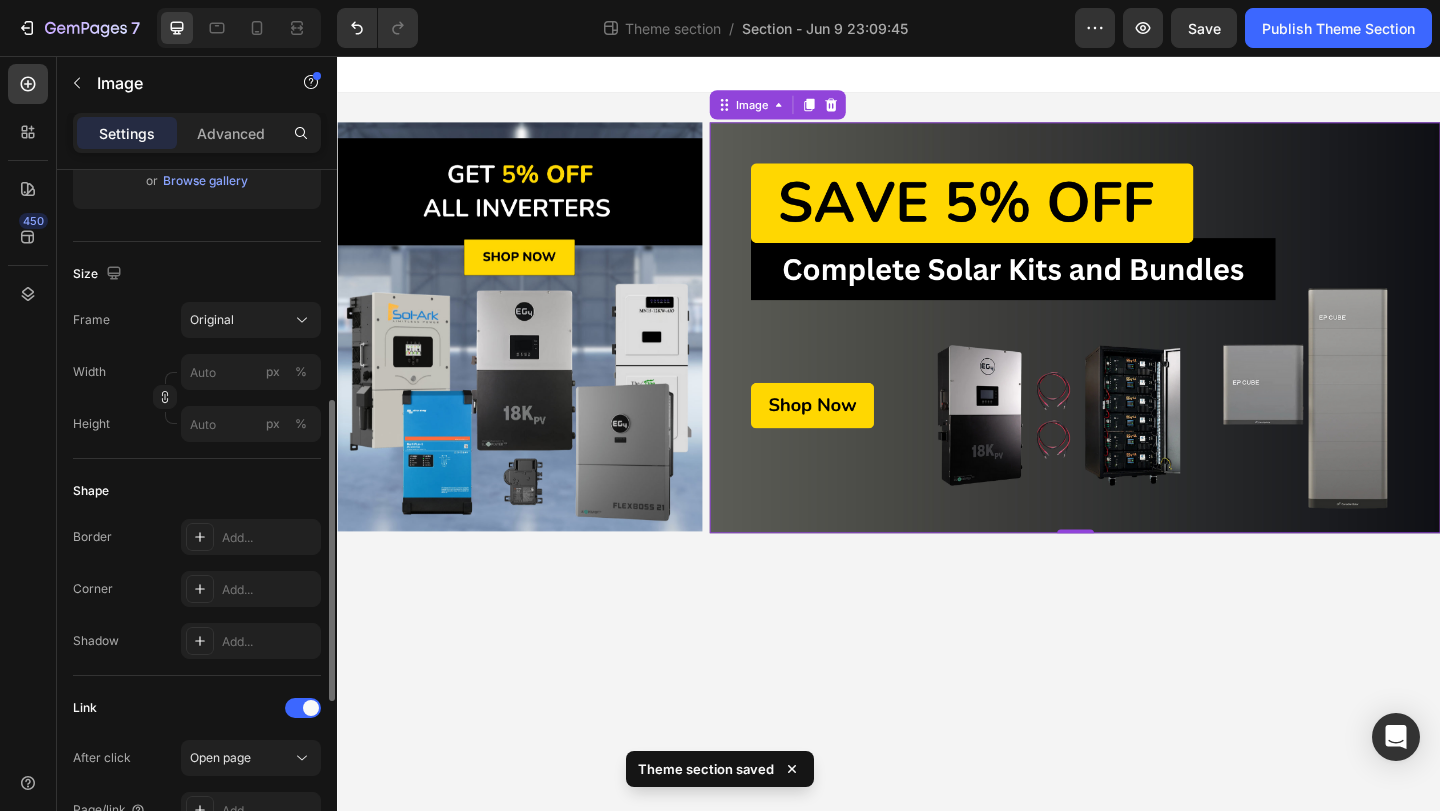 scroll, scrollTop: 468, scrollLeft: 0, axis: vertical 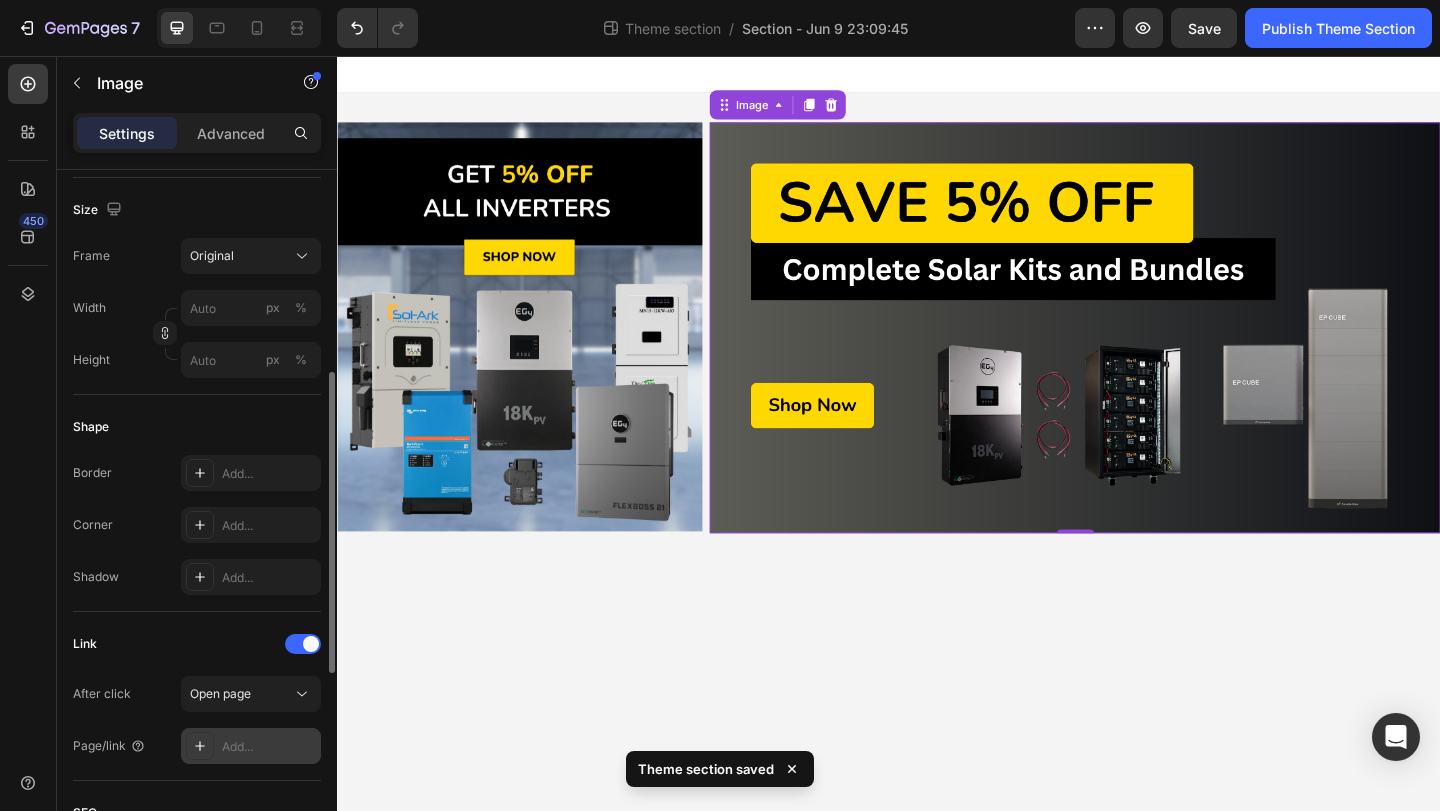click on "Add..." at bounding box center [269, 747] 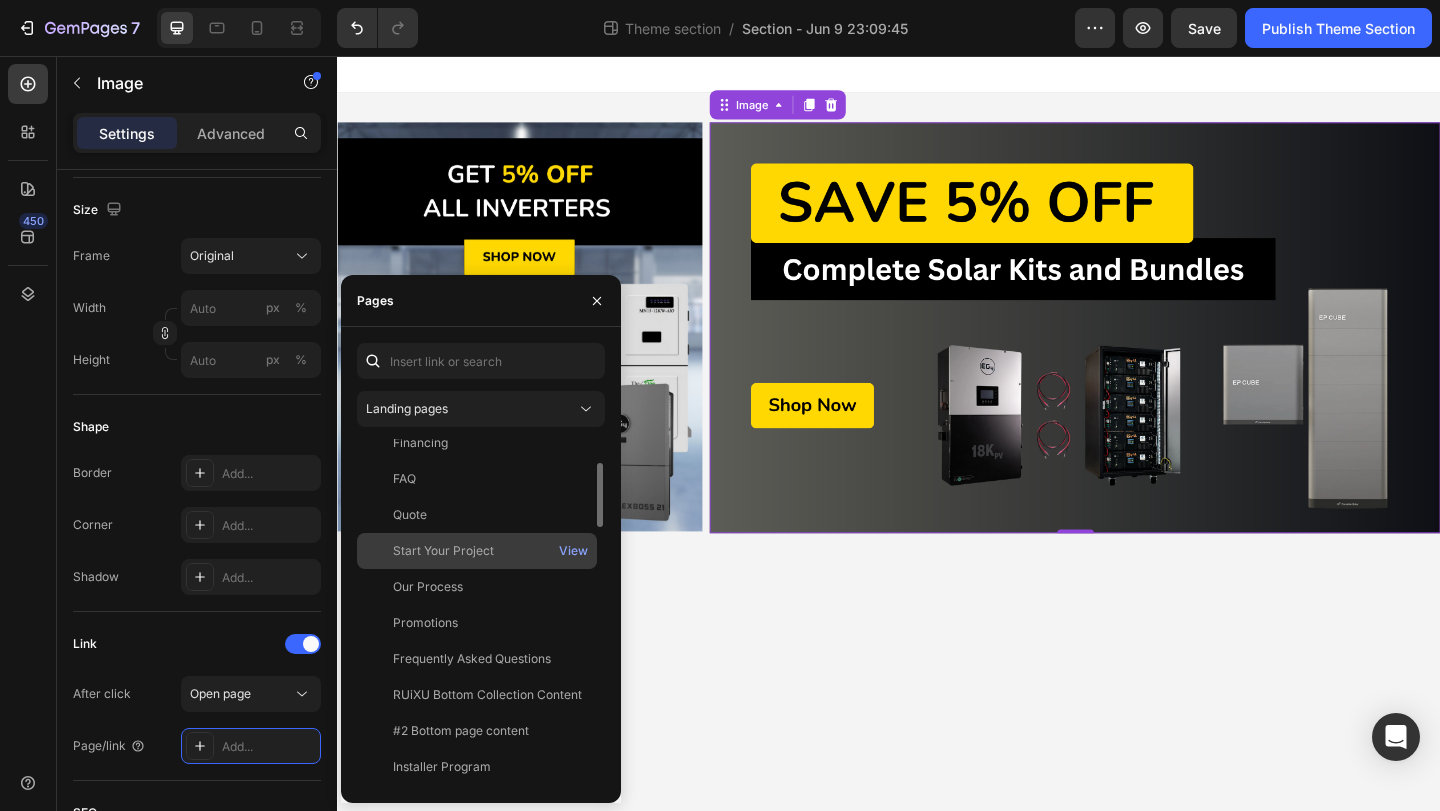 scroll, scrollTop: 164, scrollLeft: 0, axis: vertical 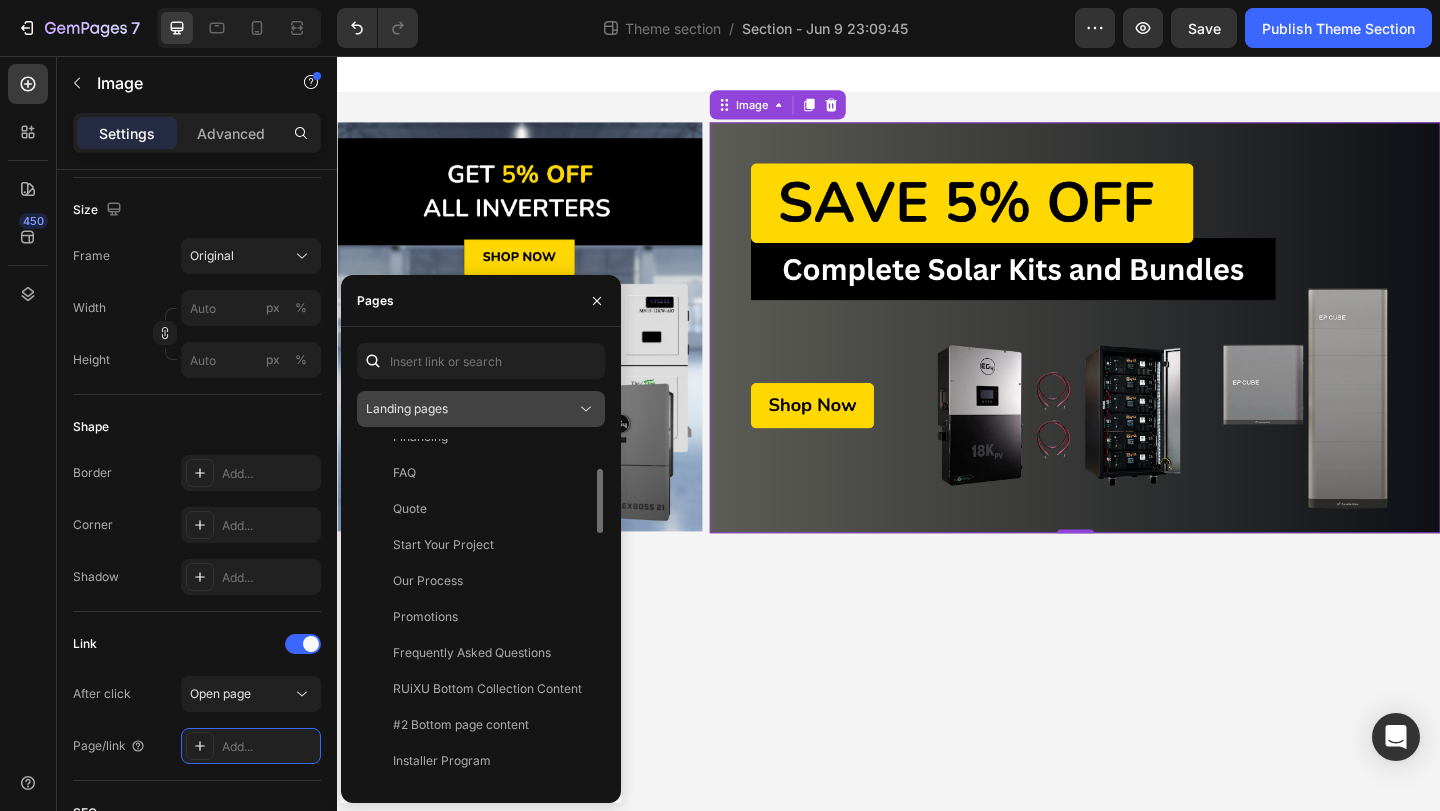 click on "Landing pages" 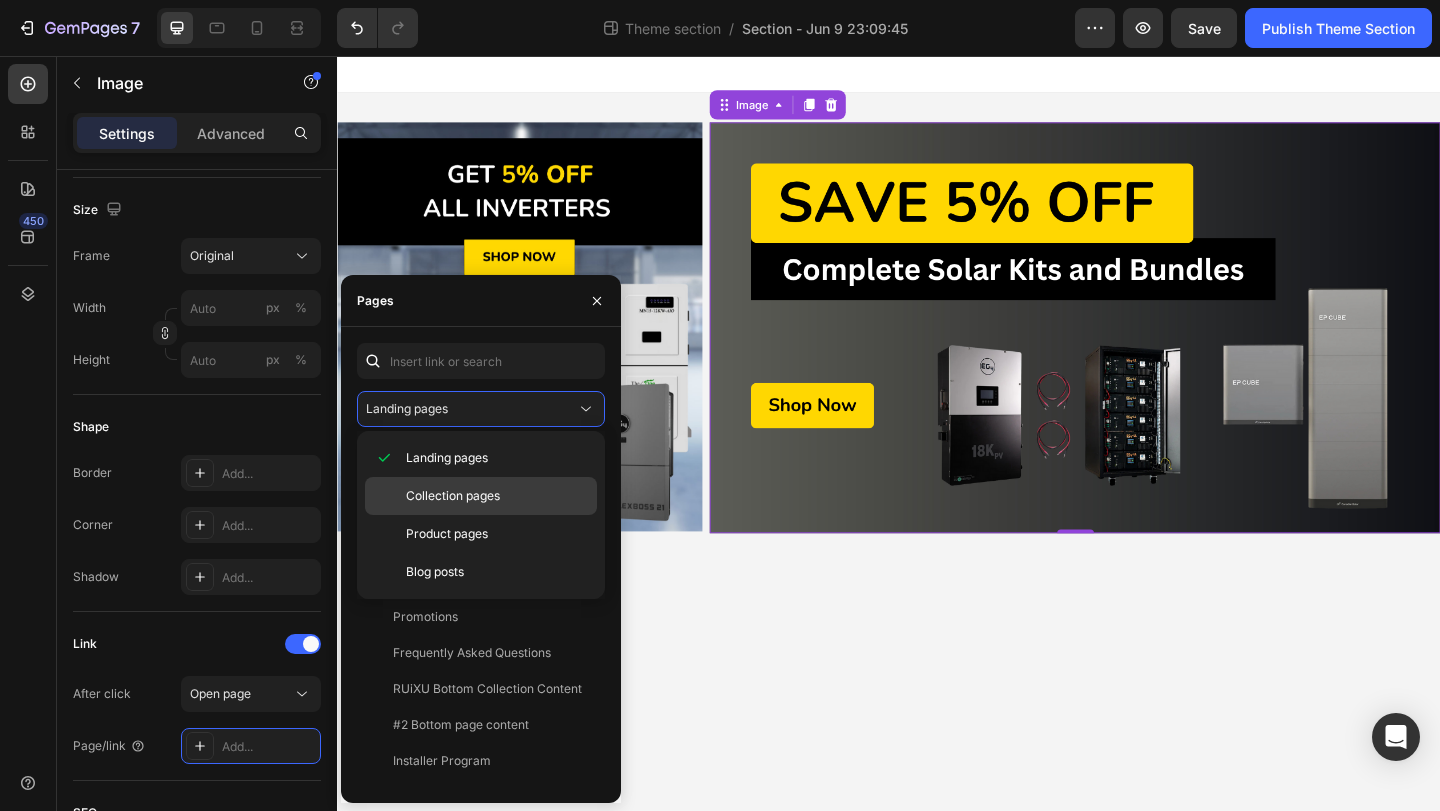 click on "Collection pages" at bounding box center (453, 496) 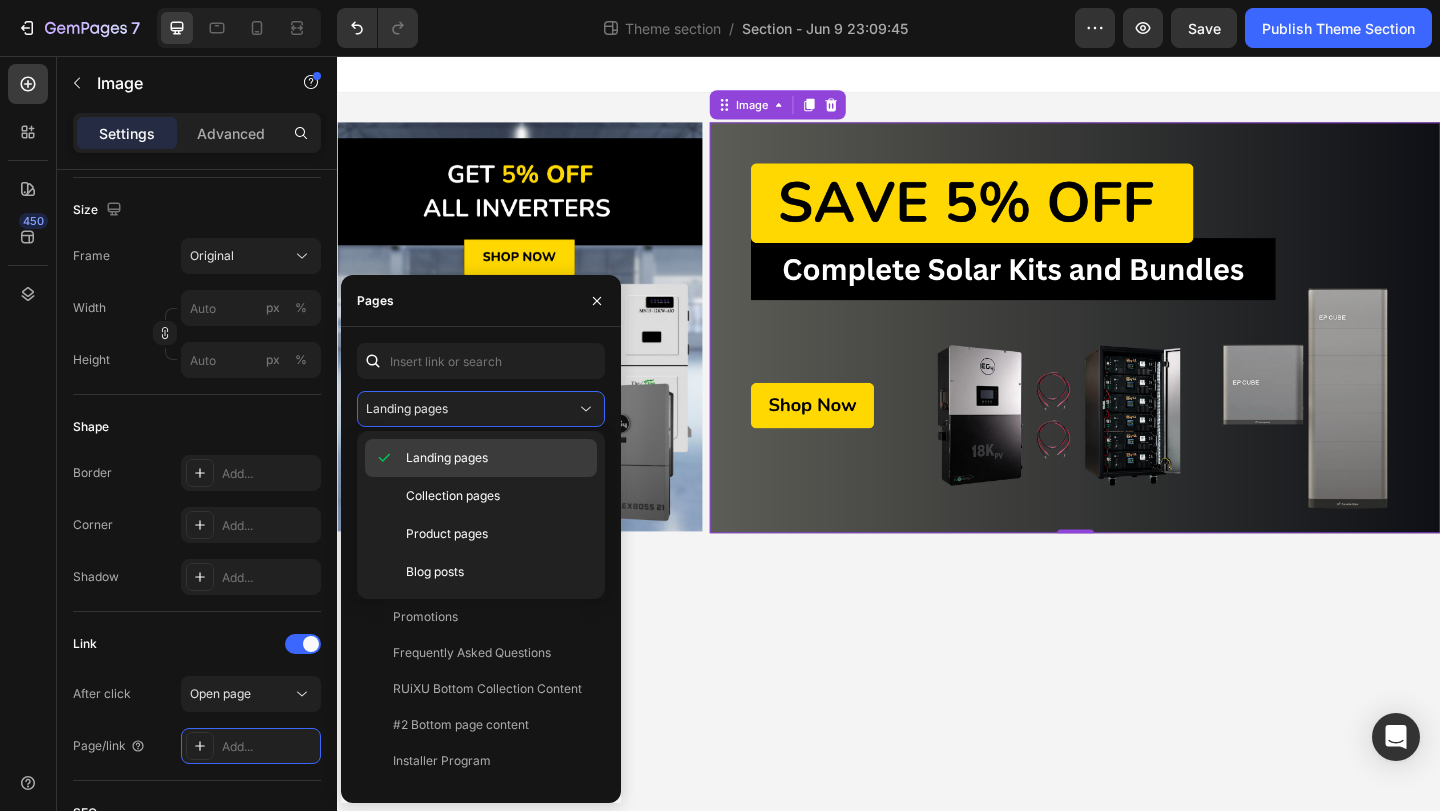 scroll, scrollTop: 0, scrollLeft: 0, axis: both 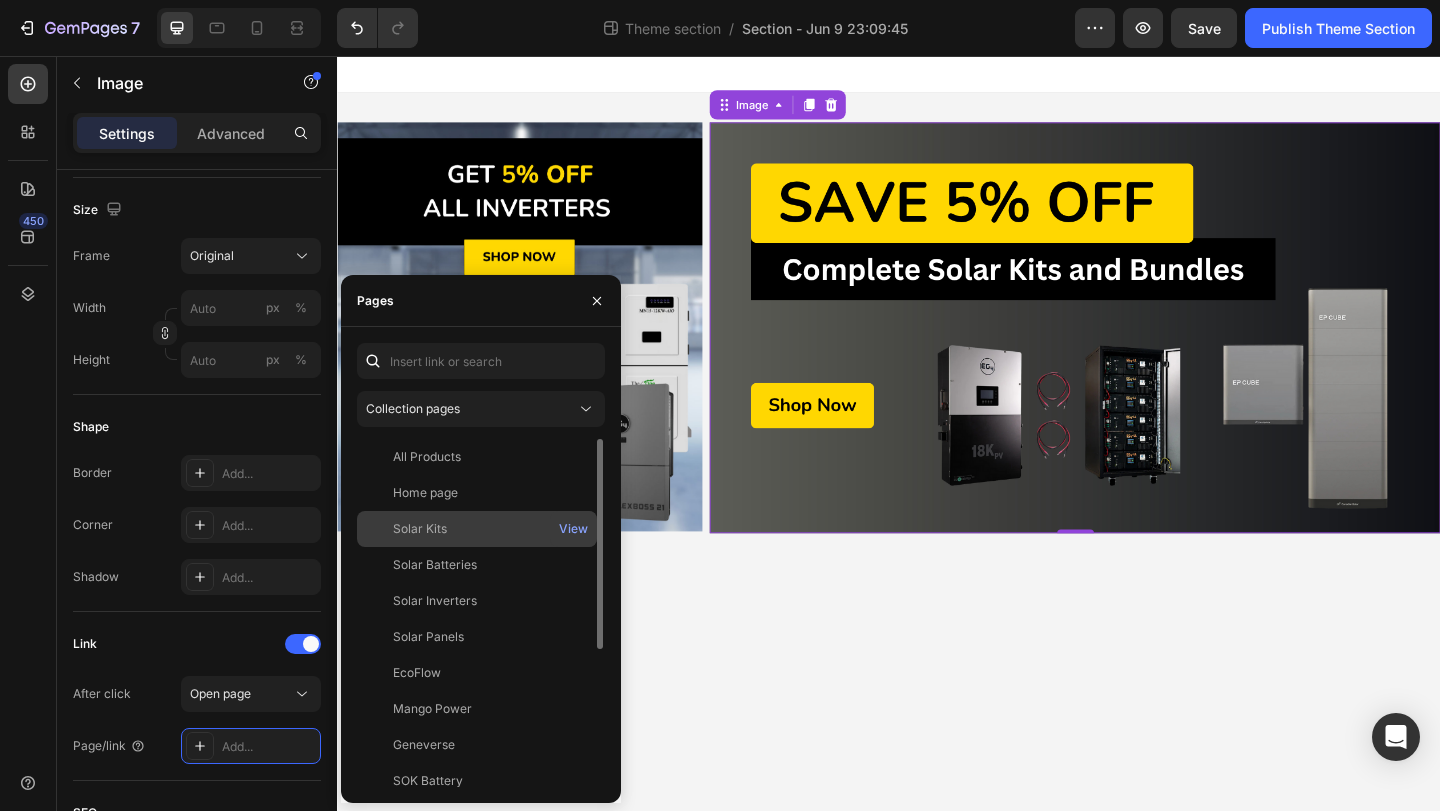 click on "Solar Kits" at bounding box center (477, 529) 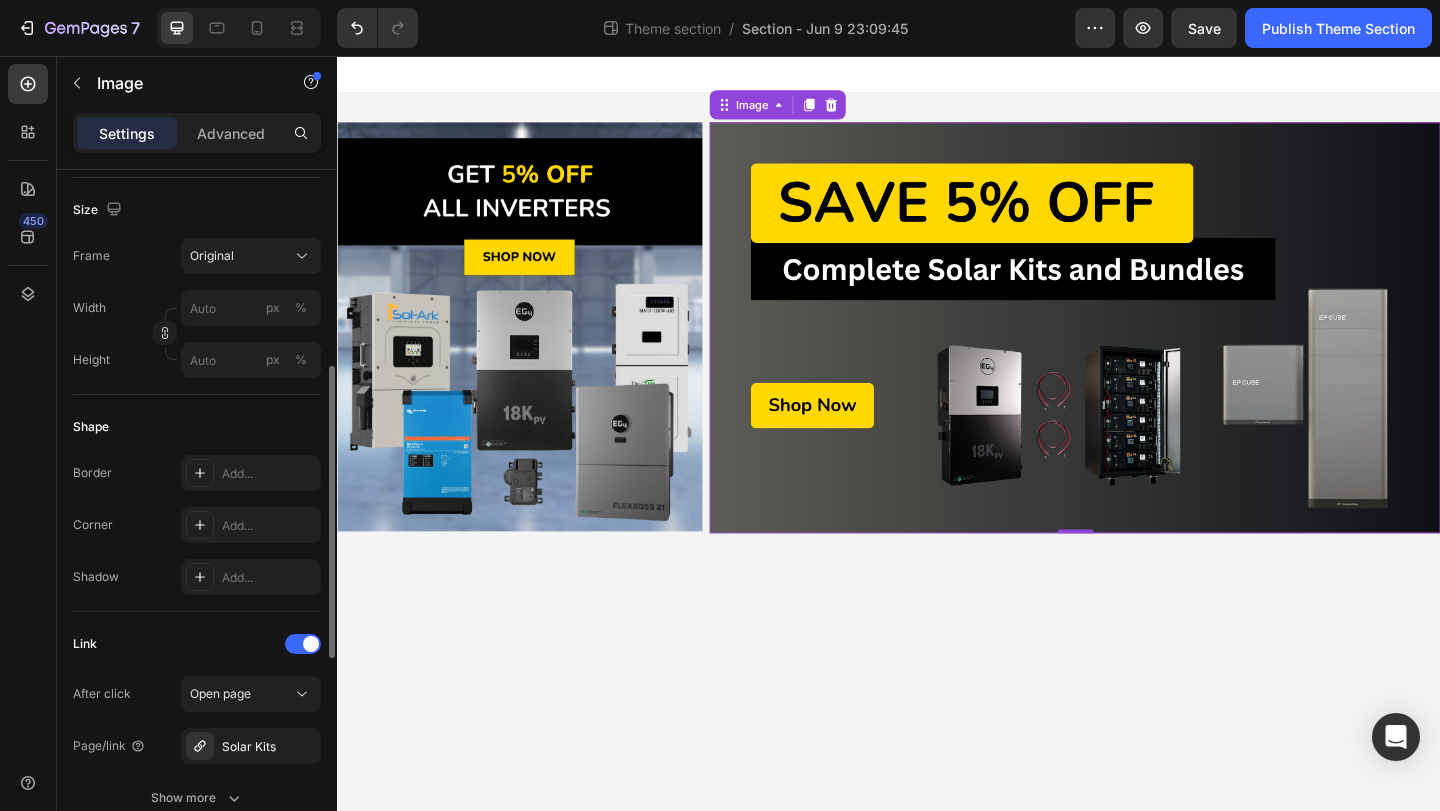 click on "Shape Border Add... Corner Add... Shadow Add..." 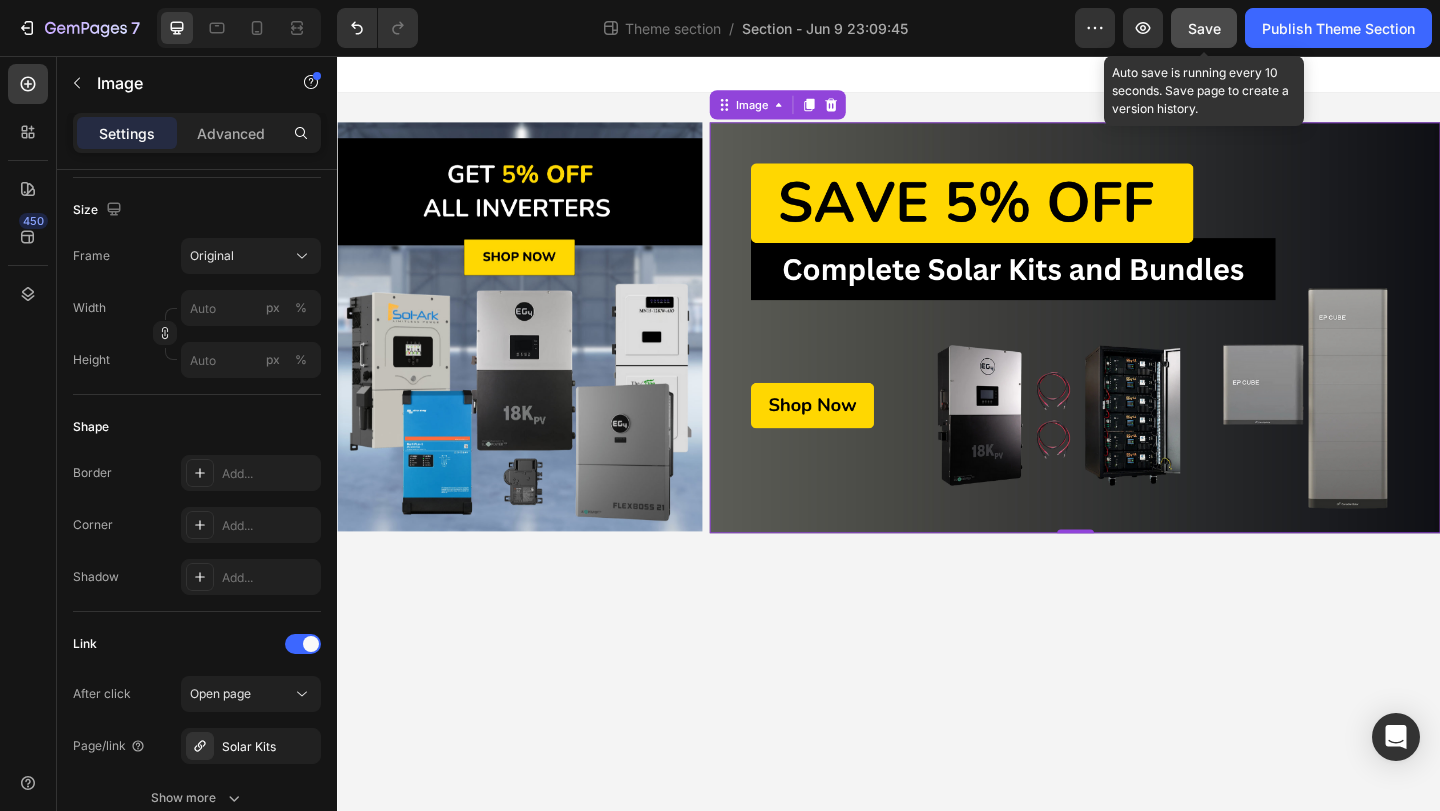 click on "Save" at bounding box center [1204, 28] 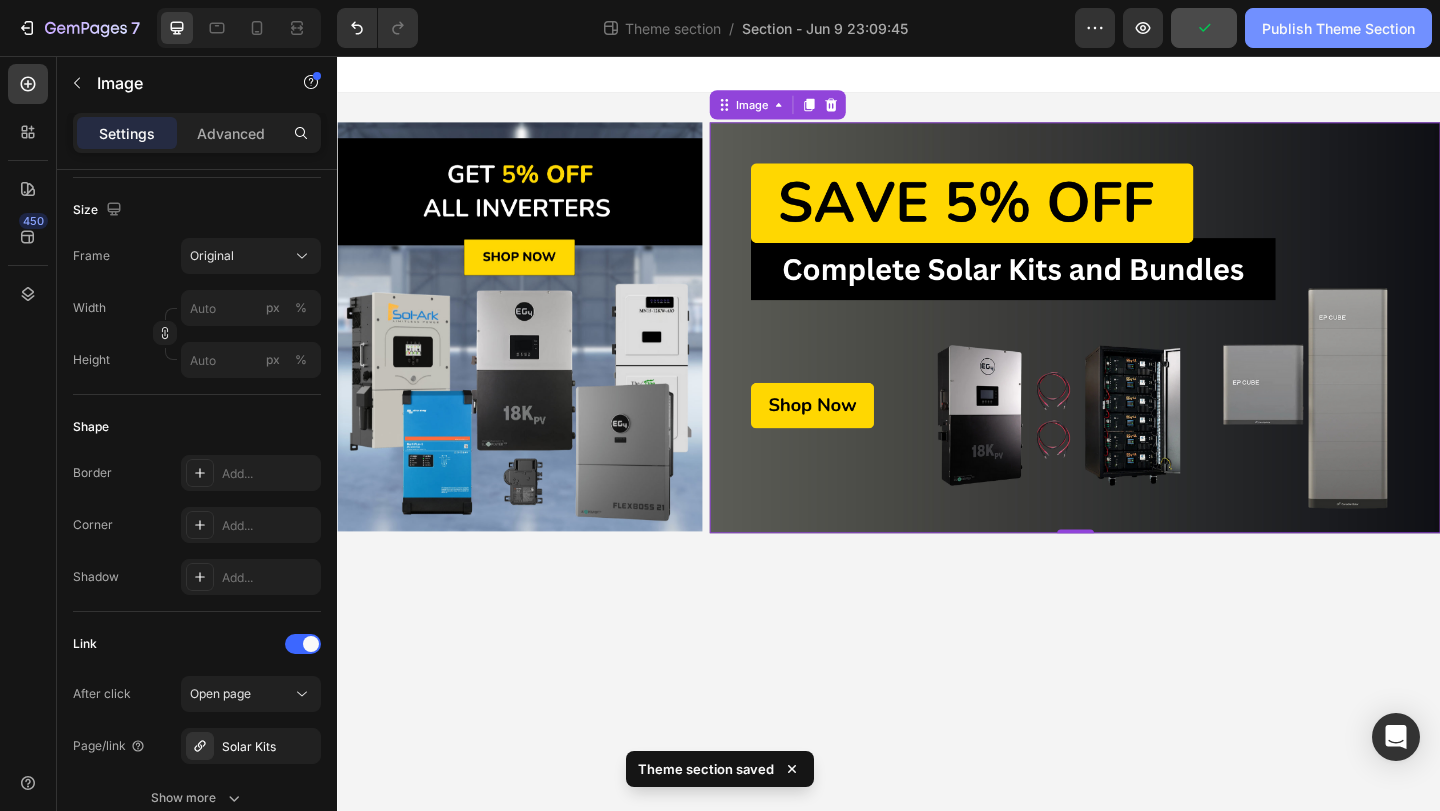 click on "Publish Theme Section" 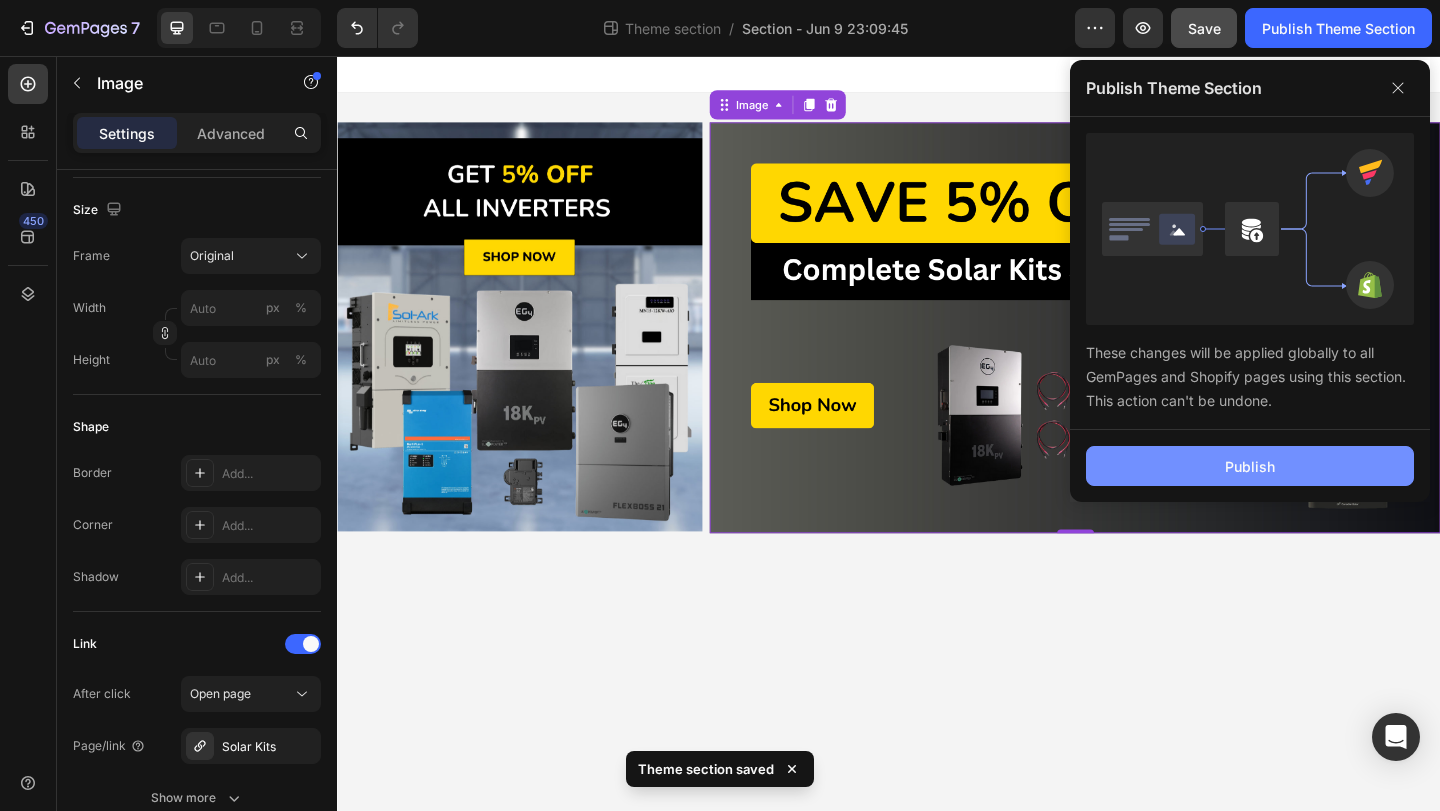 click on "Publish" 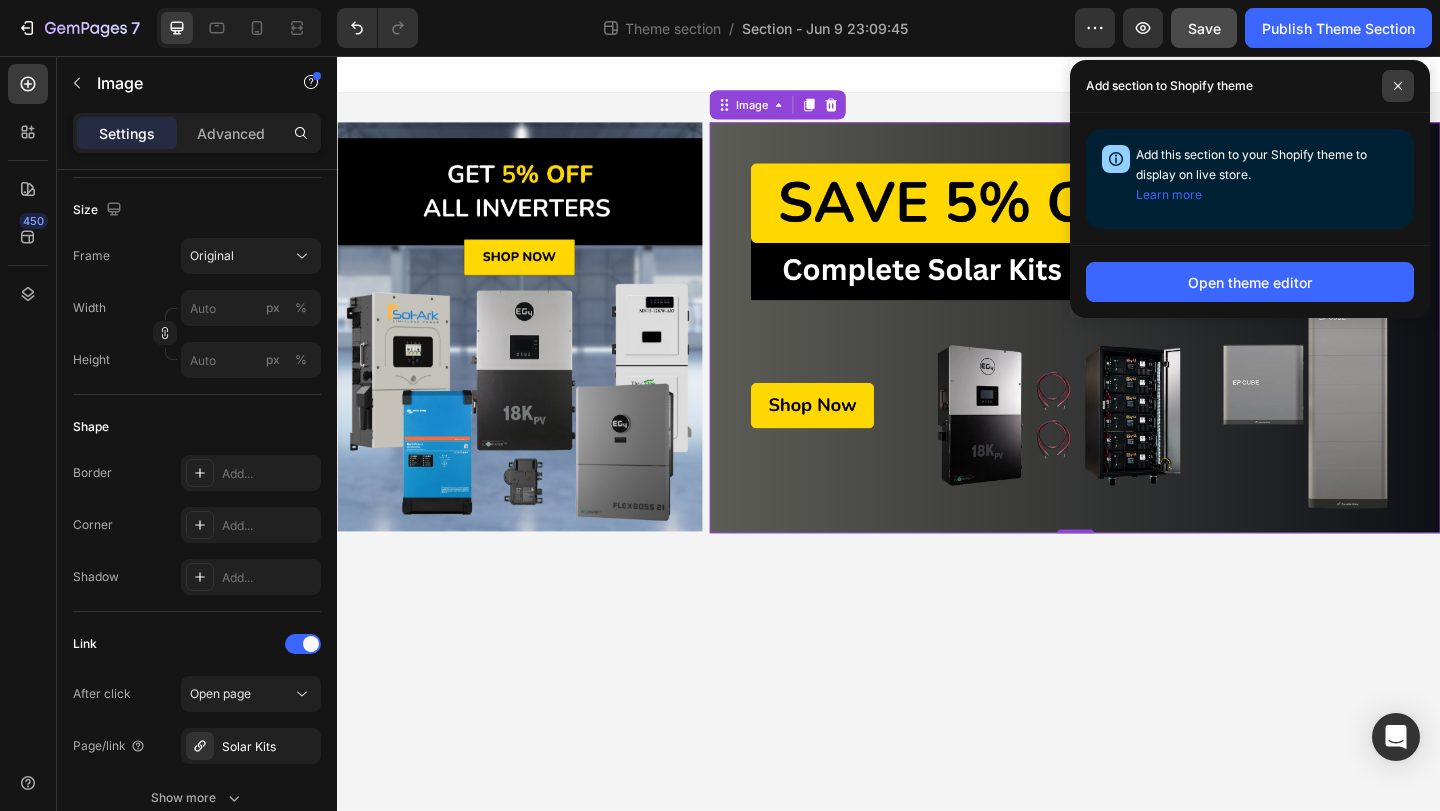 click 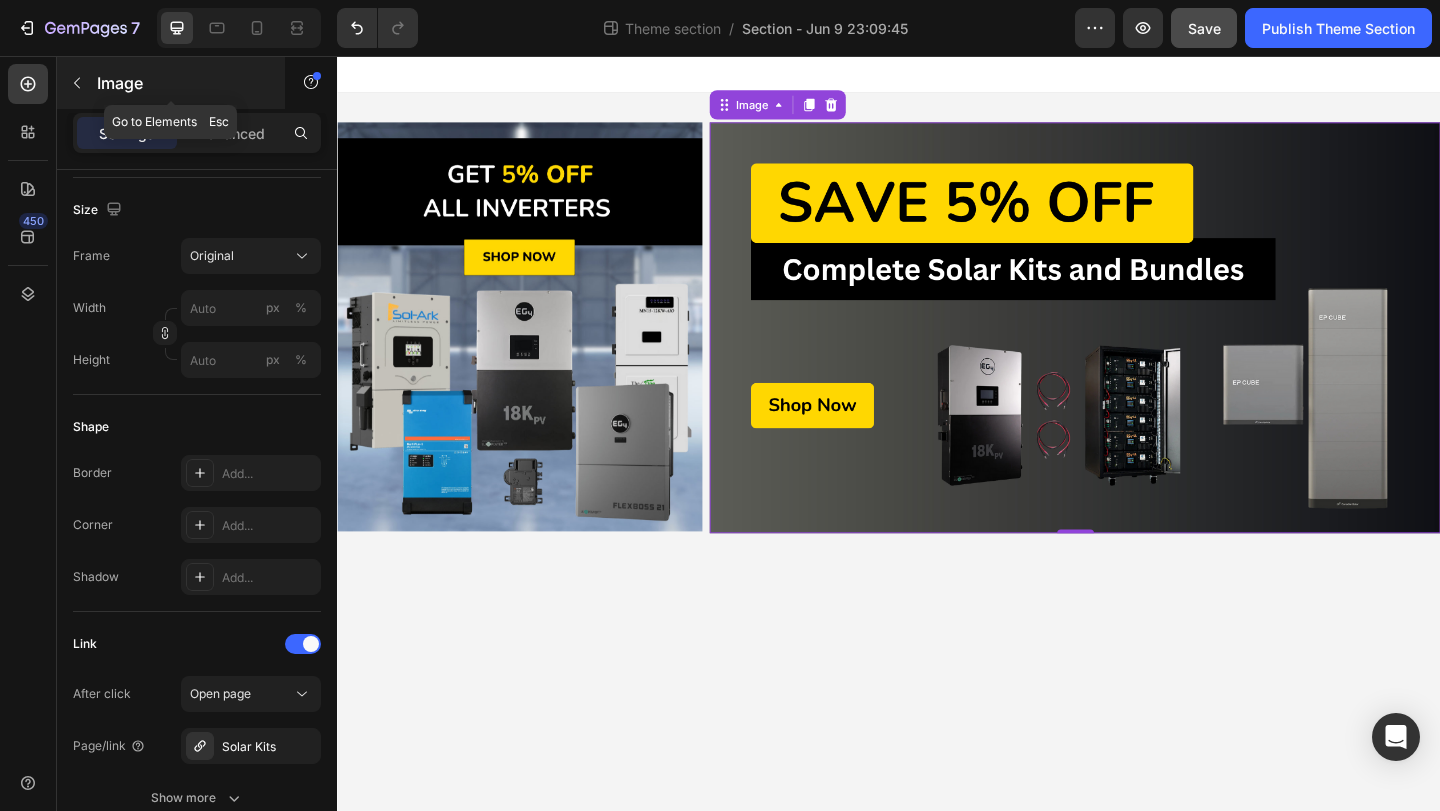 click at bounding box center [77, 83] 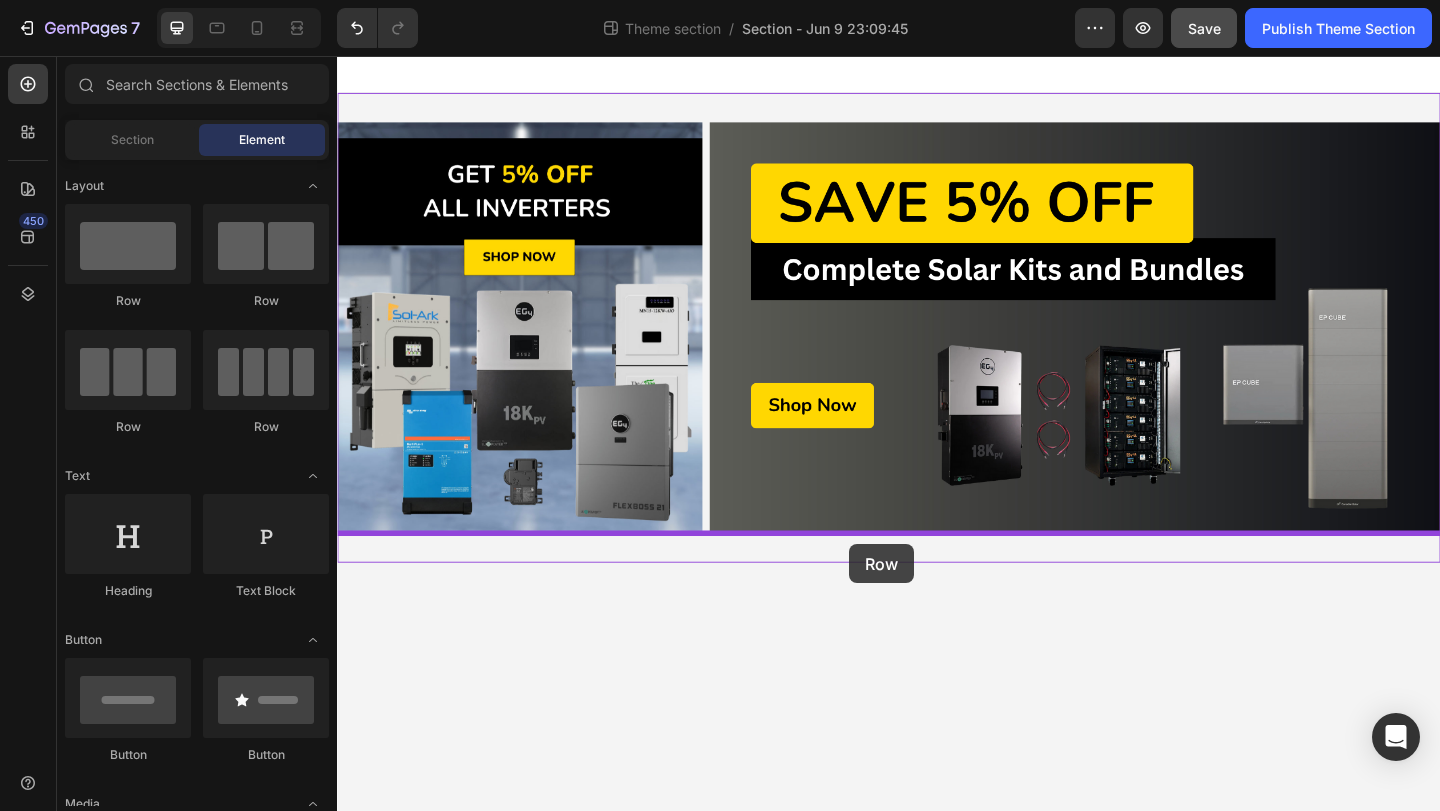 drag, startPoint x: 502, startPoint y: 318, endPoint x: 894, endPoint y: 587, distance: 475.42087 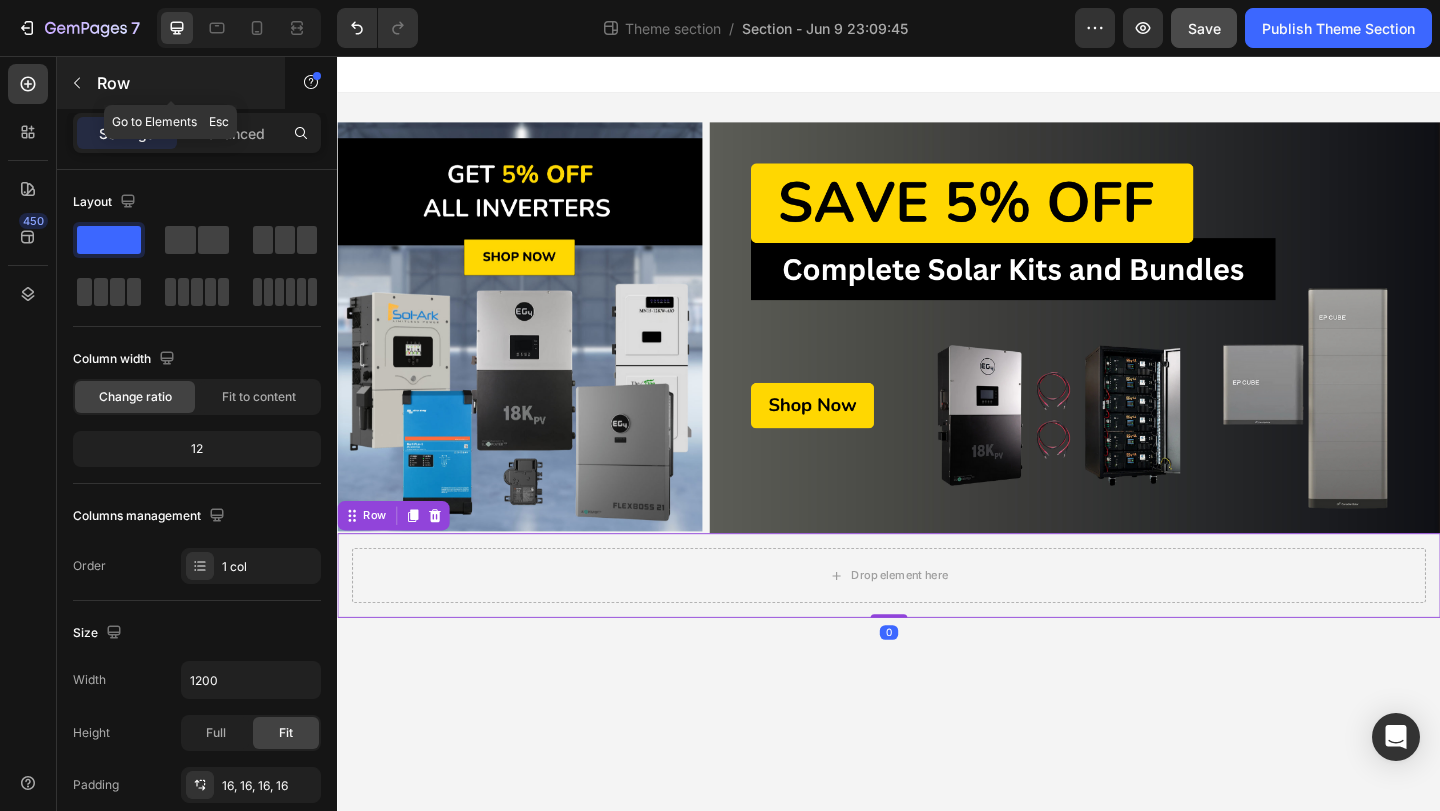 click 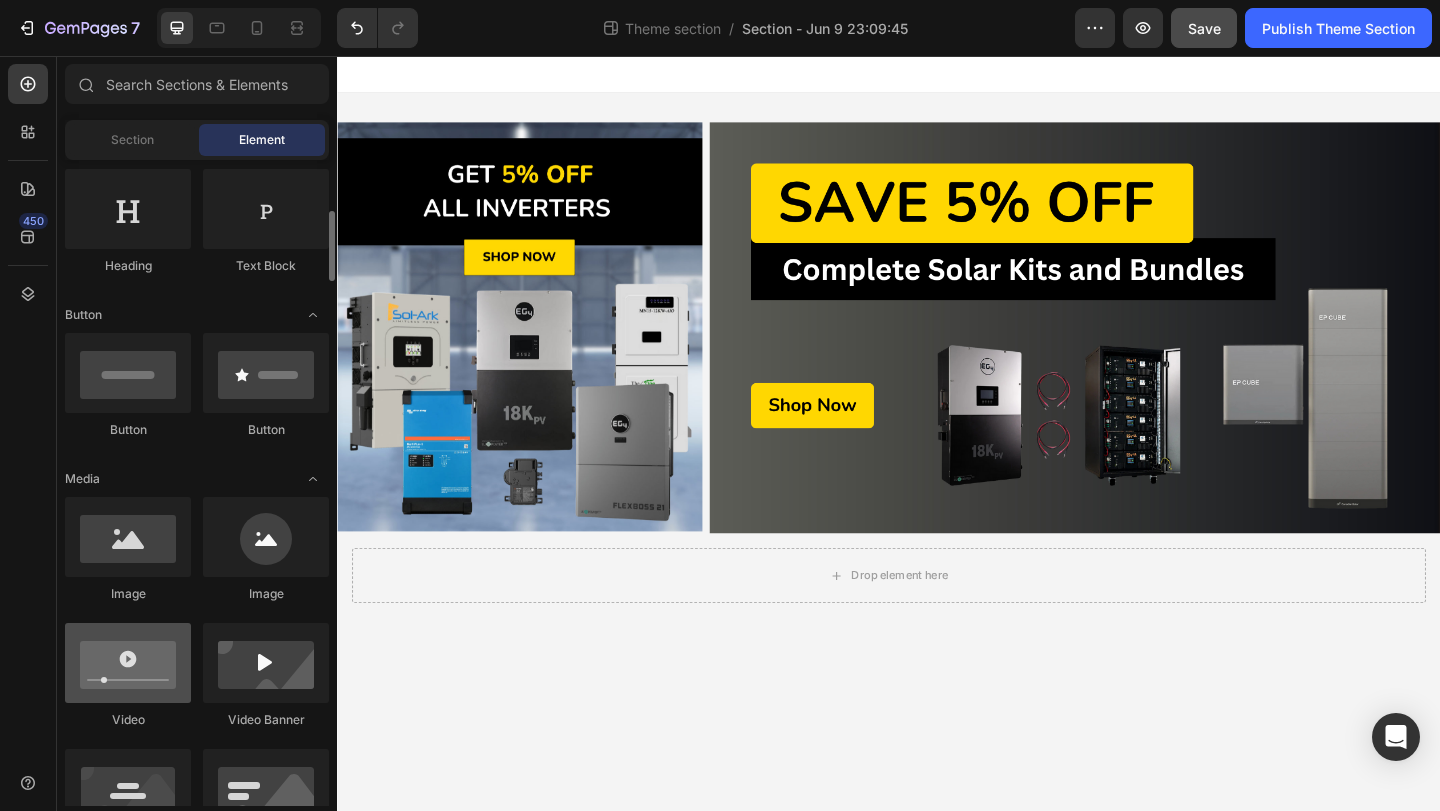scroll, scrollTop: 339, scrollLeft: 0, axis: vertical 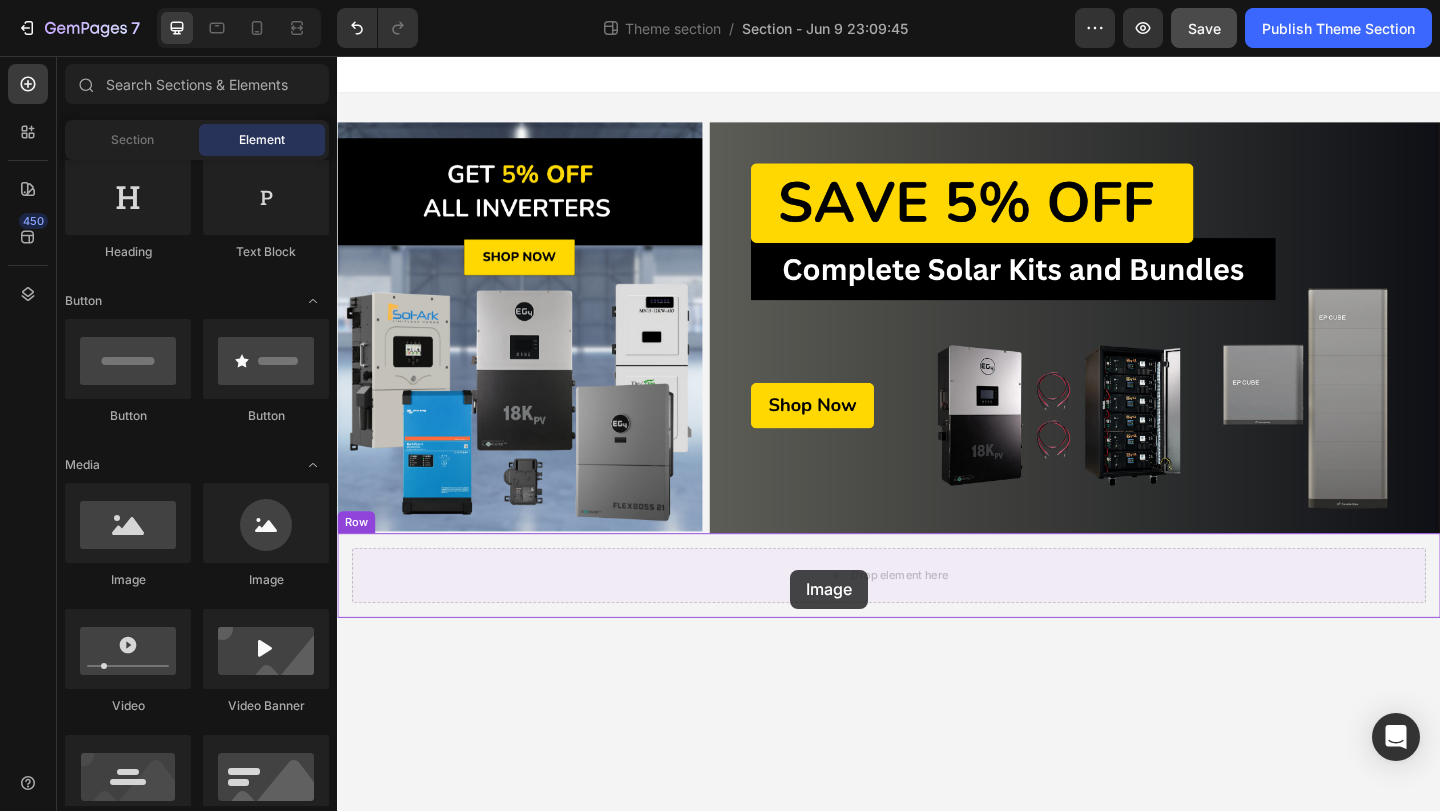 drag, startPoint x: 469, startPoint y: 603, endPoint x: 830, endPoint y: 615, distance: 361.1994 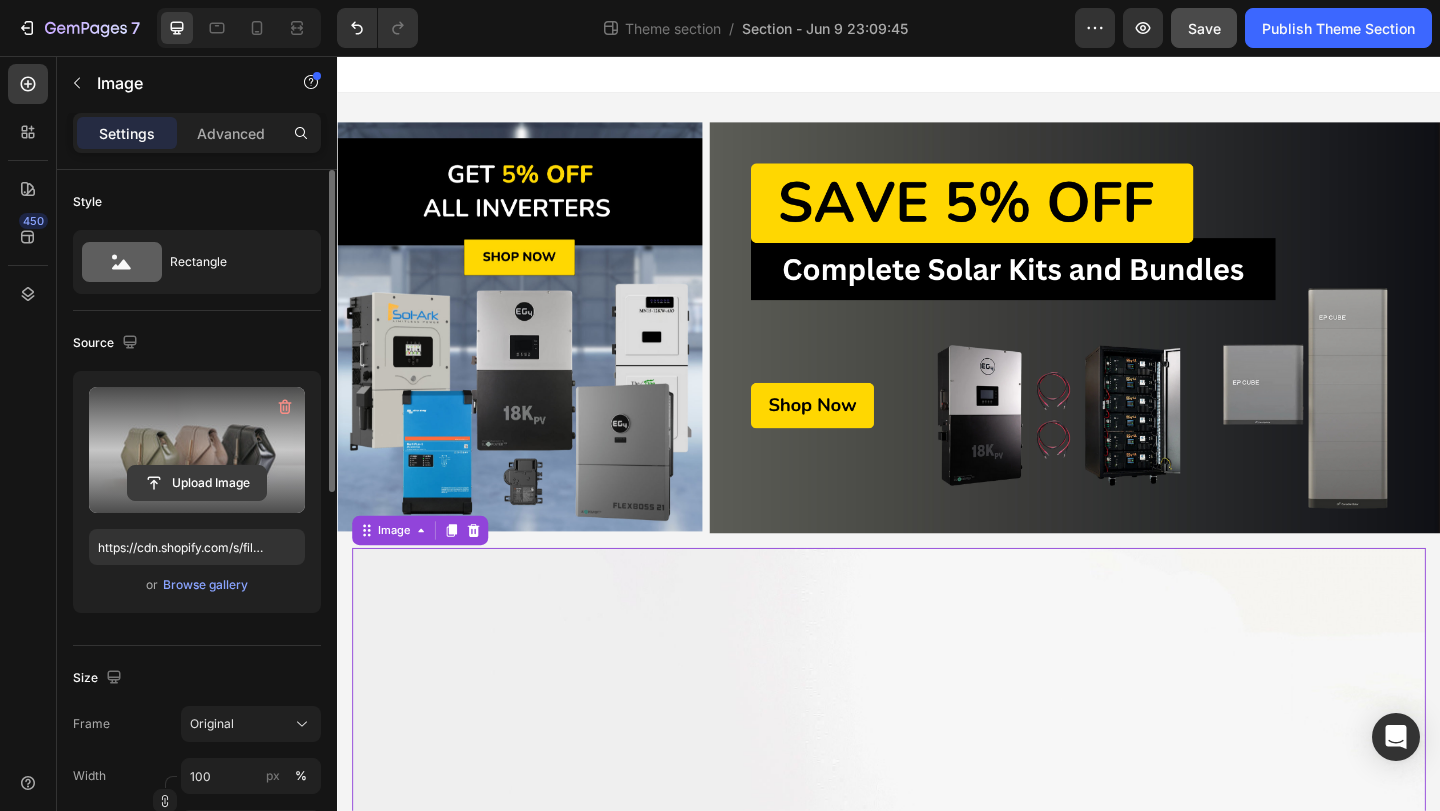 click 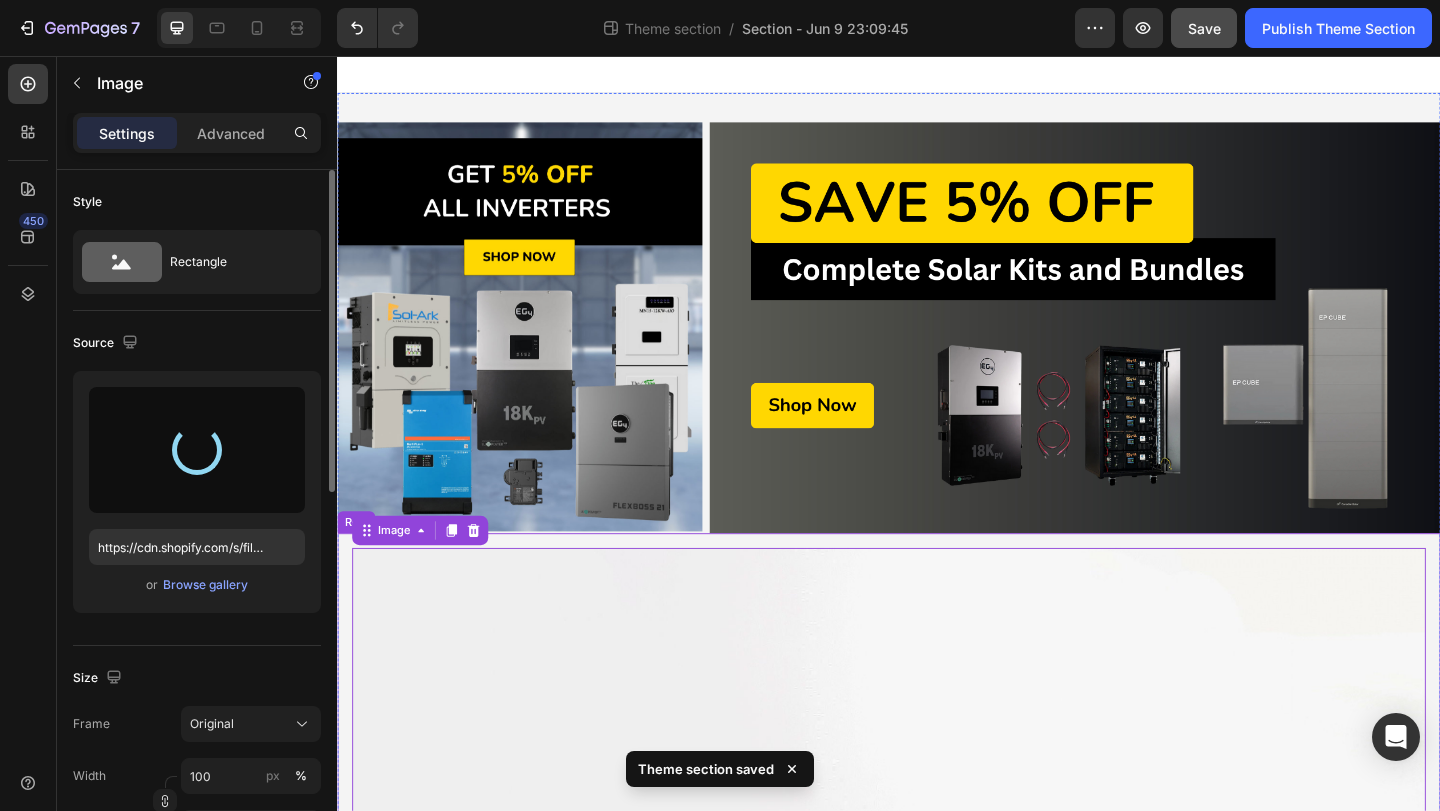 type on "https://cdn.shopify.com/s/files/1/0838/2919/5025/files/gempages_550854318748599510-76f0f7c9-ff63-4f90-9005-dbbad8f2e5bf.jpg" 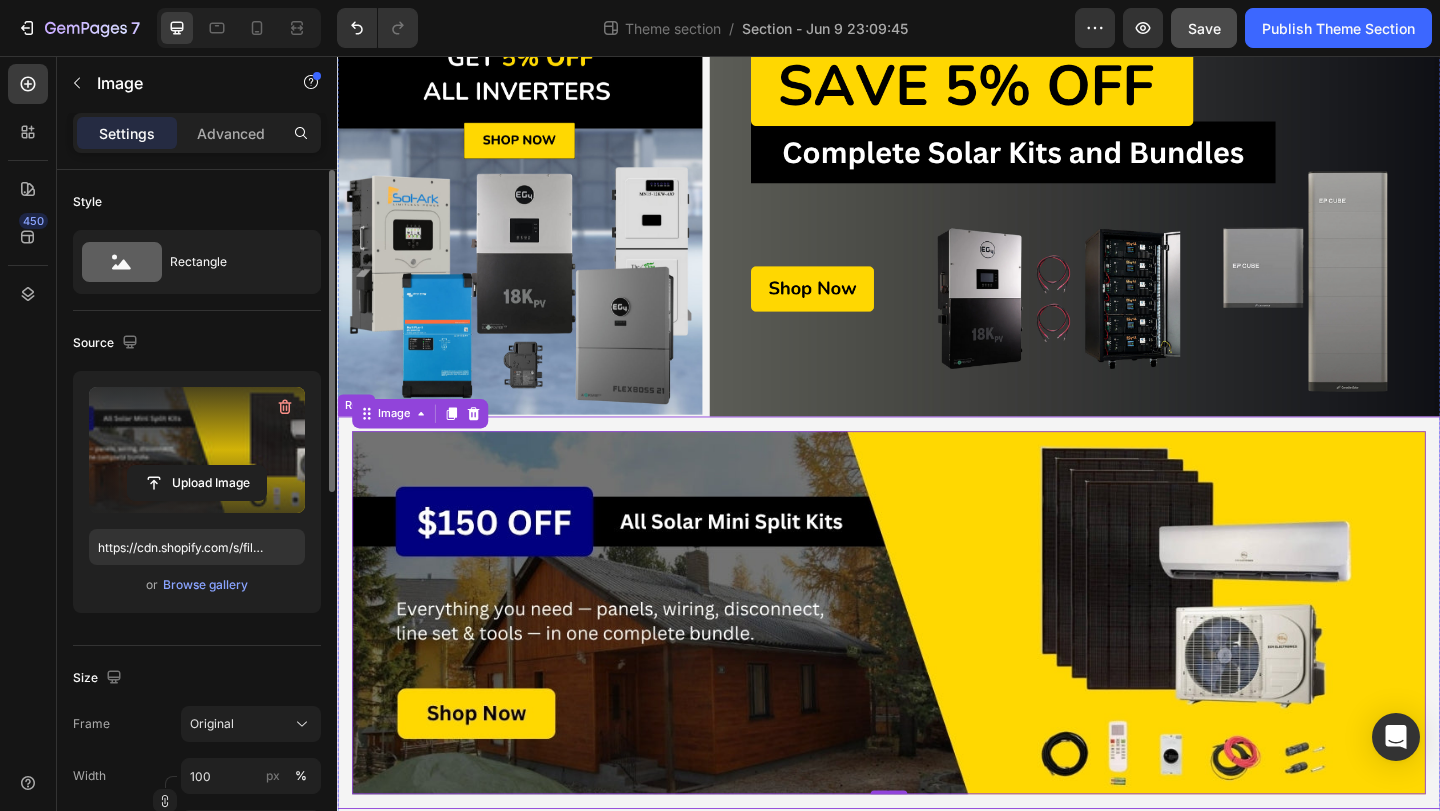 scroll, scrollTop: 147, scrollLeft: 0, axis: vertical 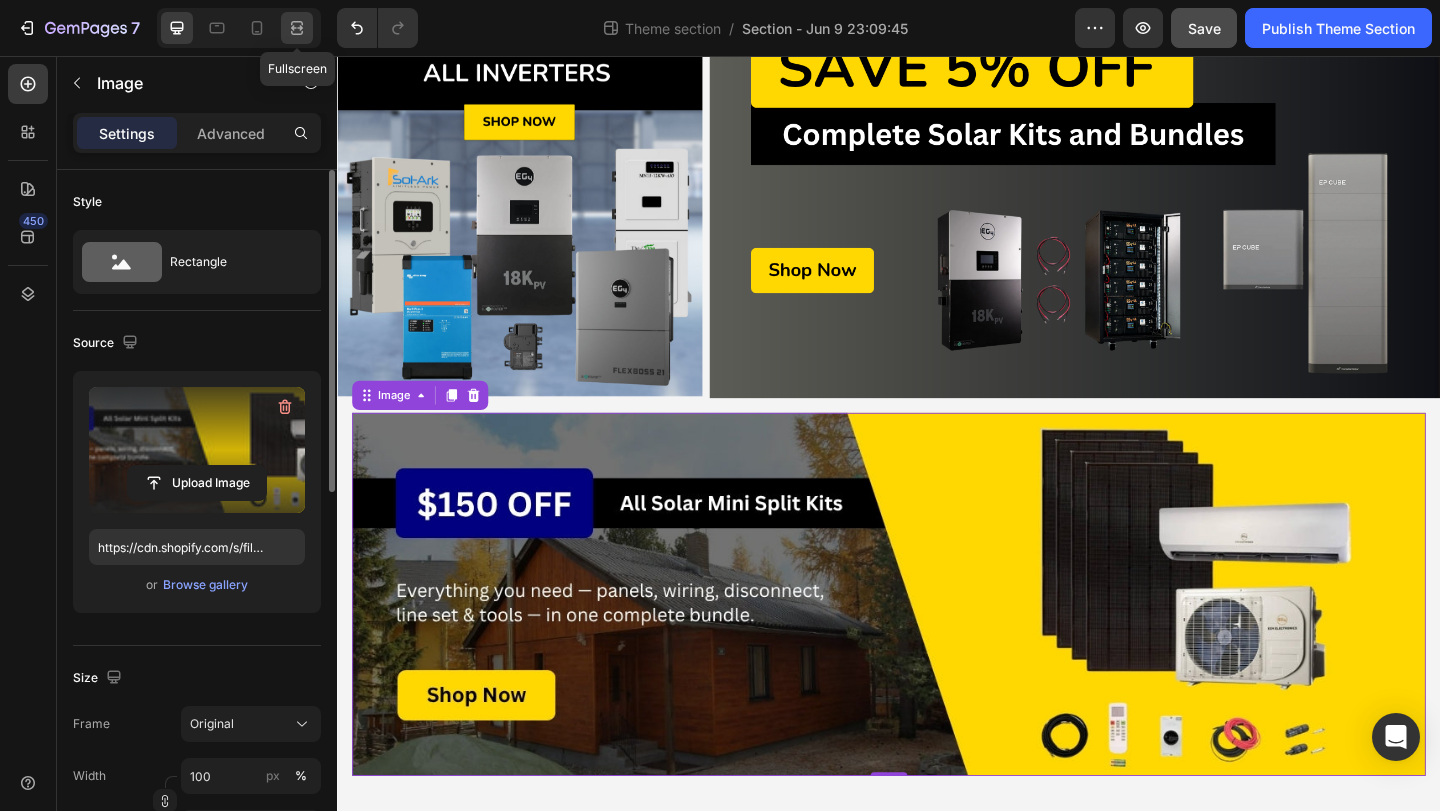 drag, startPoint x: 298, startPoint y: 28, endPoint x: 327, endPoint y: 4, distance: 37.64306 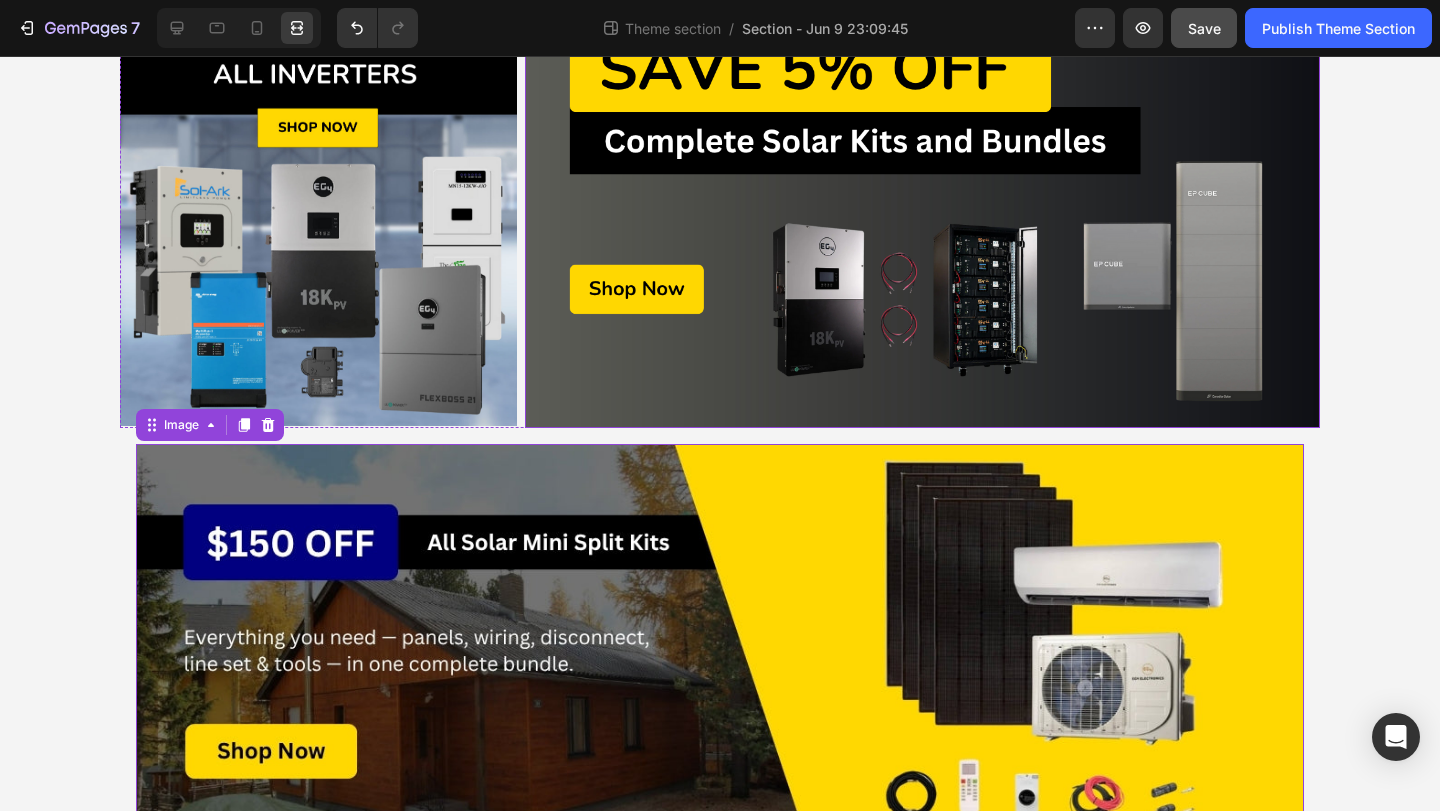 scroll, scrollTop: 222, scrollLeft: 0, axis: vertical 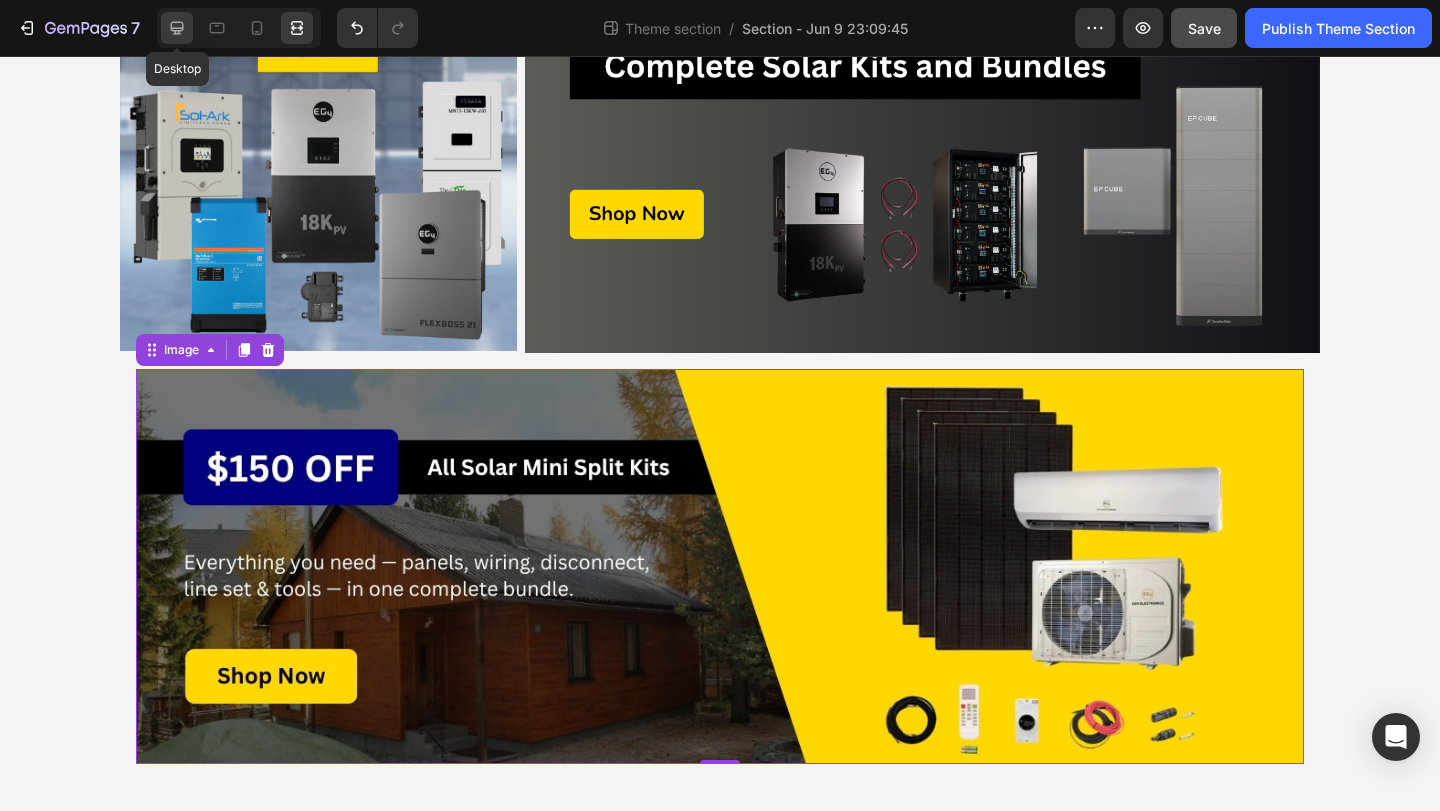 click 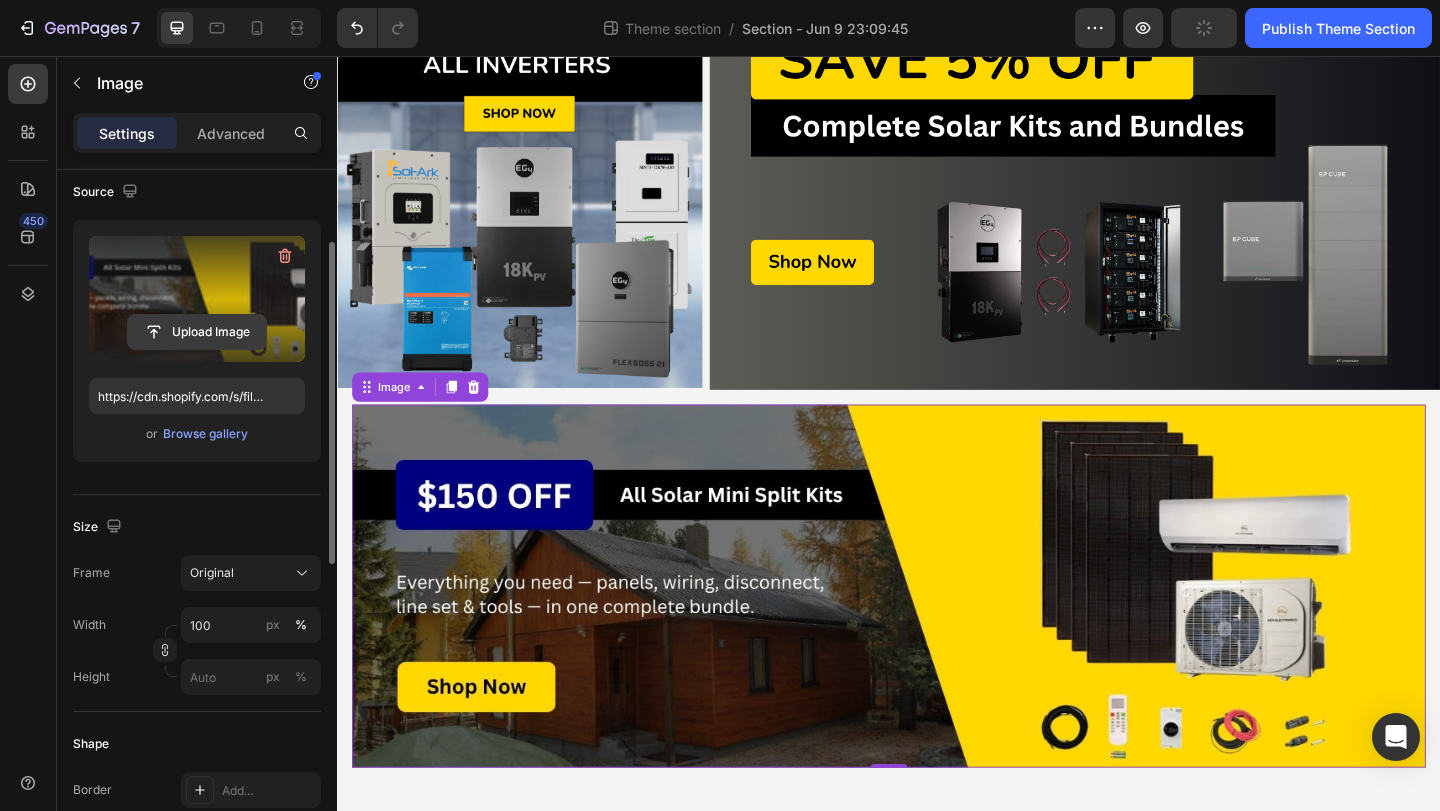 scroll, scrollTop: 153, scrollLeft: 0, axis: vertical 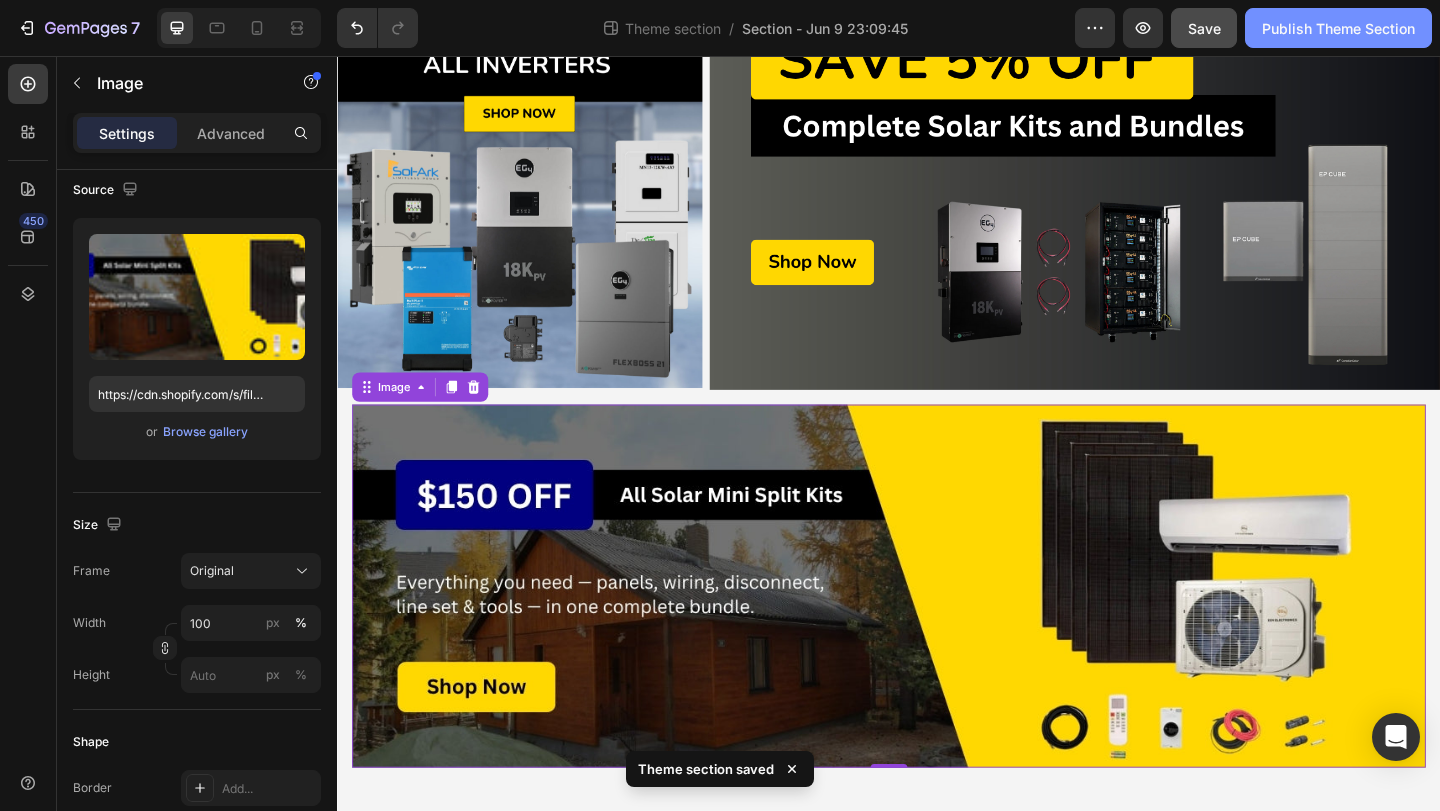 click on "Publish Theme Section" at bounding box center [1338, 28] 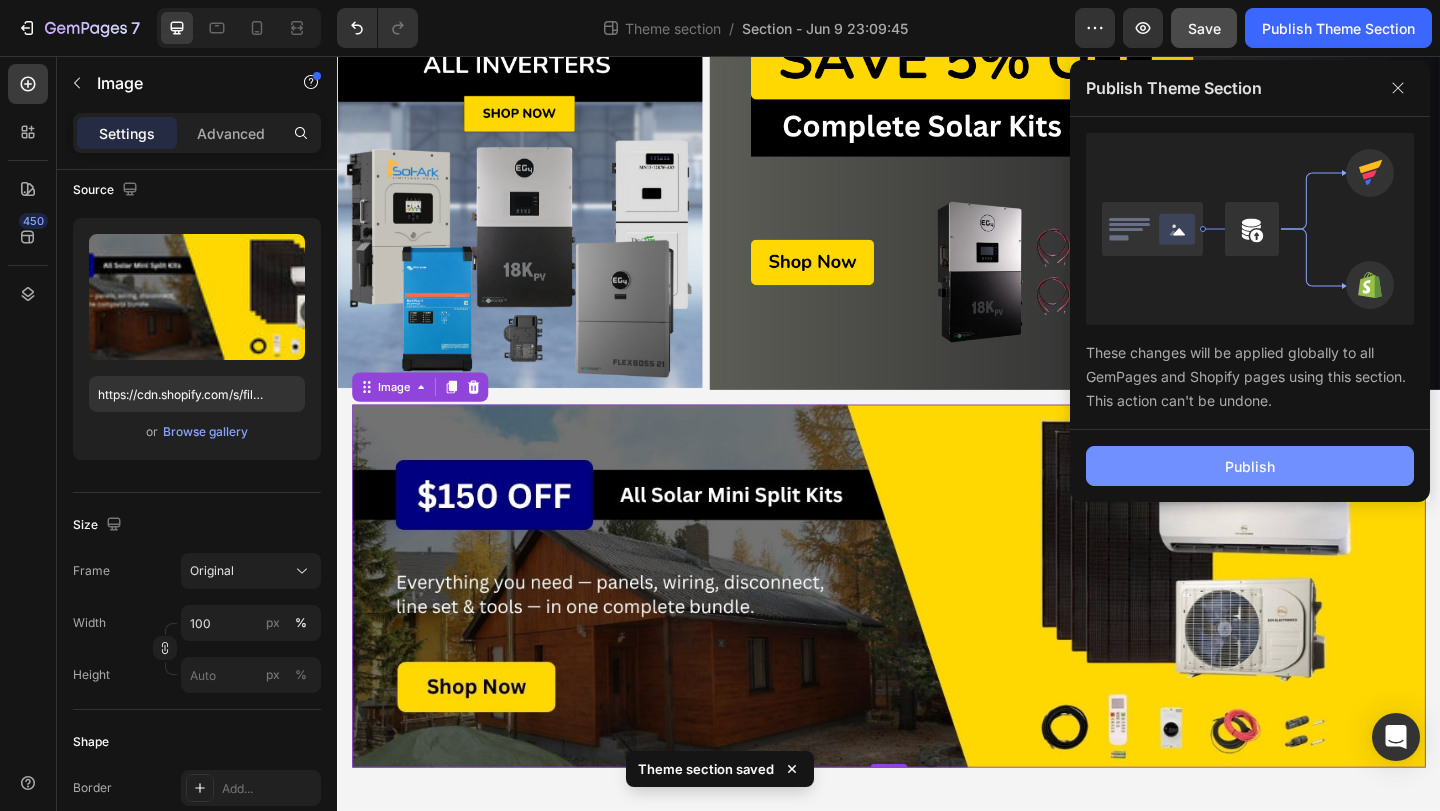click on "Publish" 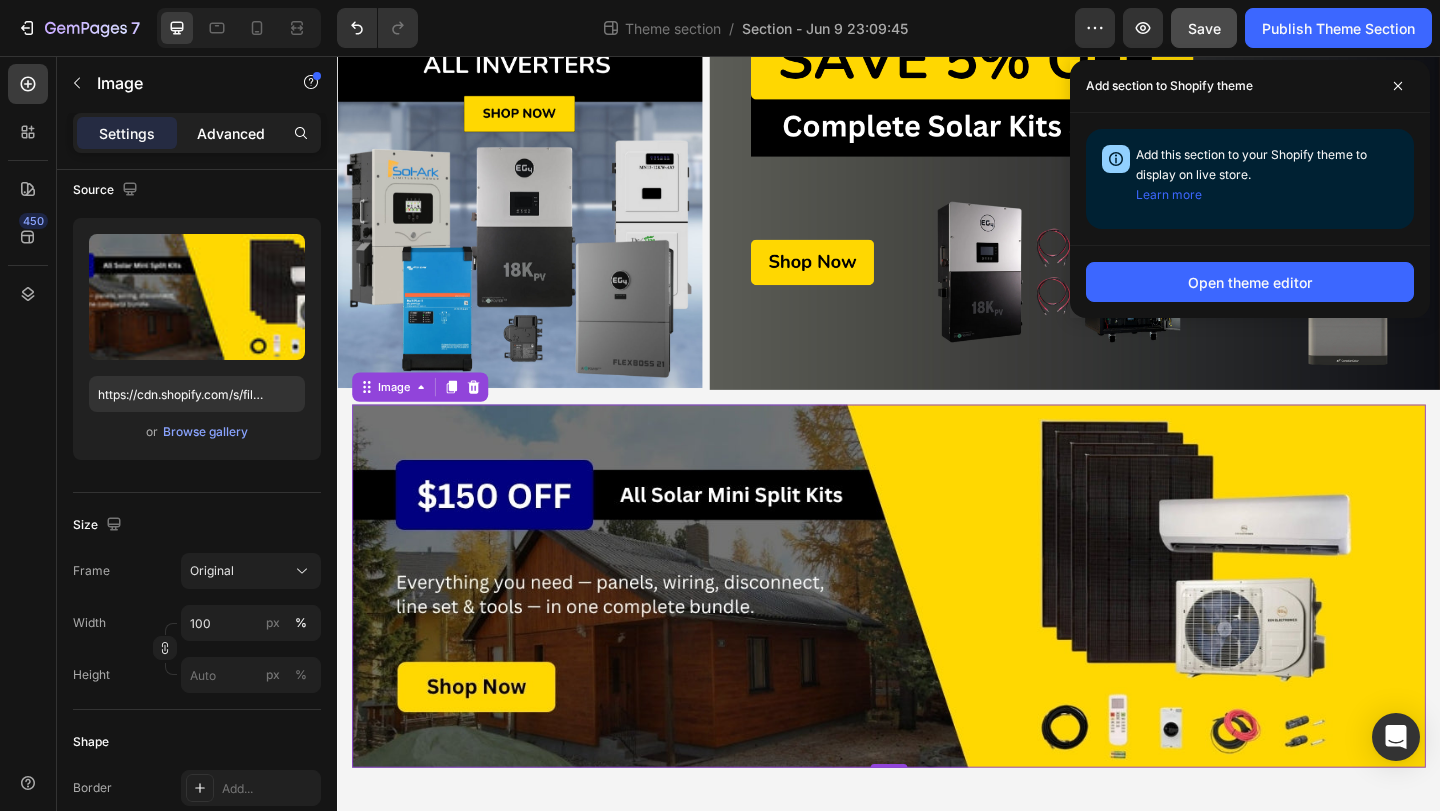 click on "Advanced" at bounding box center (231, 133) 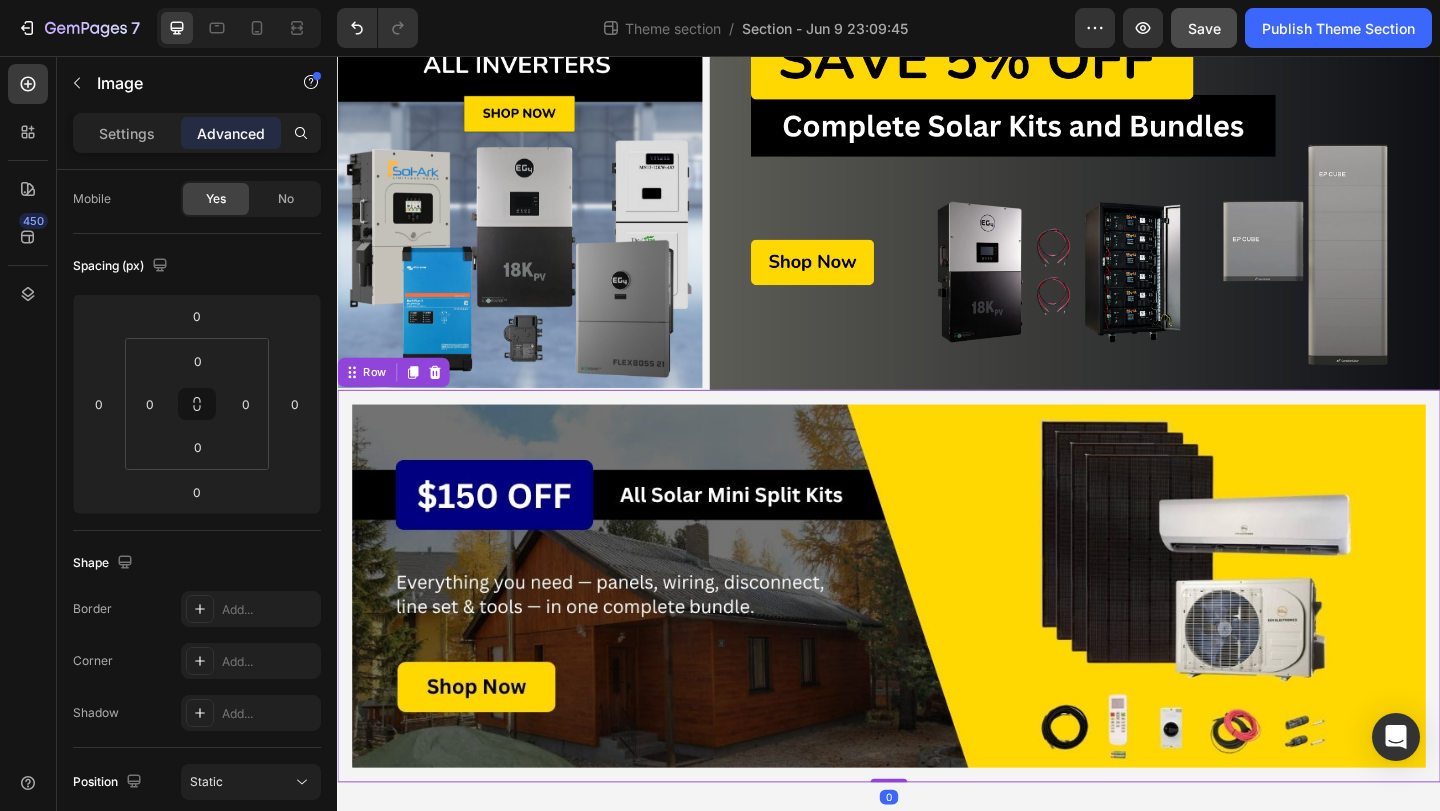 click on "Image Row   0" at bounding box center (937, 632) 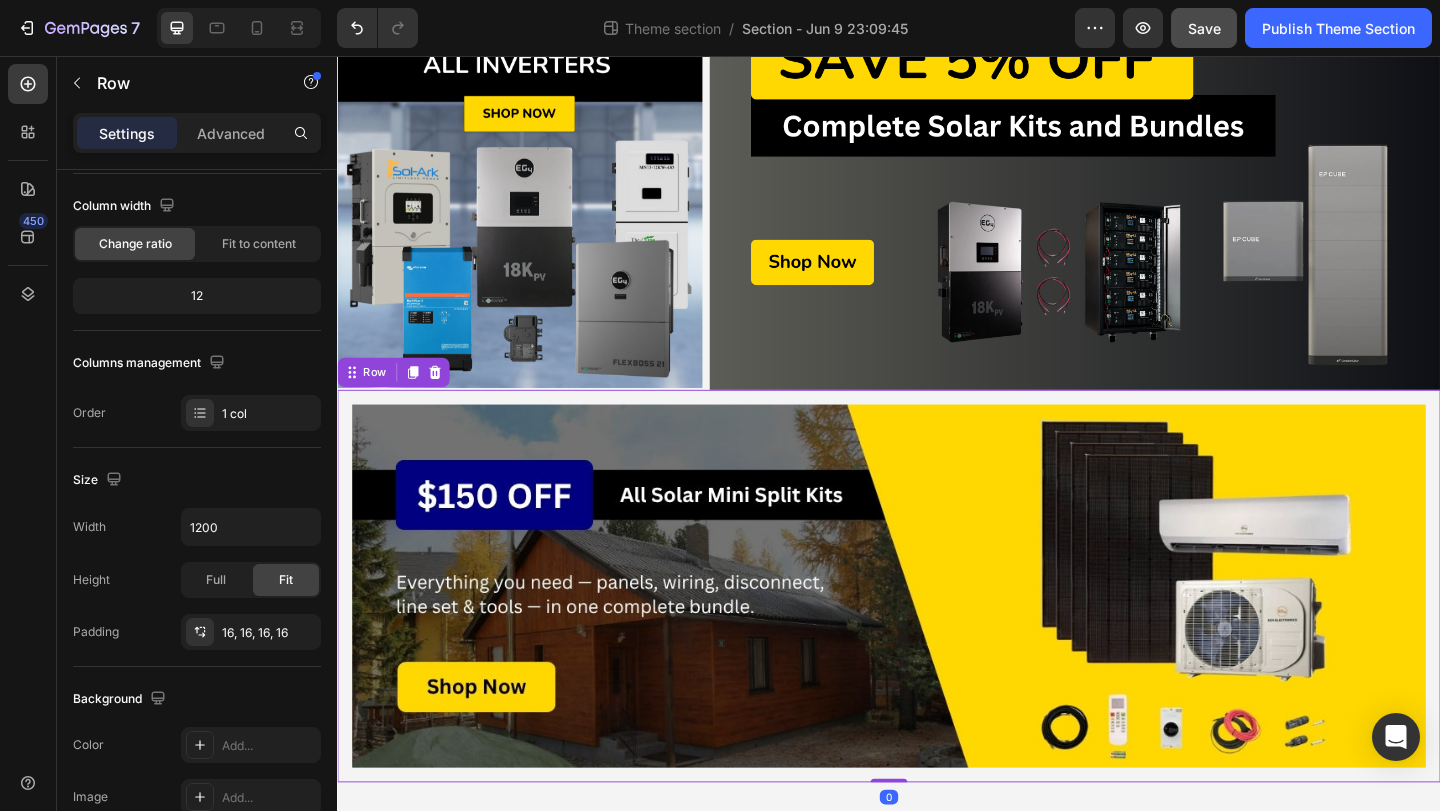 scroll, scrollTop: 0, scrollLeft: 0, axis: both 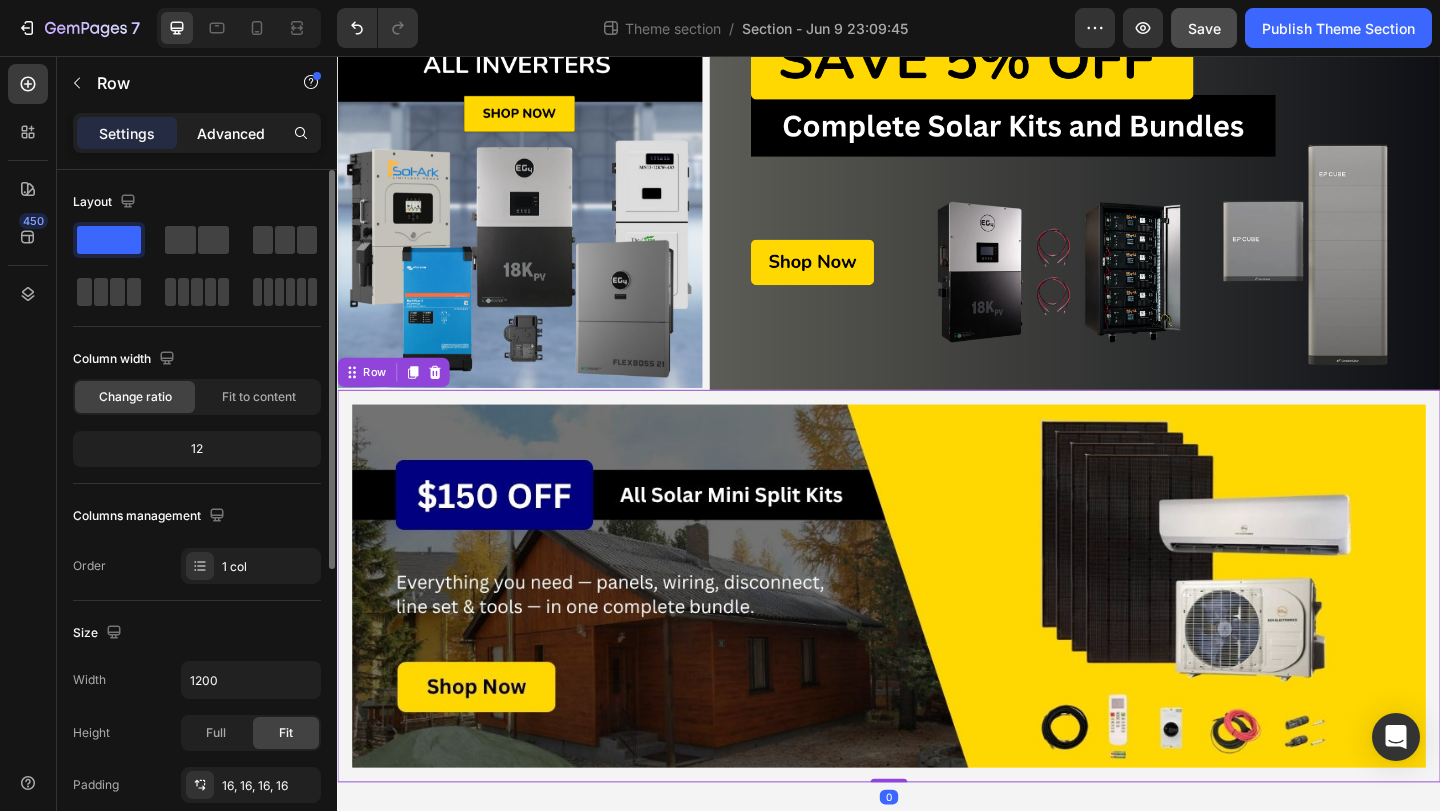 click on "Advanced" 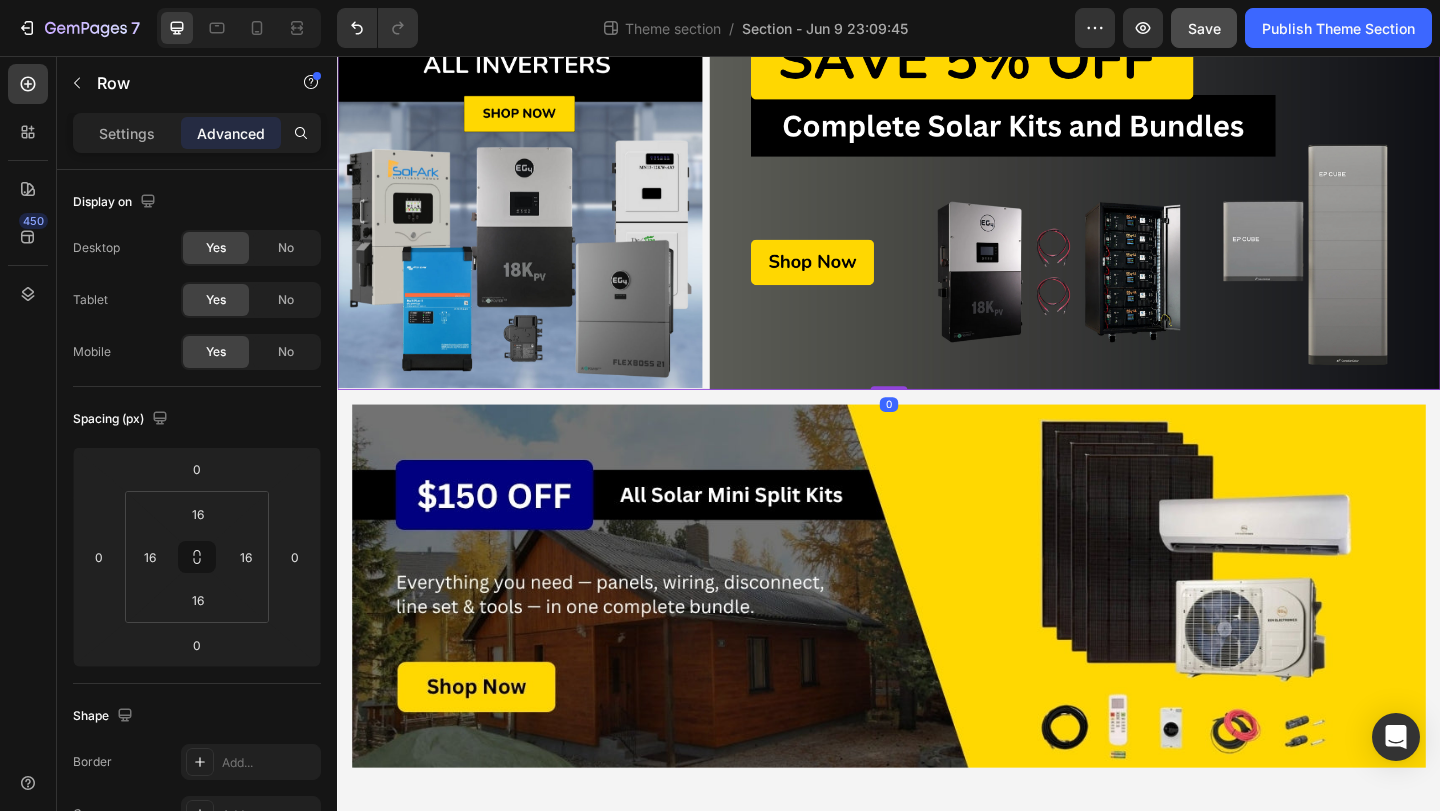 click on "Image Image Row   0" at bounding box center [937, 195] 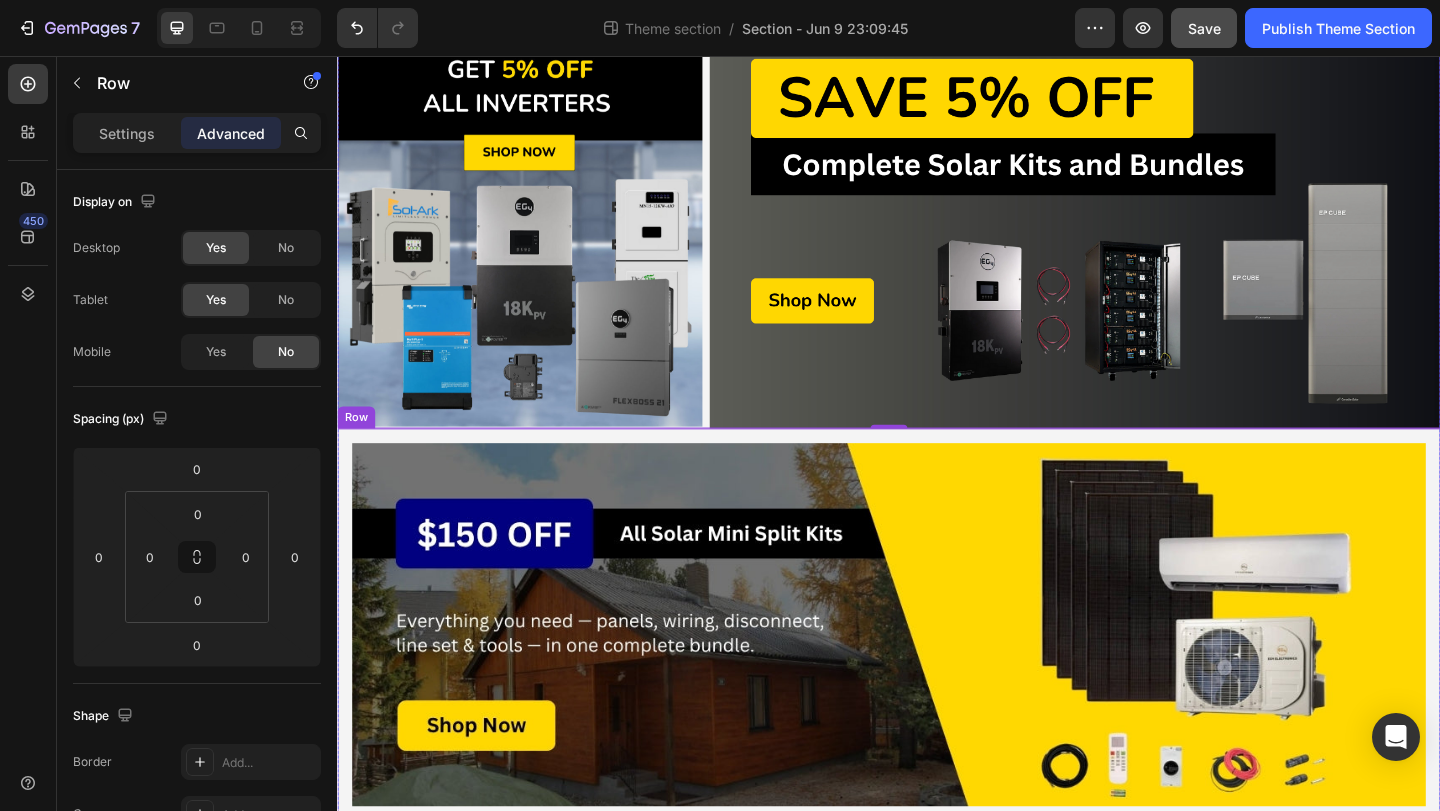 scroll, scrollTop: 111, scrollLeft: 0, axis: vertical 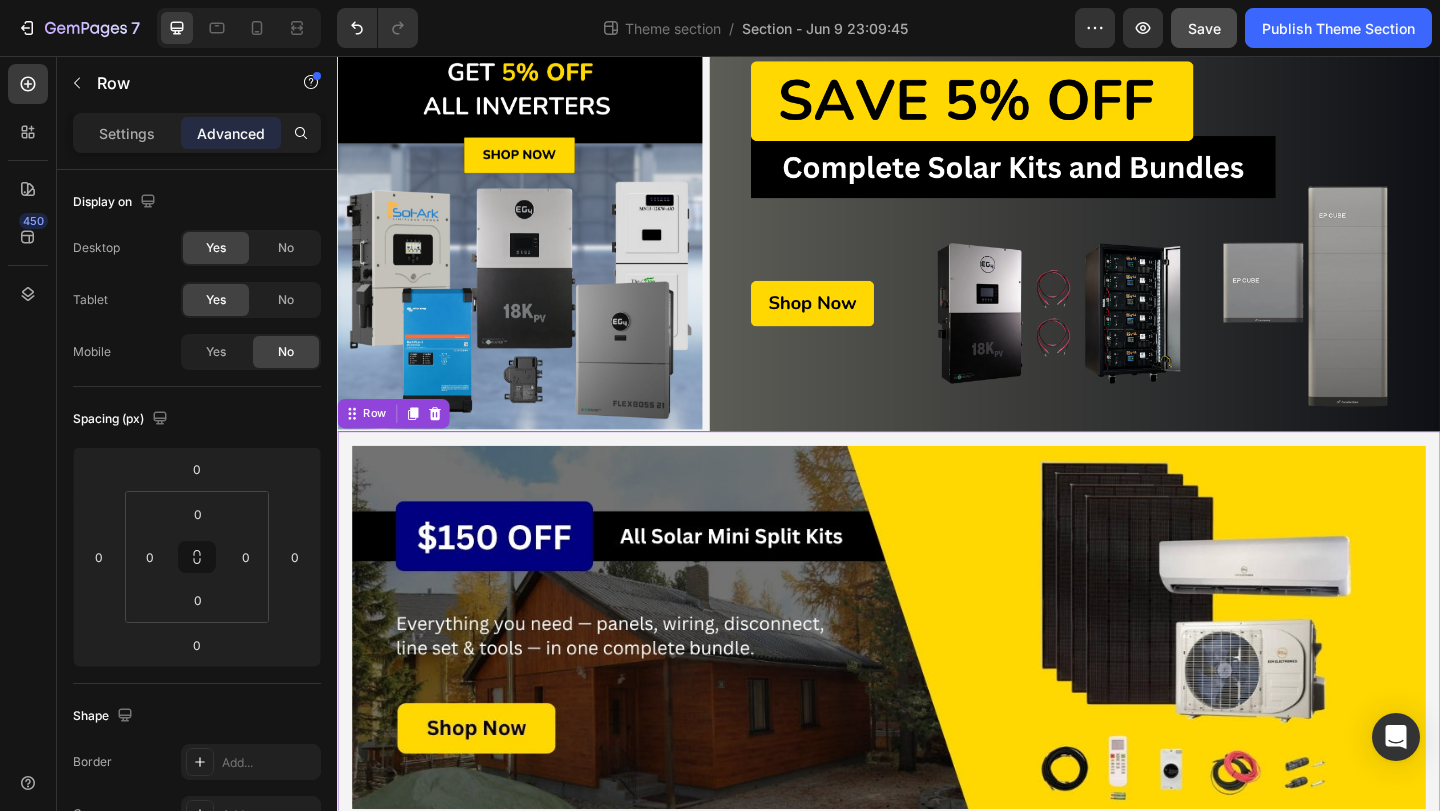 click on "Image Row   0" at bounding box center [937, 677] 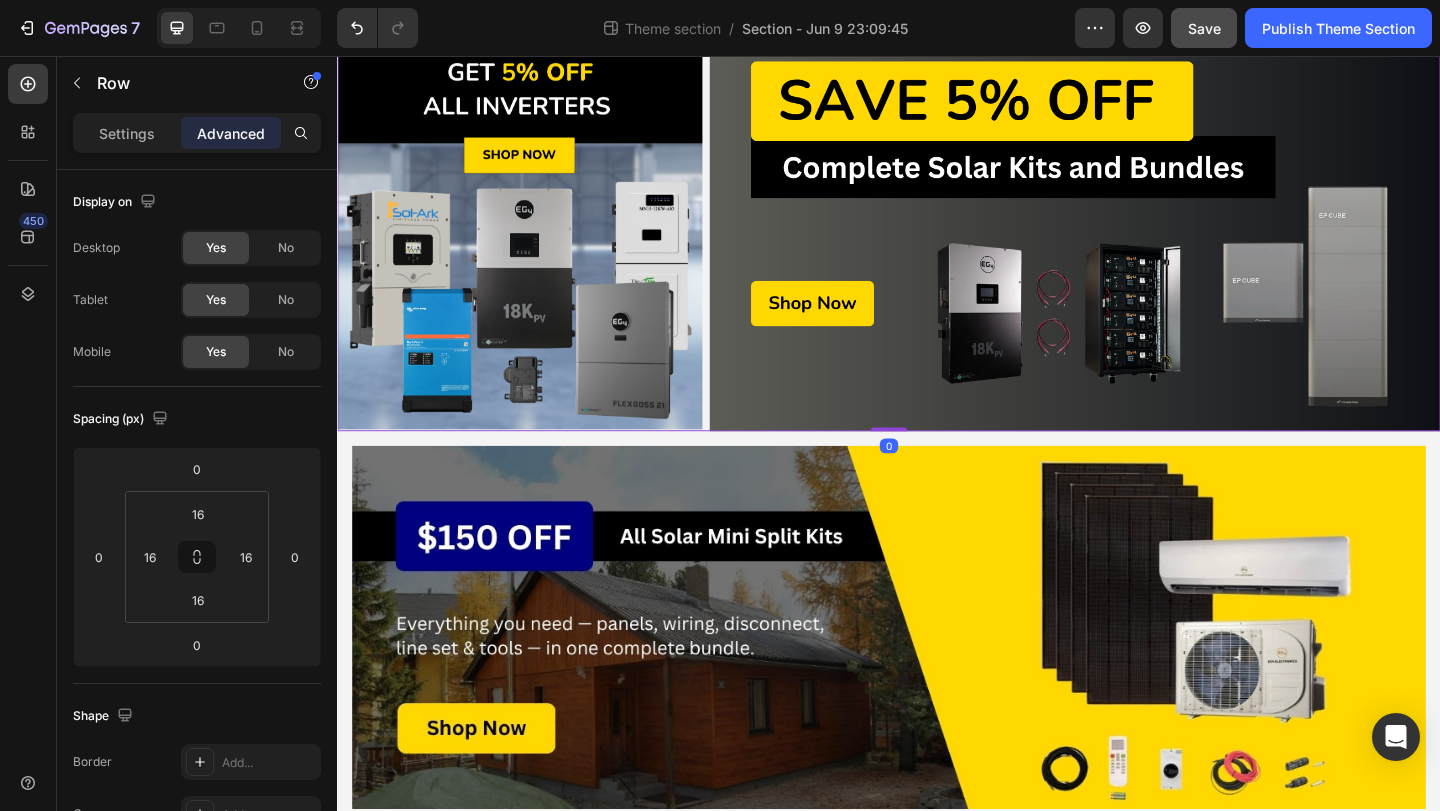 click on "Image Image Row   0" at bounding box center [937, 240] 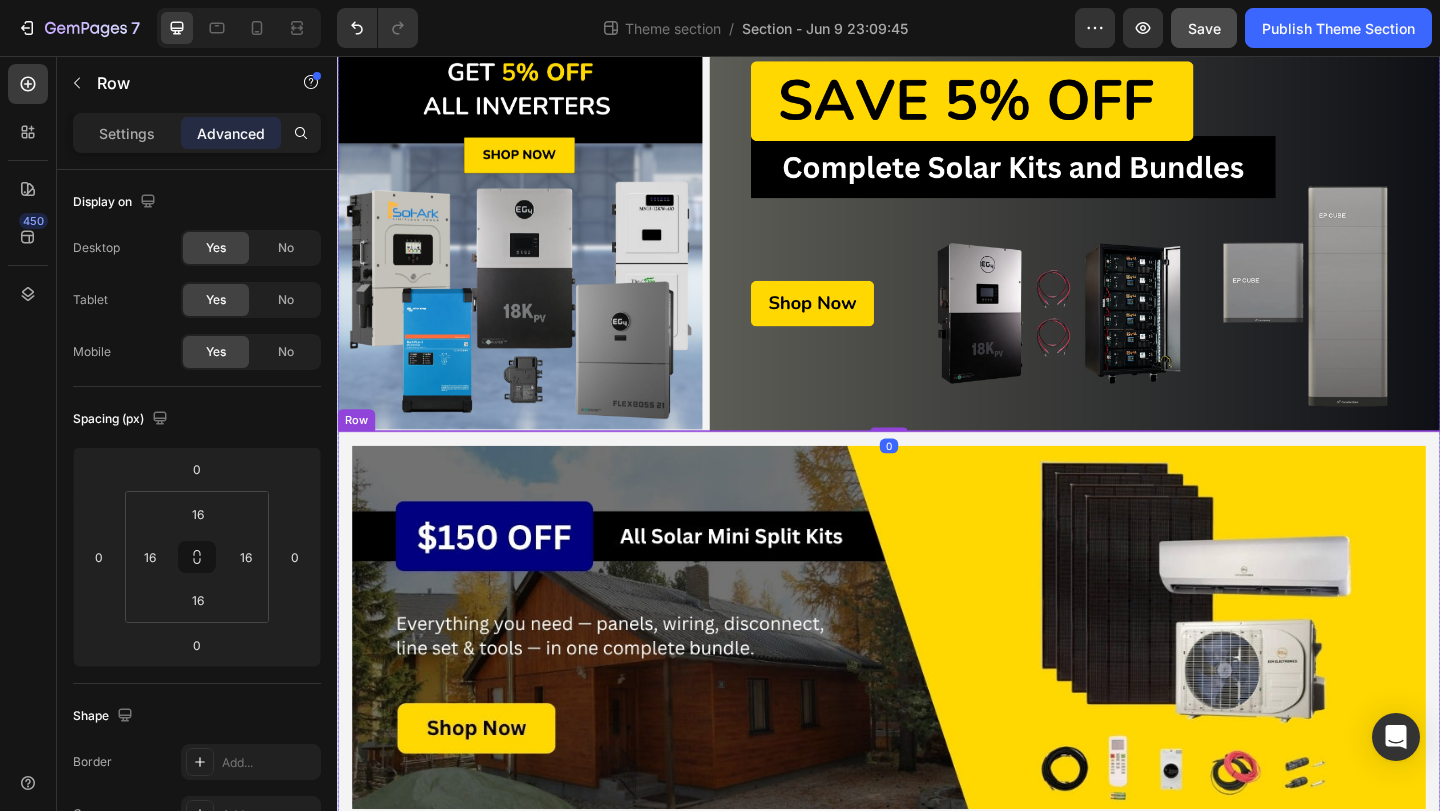 click on "Image Row" at bounding box center [937, 677] 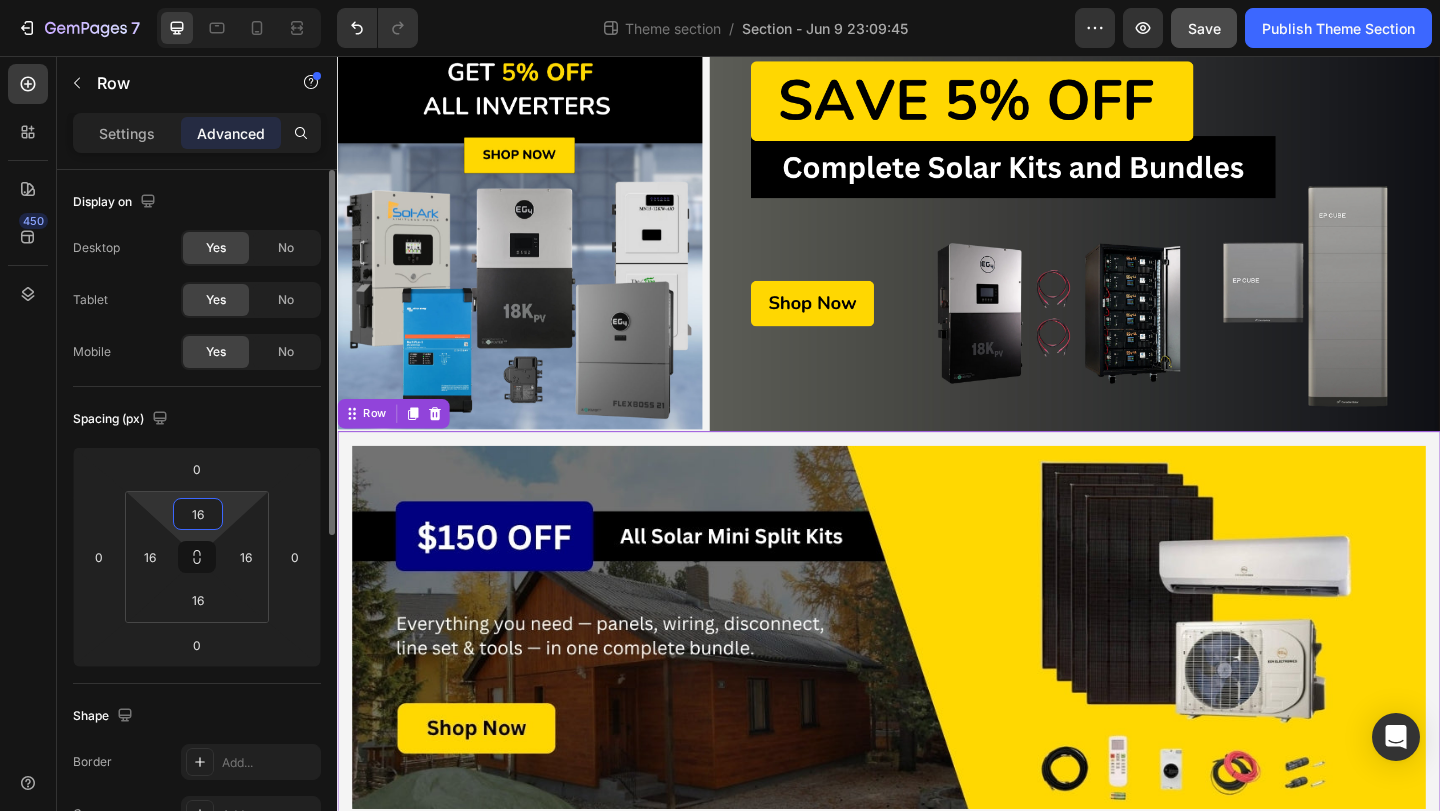 click on "16" at bounding box center (198, 514) 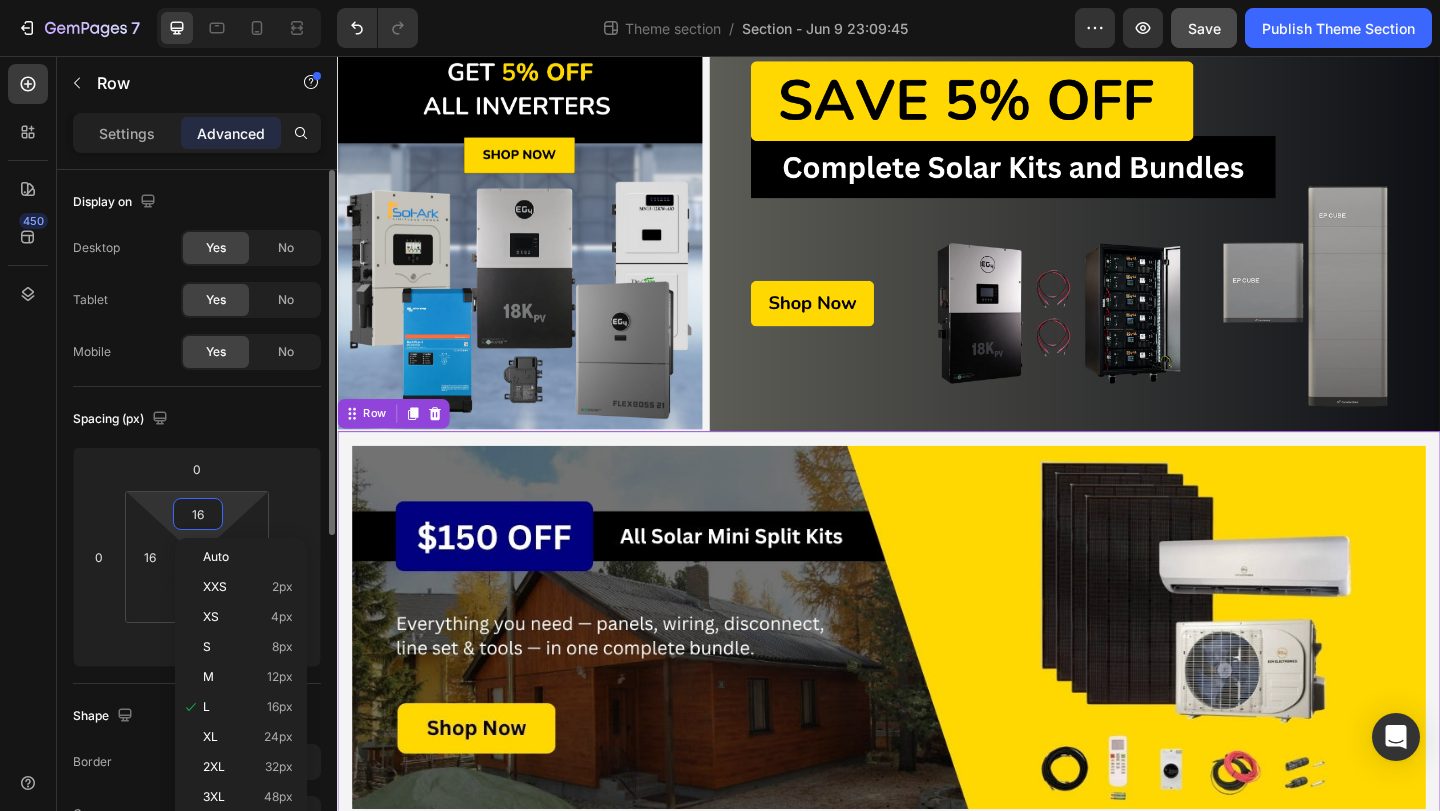 type on "8" 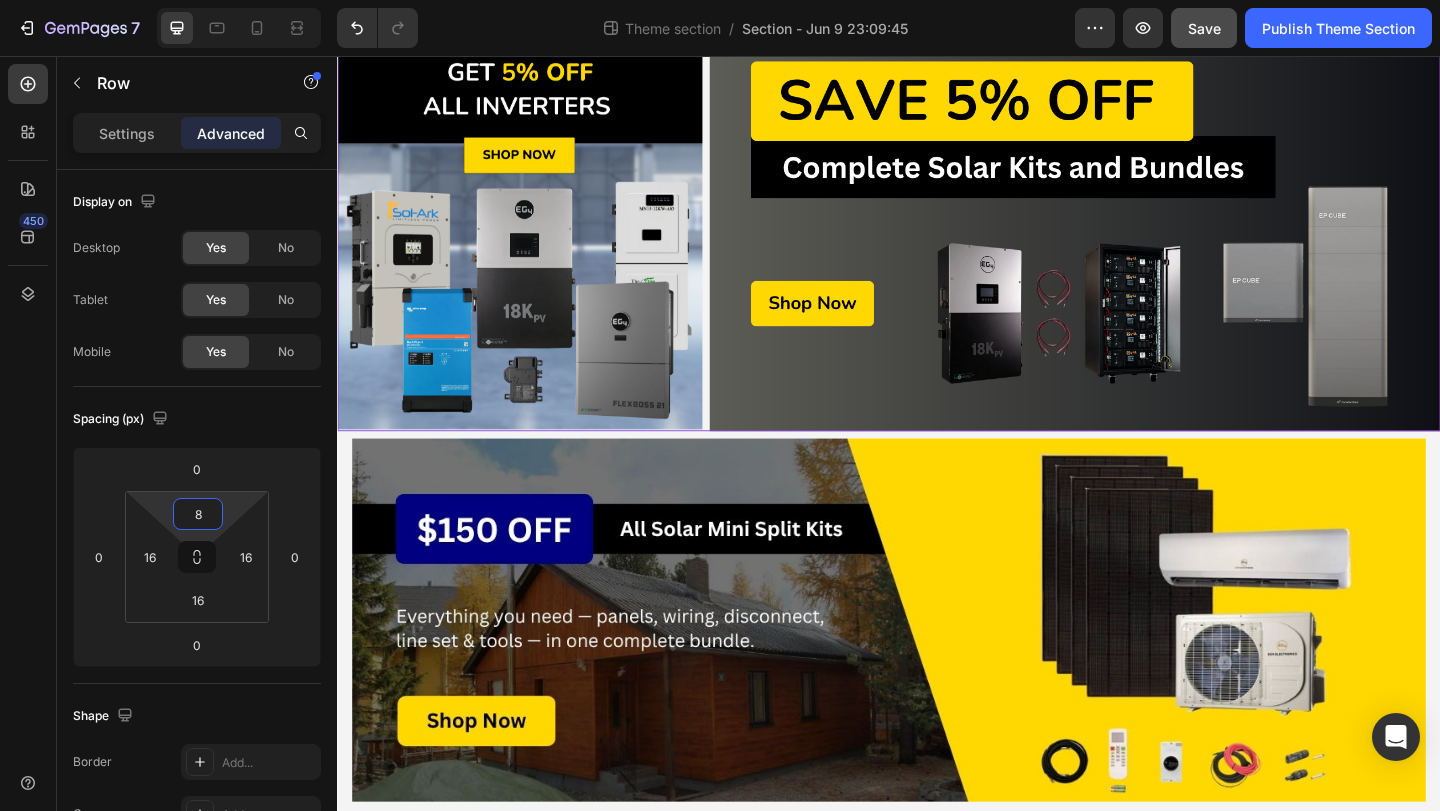 click on "Image Image Row" at bounding box center (937, 240) 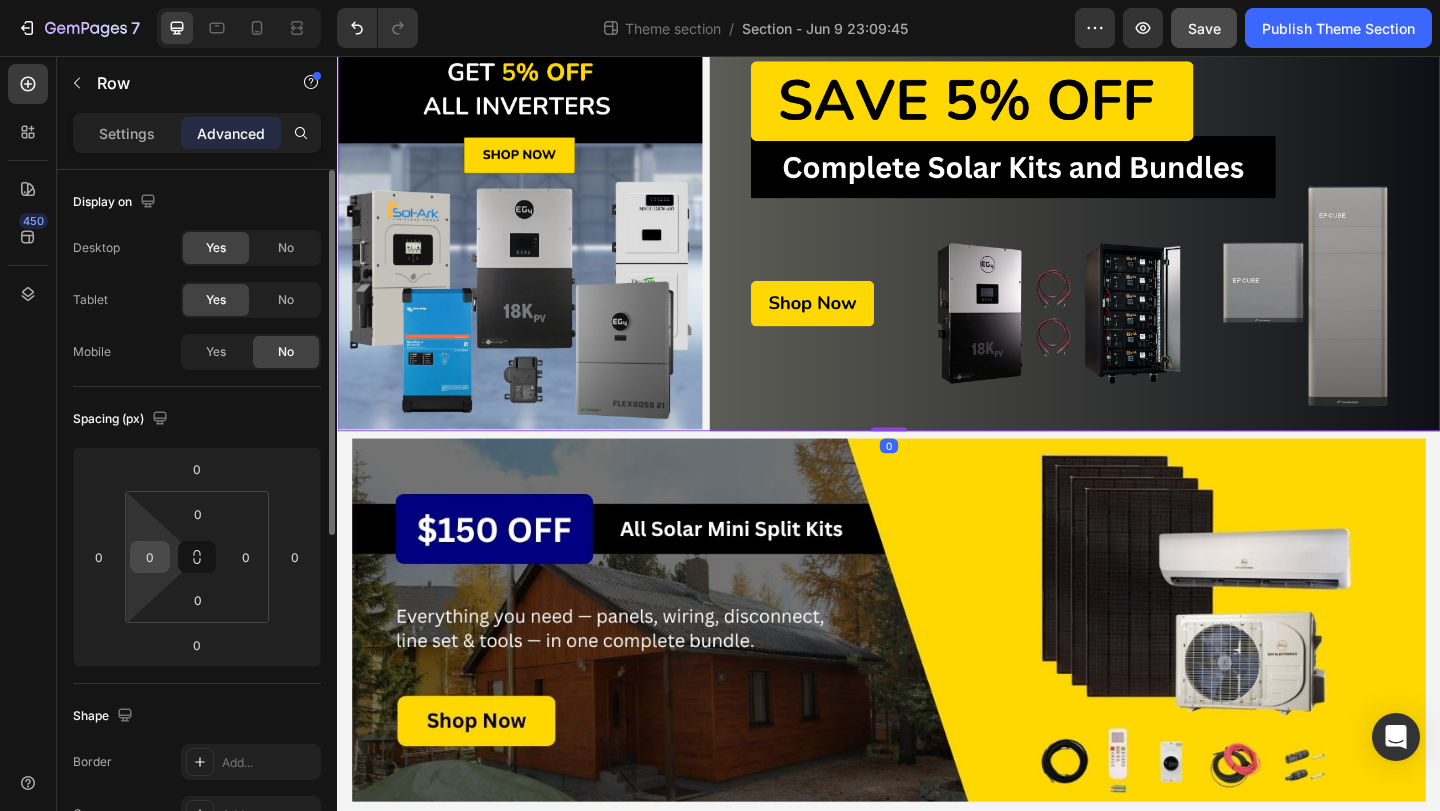 click on "0" at bounding box center (150, 557) 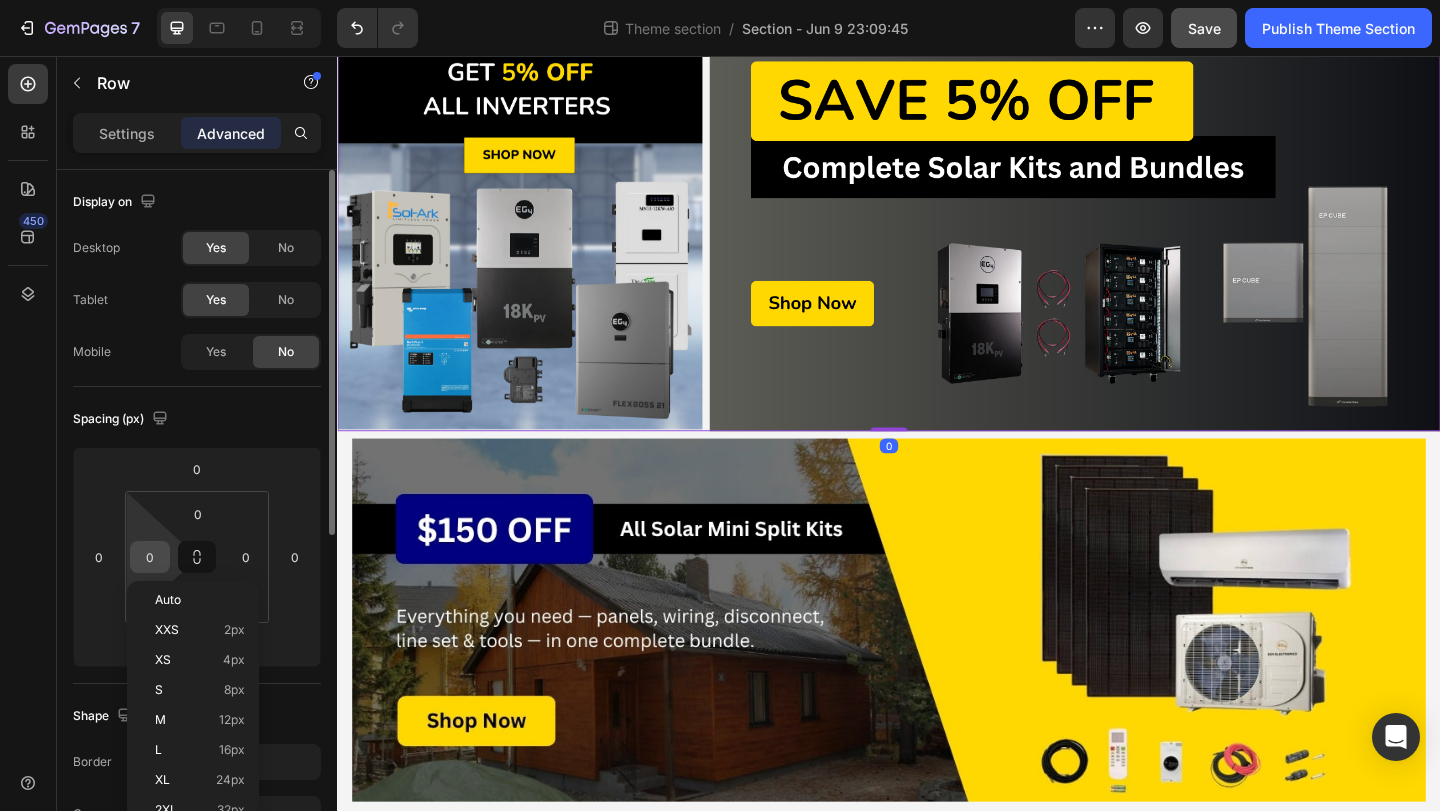 click on "0" at bounding box center (150, 557) 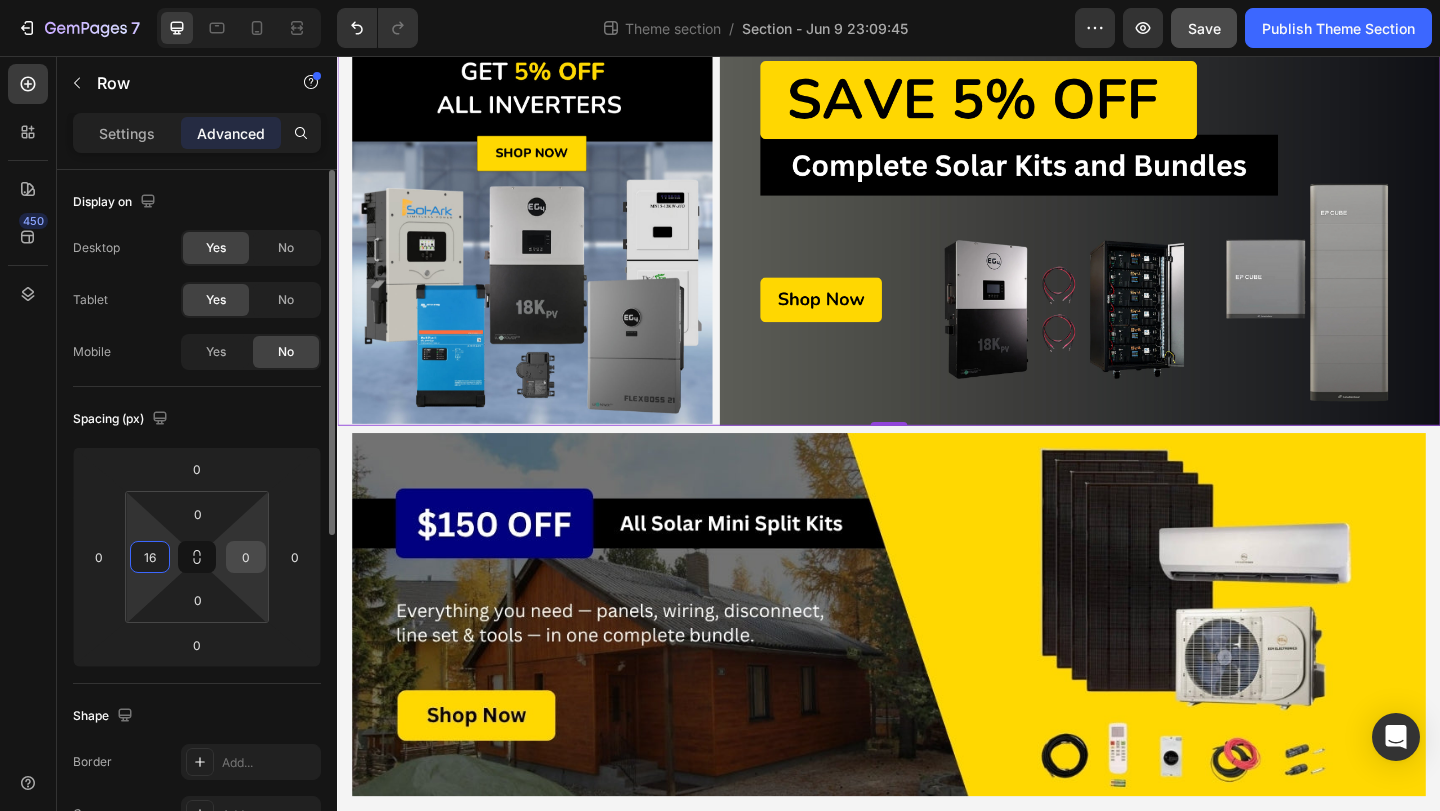 type on "16" 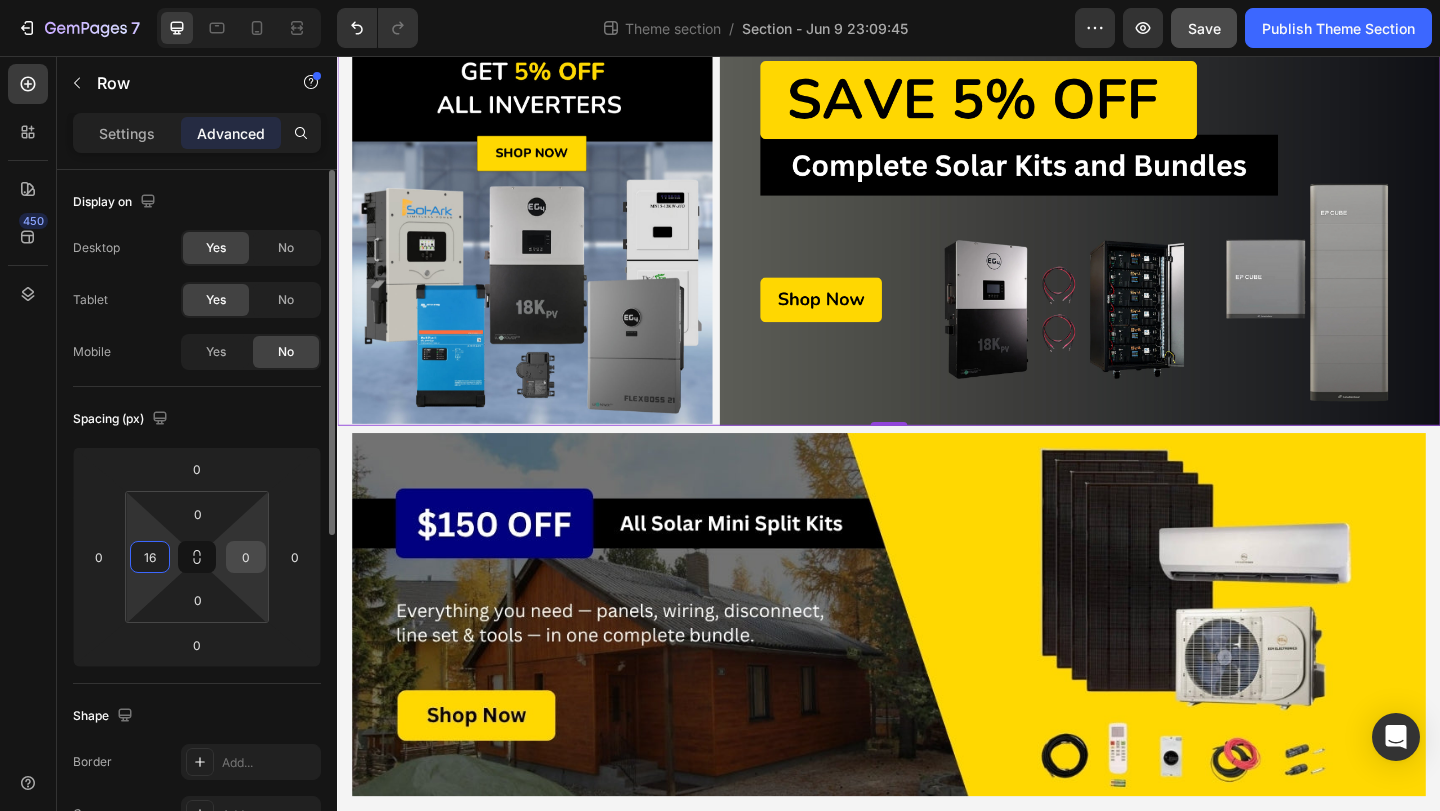 click on "0" at bounding box center [246, 557] 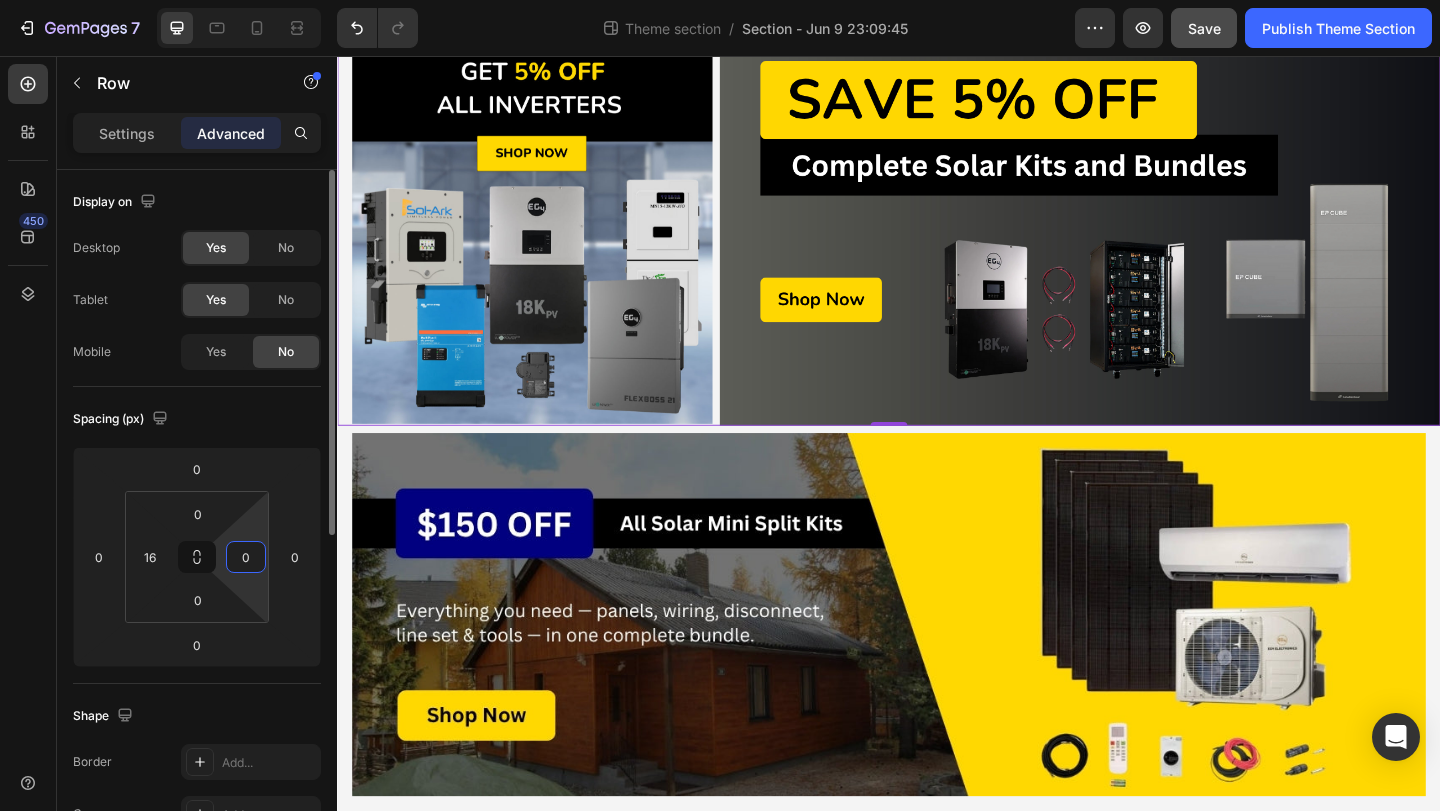 click on "0" at bounding box center [246, 557] 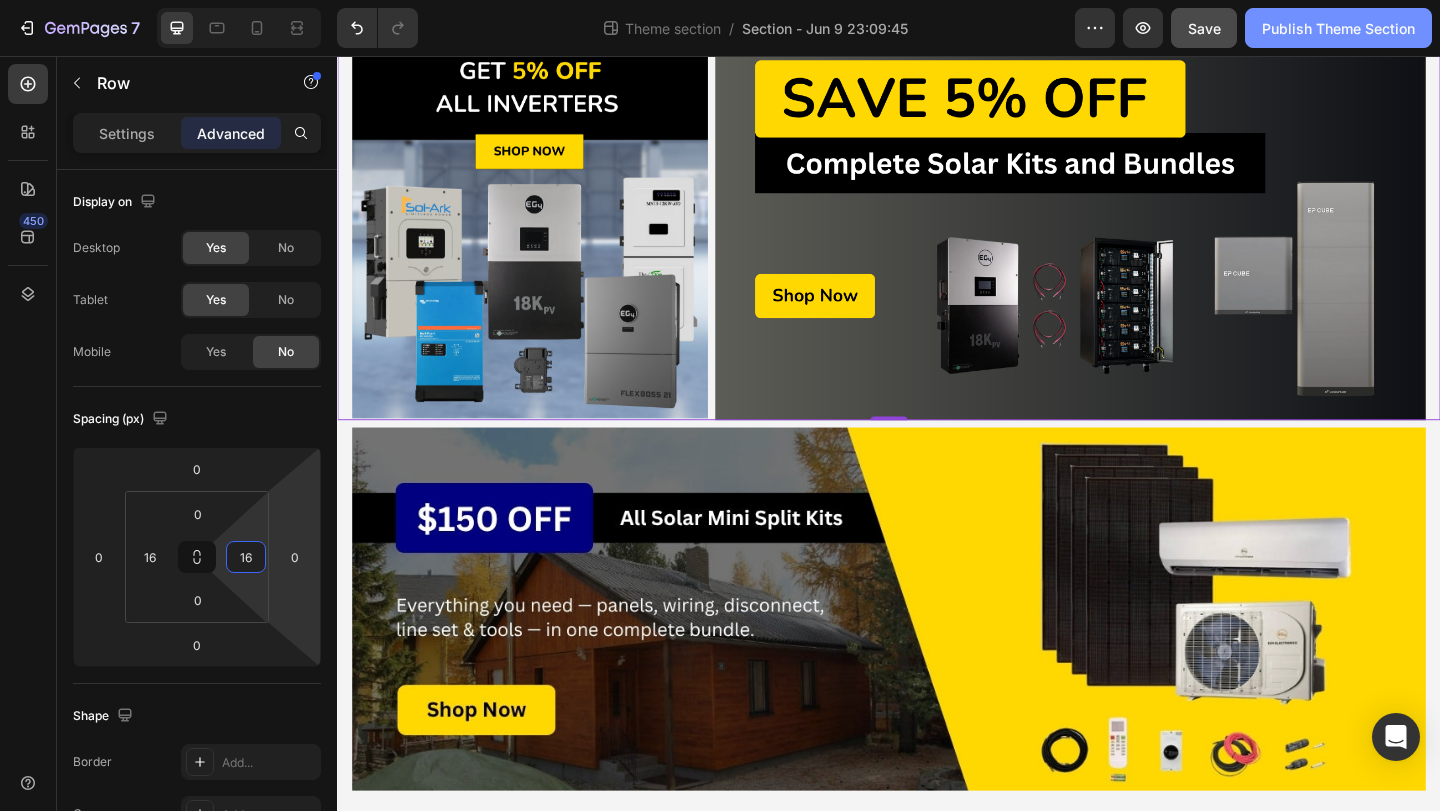 type on "16" 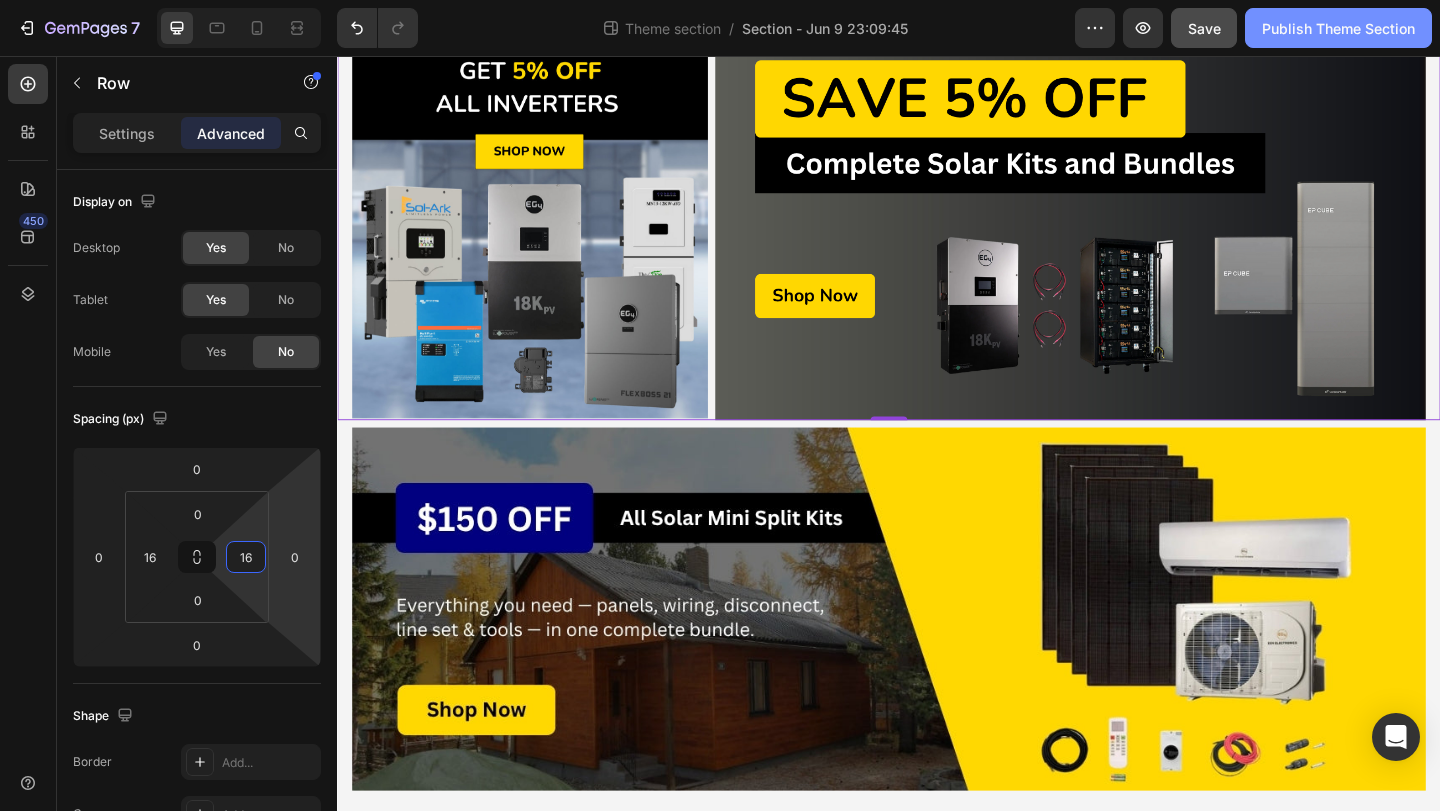 click on "Publish Theme Section" at bounding box center (1338, 28) 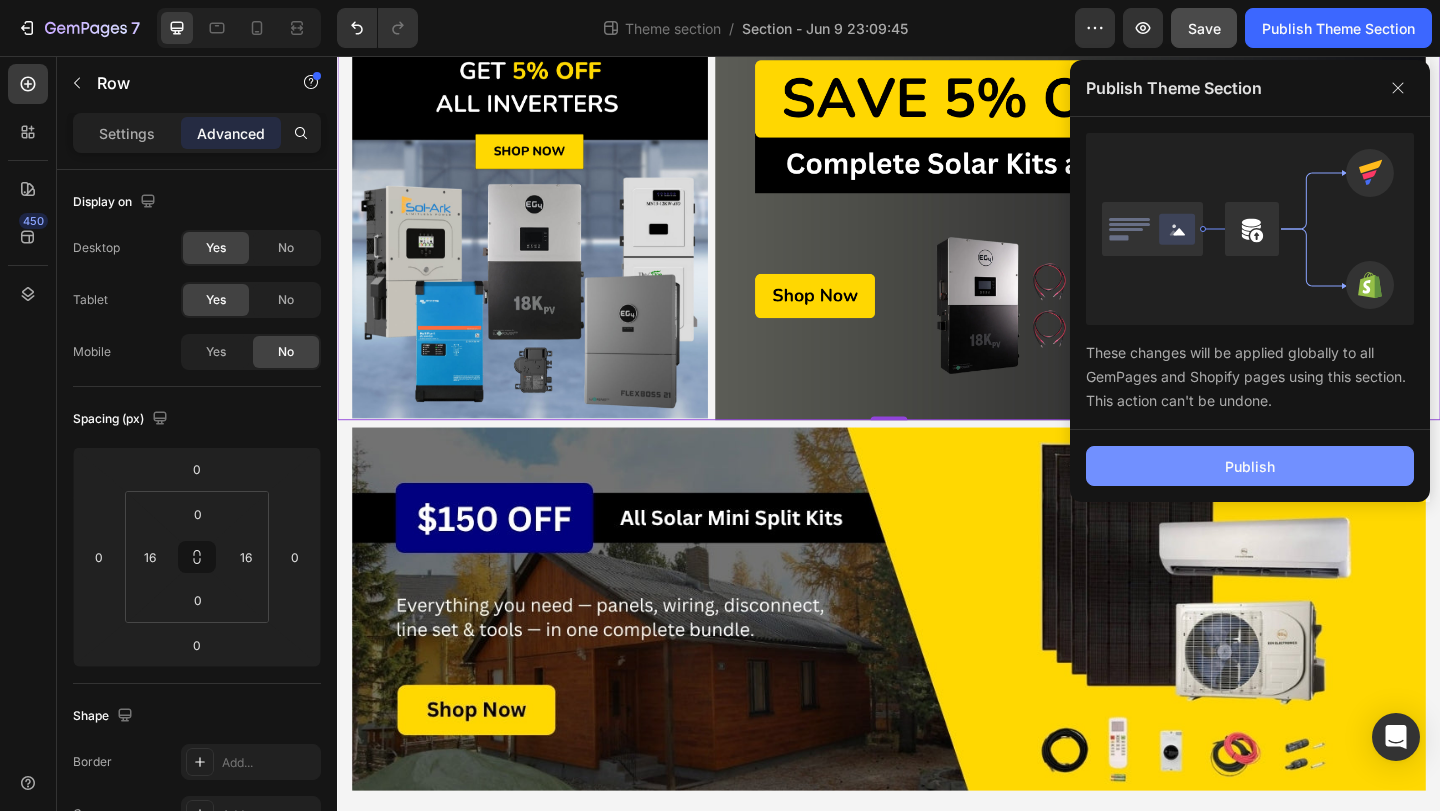 click on "Publish" 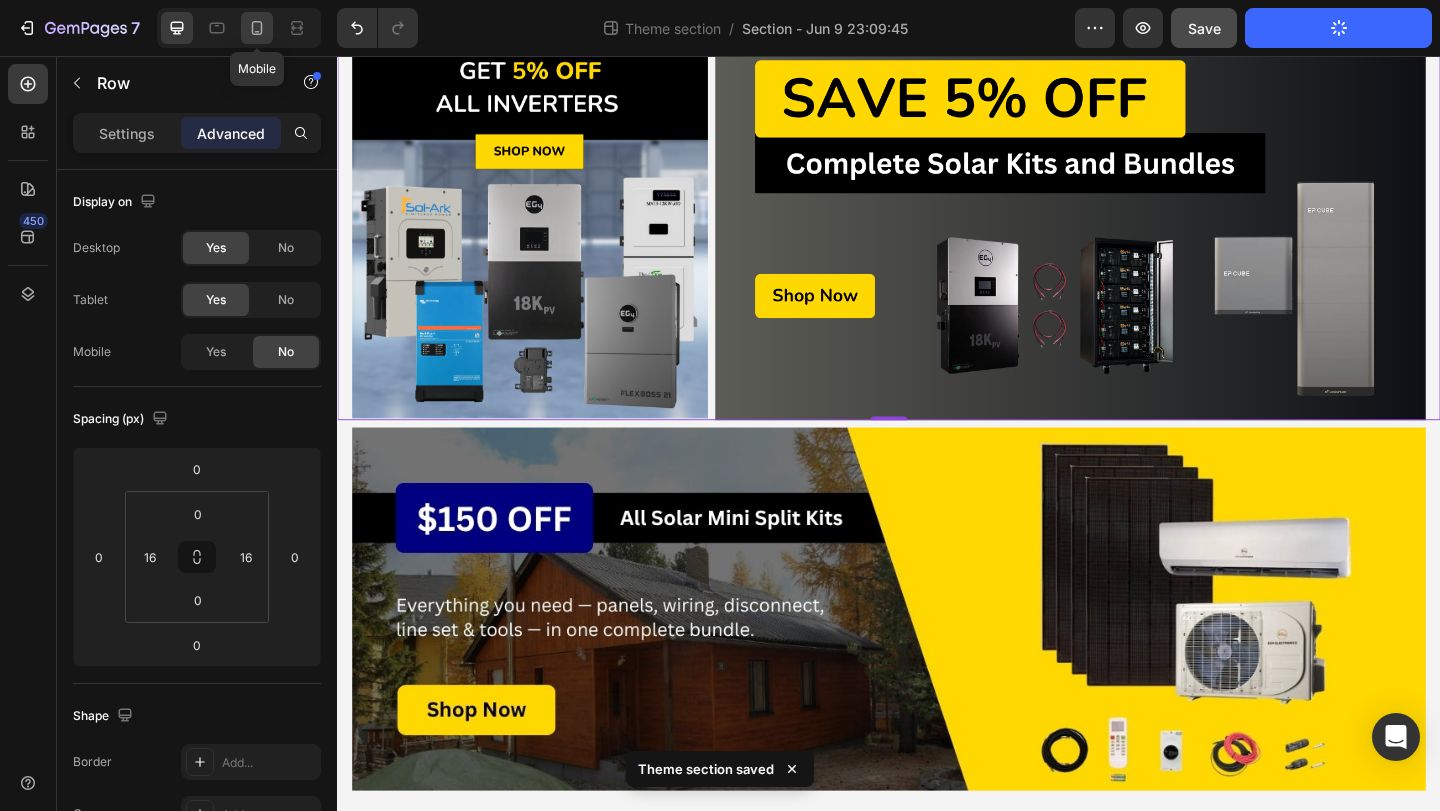 click 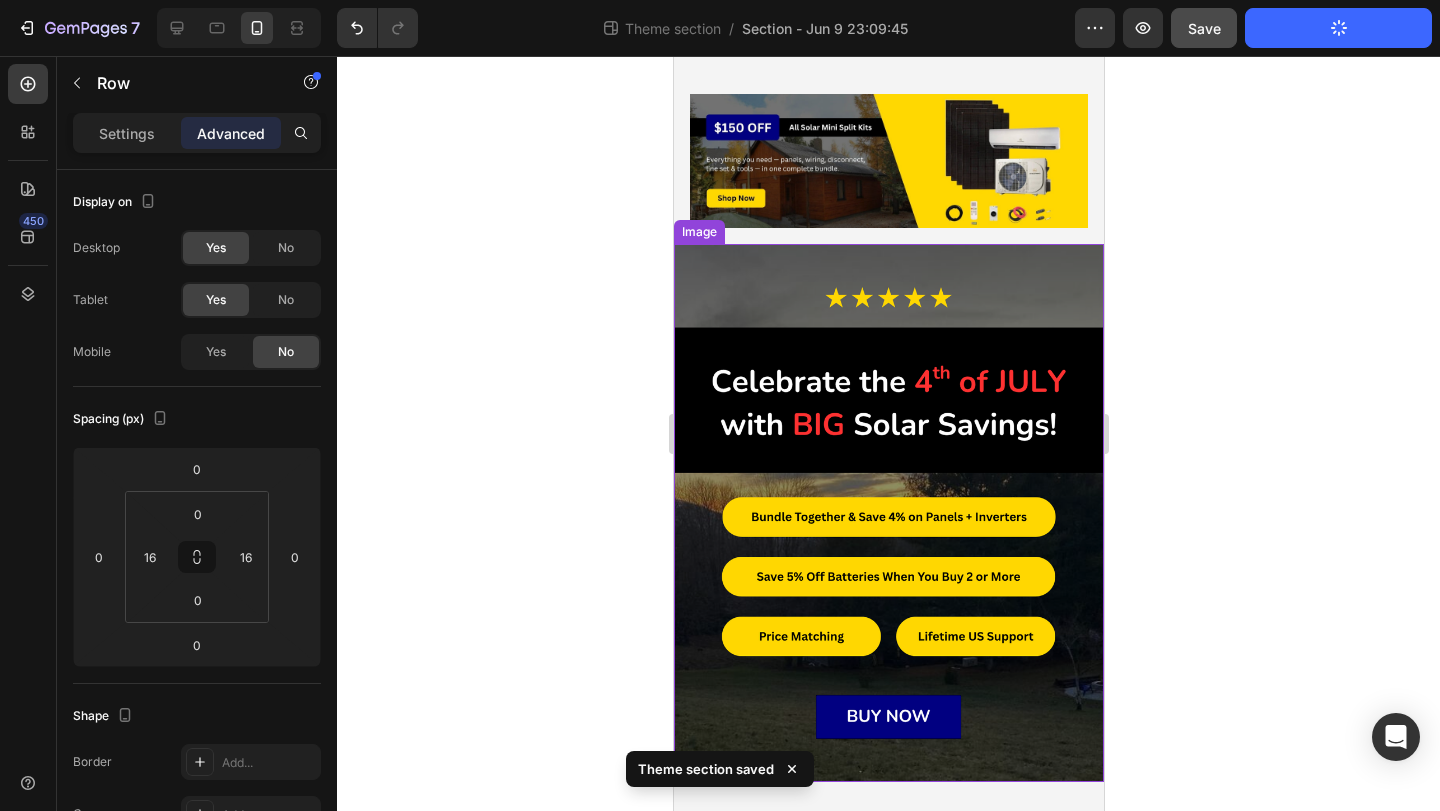 scroll, scrollTop: 45, scrollLeft: 0, axis: vertical 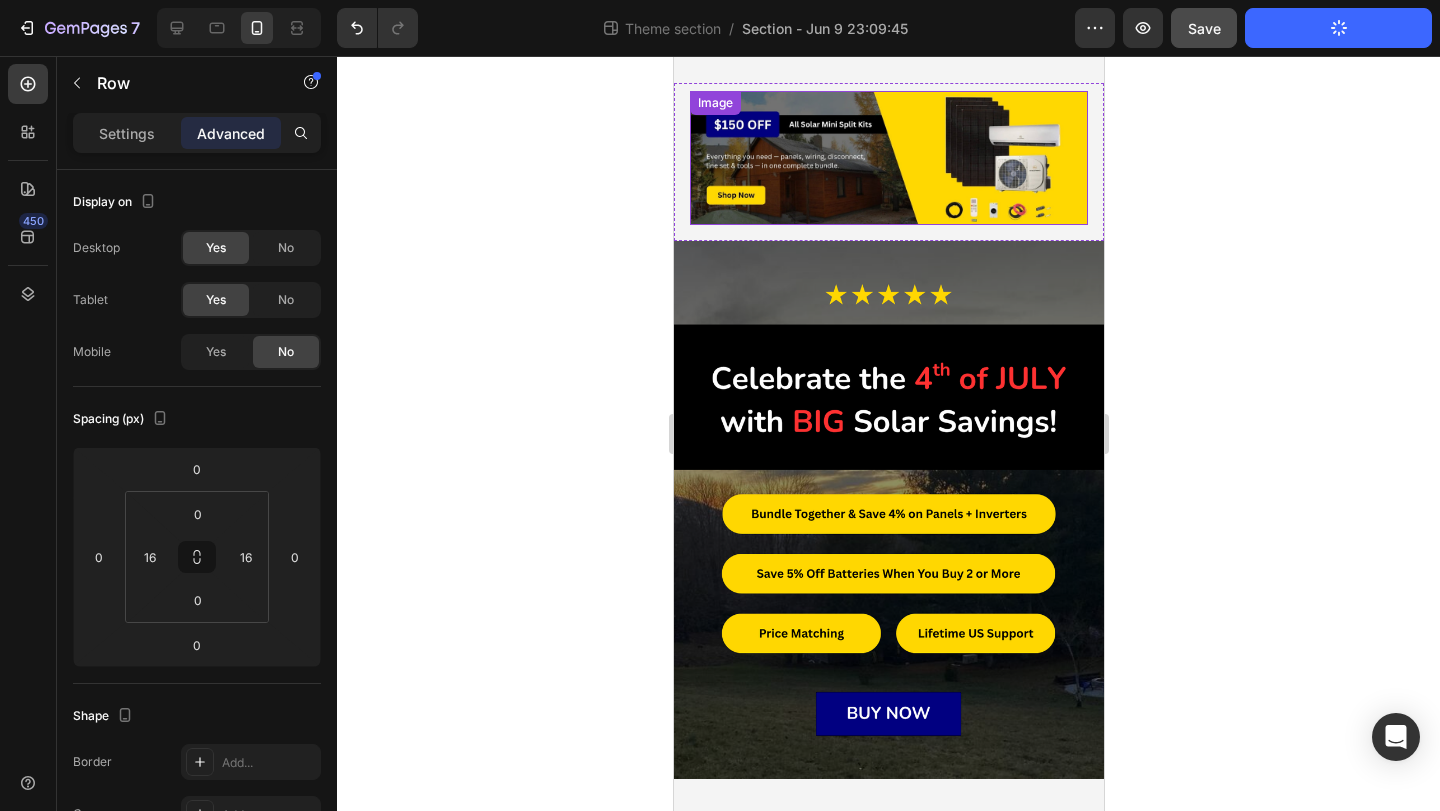 click at bounding box center (888, 158) 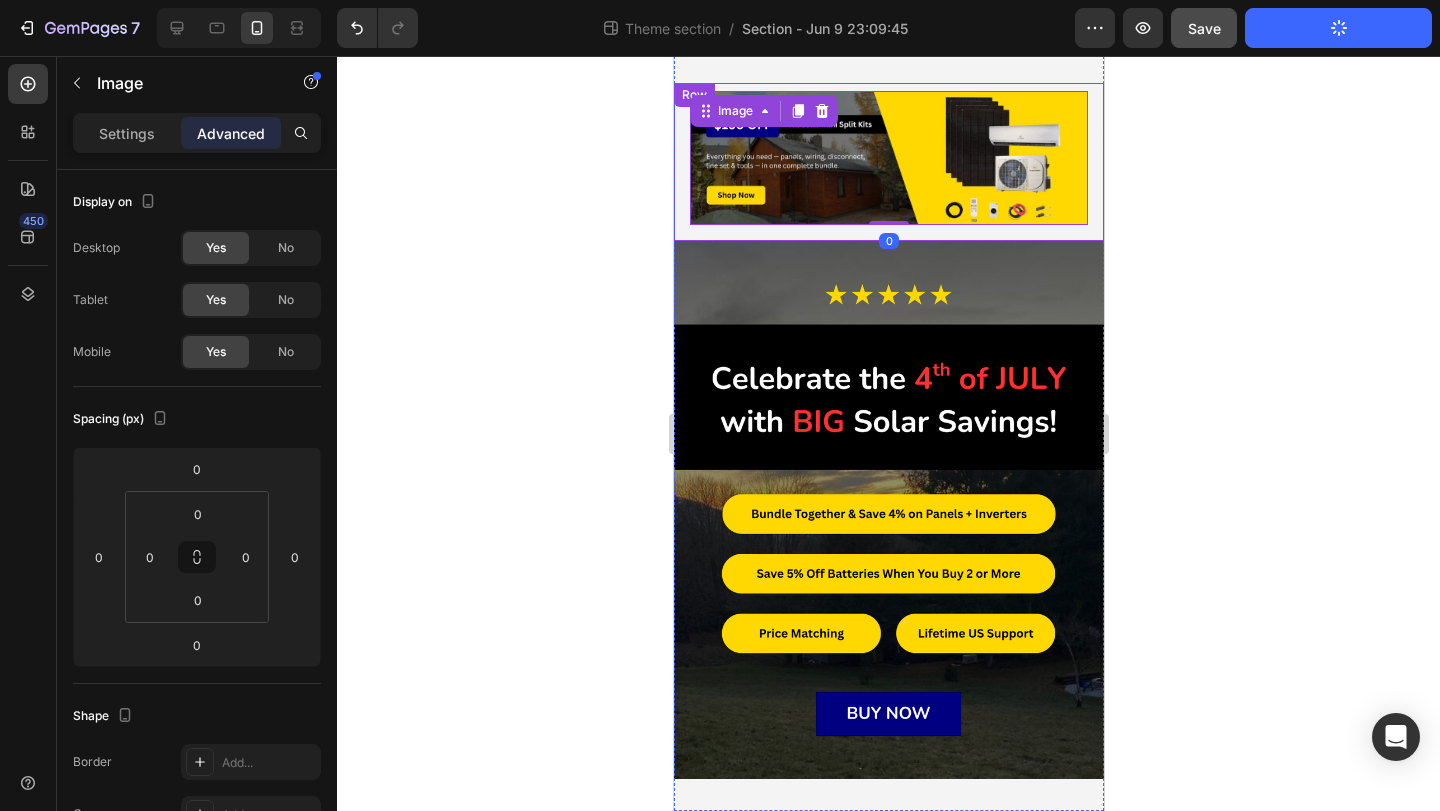 click on "Image   0 Row" at bounding box center [888, 162] 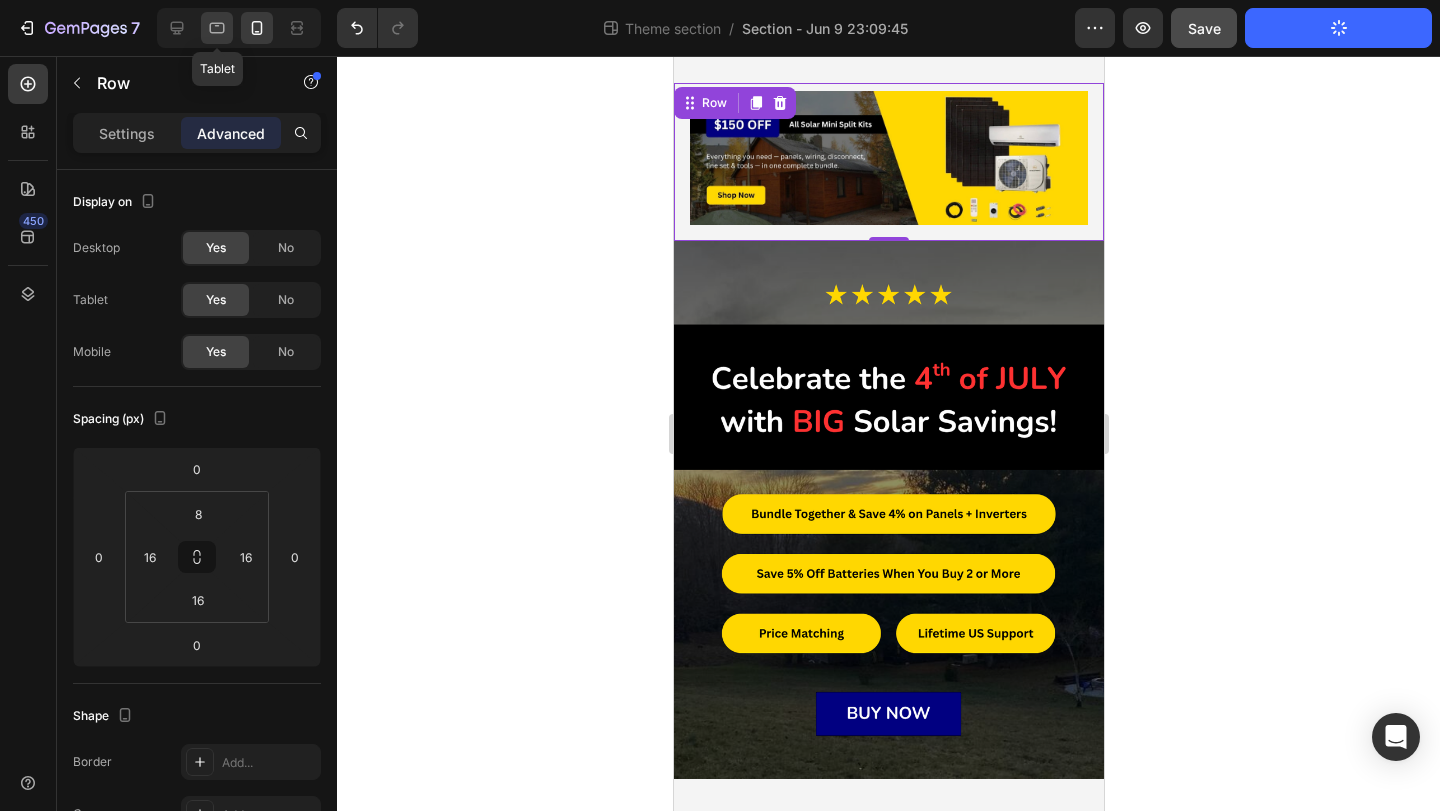 click 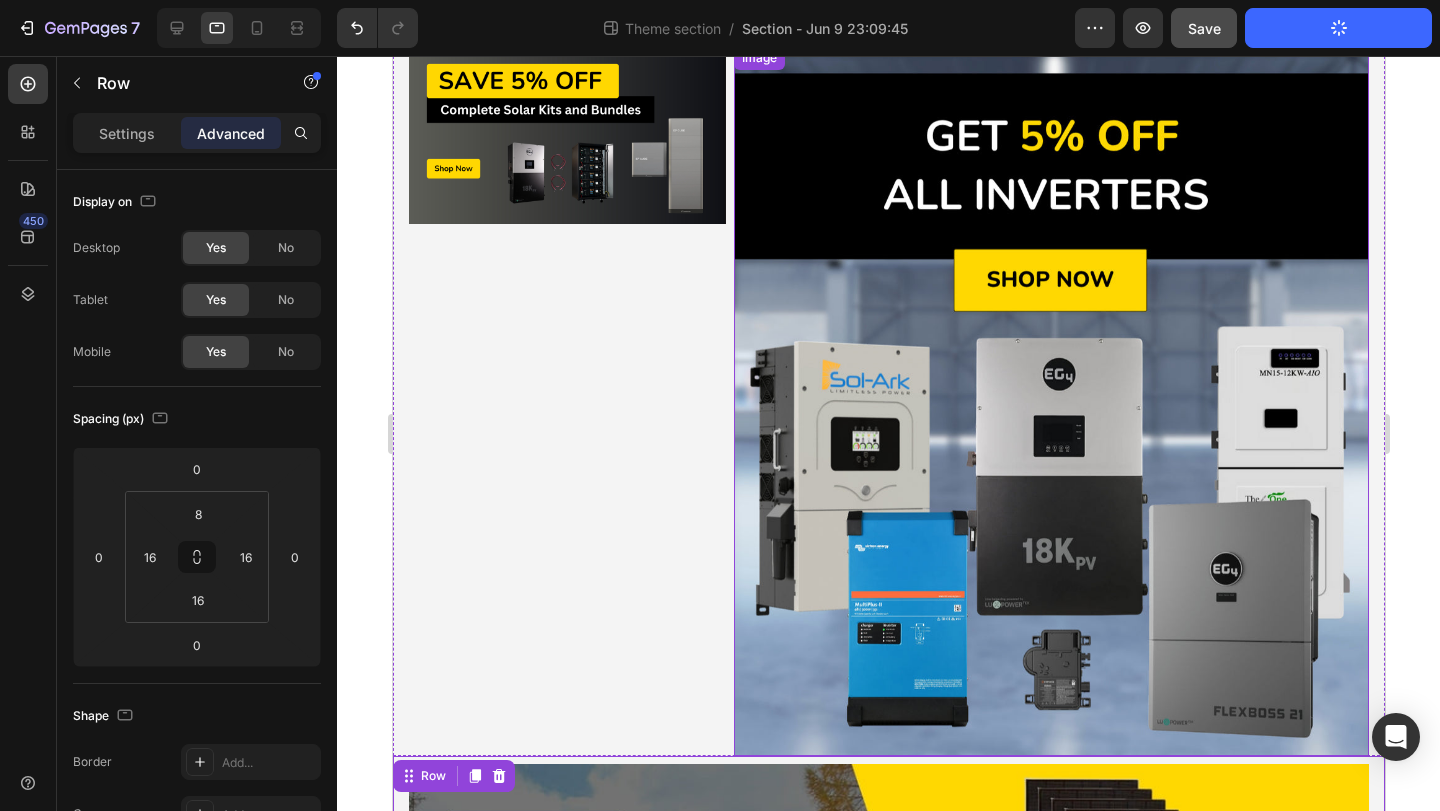 scroll, scrollTop: 91, scrollLeft: 0, axis: vertical 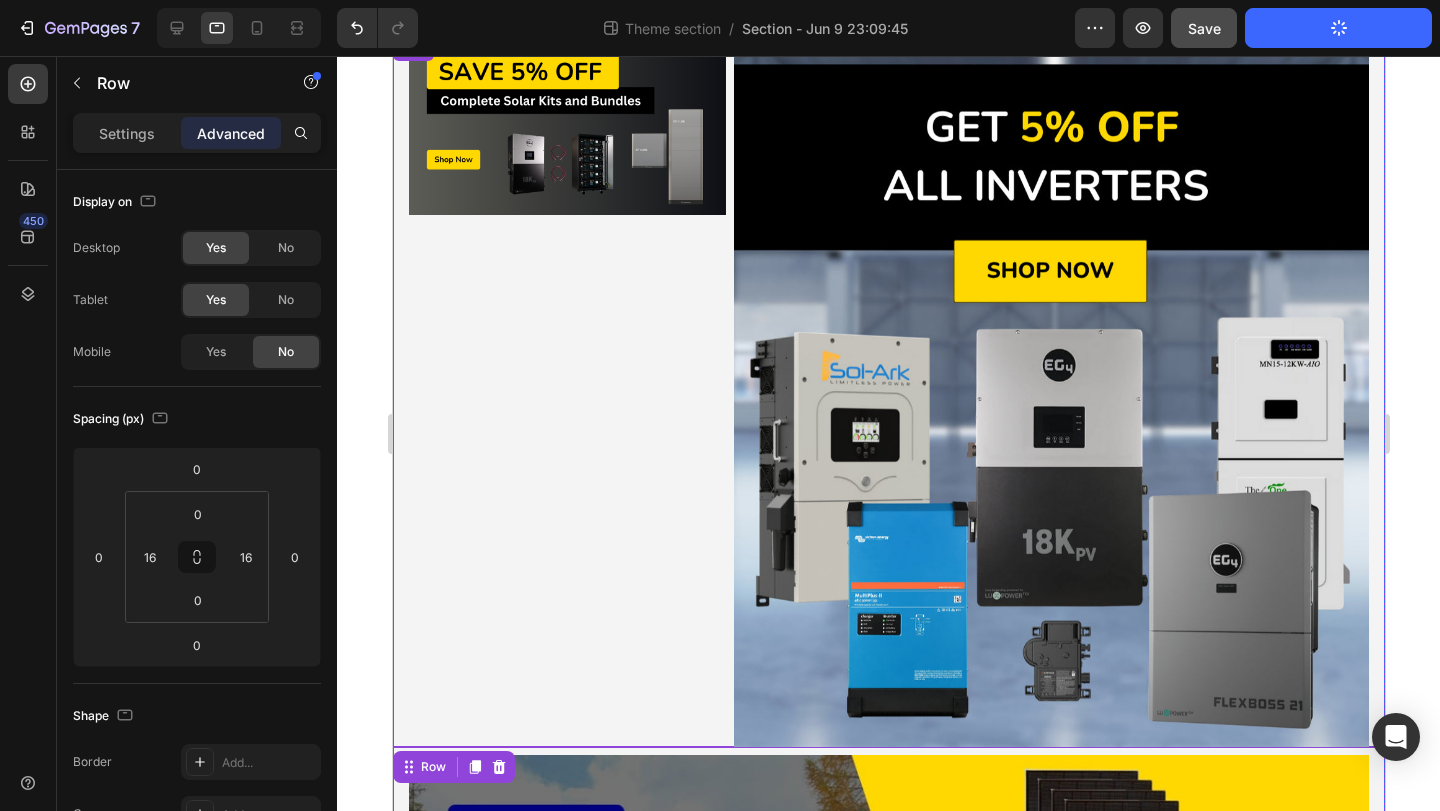 click on "Image Image Row" at bounding box center (888, 392) 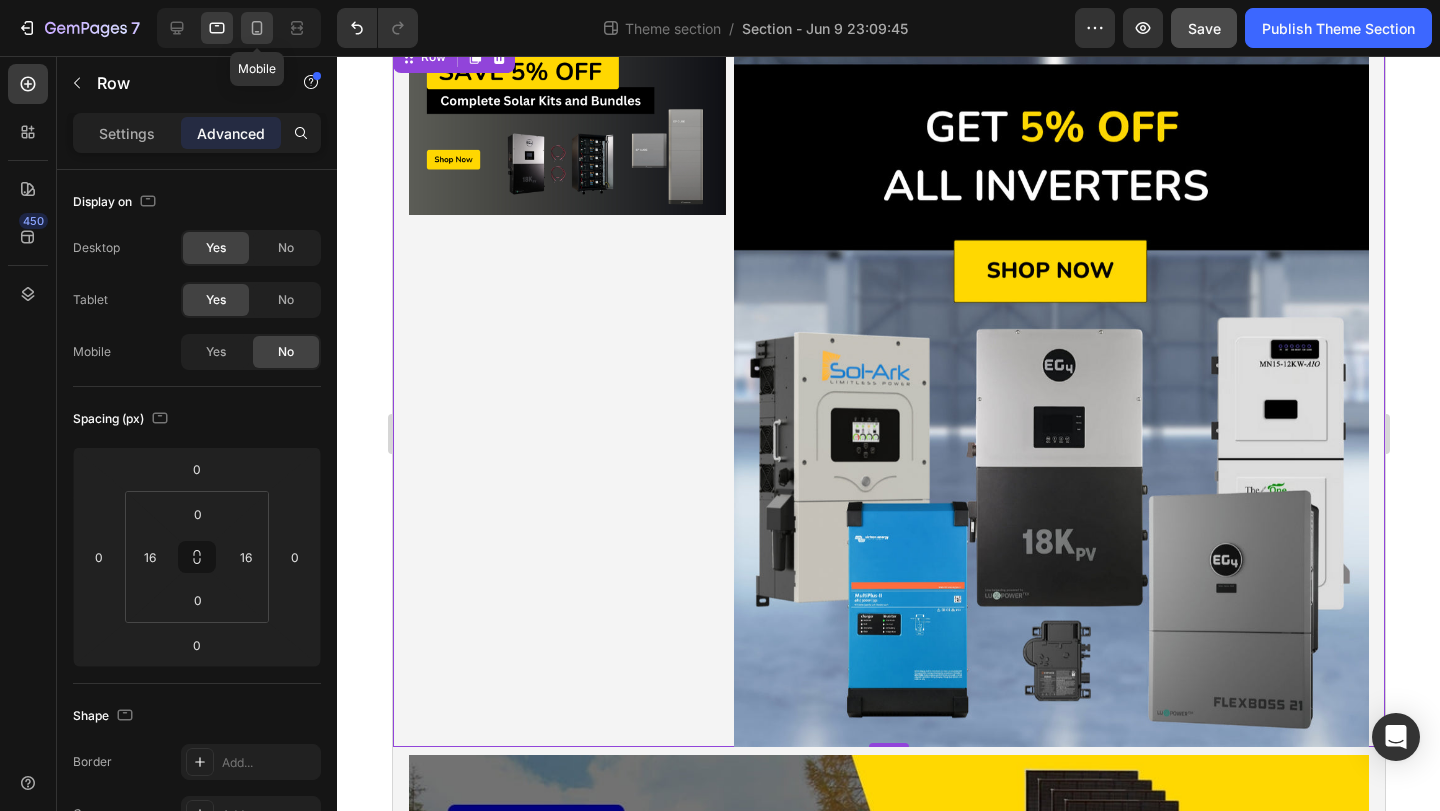 click 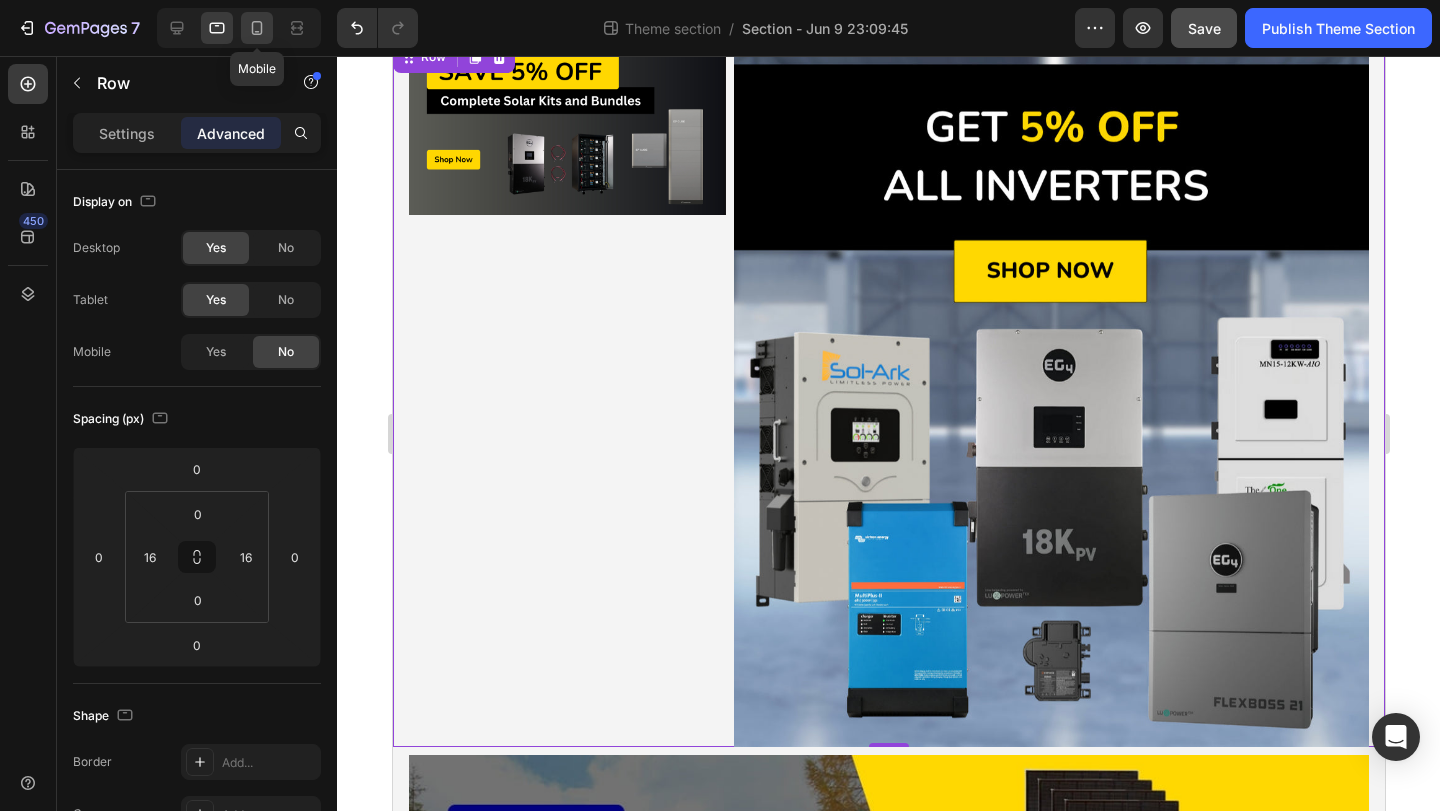 scroll, scrollTop: 0, scrollLeft: 0, axis: both 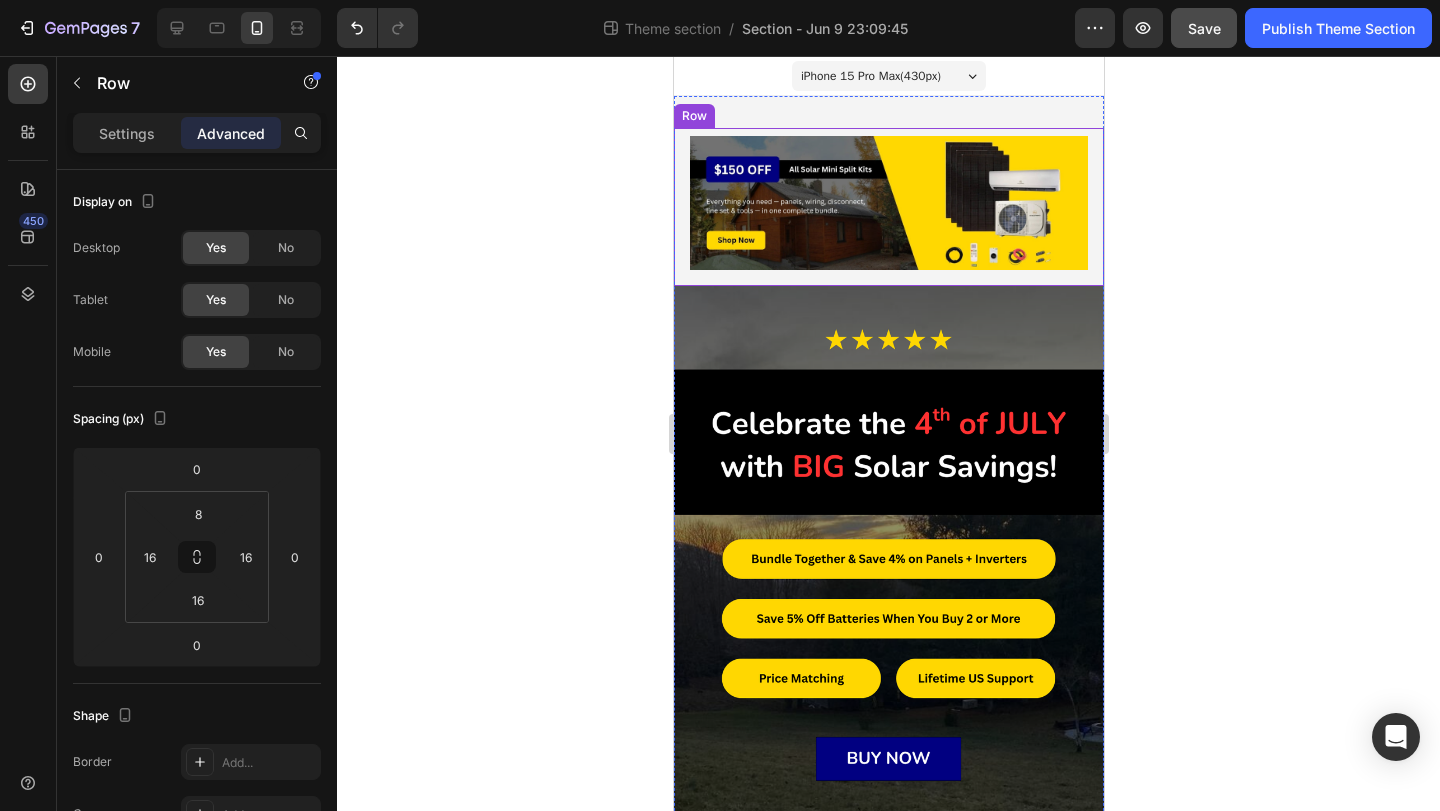click on "Image Row" at bounding box center [888, 207] 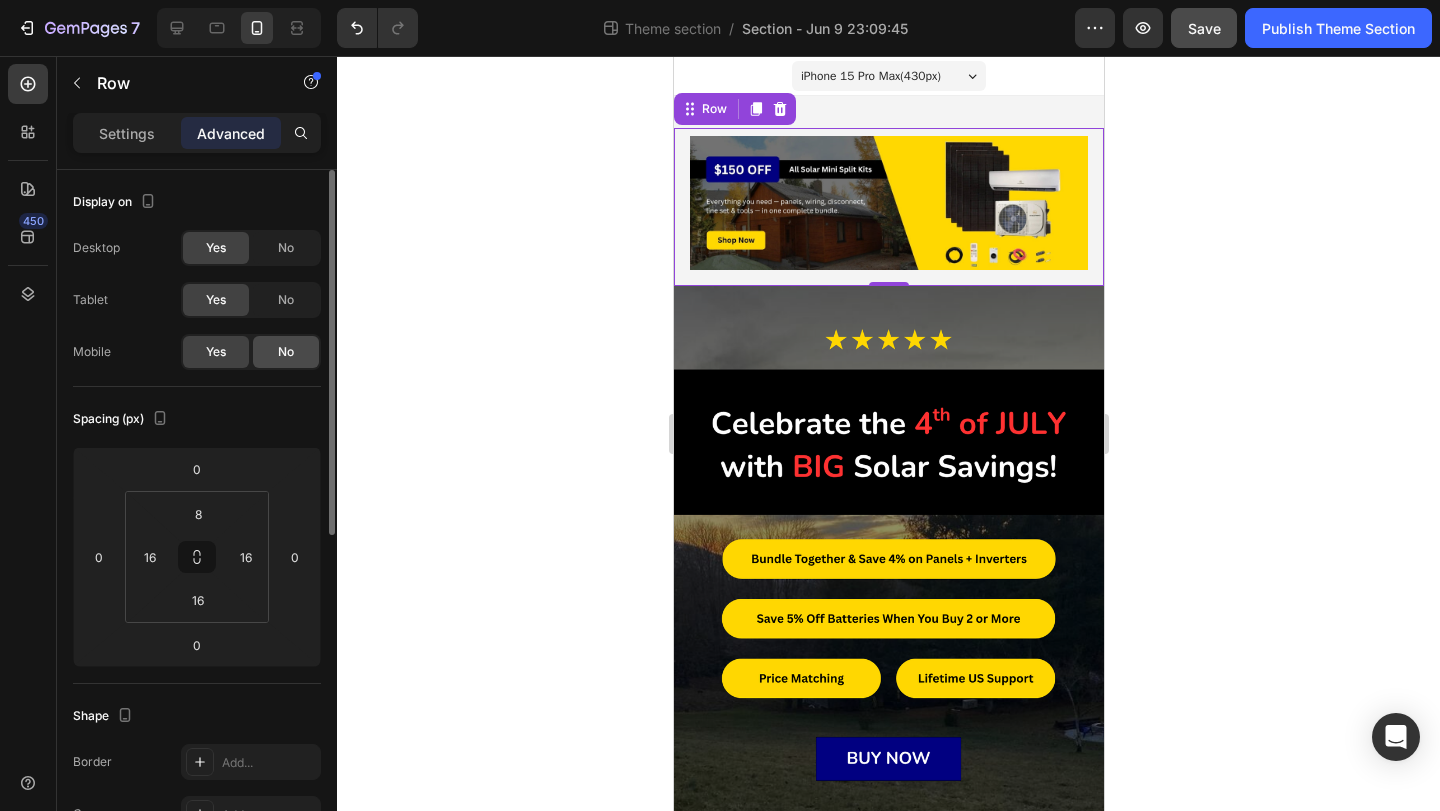 click on "No" 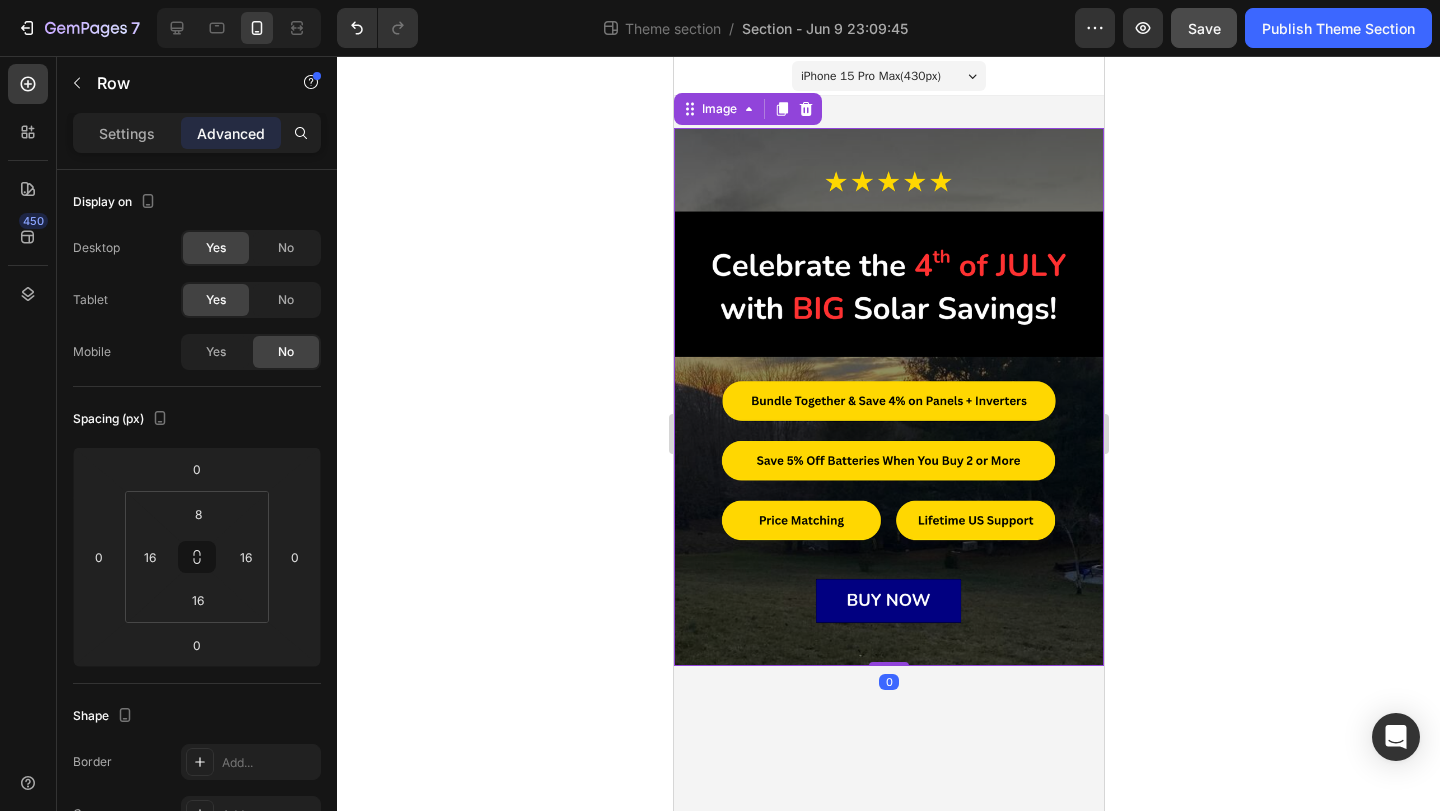 click at bounding box center [888, 397] 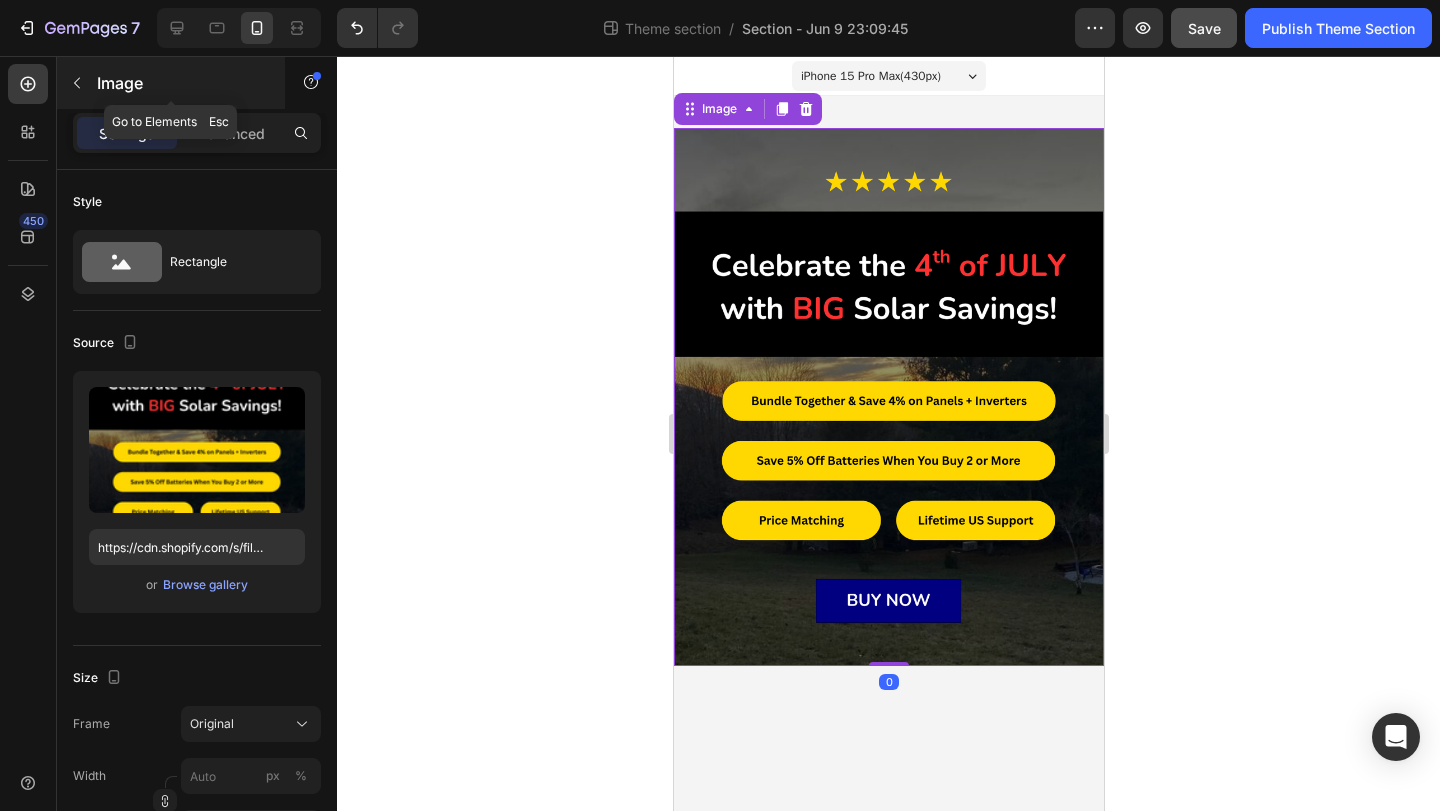 click 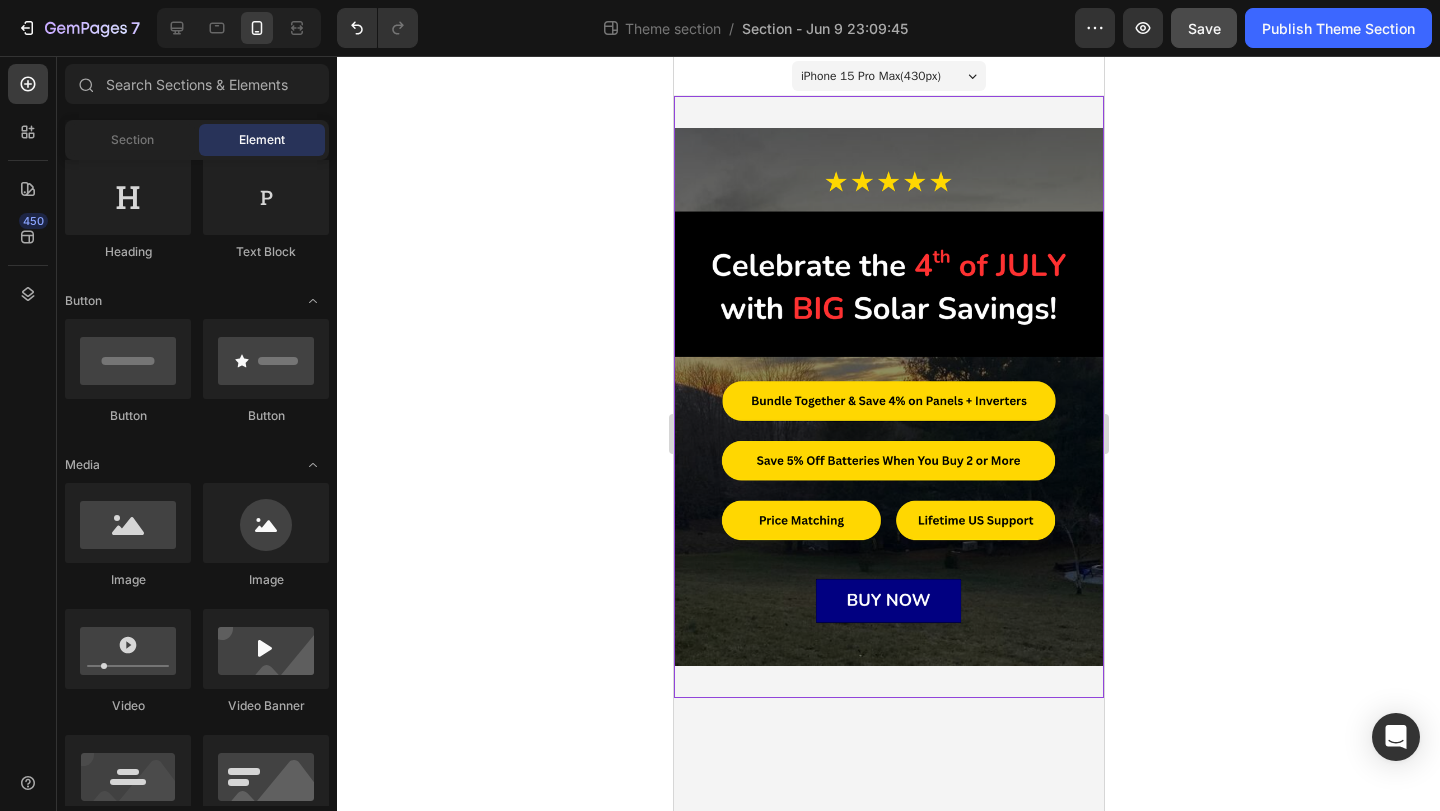 click on "Image Image Row Image Row Image Row" at bounding box center (888, 397) 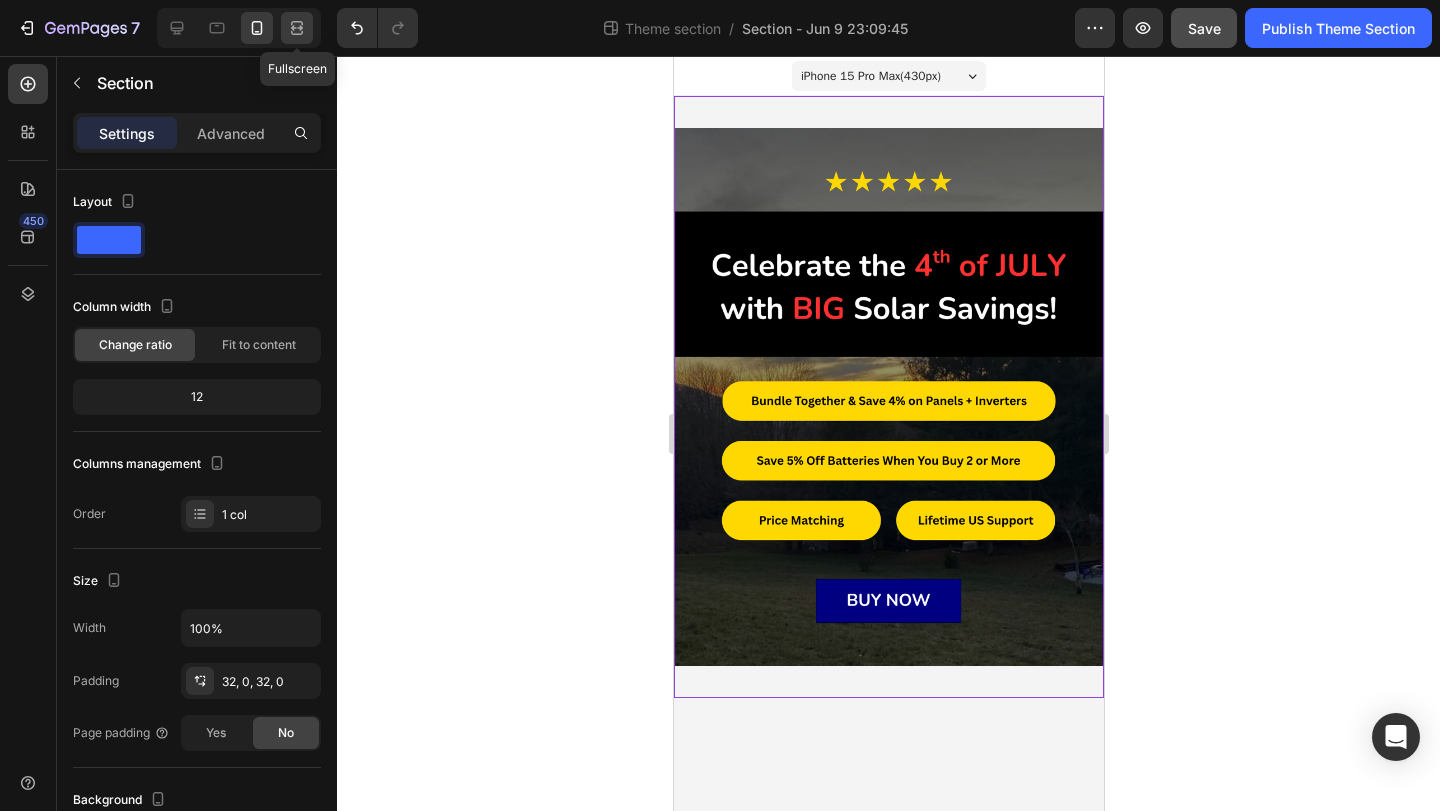 click 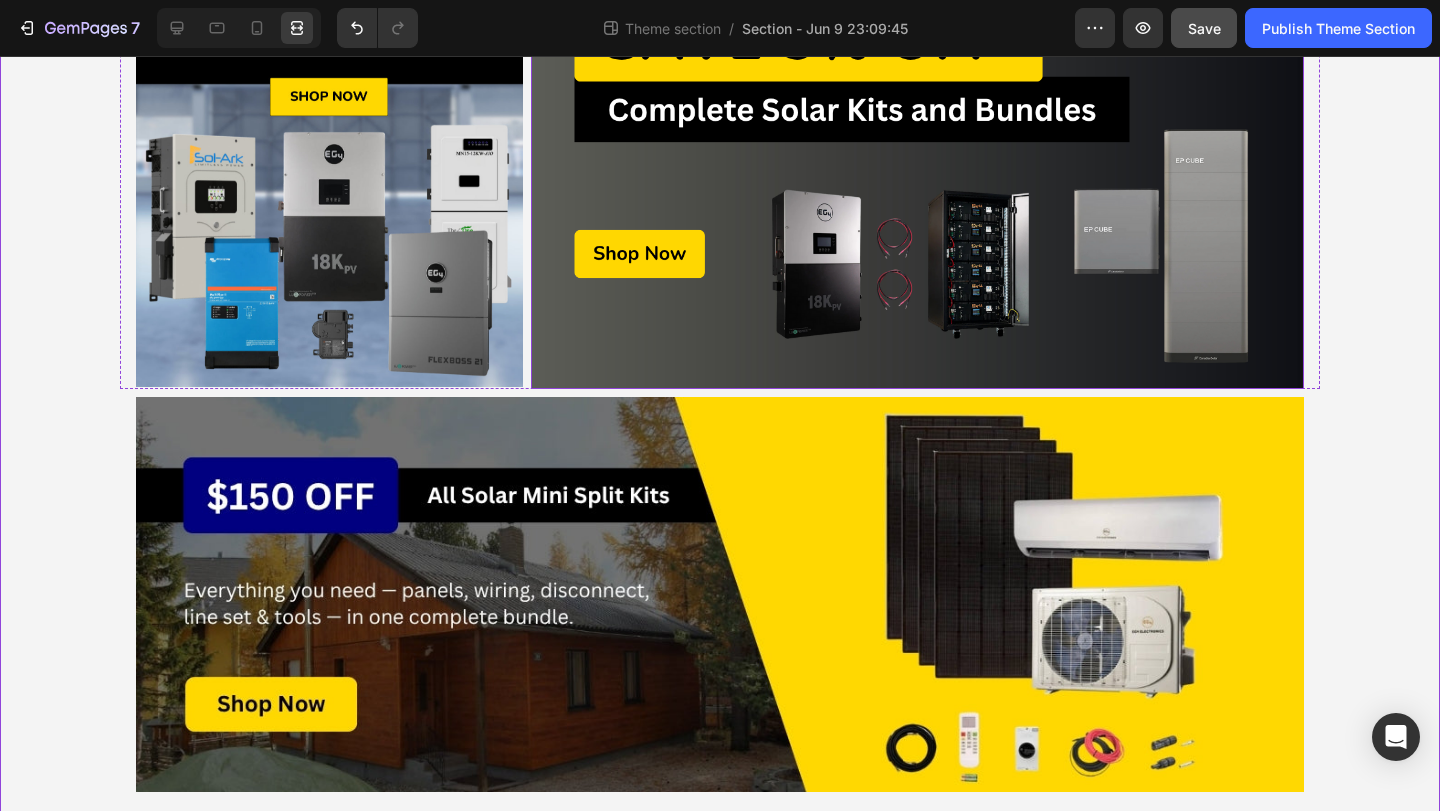 scroll, scrollTop: 202, scrollLeft: 0, axis: vertical 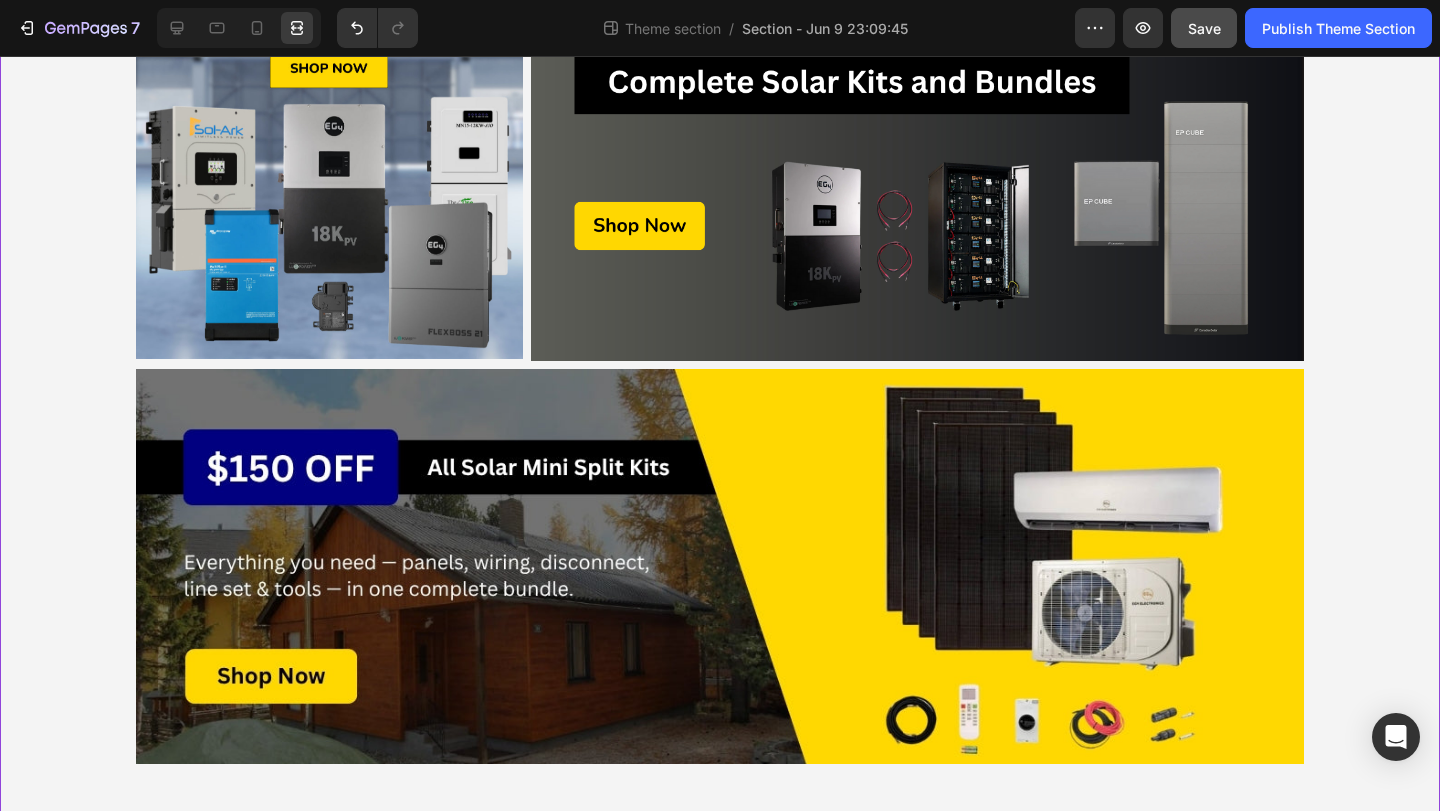 click at bounding box center (239, 28) 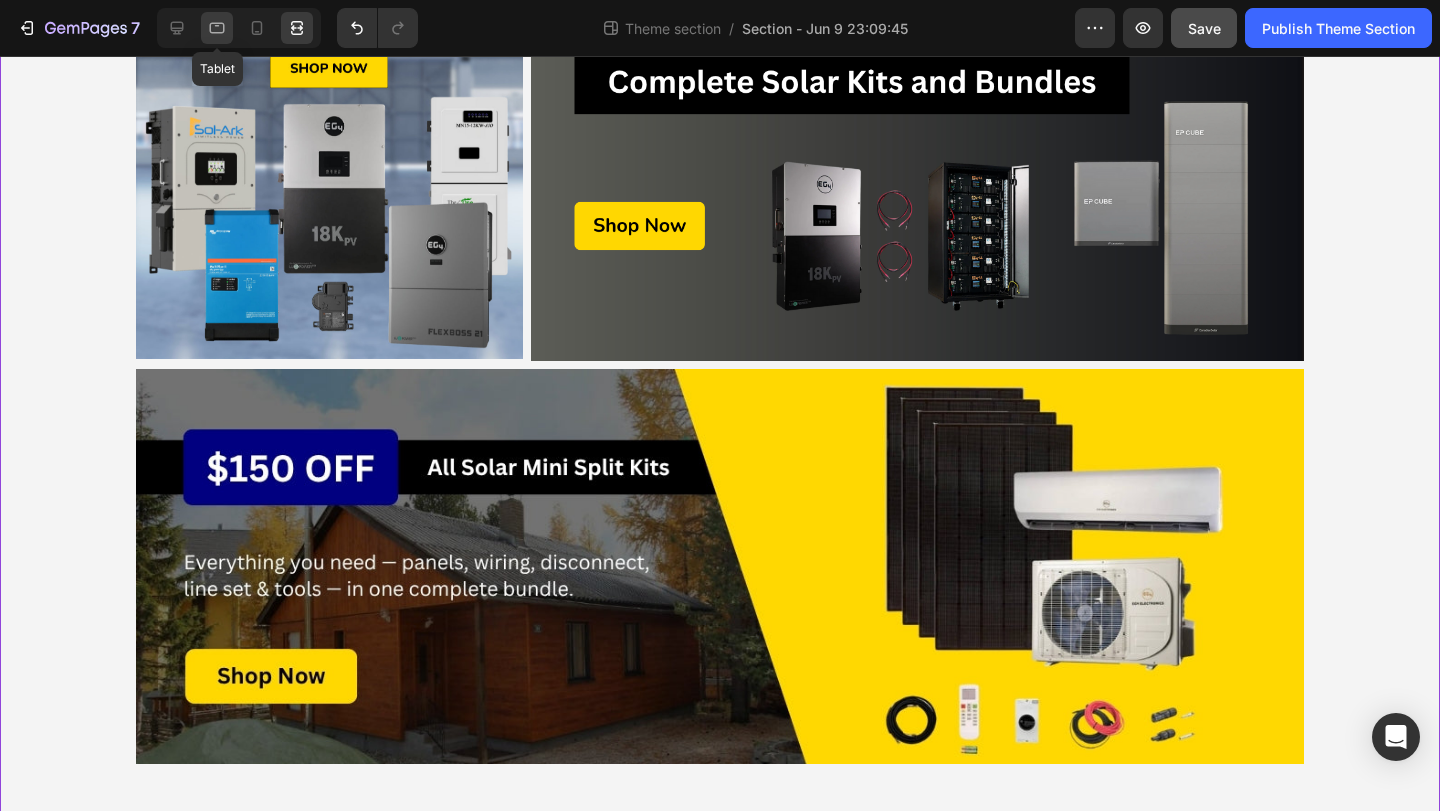 click 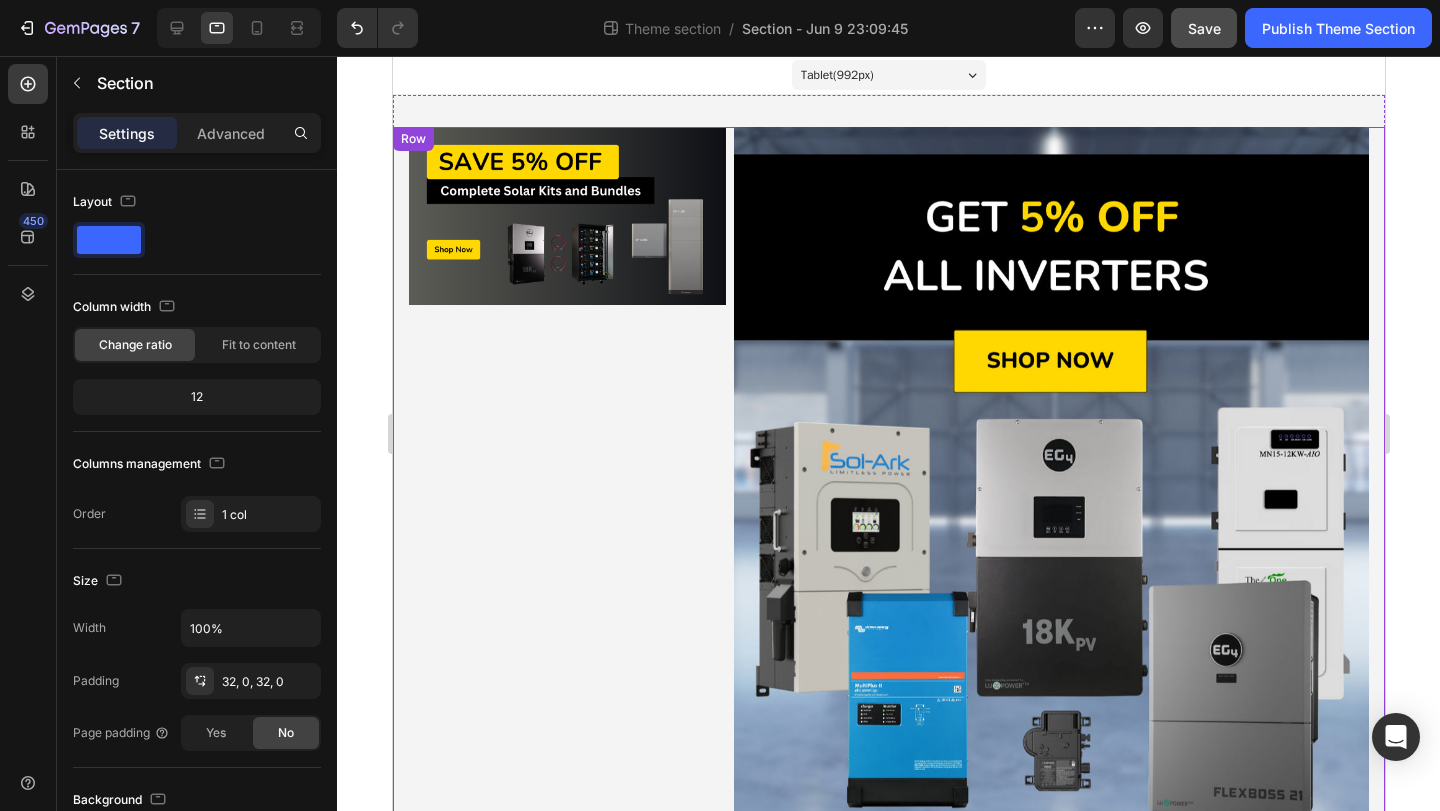 scroll, scrollTop: 0, scrollLeft: 0, axis: both 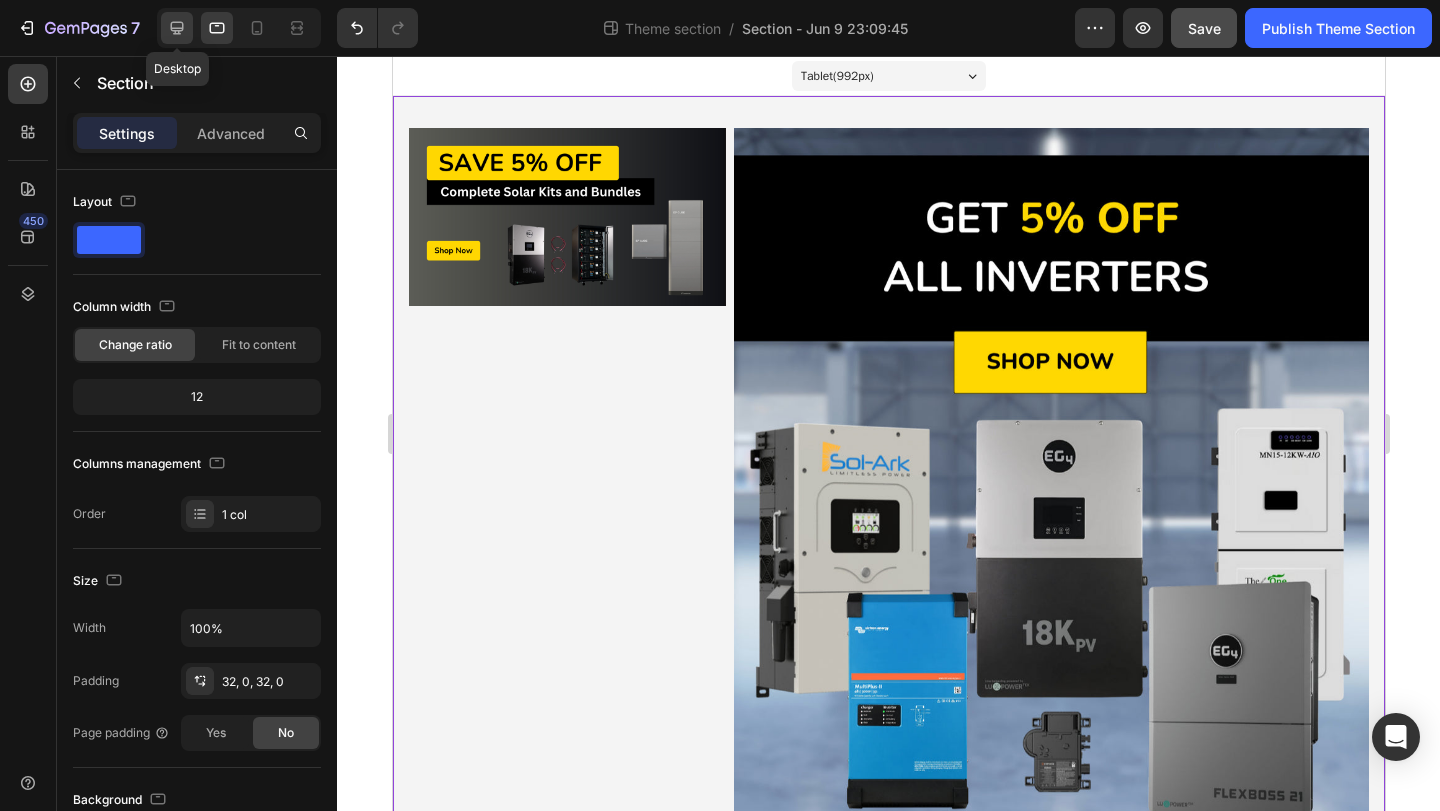 click 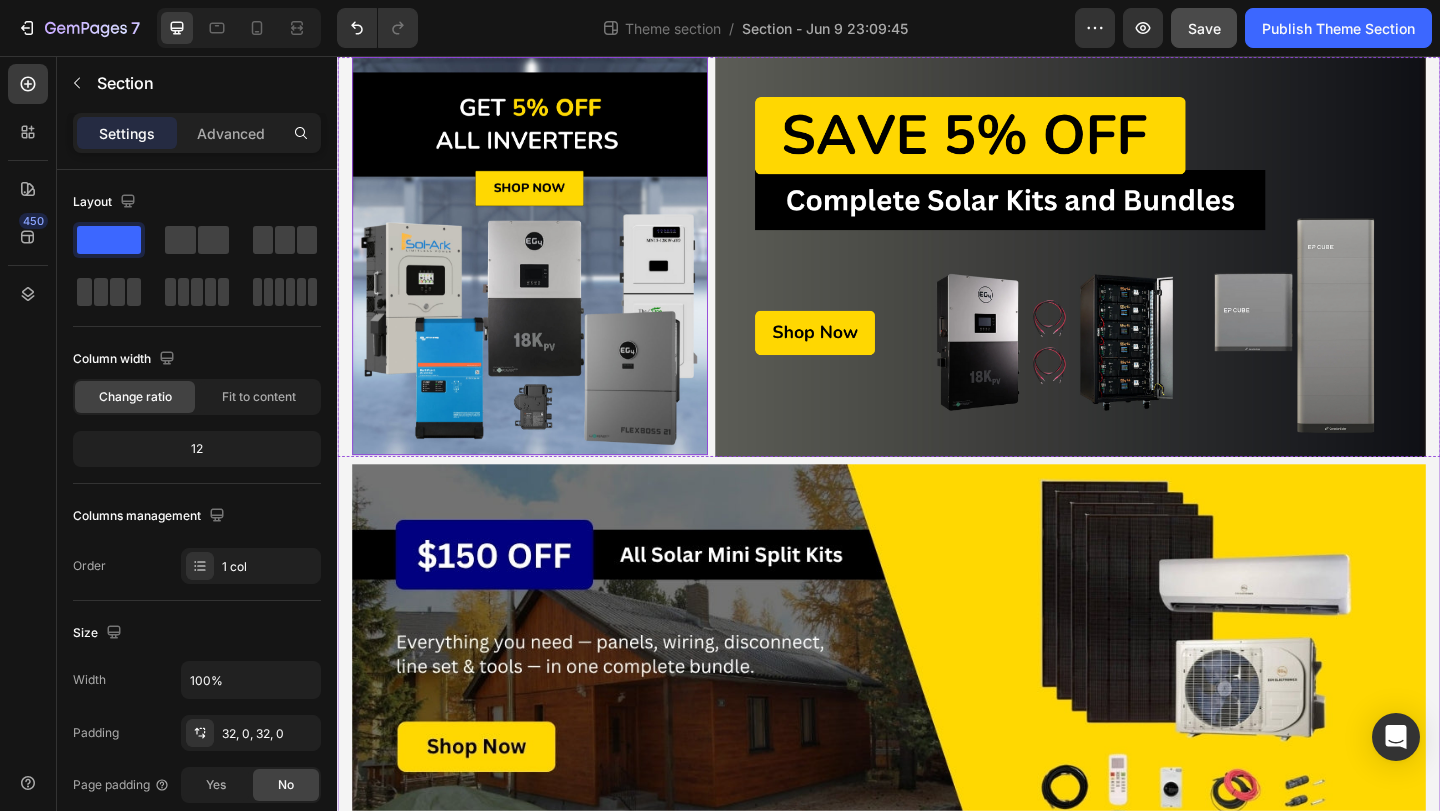 scroll, scrollTop: 136, scrollLeft: 0, axis: vertical 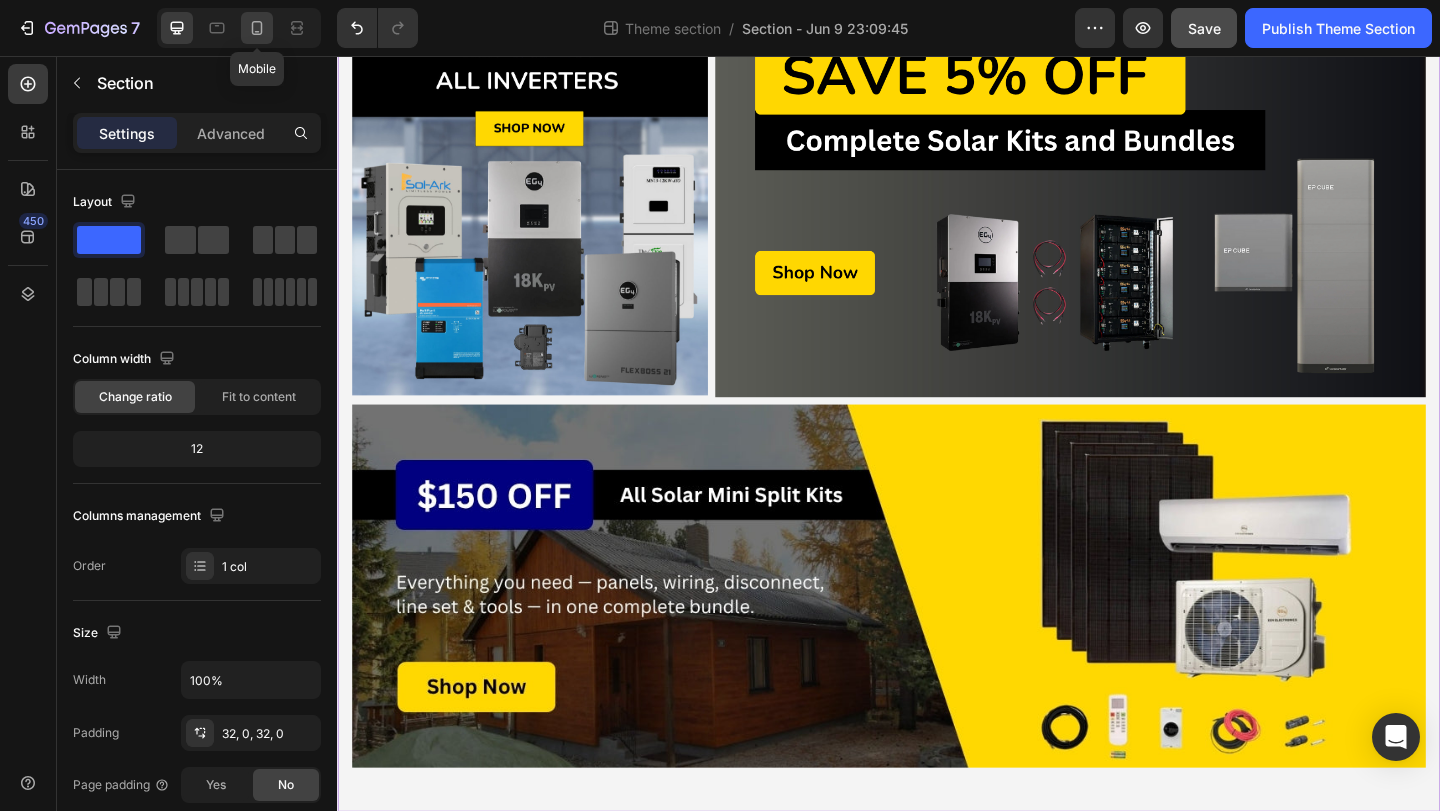 click 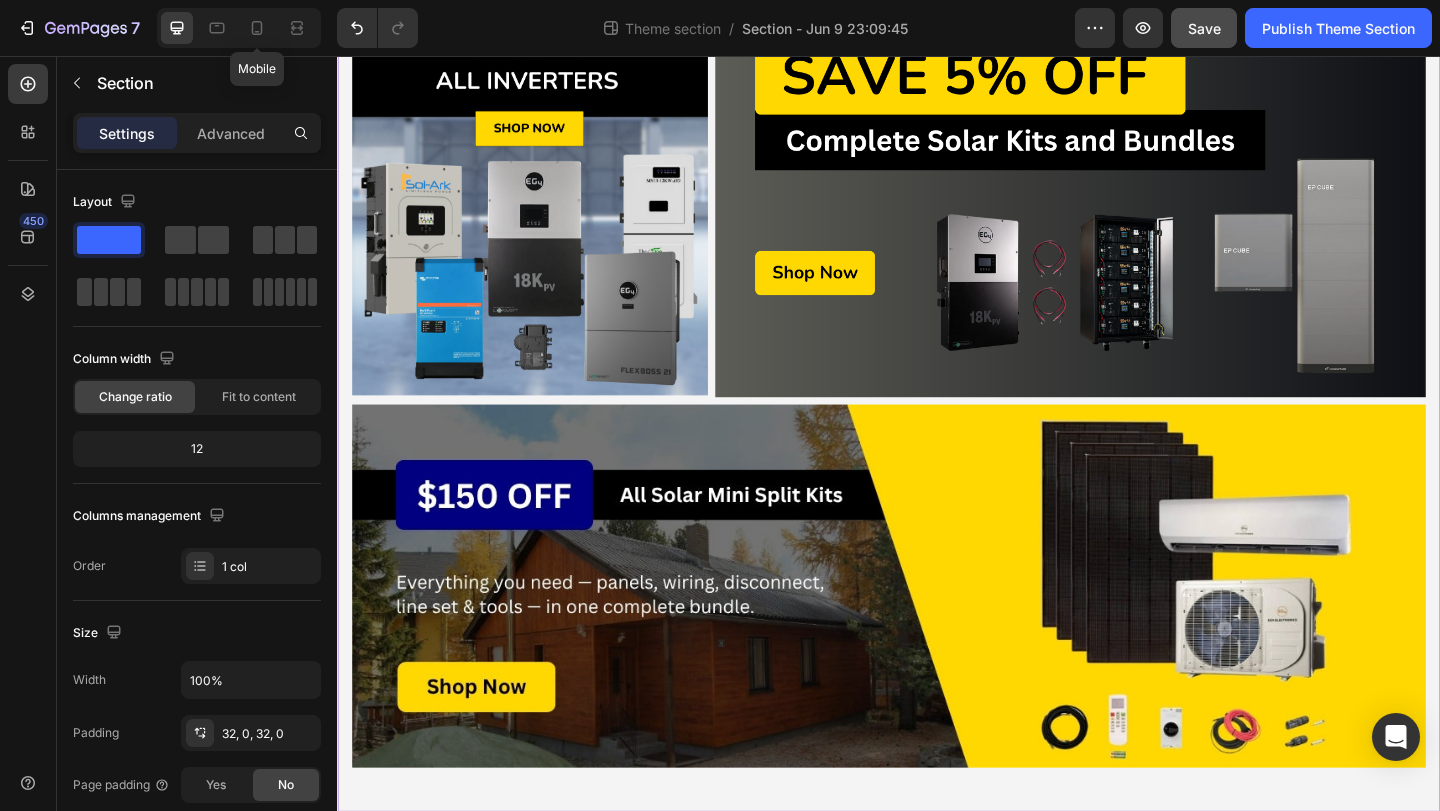 scroll, scrollTop: 0, scrollLeft: 0, axis: both 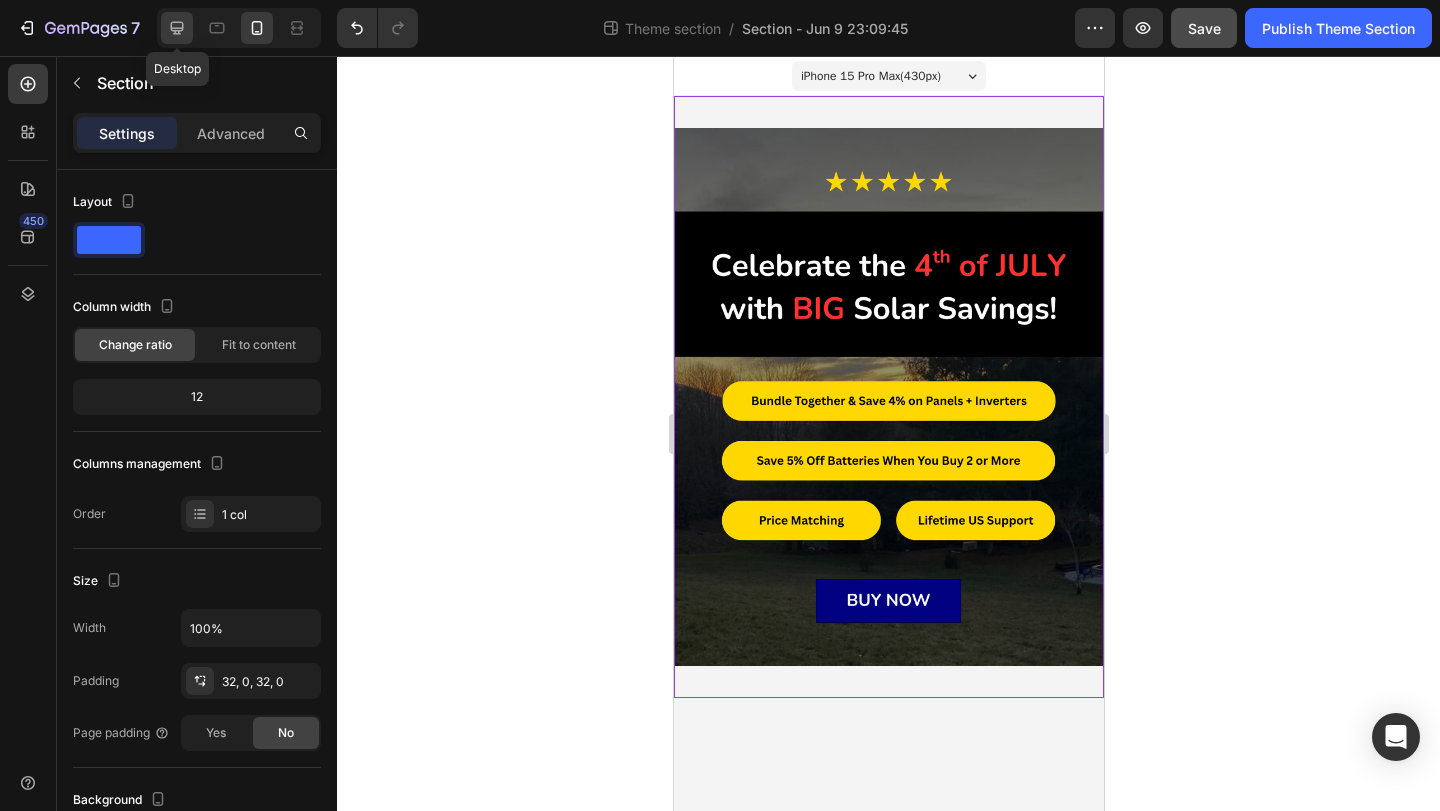 click 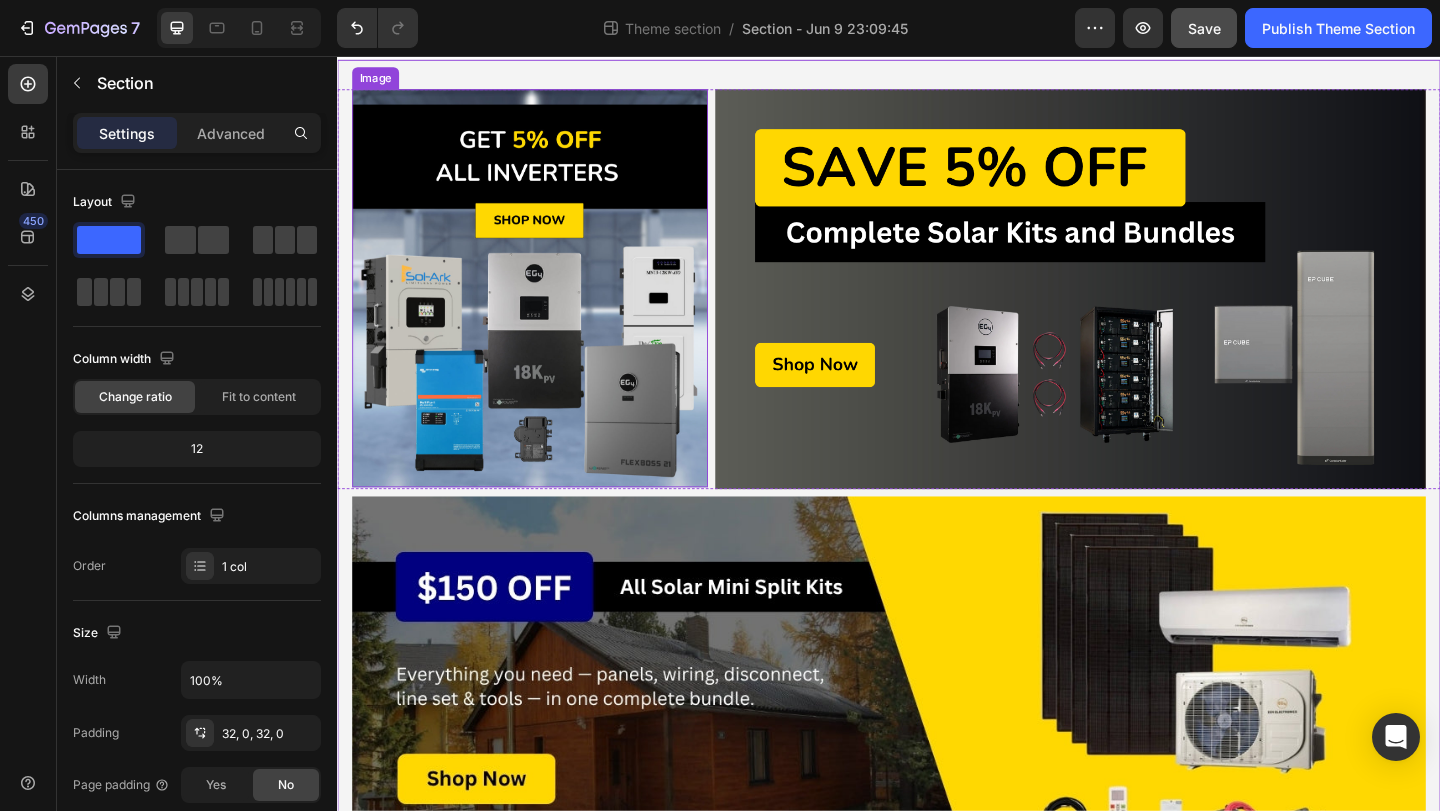 scroll, scrollTop: 27, scrollLeft: 0, axis: vertical 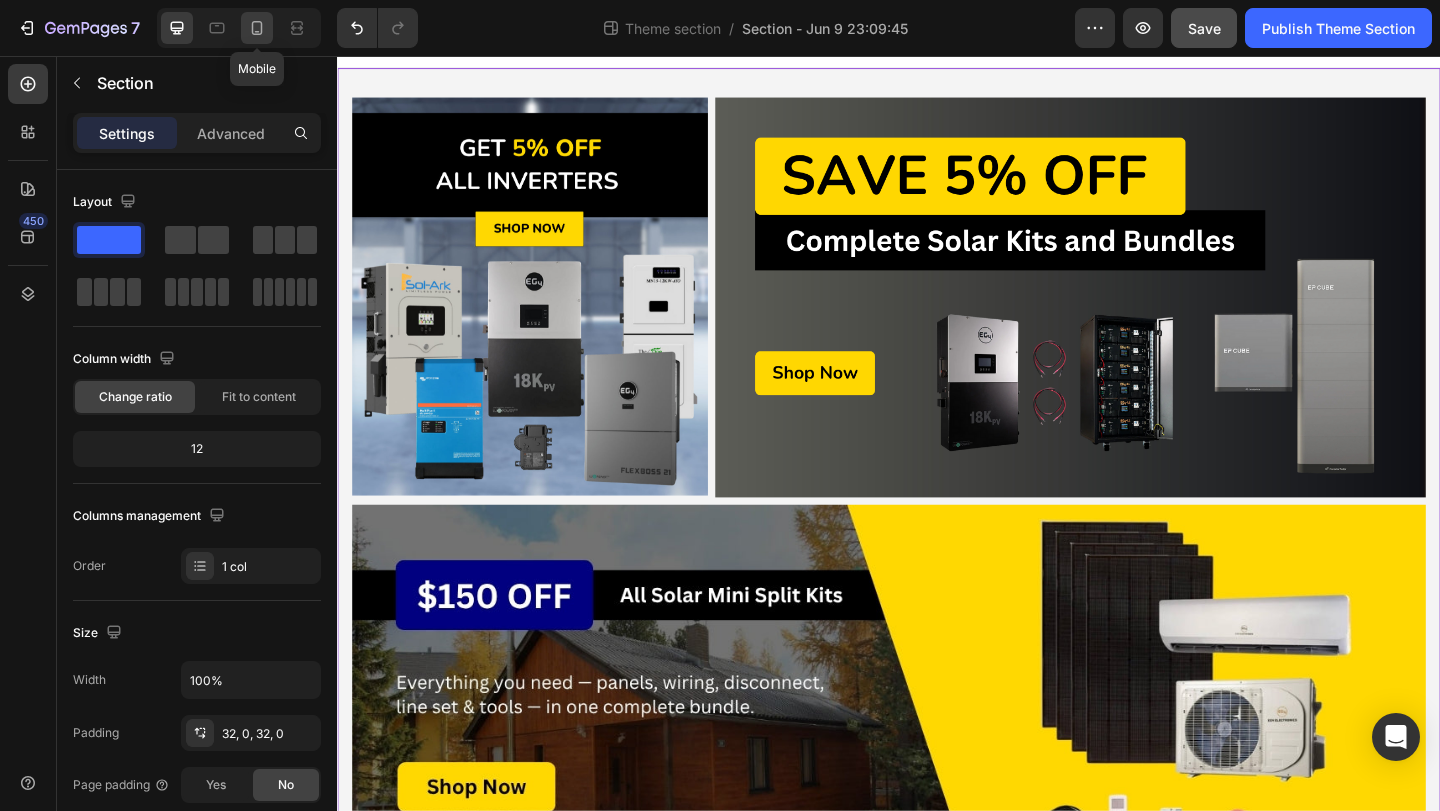 click 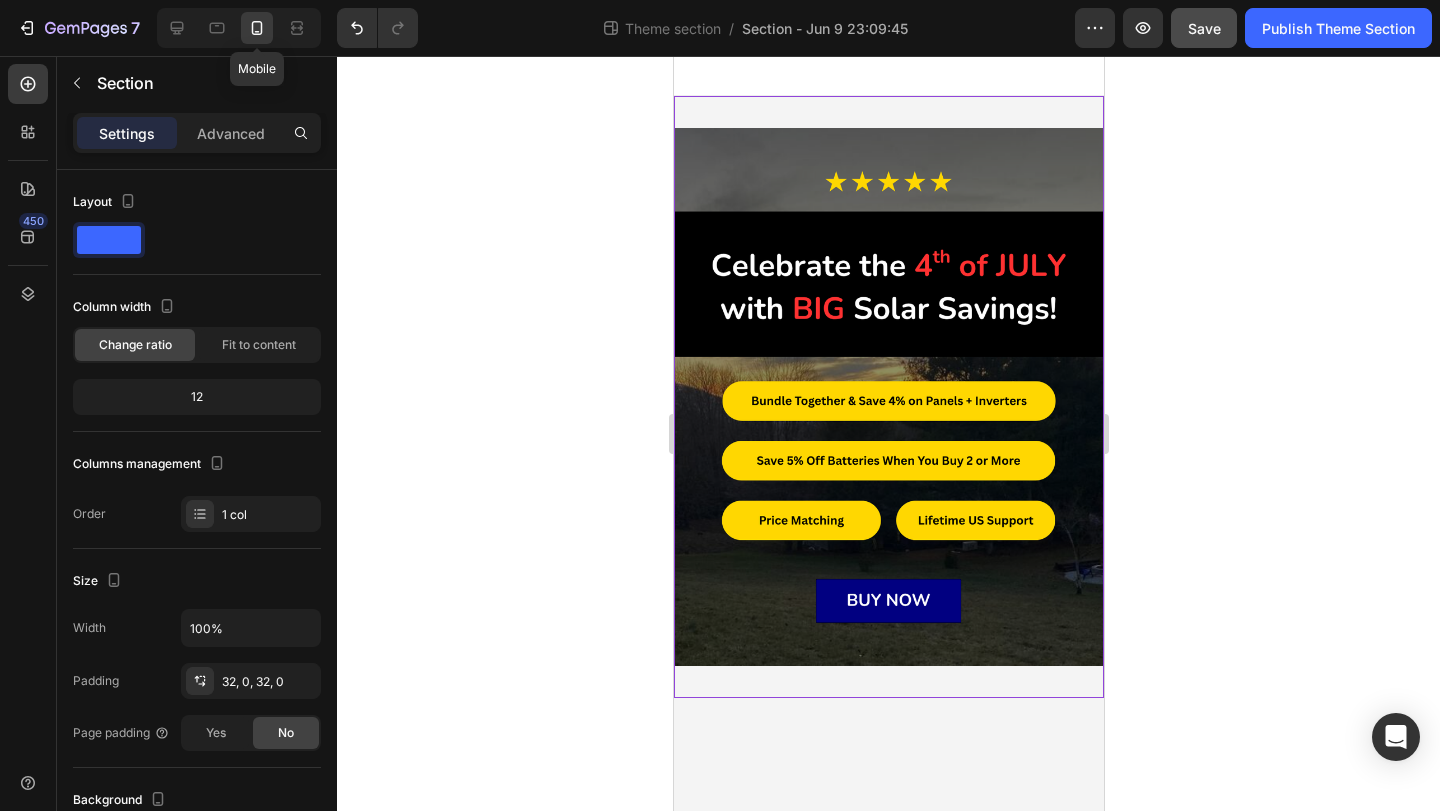 scroll, scrollTop: 0, scrollLeft: 0, axis: both 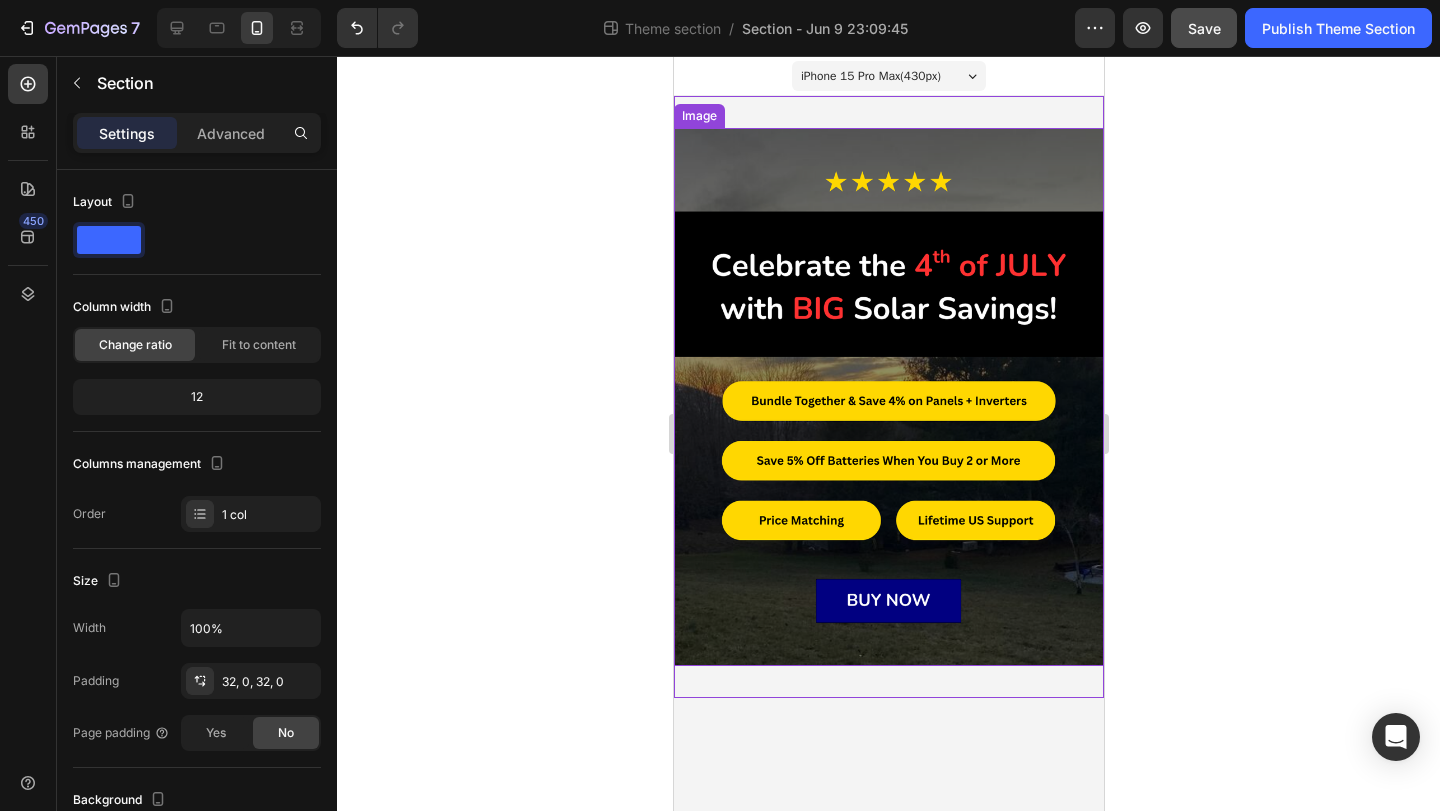 click at bounding box center [888, 397] 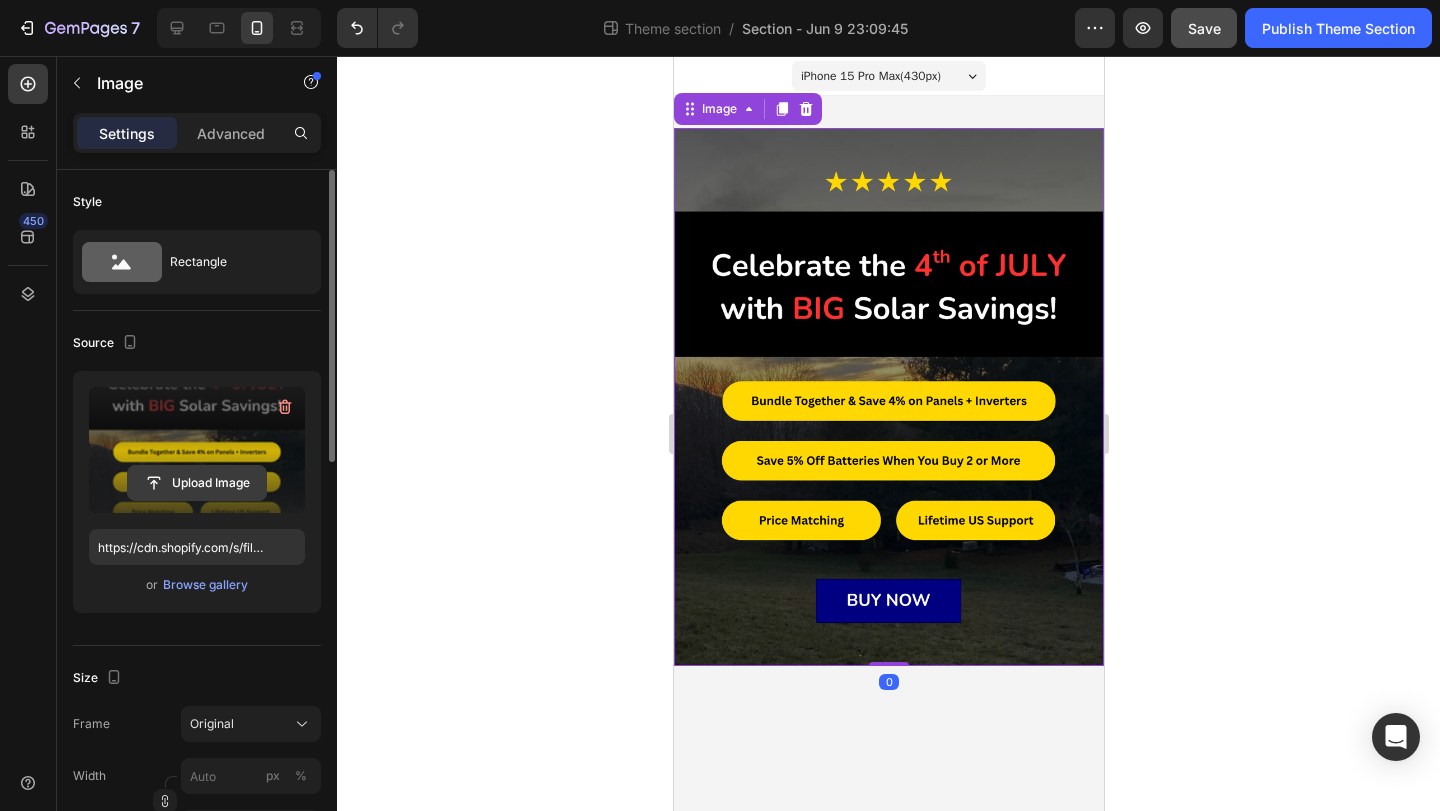 click 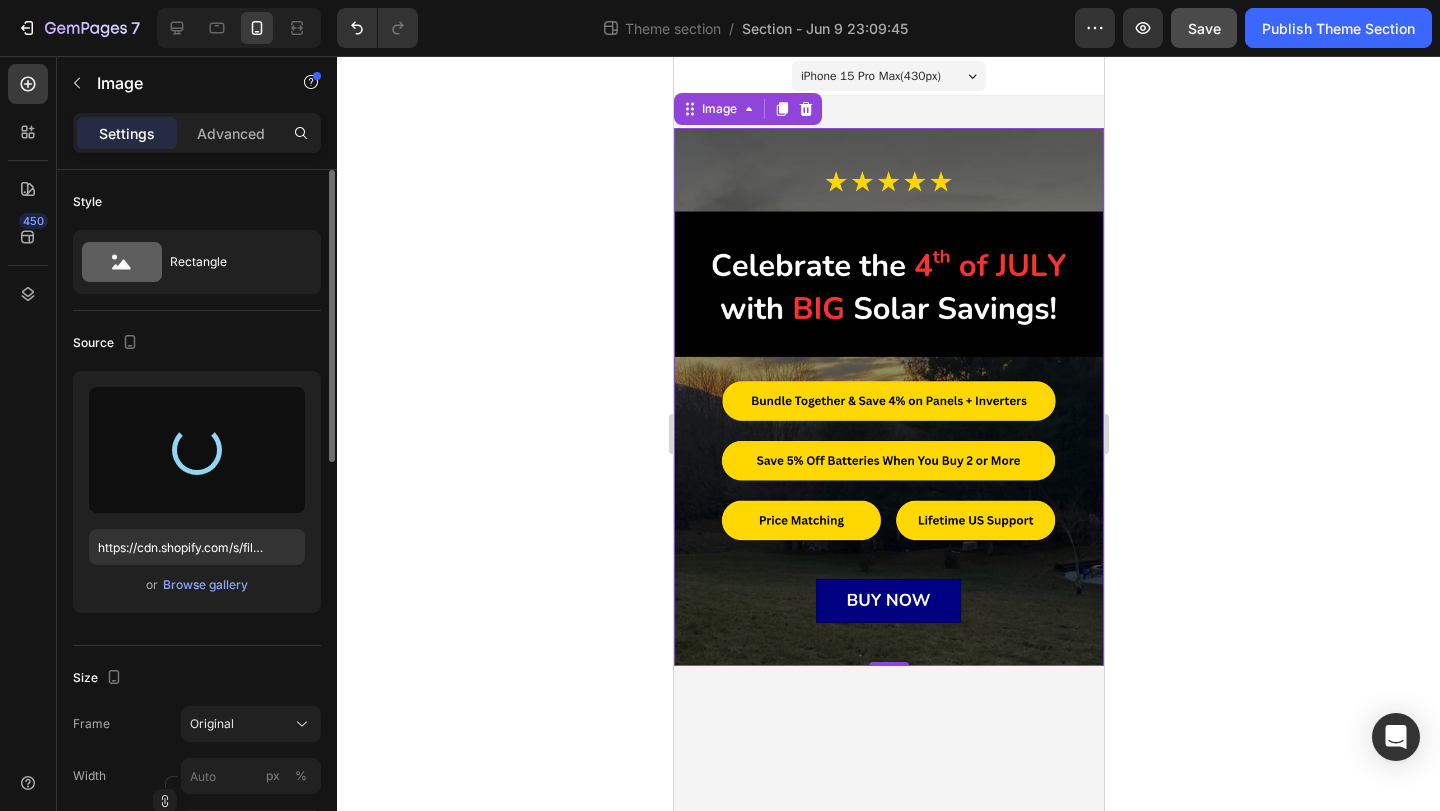 type on "https://cdn.shopify.com/s/files/1/0838/2919/5025/files/gempages_550854318748599510-1274b060-9869-42c7-a754-269273e9a63b.jpg" 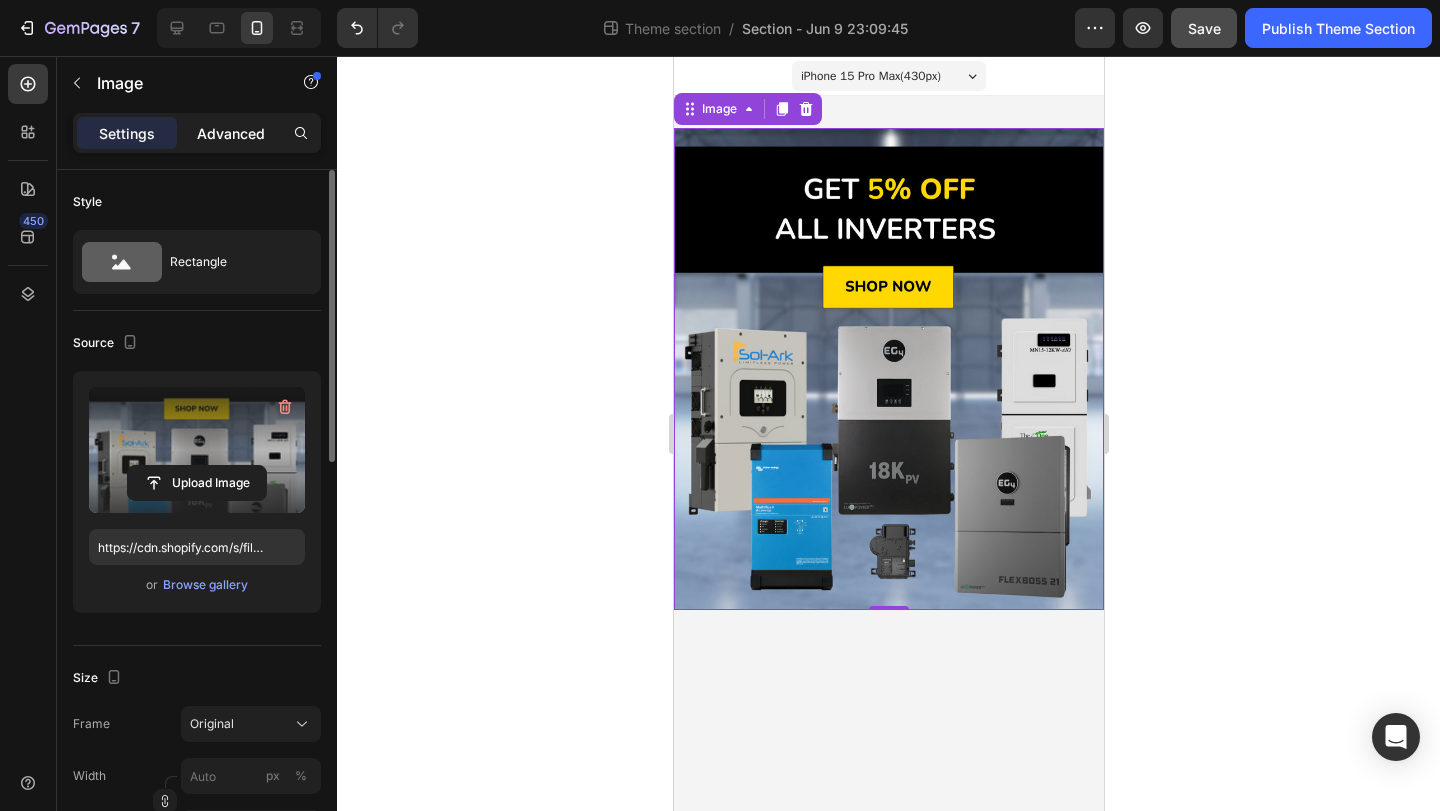 click on "Advanced" 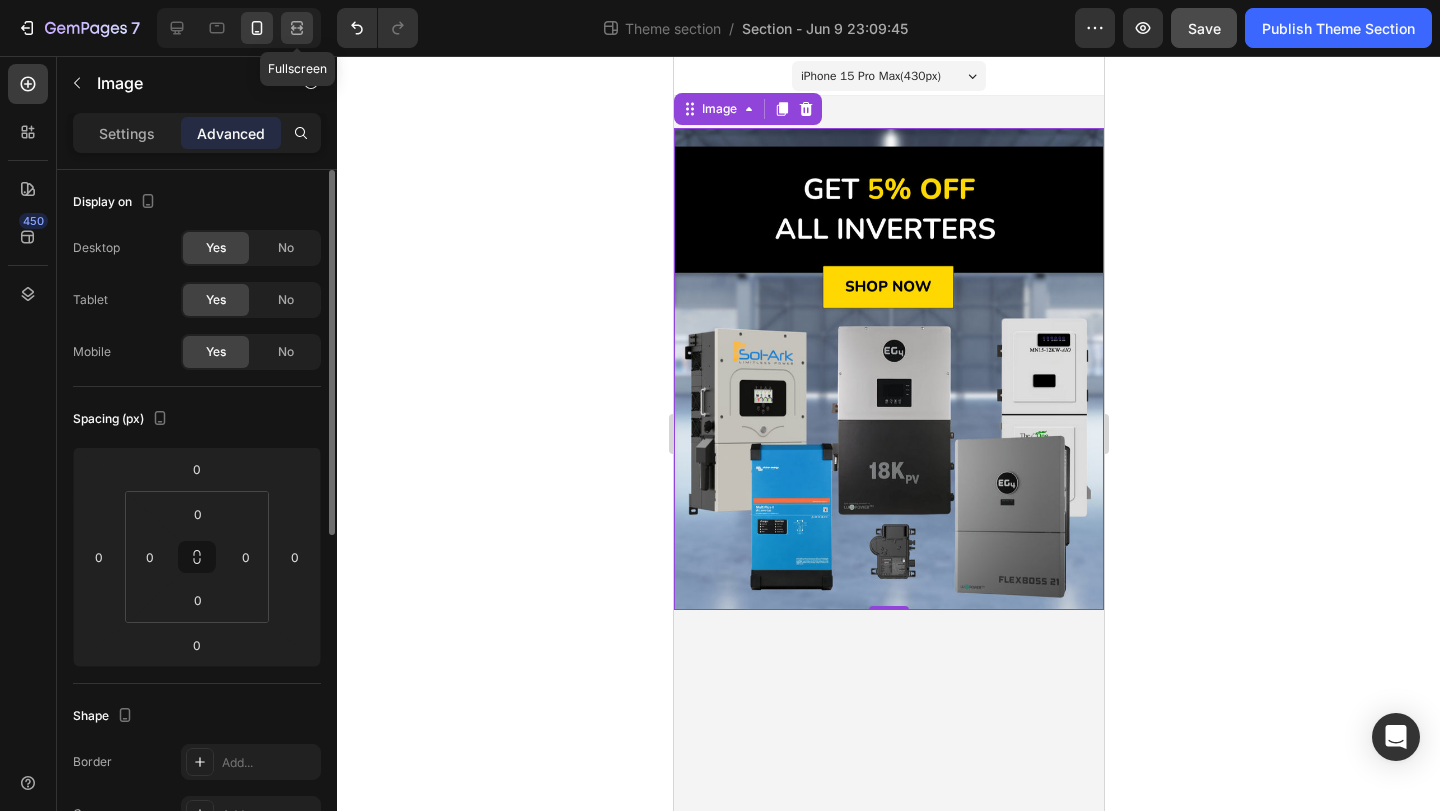 click 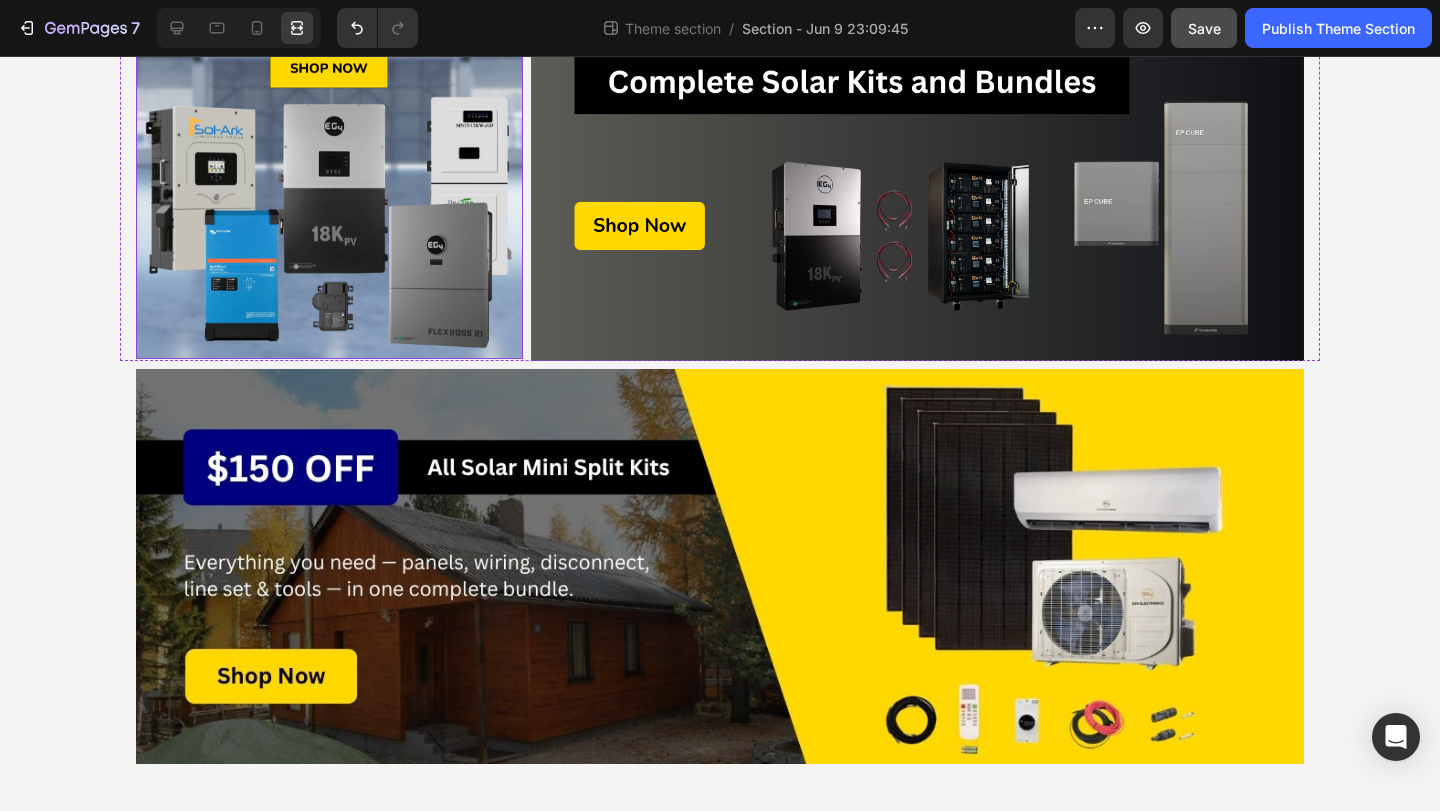 scroll, scrollTop: 0, scrollLeft: 0, axis: both 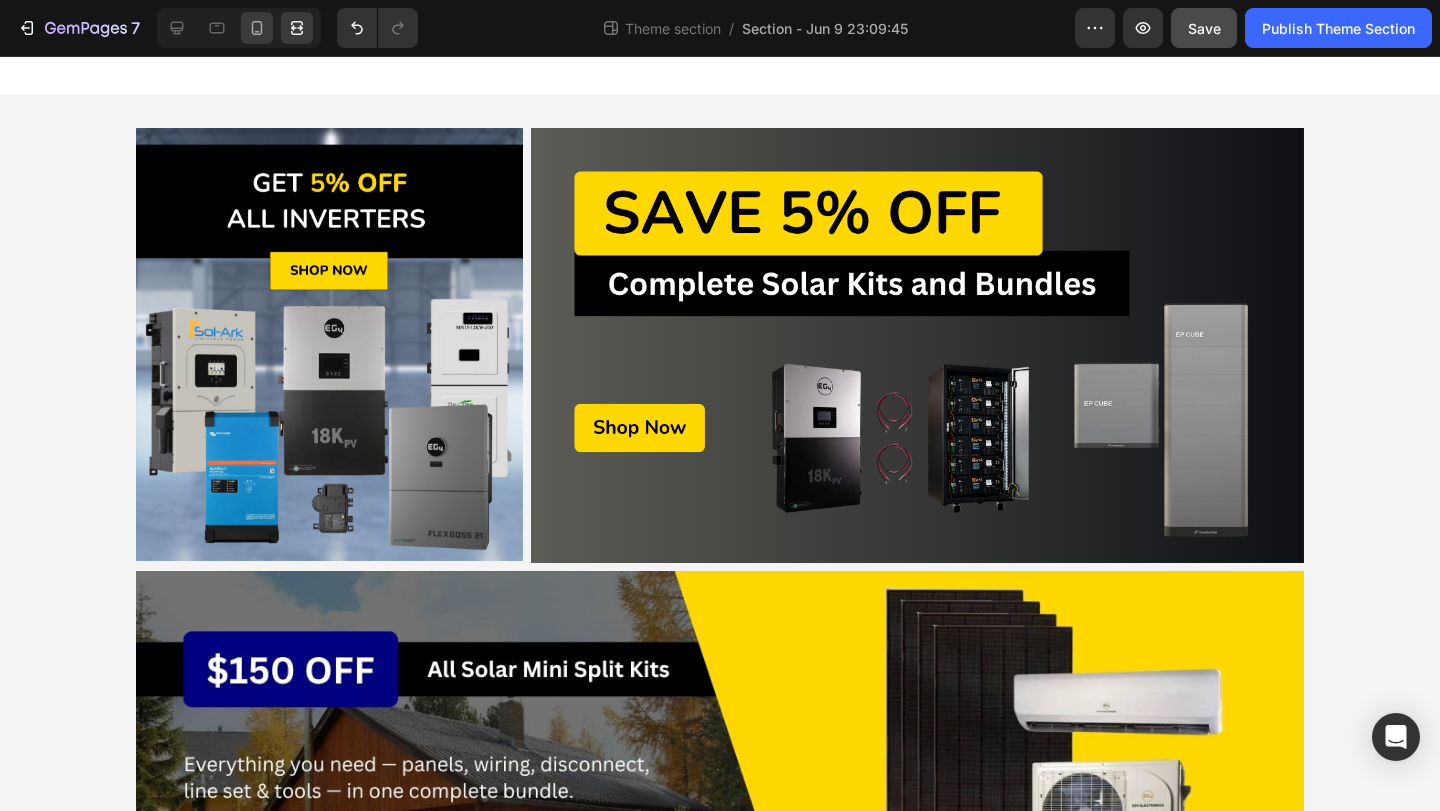 click 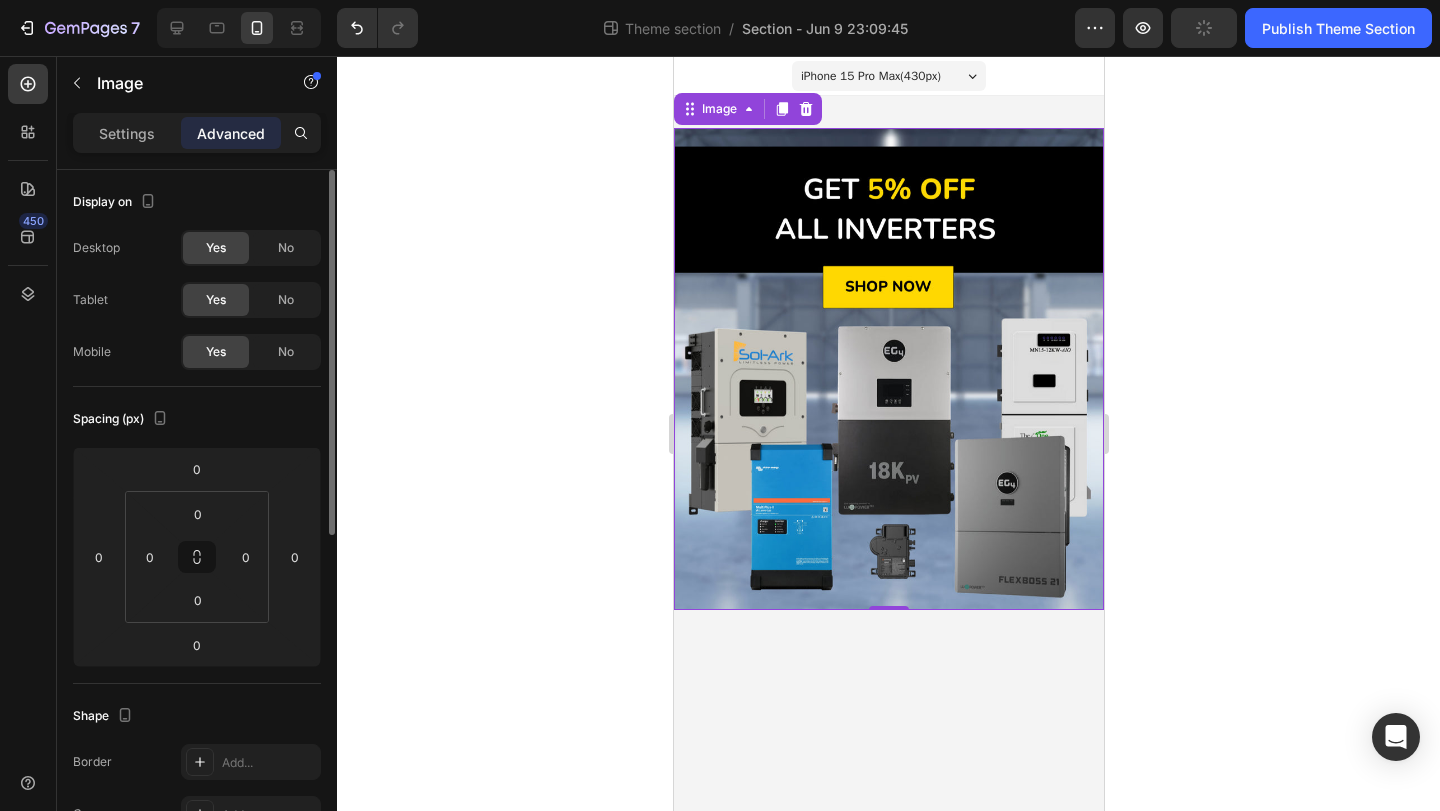click at bounding box center (888, 369) 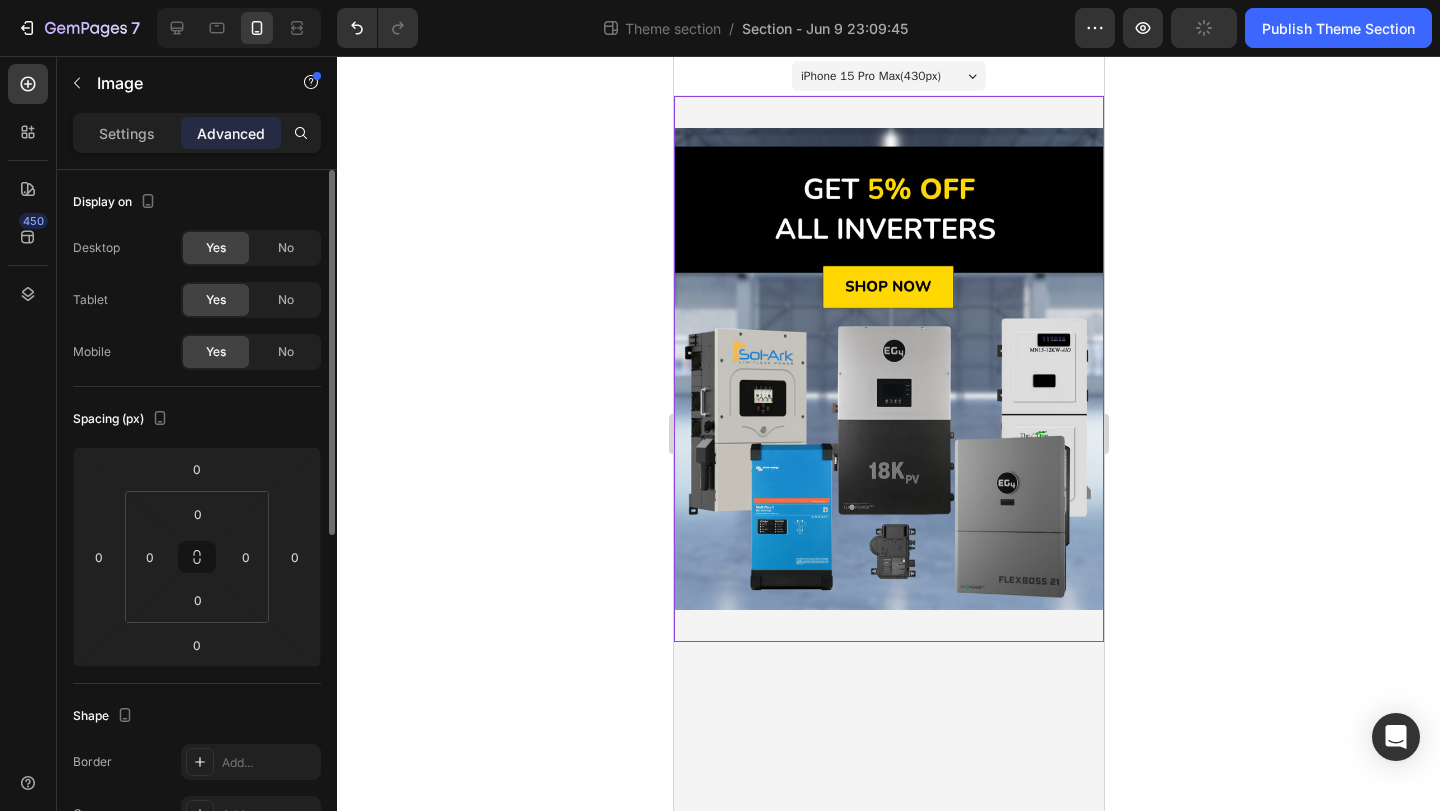 click on "Image Image Row Image Row Image Row" at bounding box center [888, 369] 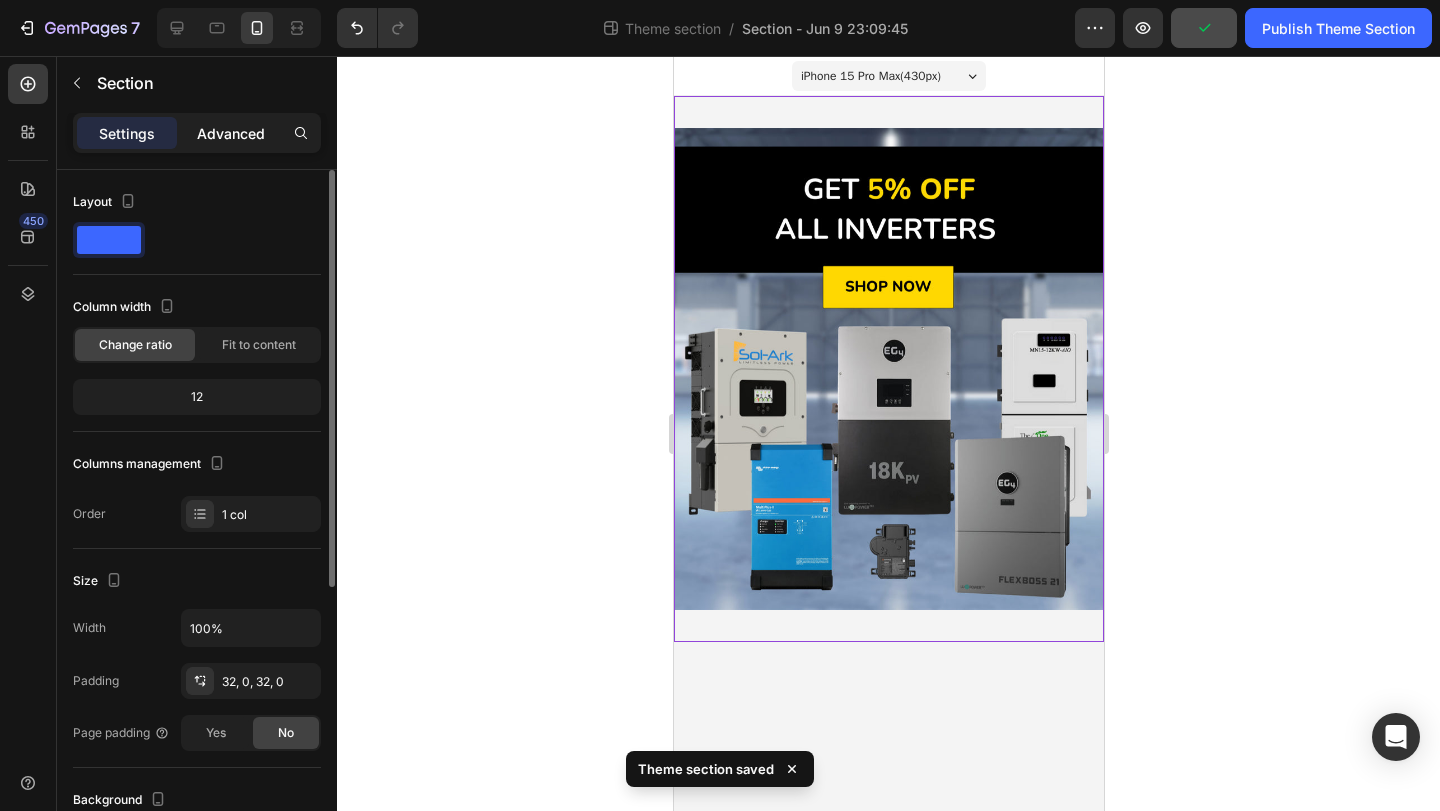 click on "Advanced" at bounding box center (231, 133) 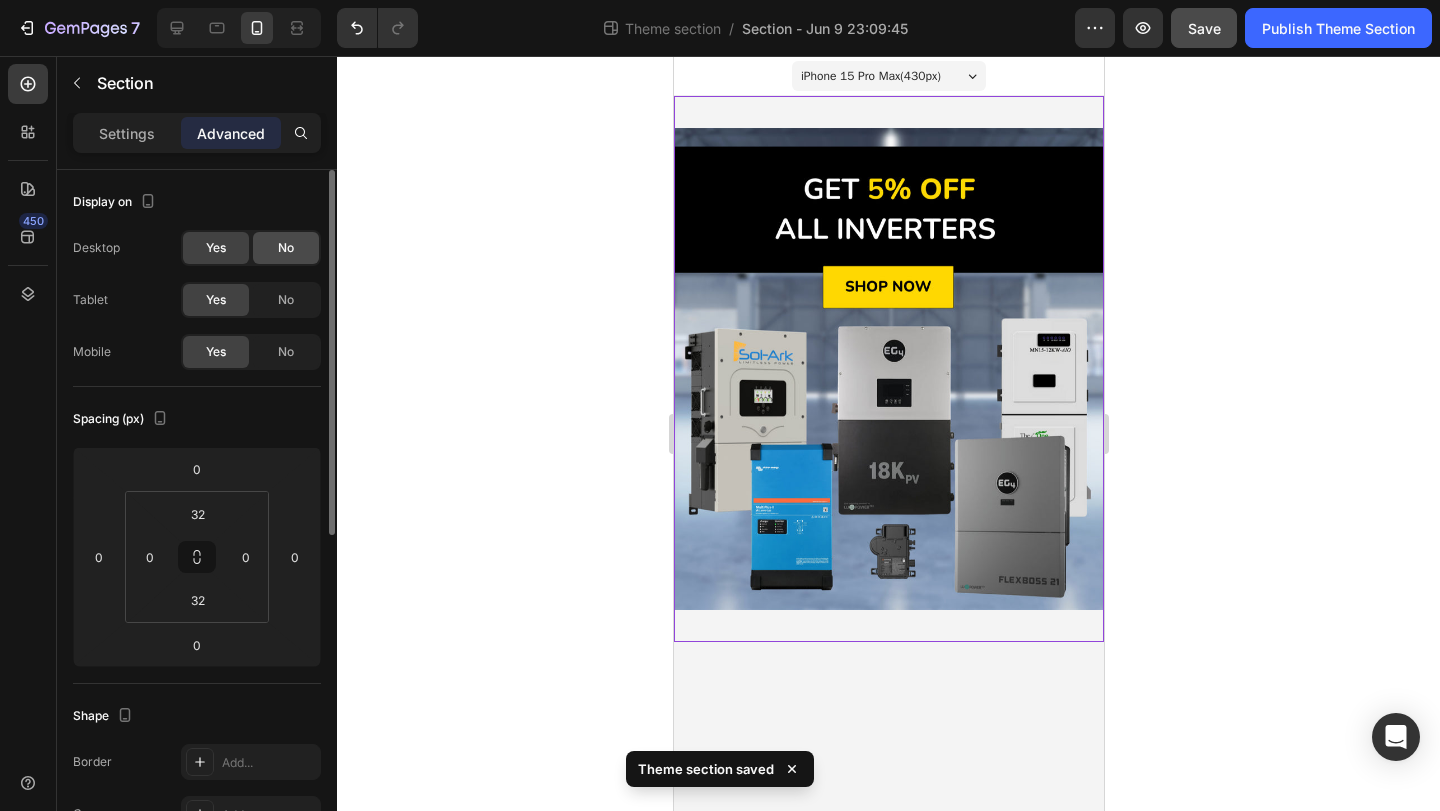click on "No" 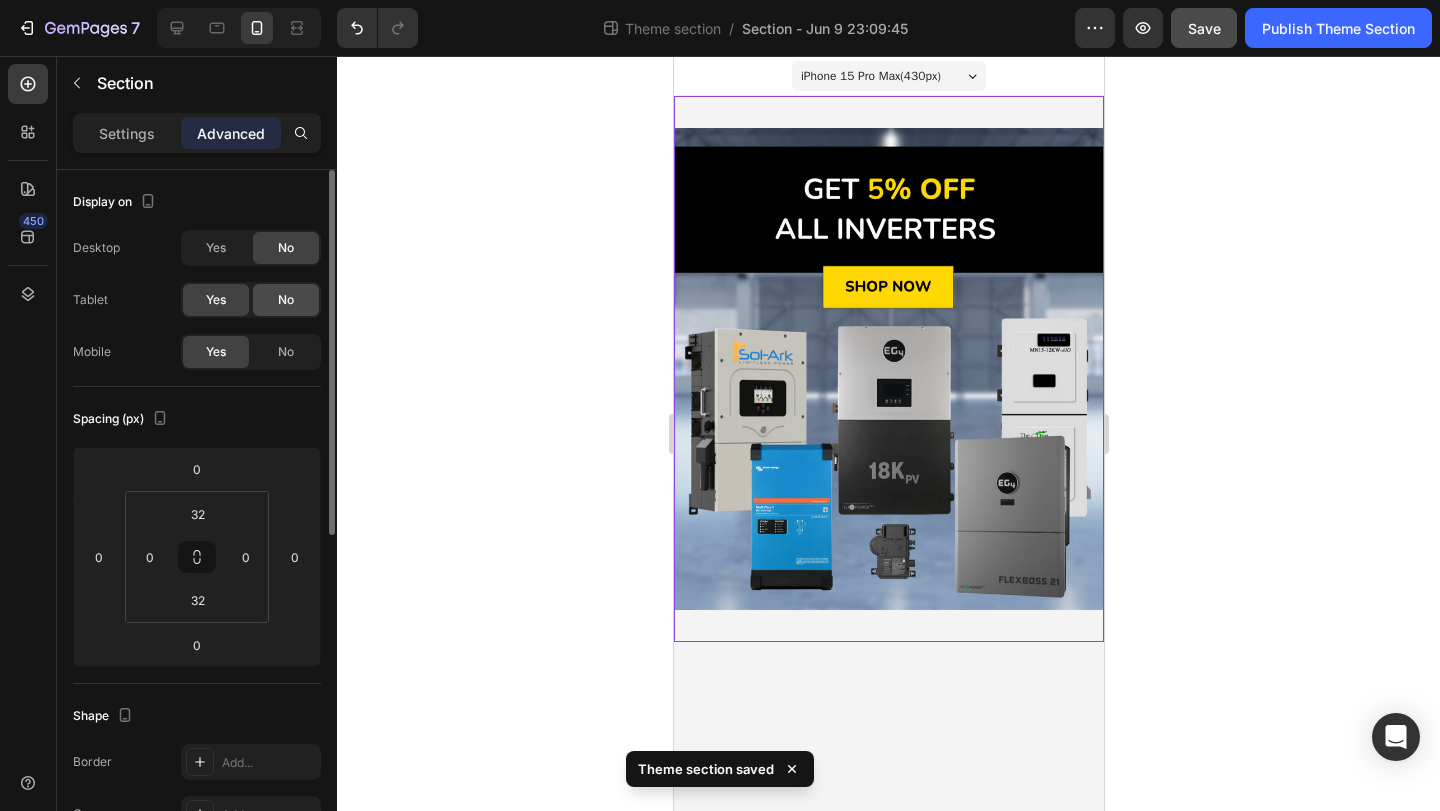 click on "No" 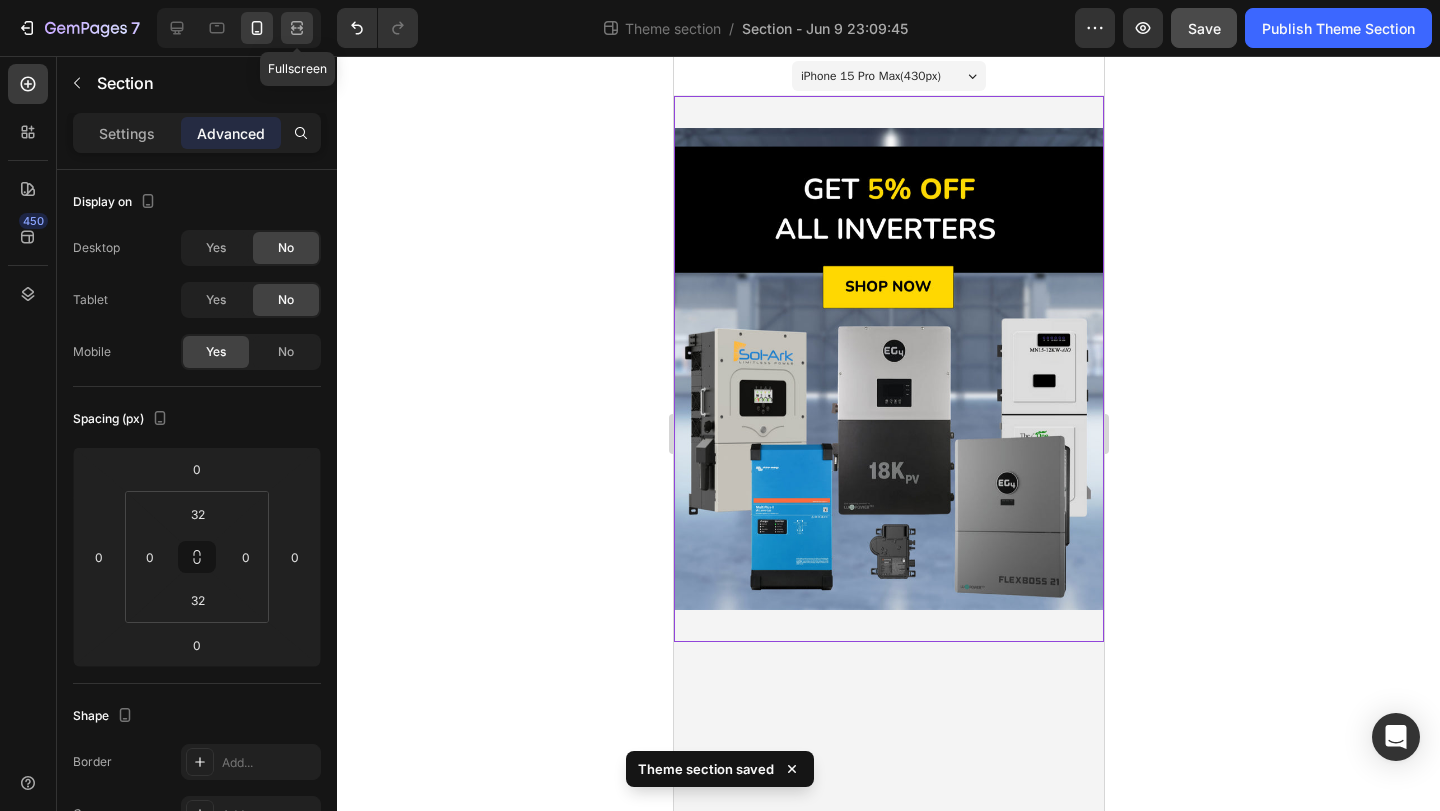 click 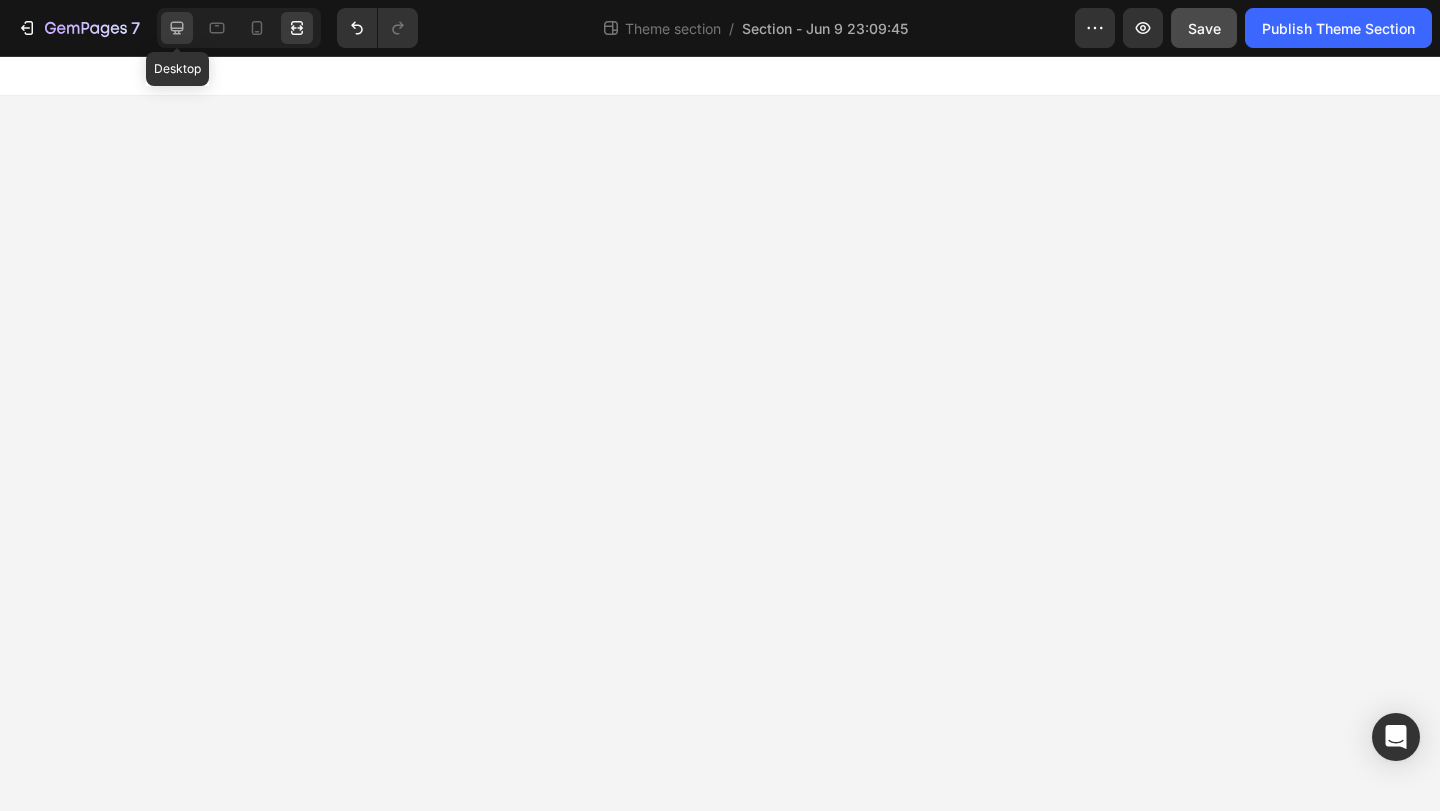 click 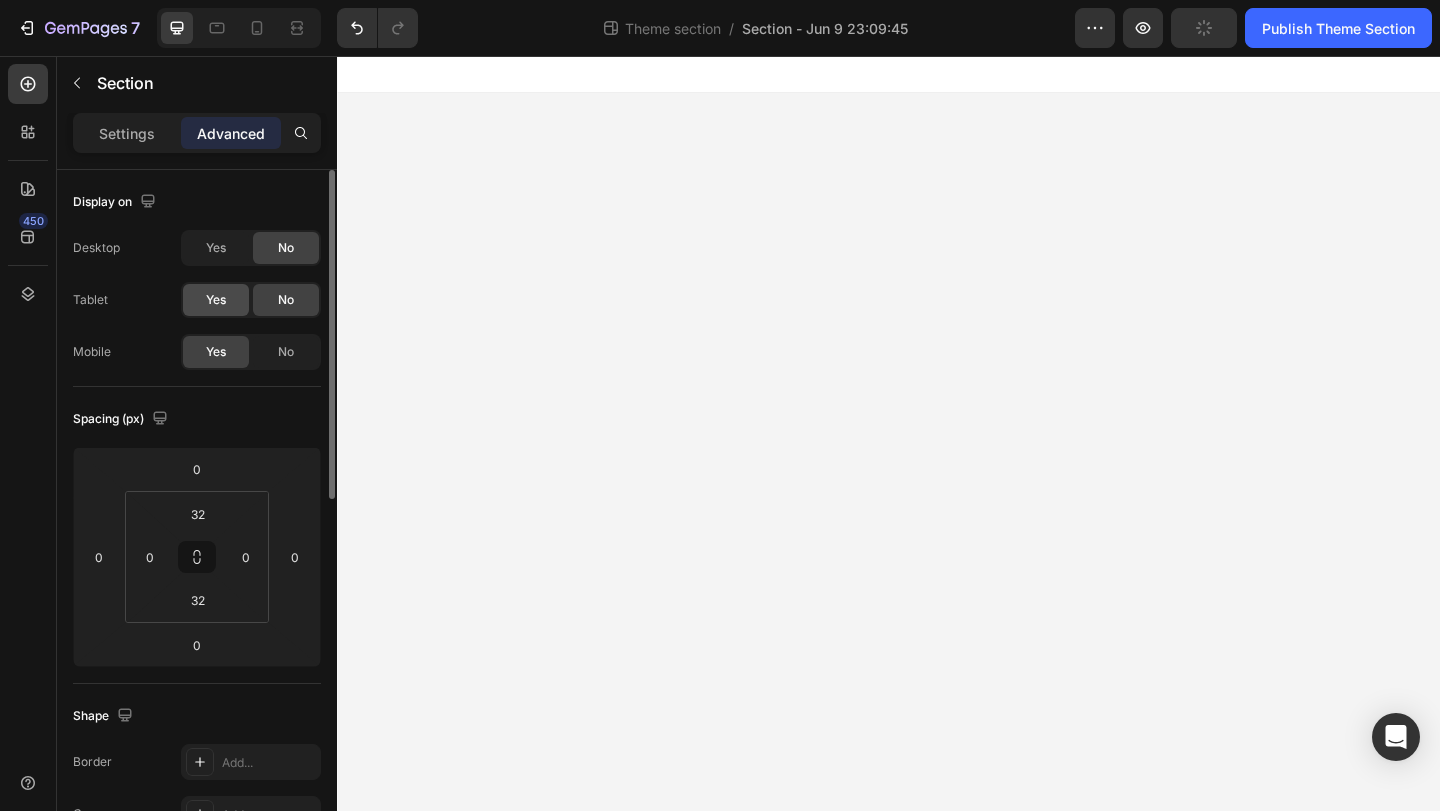 click on "Yes" 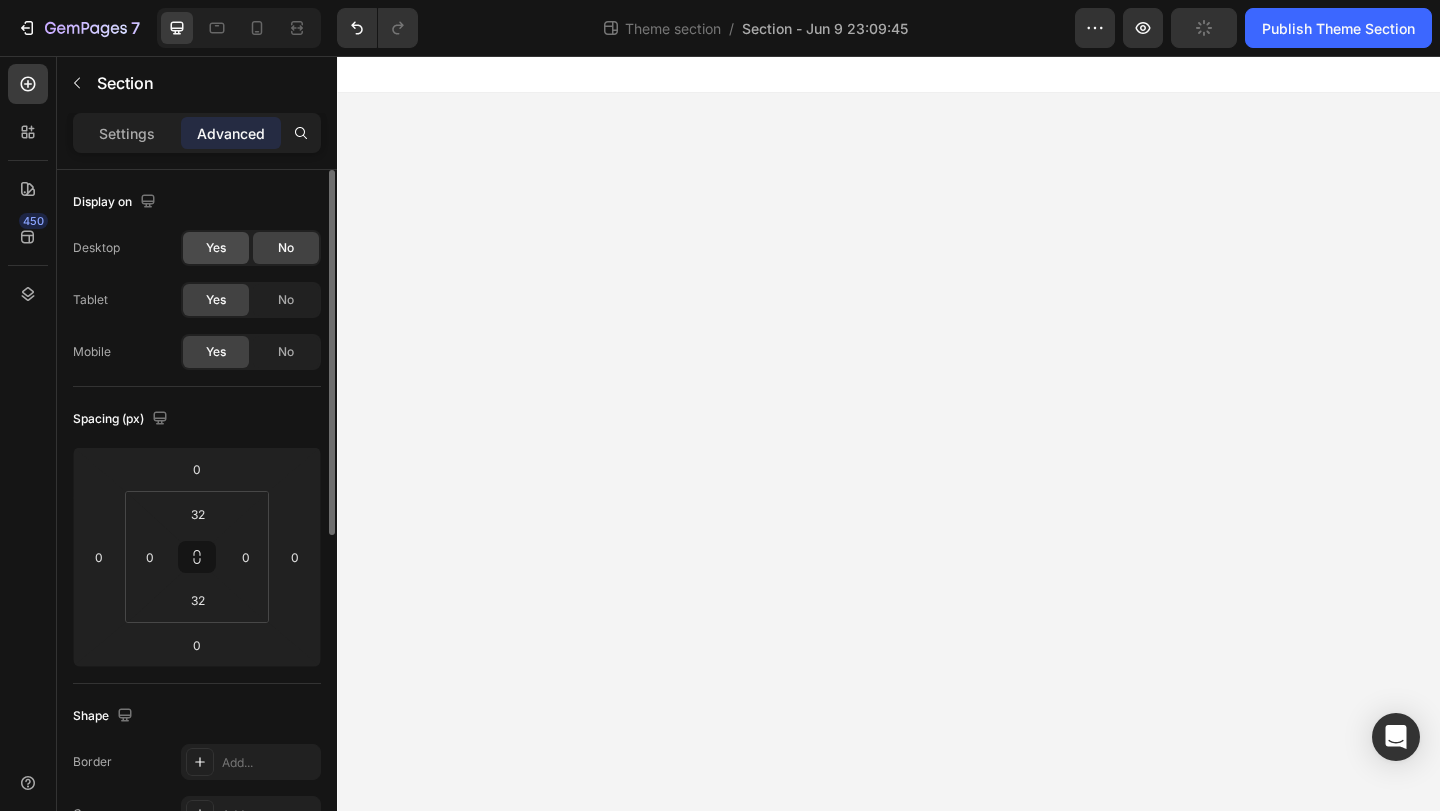 click on "Yes" 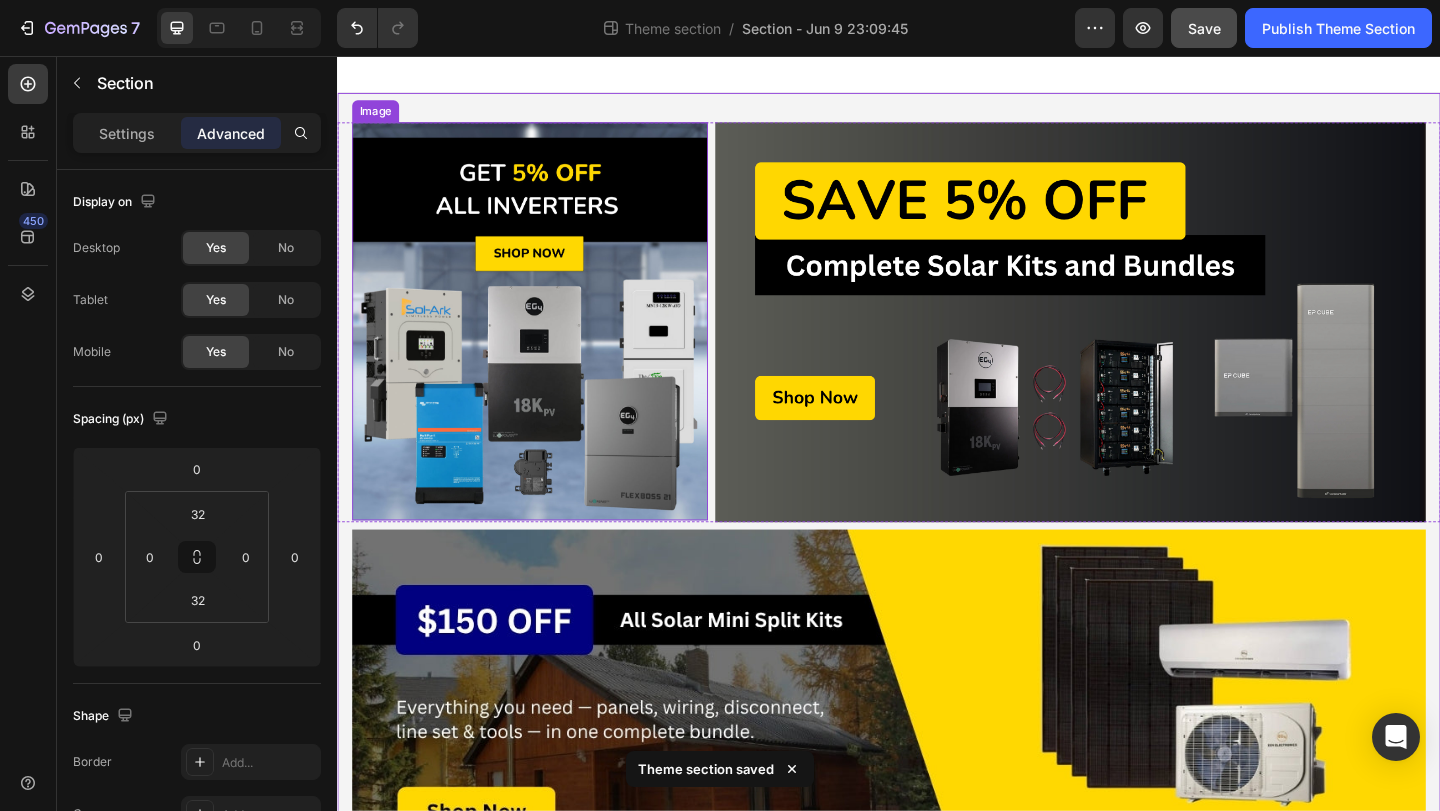 scroll, scrollTop: 136, scrollLeft: 0, axis: vertical 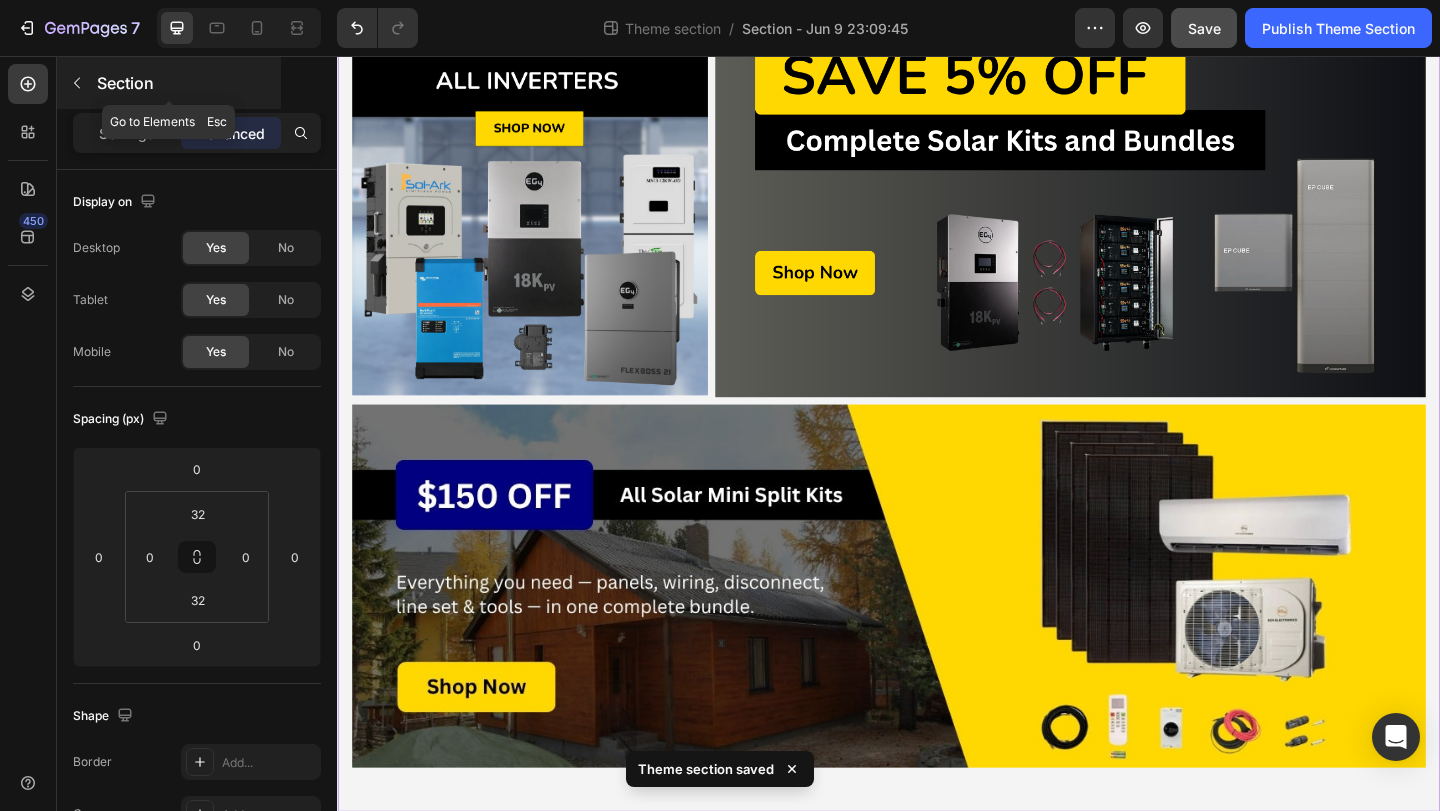 click 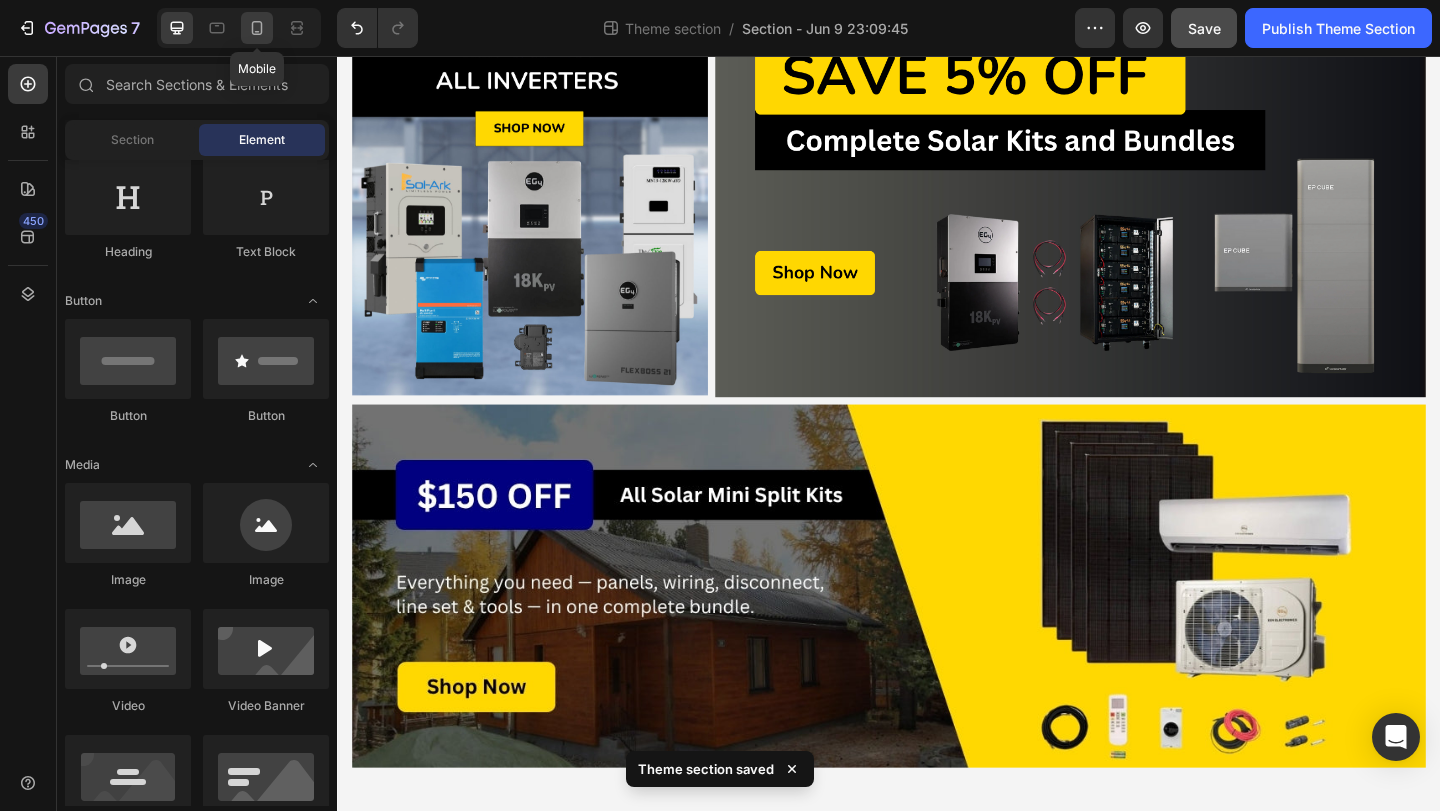 click 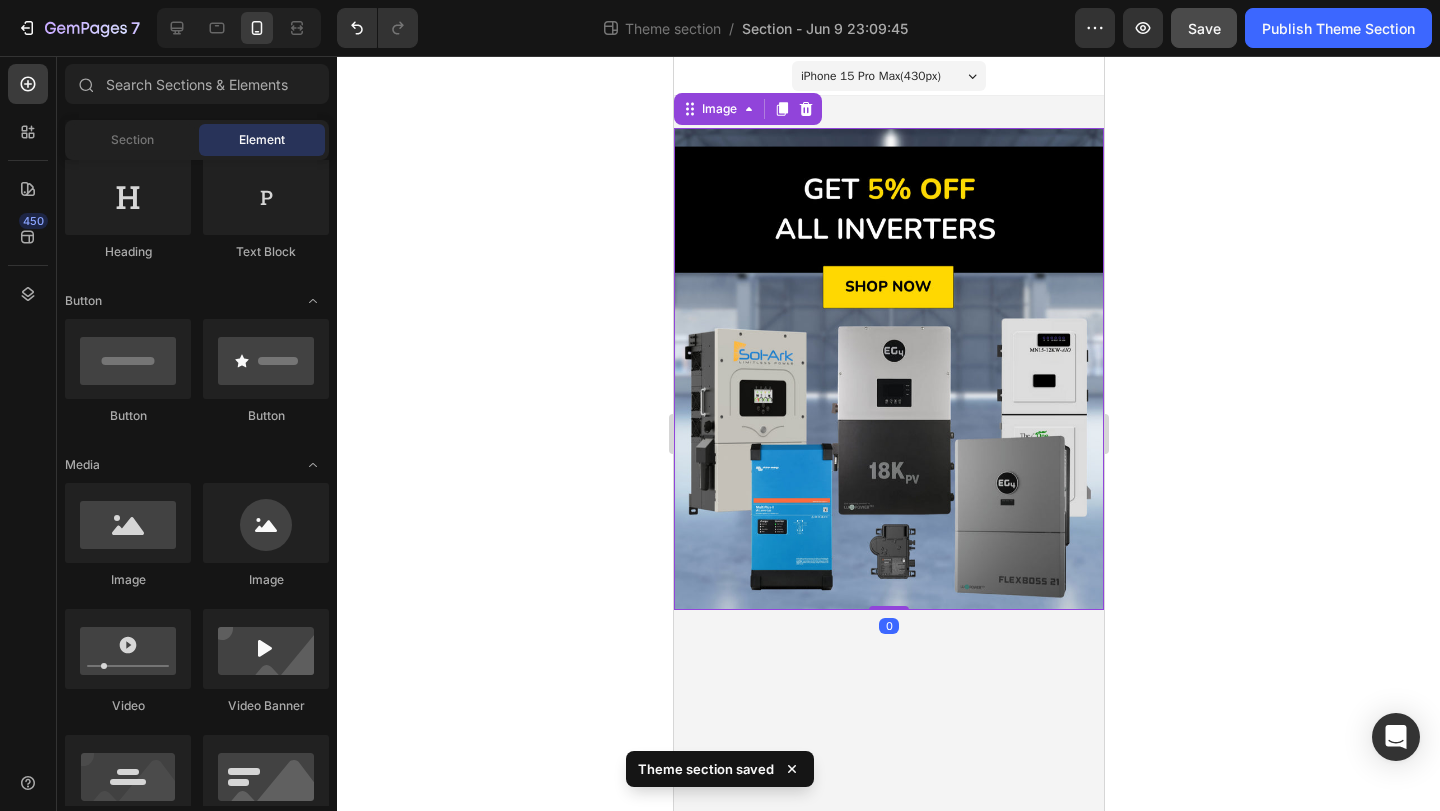 click at bounding box center [888, 369] 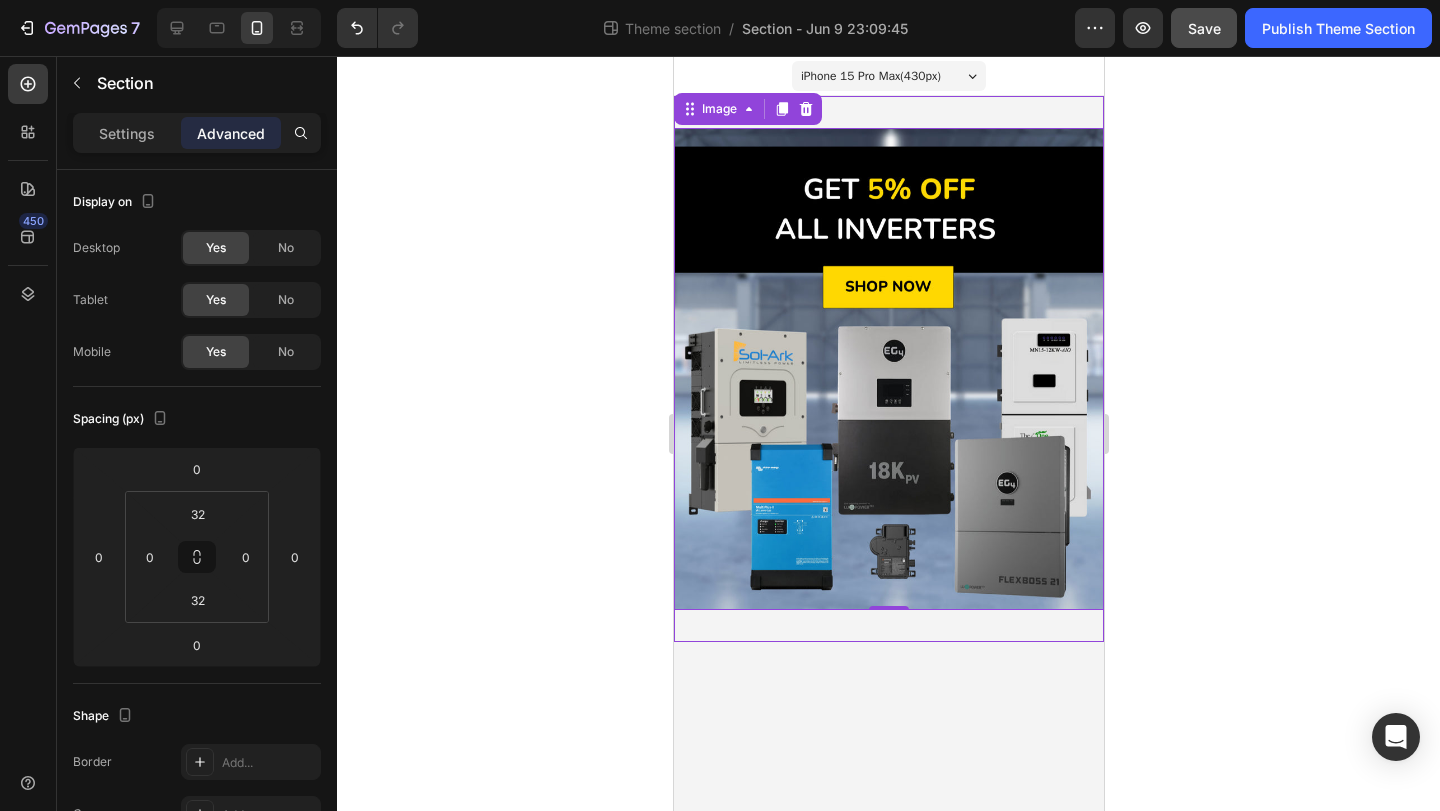 click on "Image Image Row Image Row Image   0 Row" at bounding box center [888, 369] 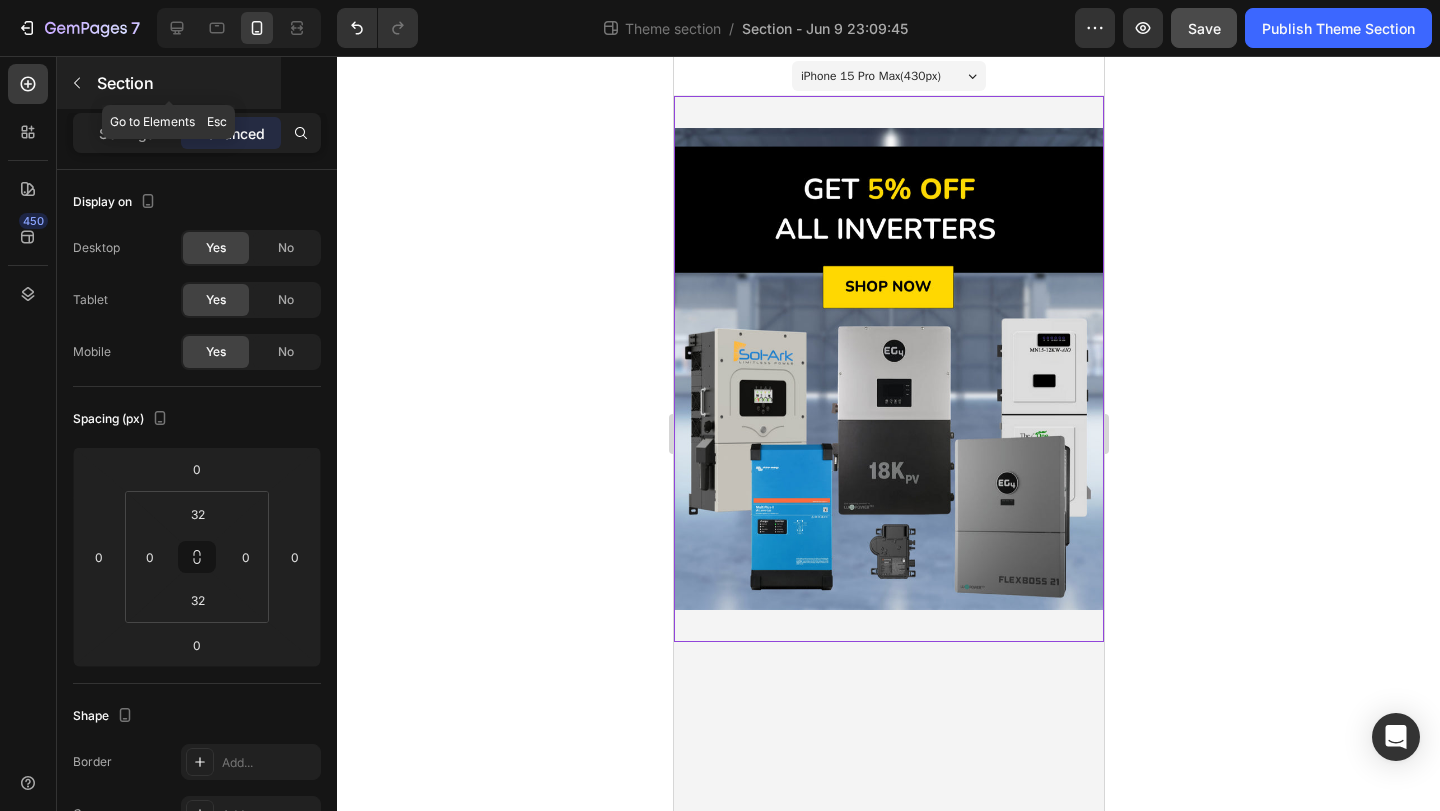 click at bounding box center (77, 83) 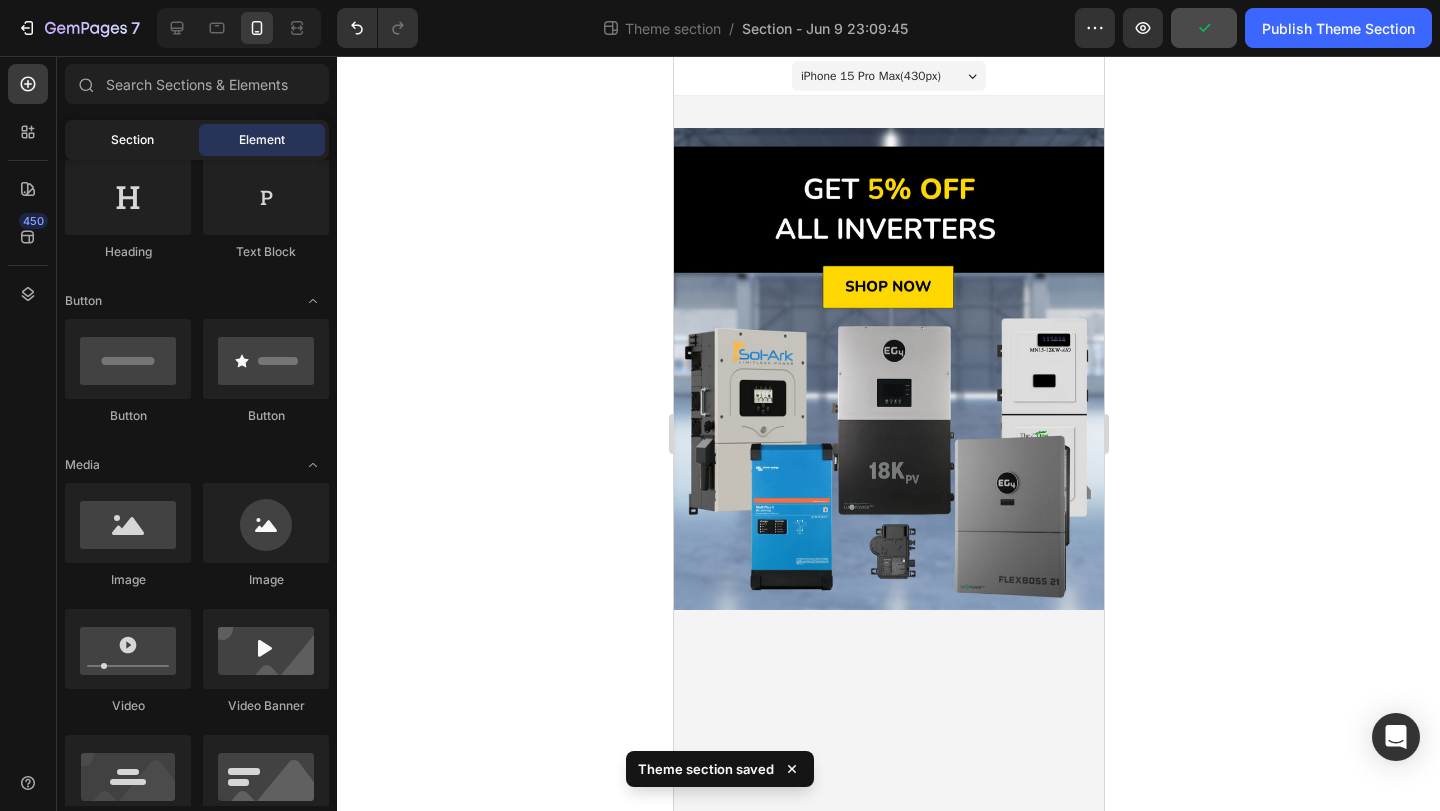 click on "Section" at bounding box center (132, 140) 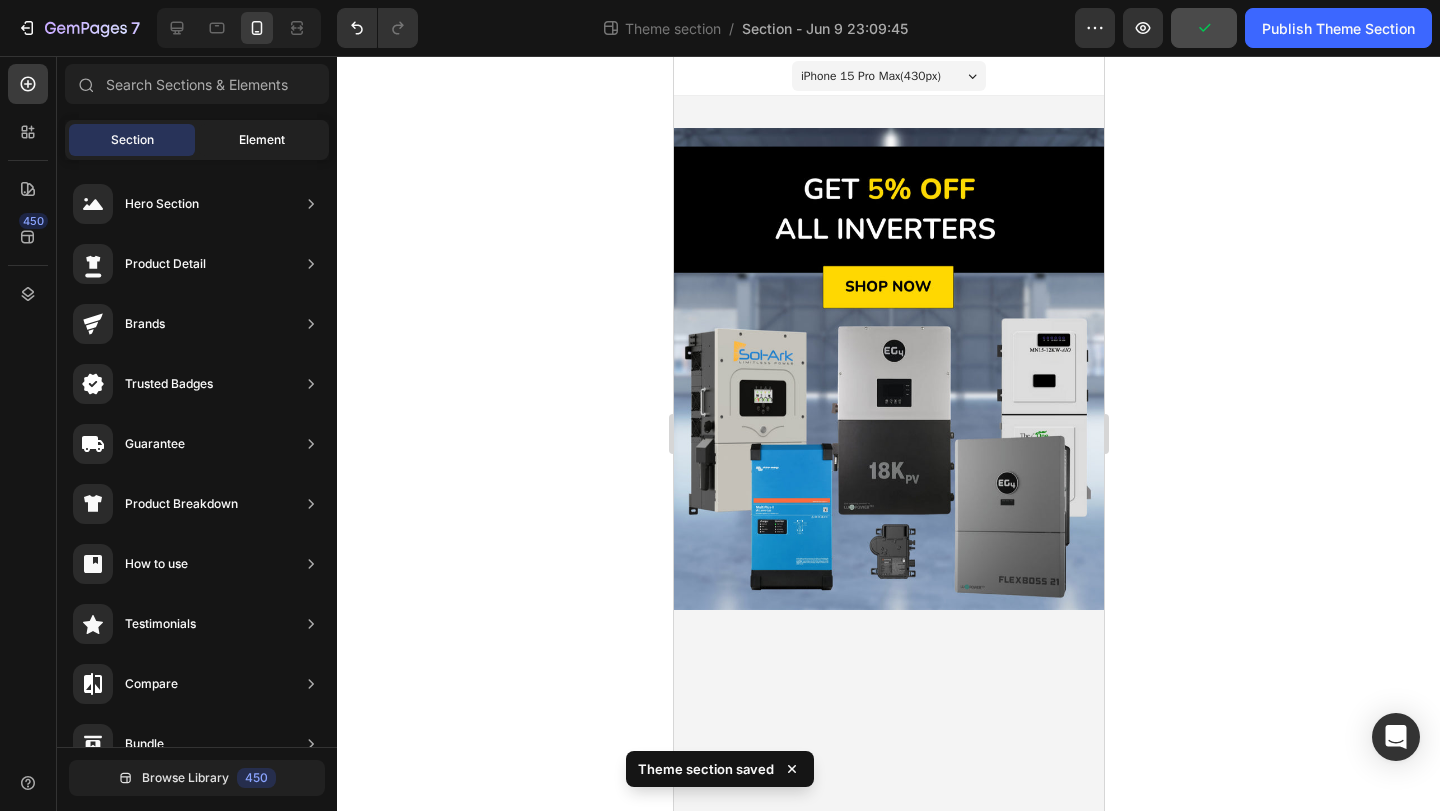 click on "Element" 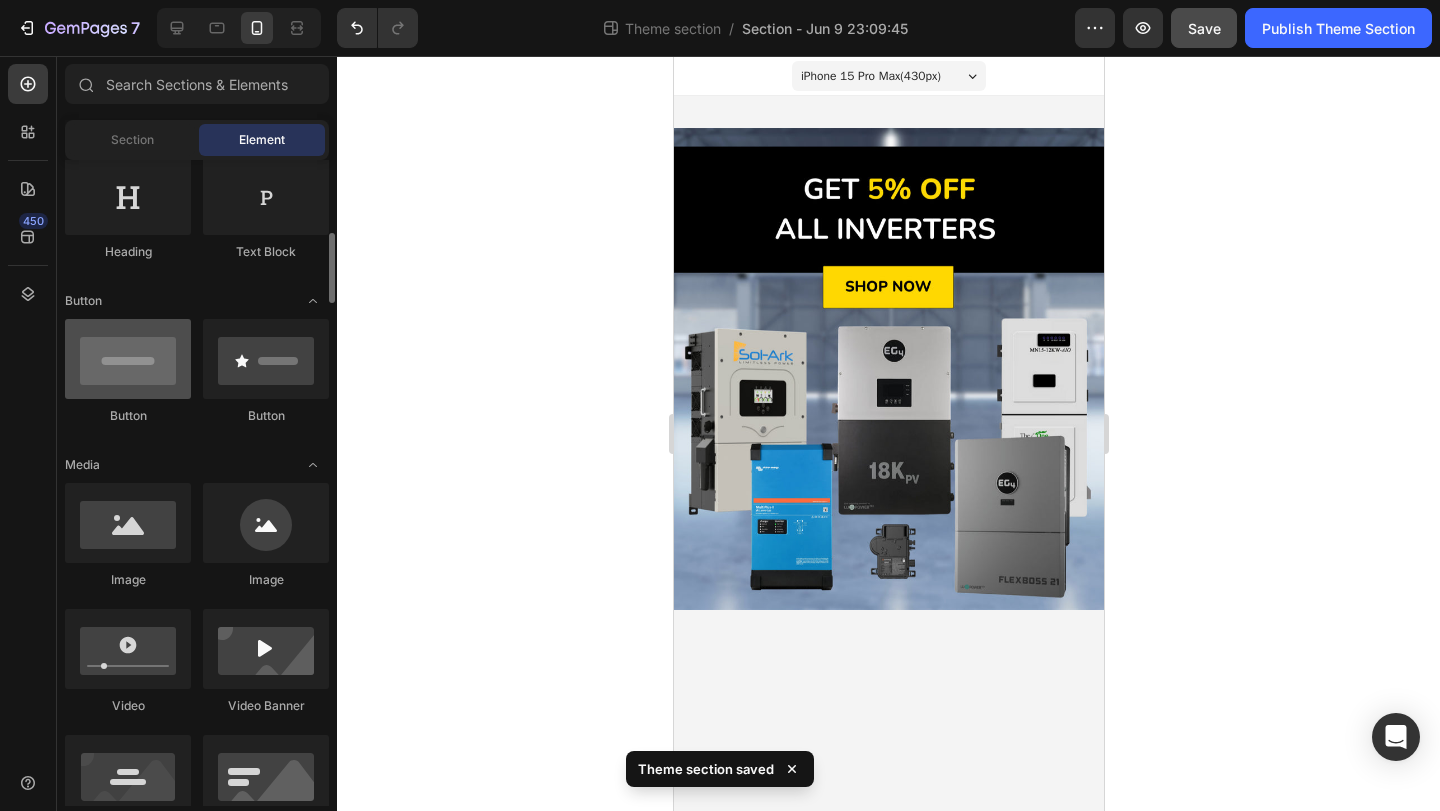 scroll, scrollTop: 466, scrollLeft: 0, axis: vertical 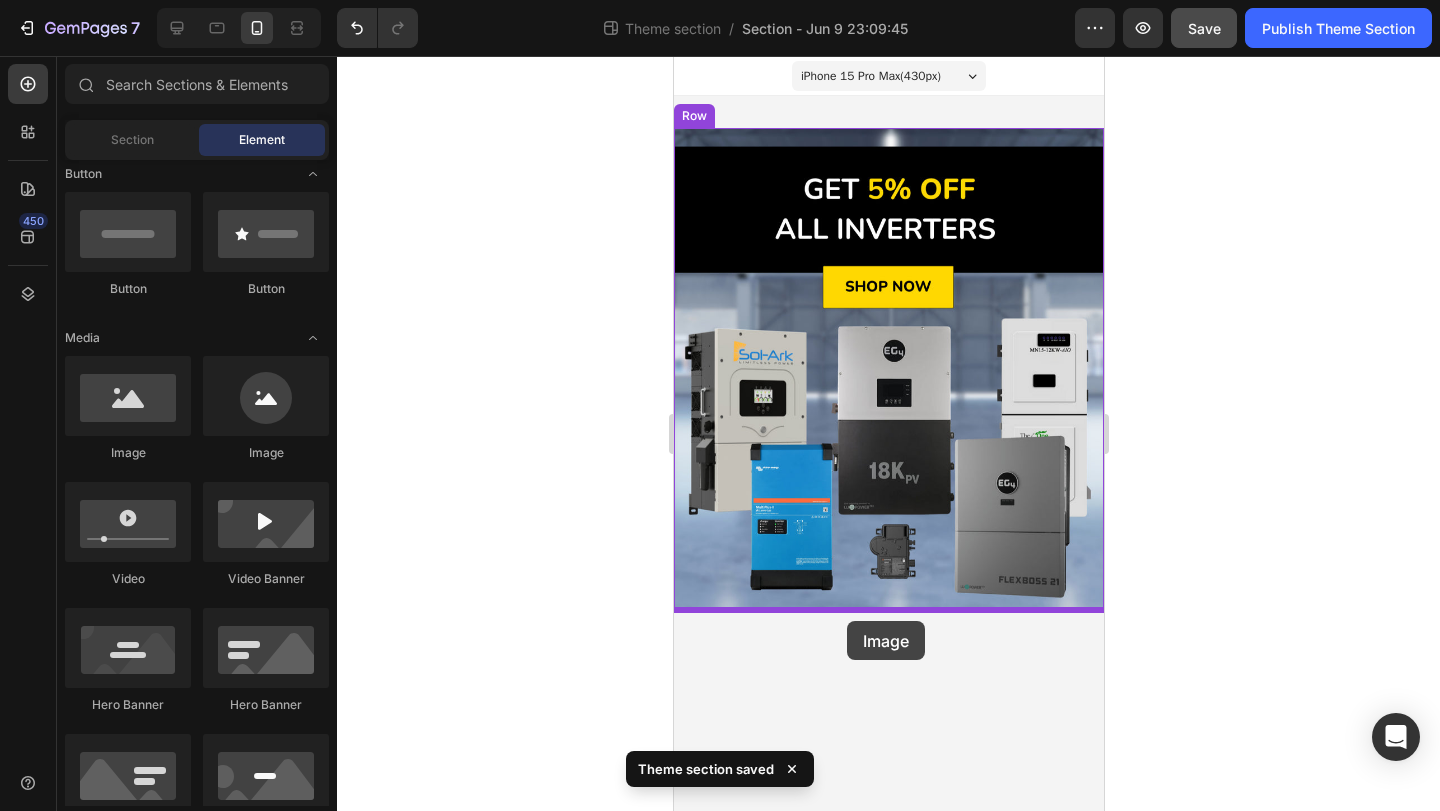 drag, startPoint x: 796, startPoint y: 474, endPoint x: 846, endPoint y: 621, distance: 155.27074 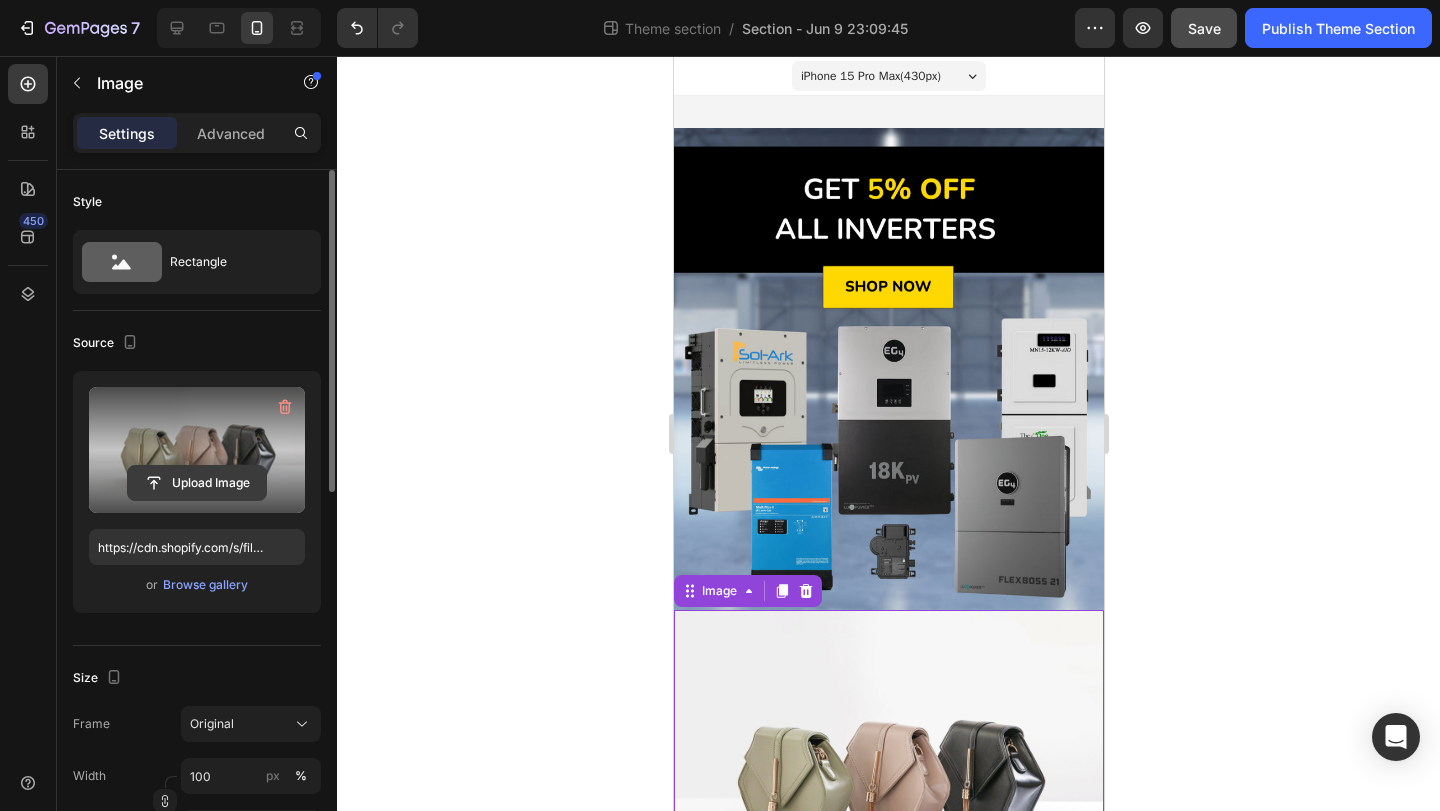 click 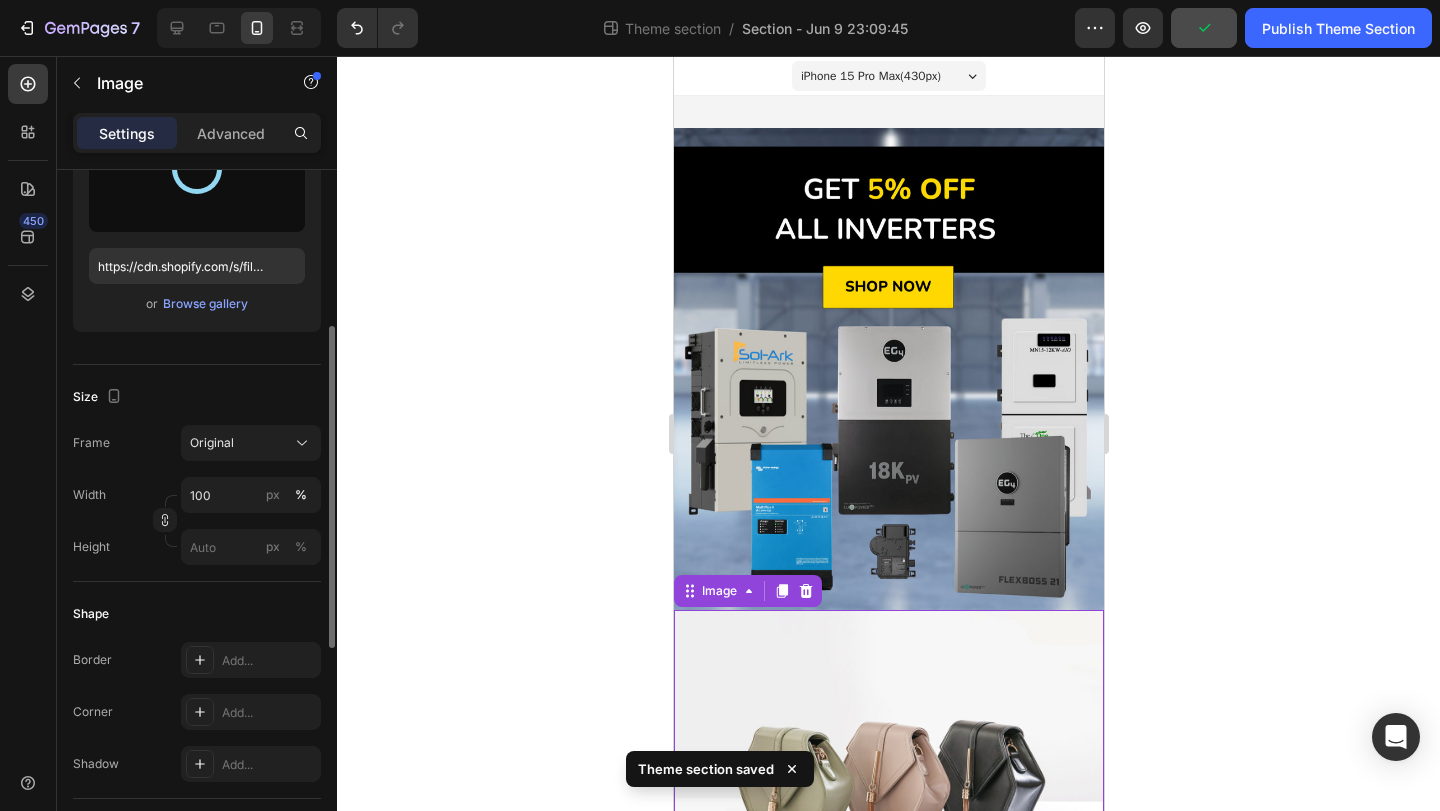 scroll, scrollTop: 299, scrollLeft: 0, axis: vertical 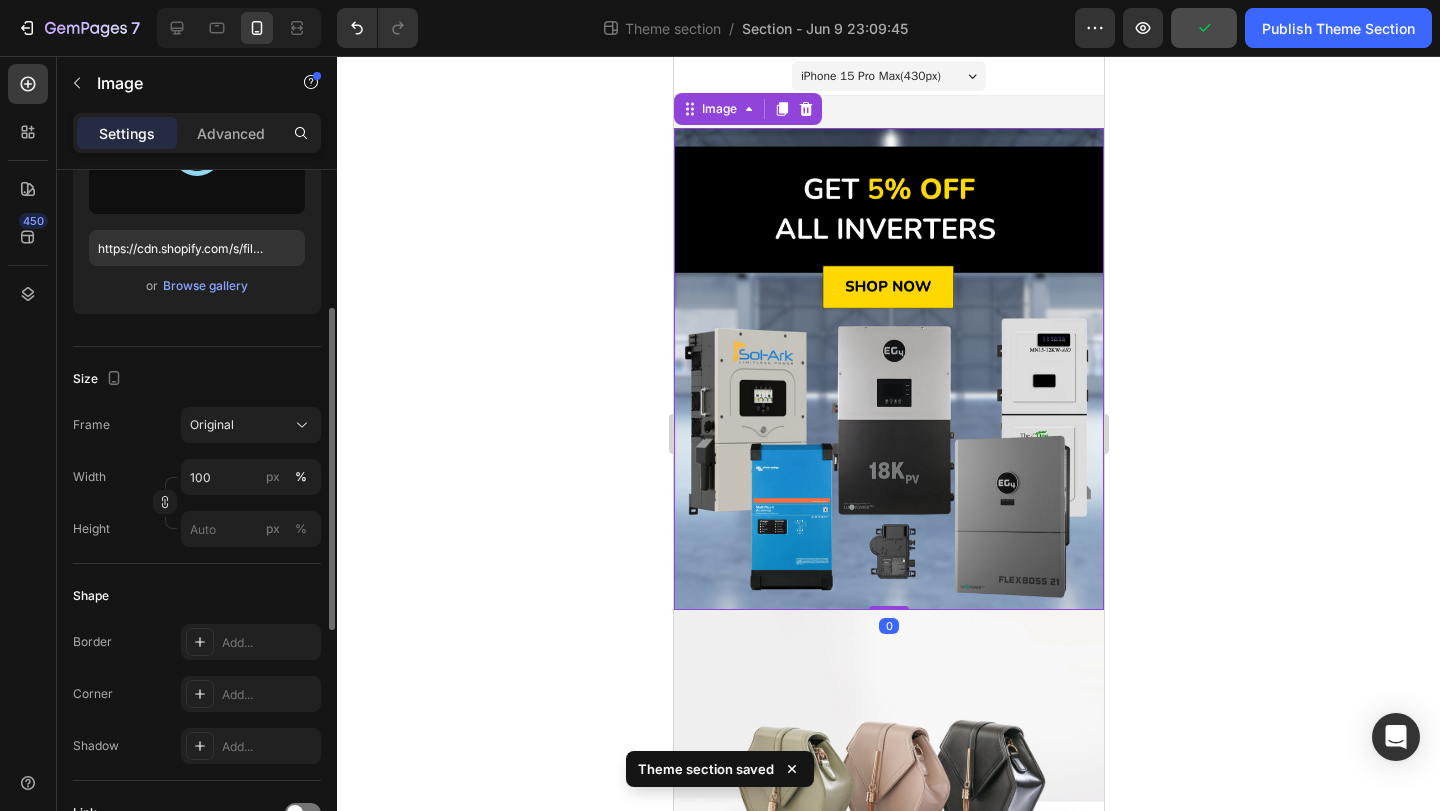 click at bounding box center (888, 369) 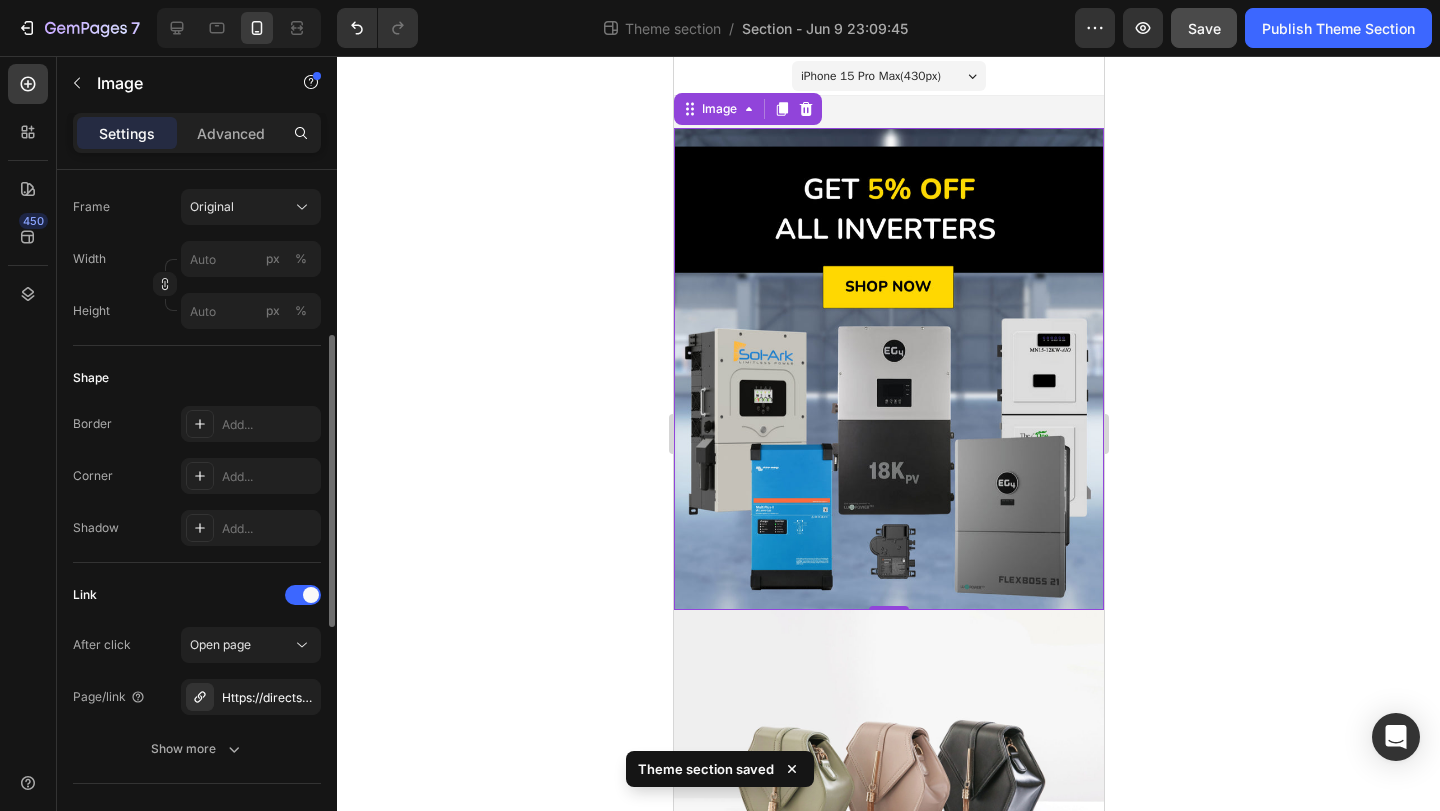 scroll, scrollTop: 540, scrollLeft: 0, axis: vertical 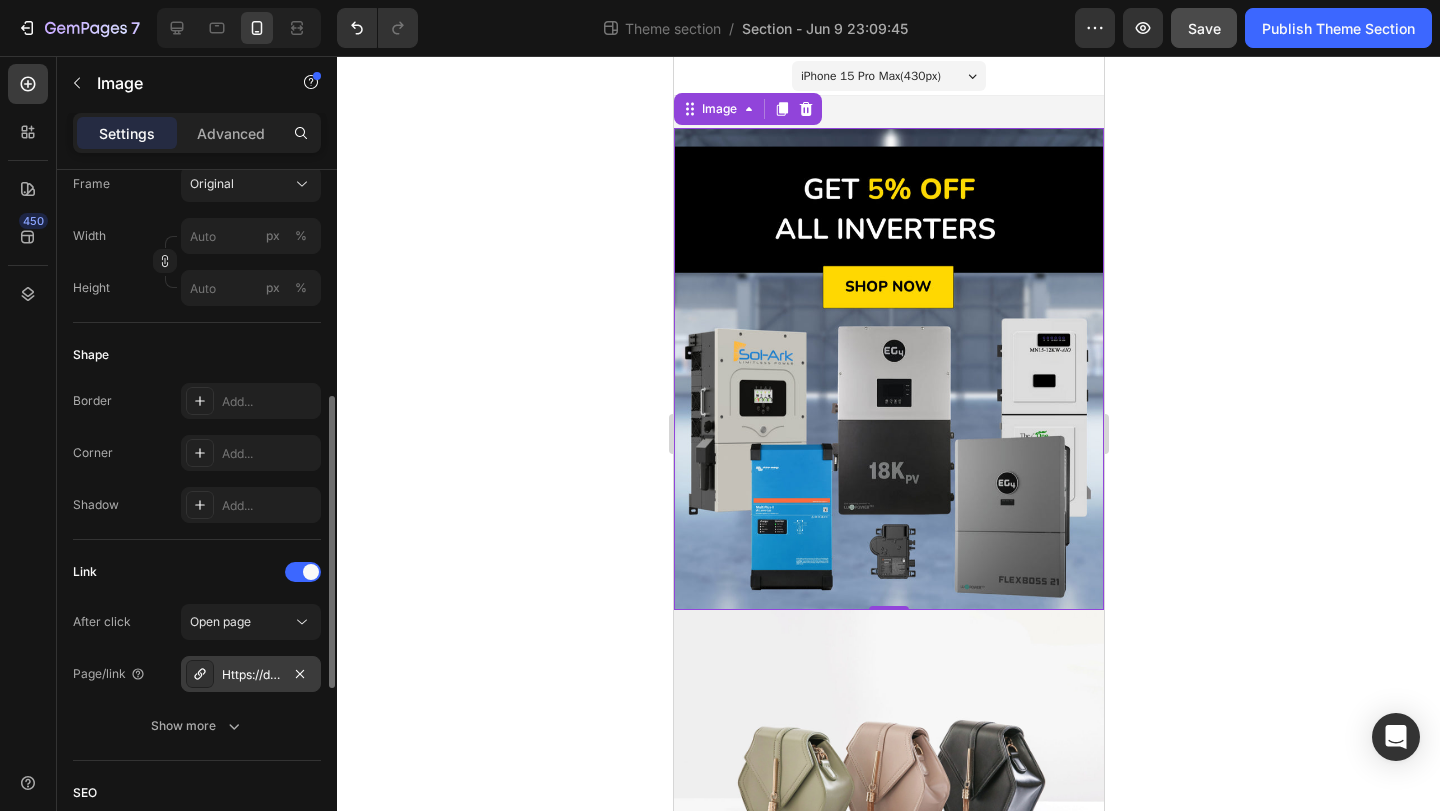 click on "Https://directsolarpower.com/promotions" at bounding box center [251, 675] 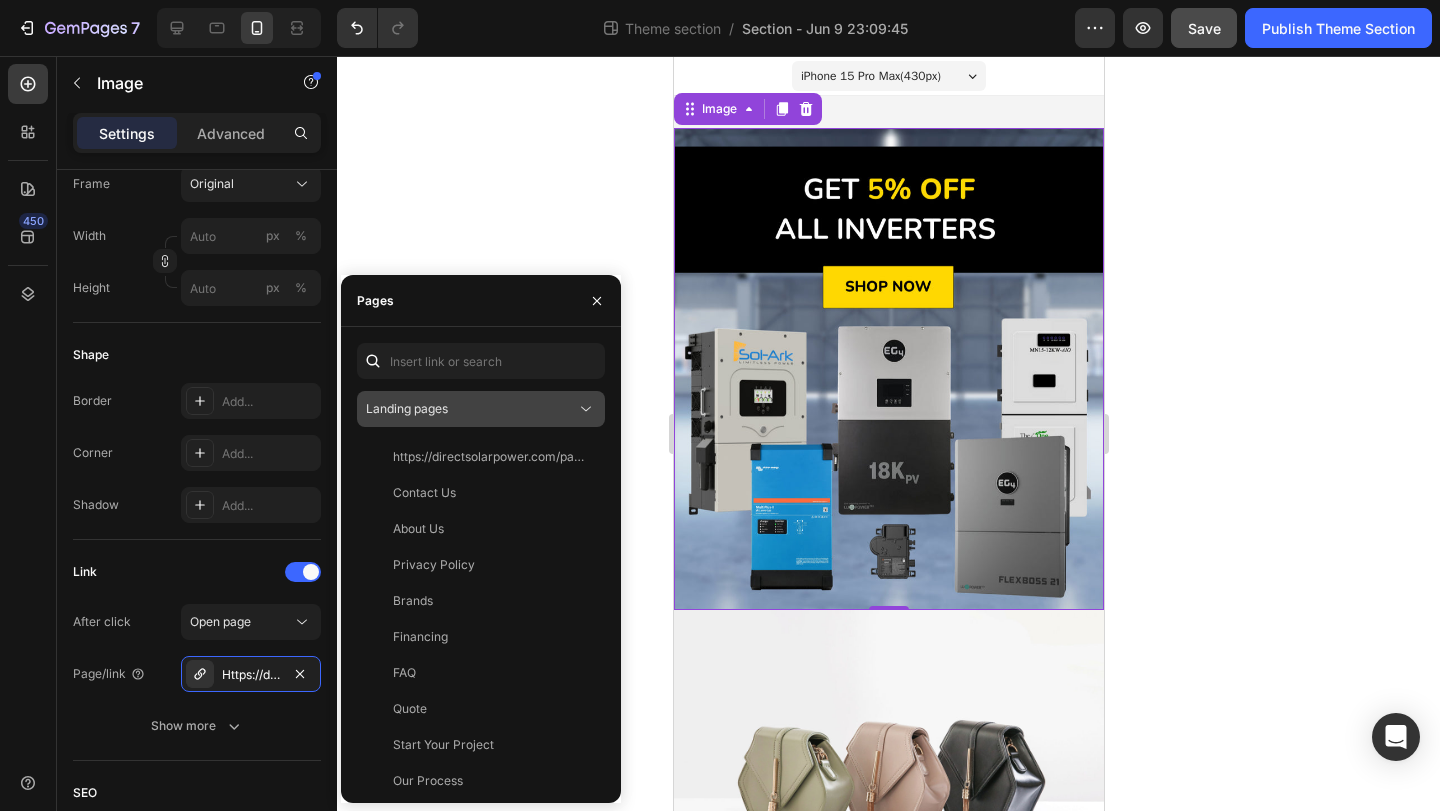click on "Landing pages" at bounding box center [471, 409] 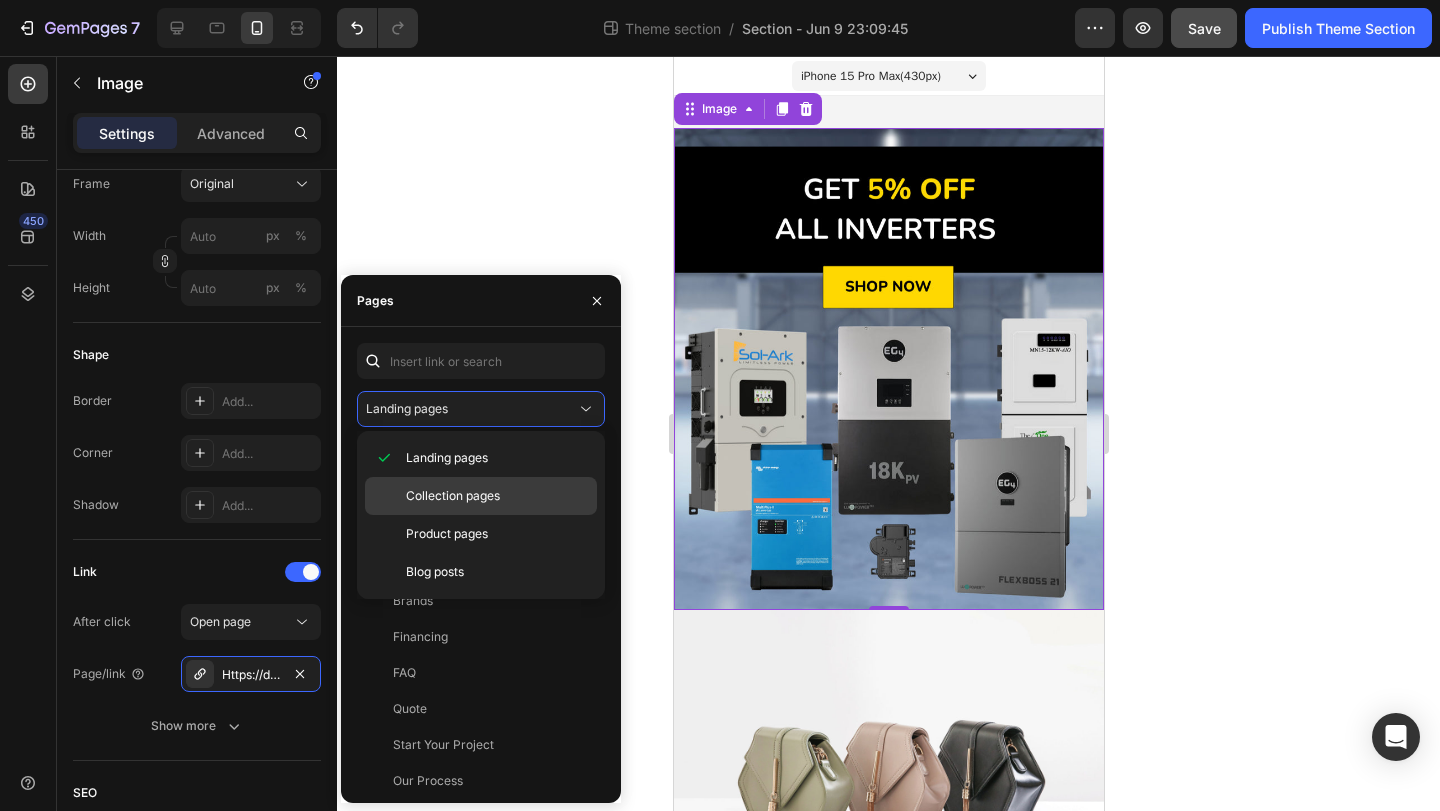 click on "Collection pages" at bounding box center (453, 496) 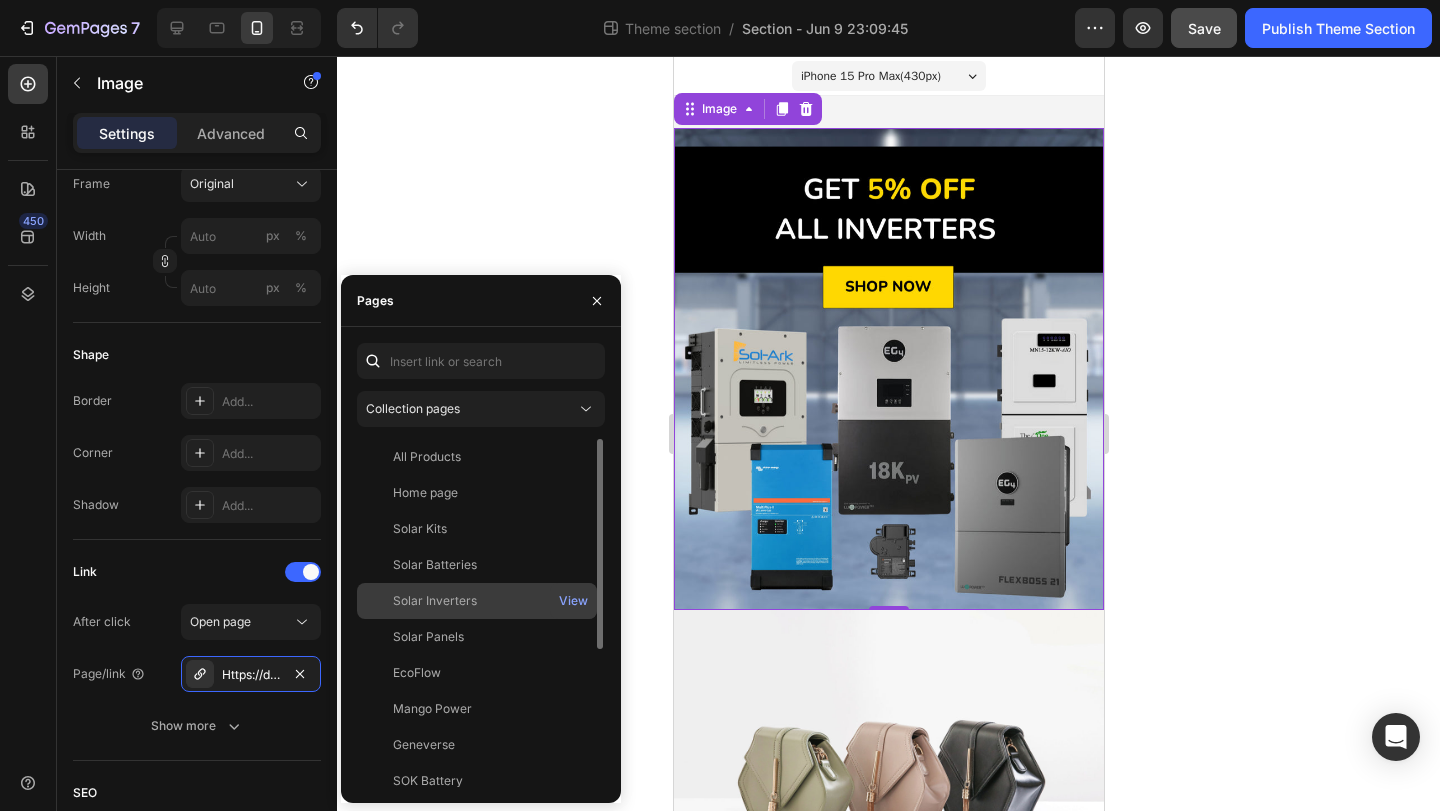 click on "Solar Inverters" 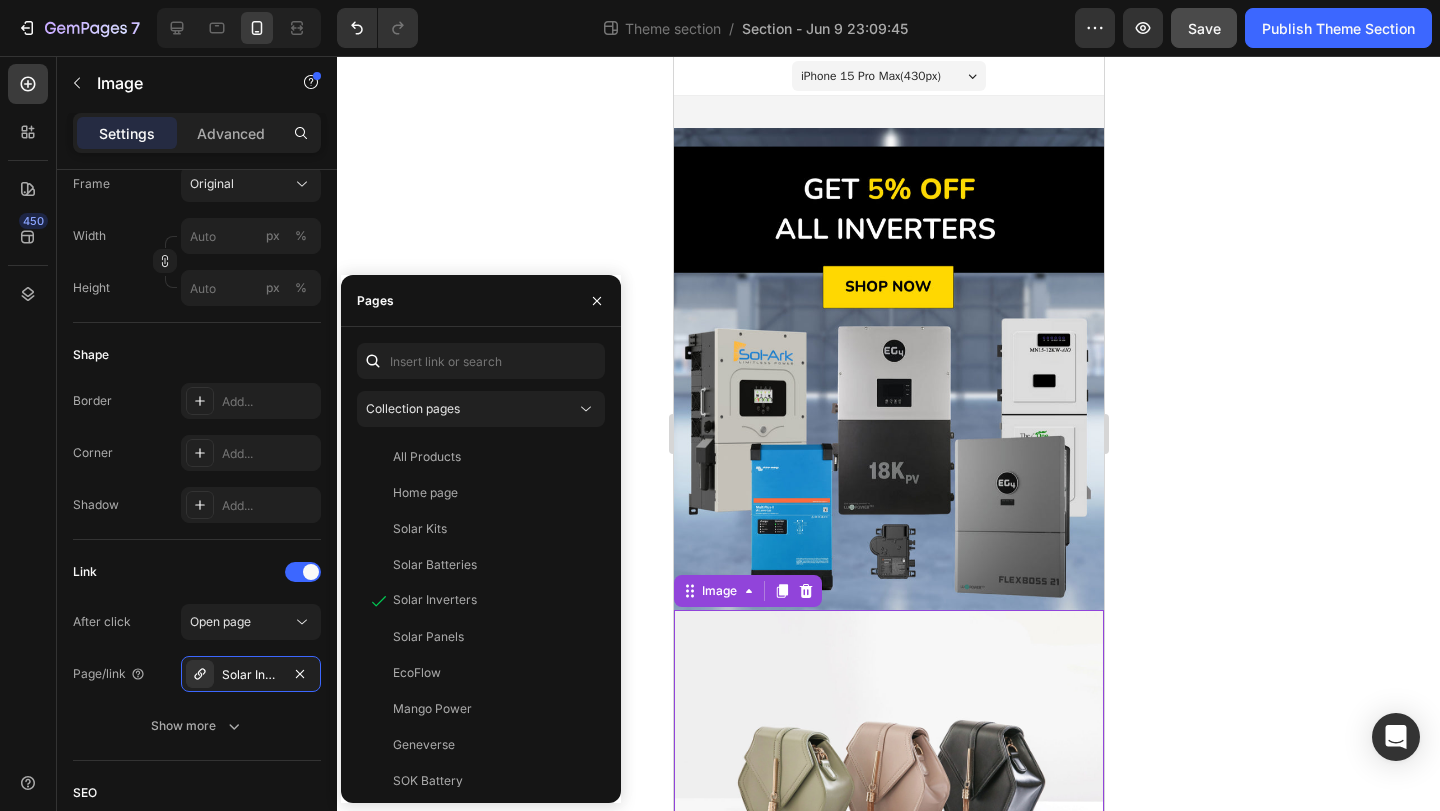 click at bounding box center (888, 771) 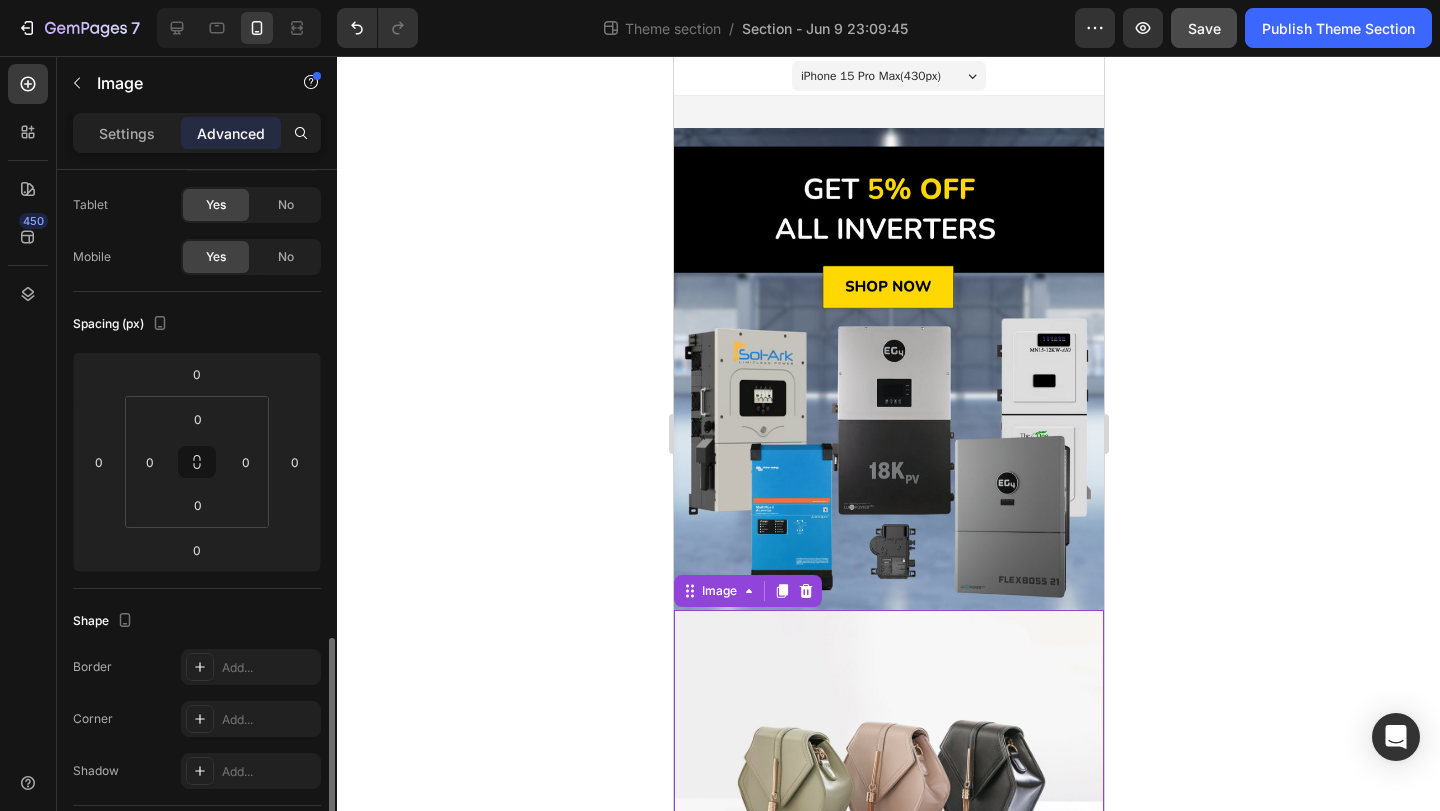 scroll, scrollTop: 0, scrollLeft: 0, axis: both 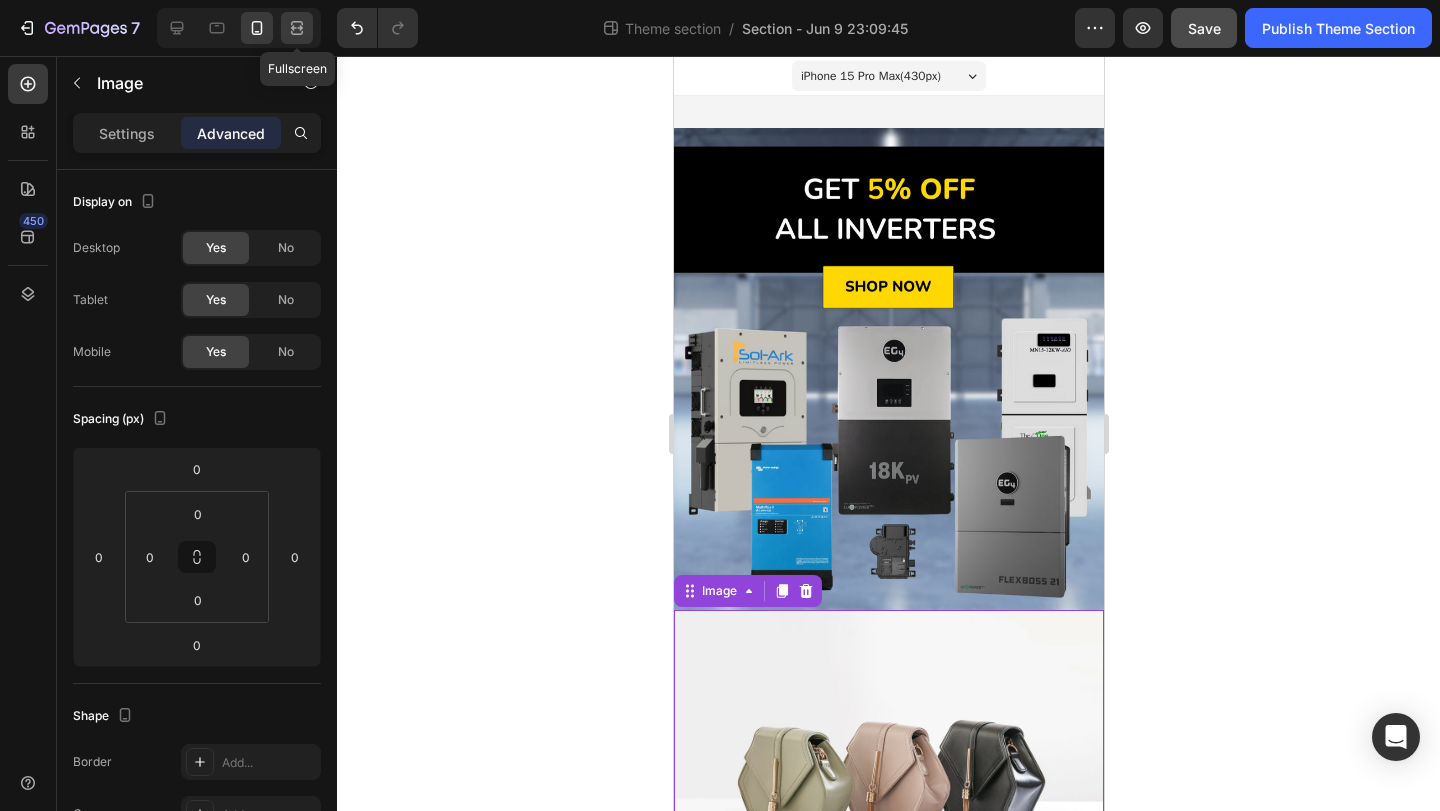 click 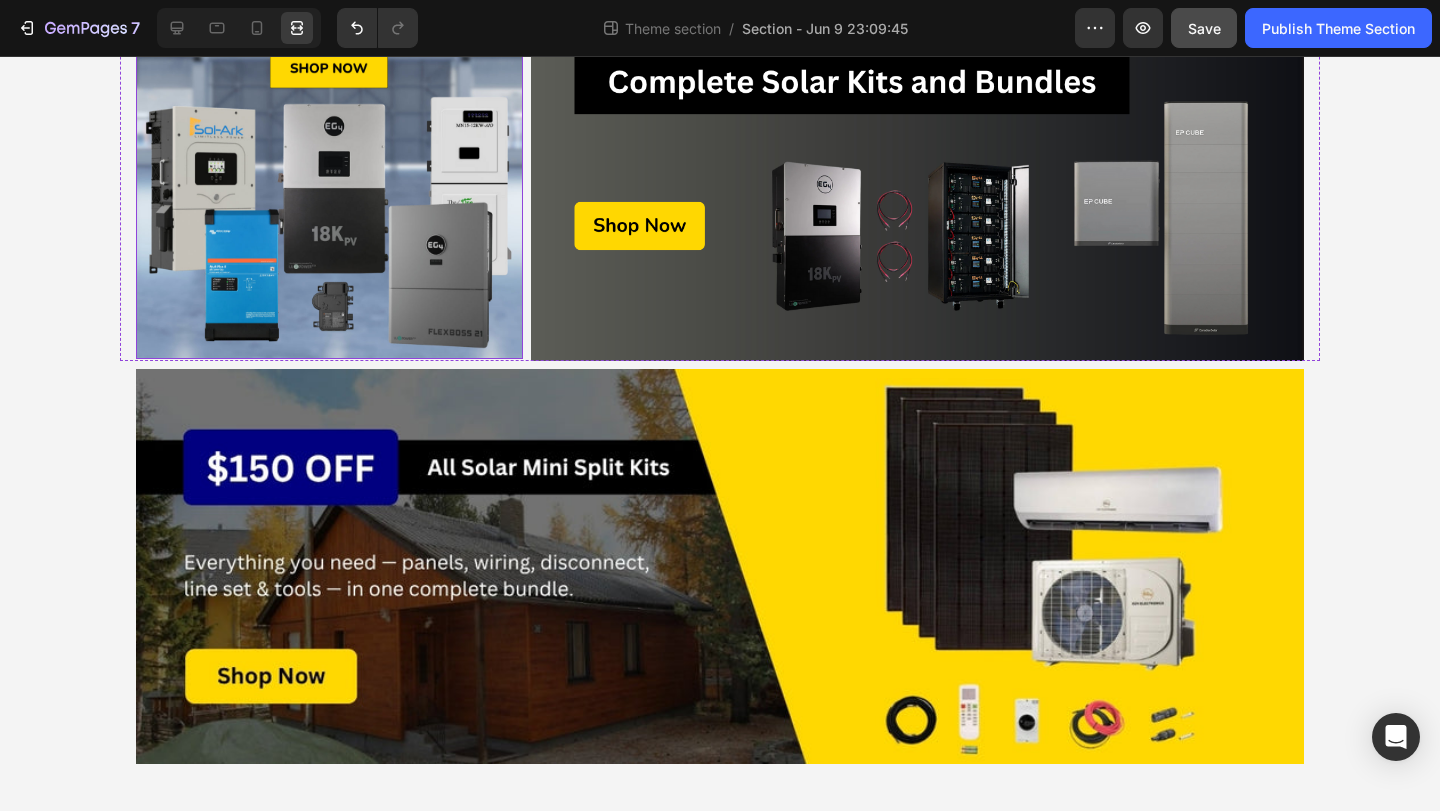 scroll, scrollTop: 0, scrollLeft: 0, axis: both 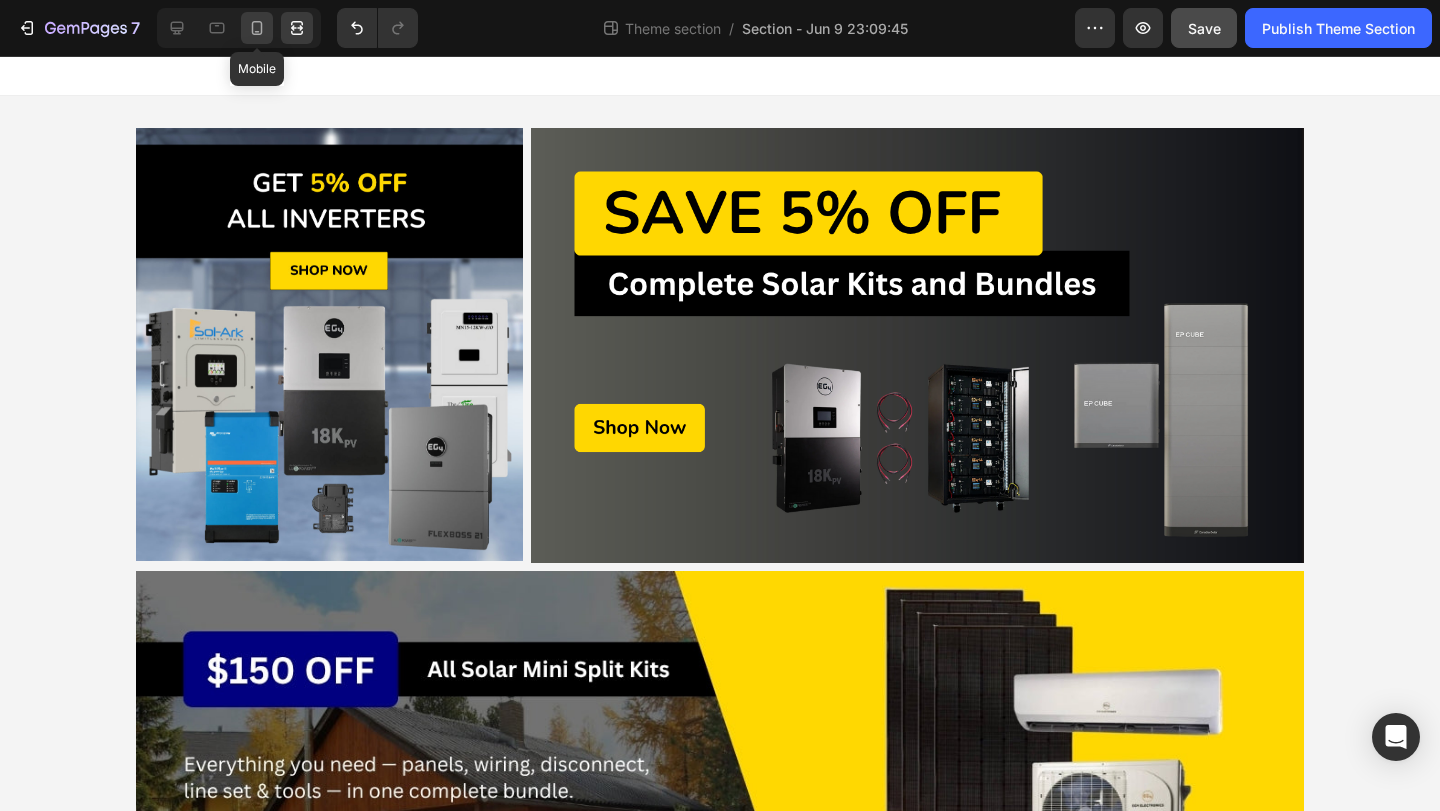 click 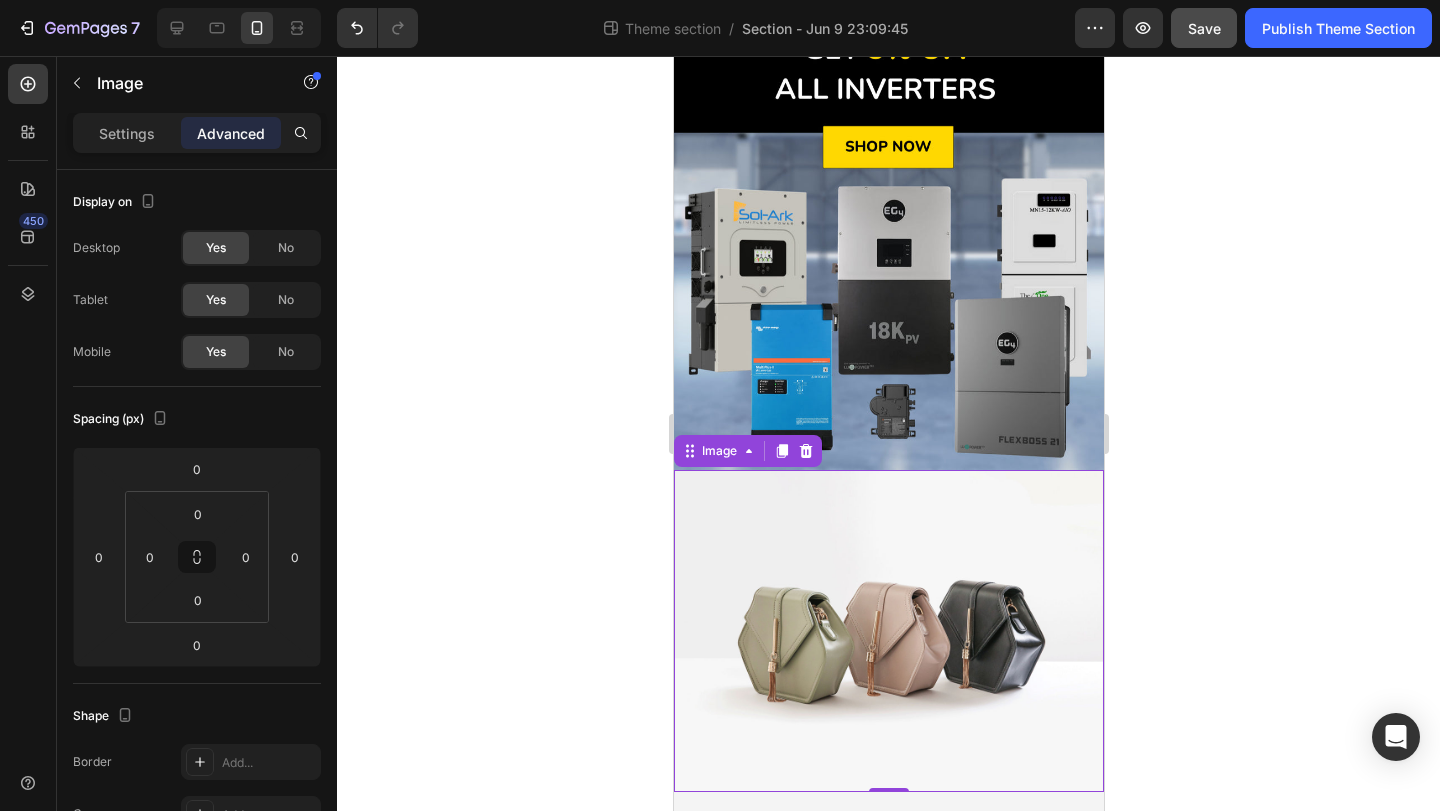 scroll, scrollTop: 153, scrollLeft: 0, axis: vertical 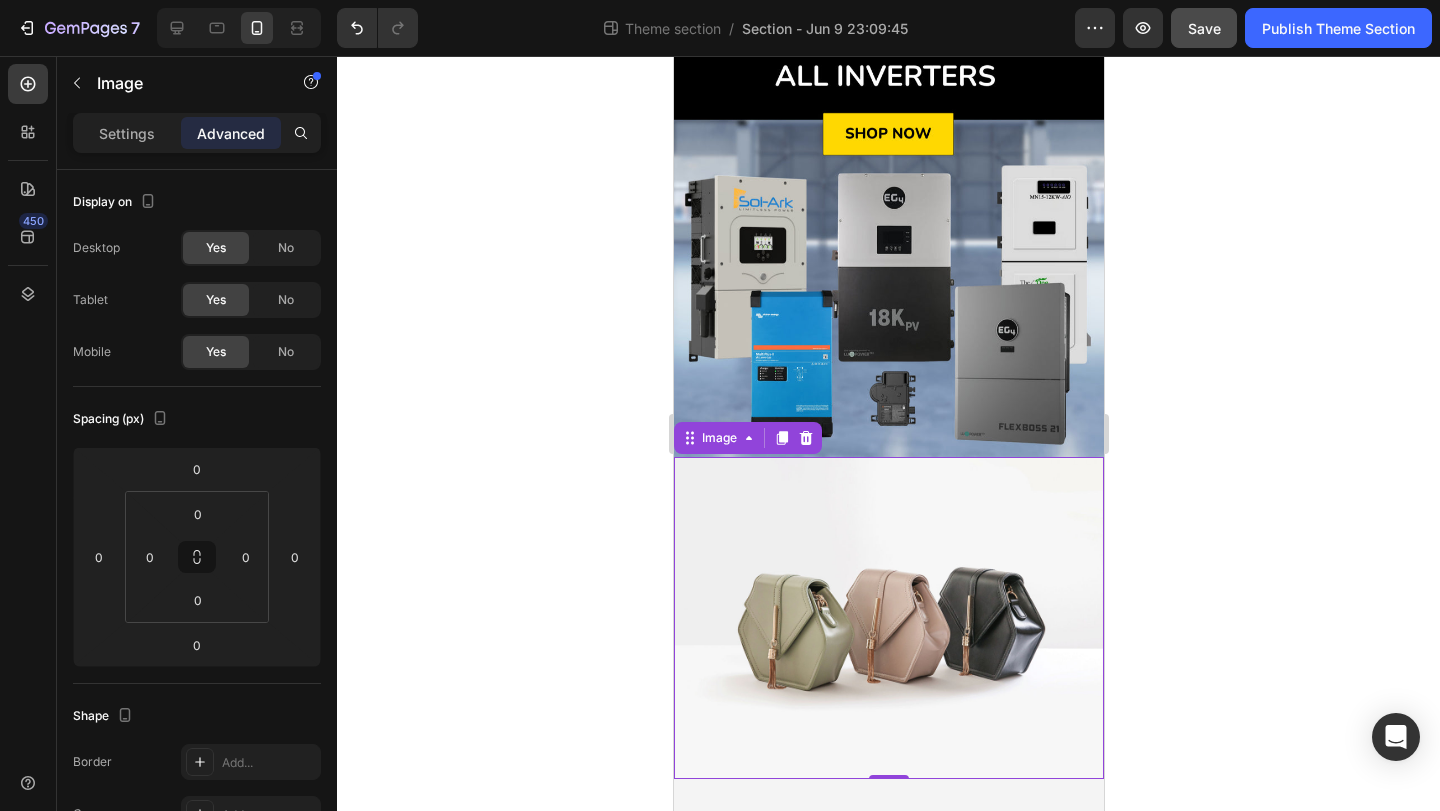click at bounding box center (888, 618) 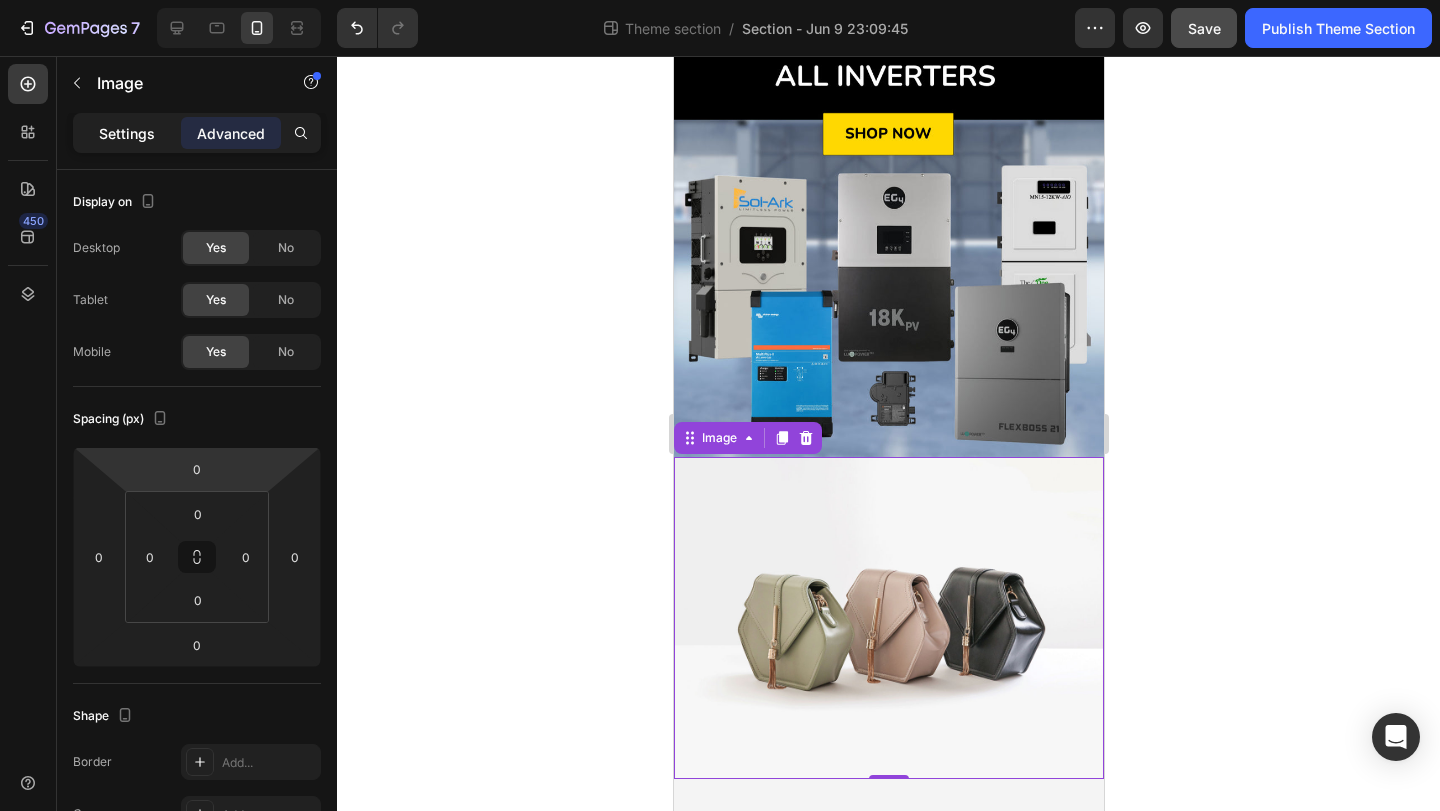 click on "Settings" at bounding box center (127, 133) 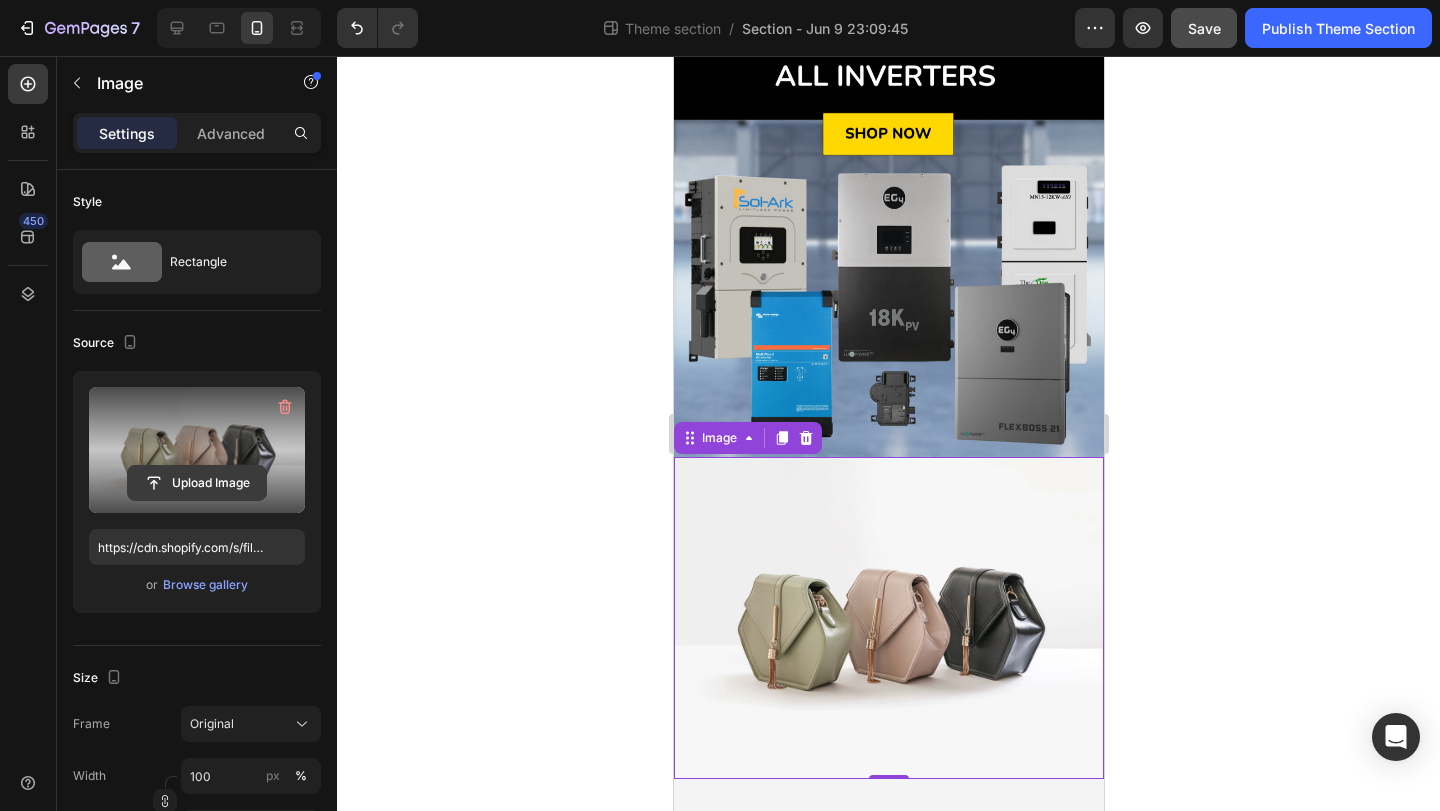click 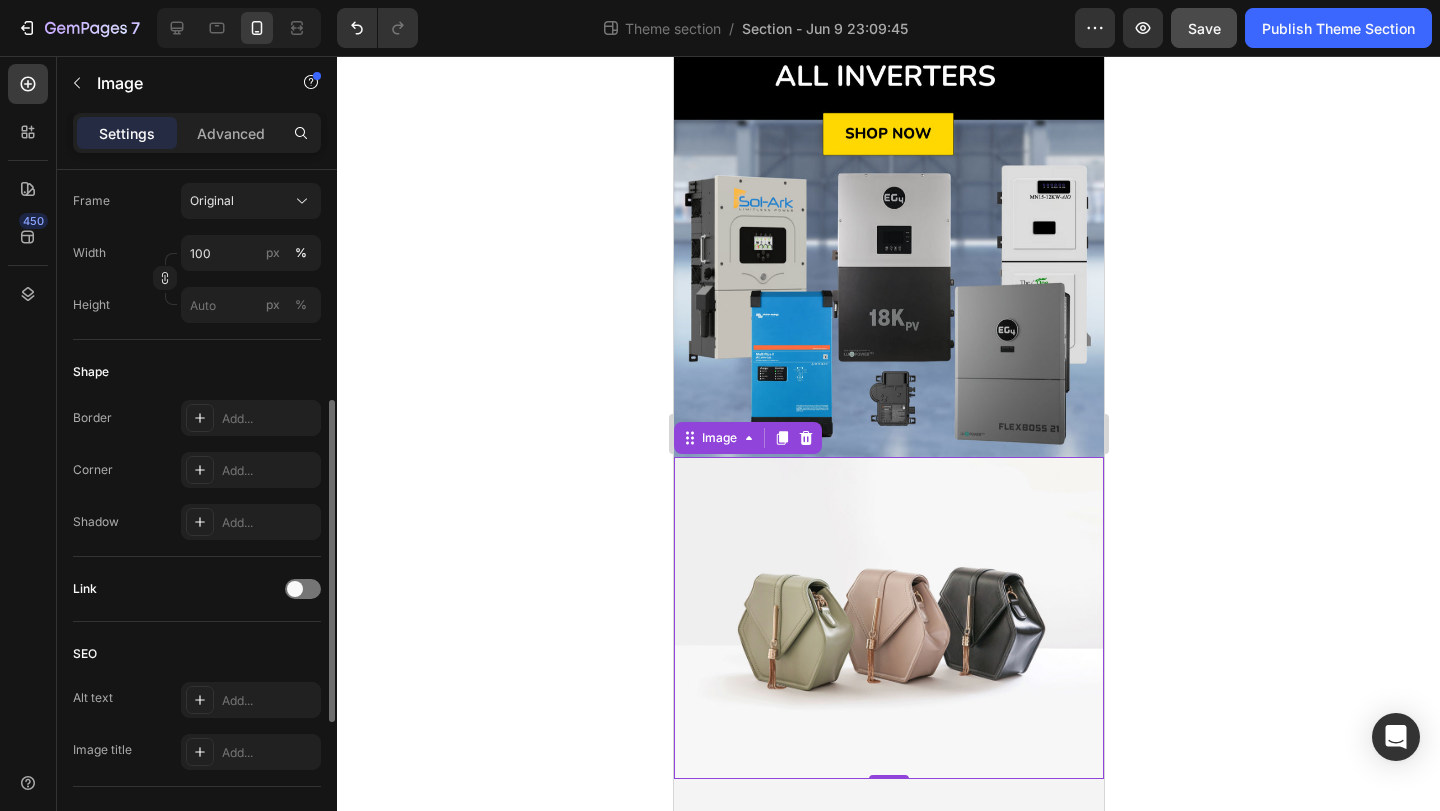 scroll, scrollTop: 567, scrollLeft: 0, axis: vertical 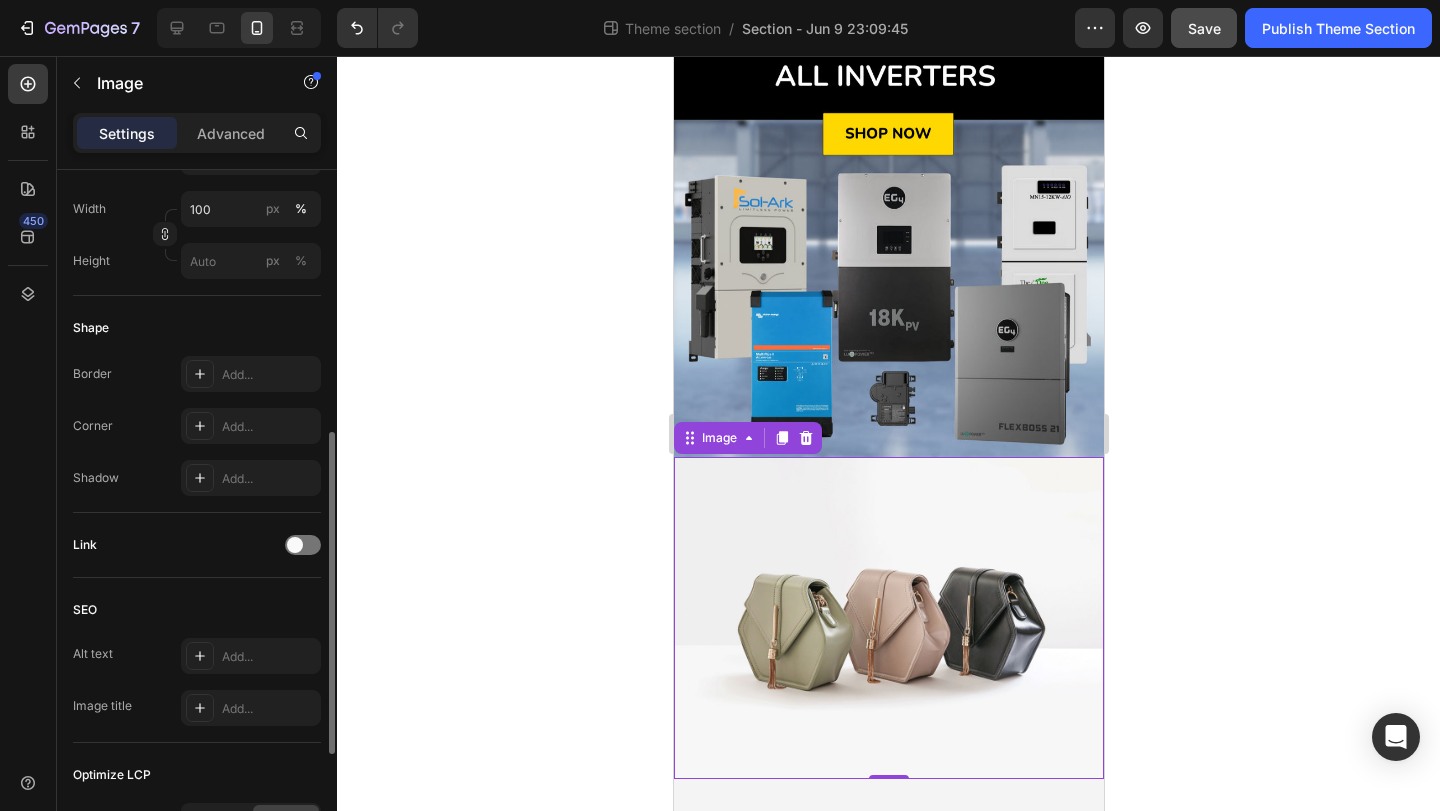 type on "https://cdn.shopify.com/s/files/1/0838/2919/5025/files/gempages_550854318748599510-8b5888ec-a788-4735-bf5b-98ac583f24cb.jpg" 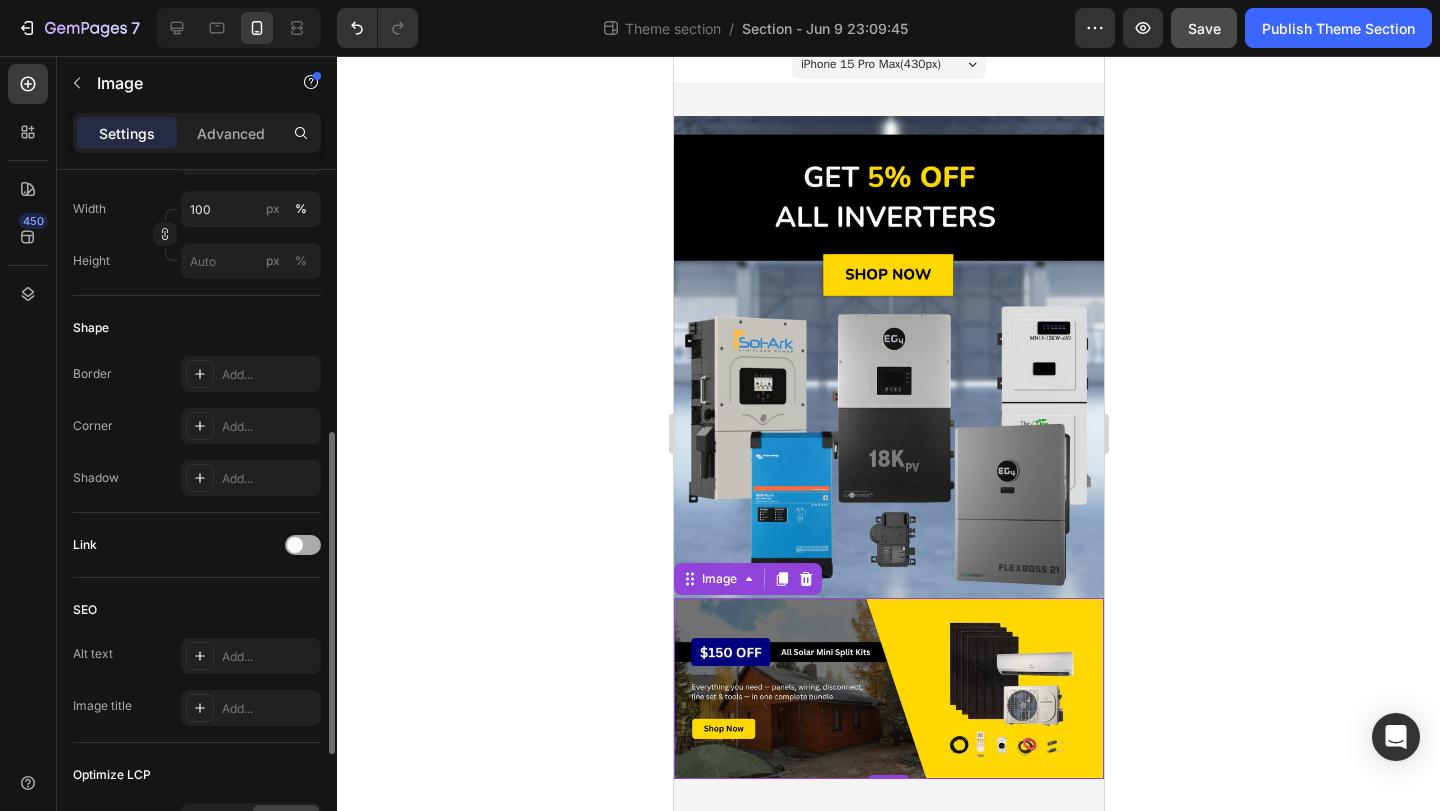 click at bounding box center (303, 545) 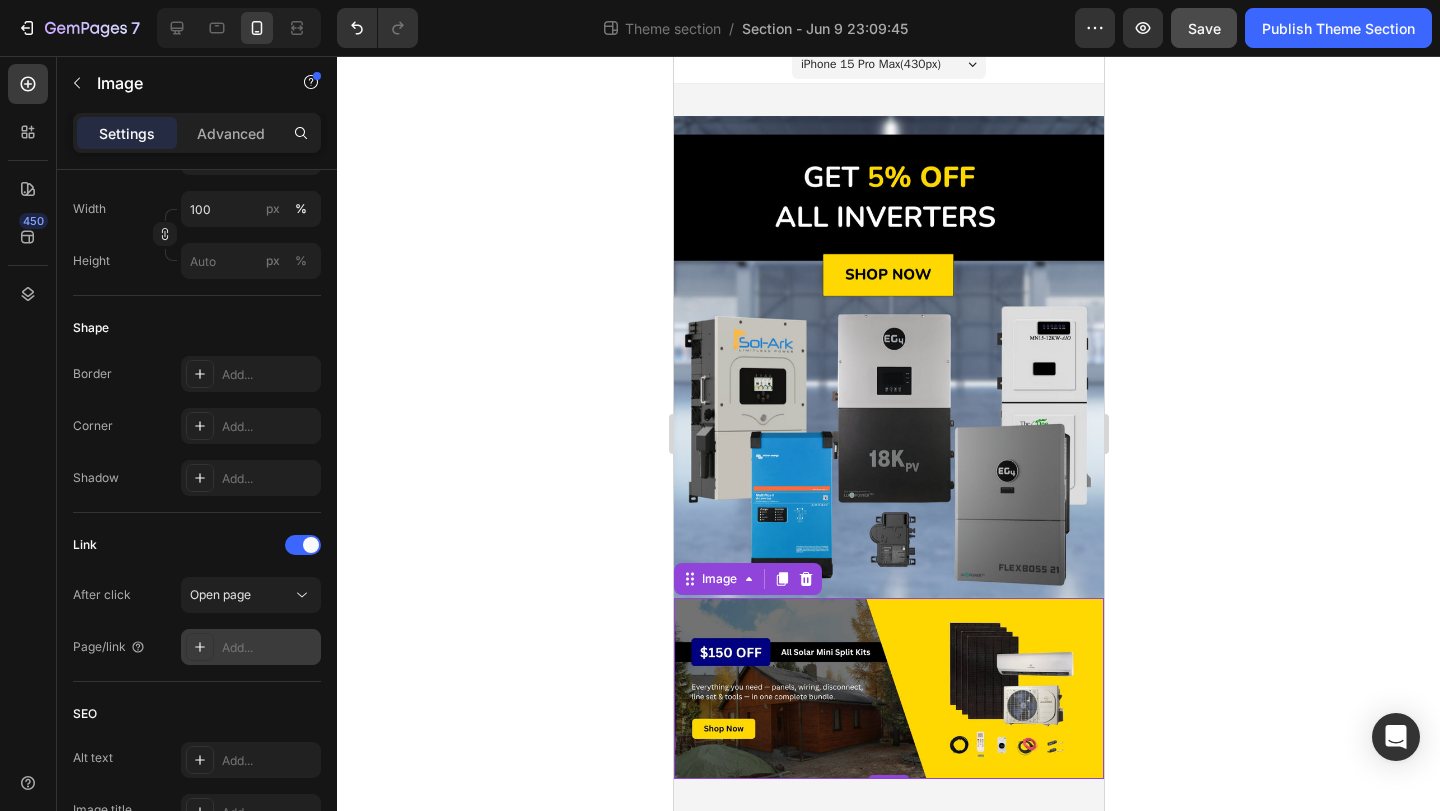 scroll, scrollTop: 12, scrollLeft: 0, axis: vertical 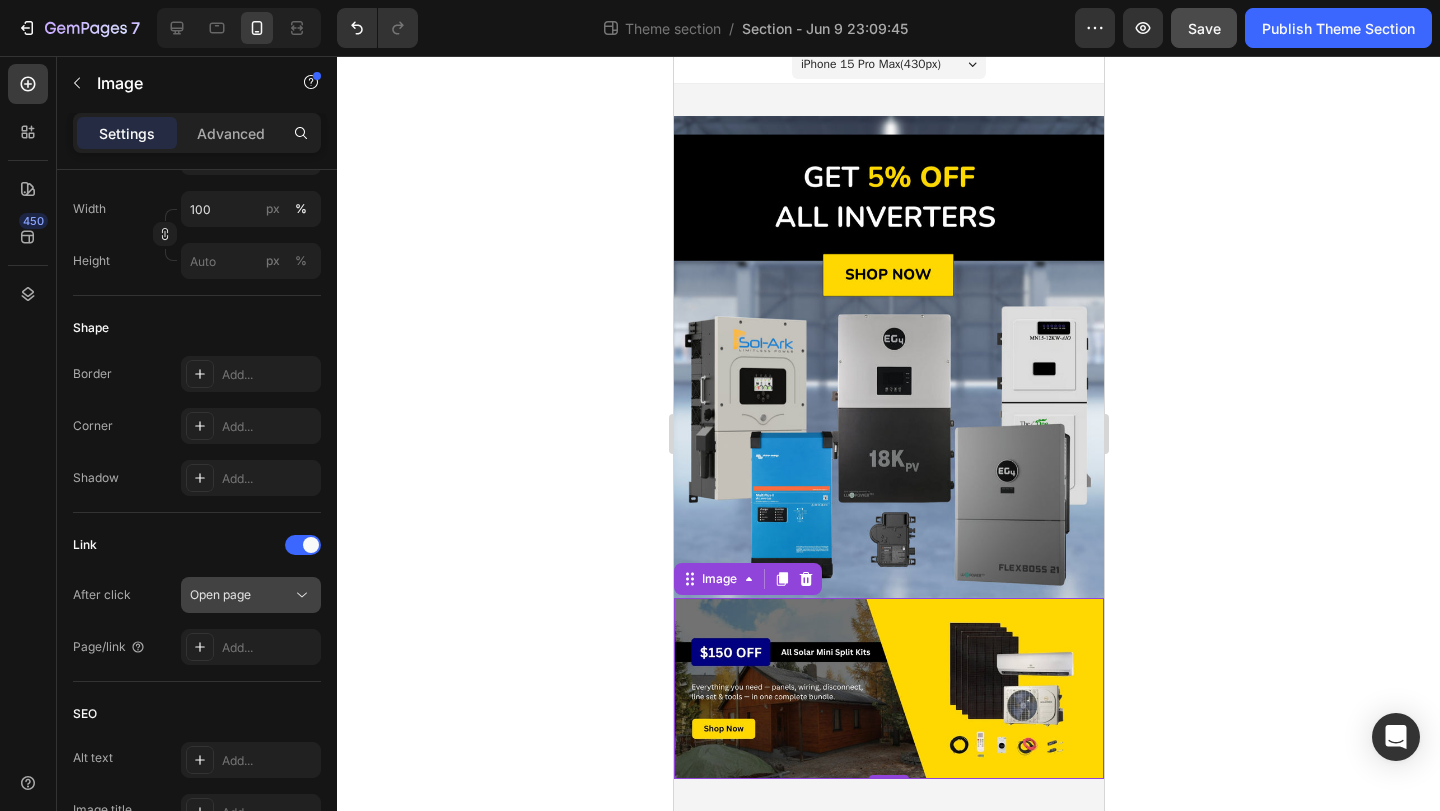 click on "Open page" at bounding box center (220, 594) 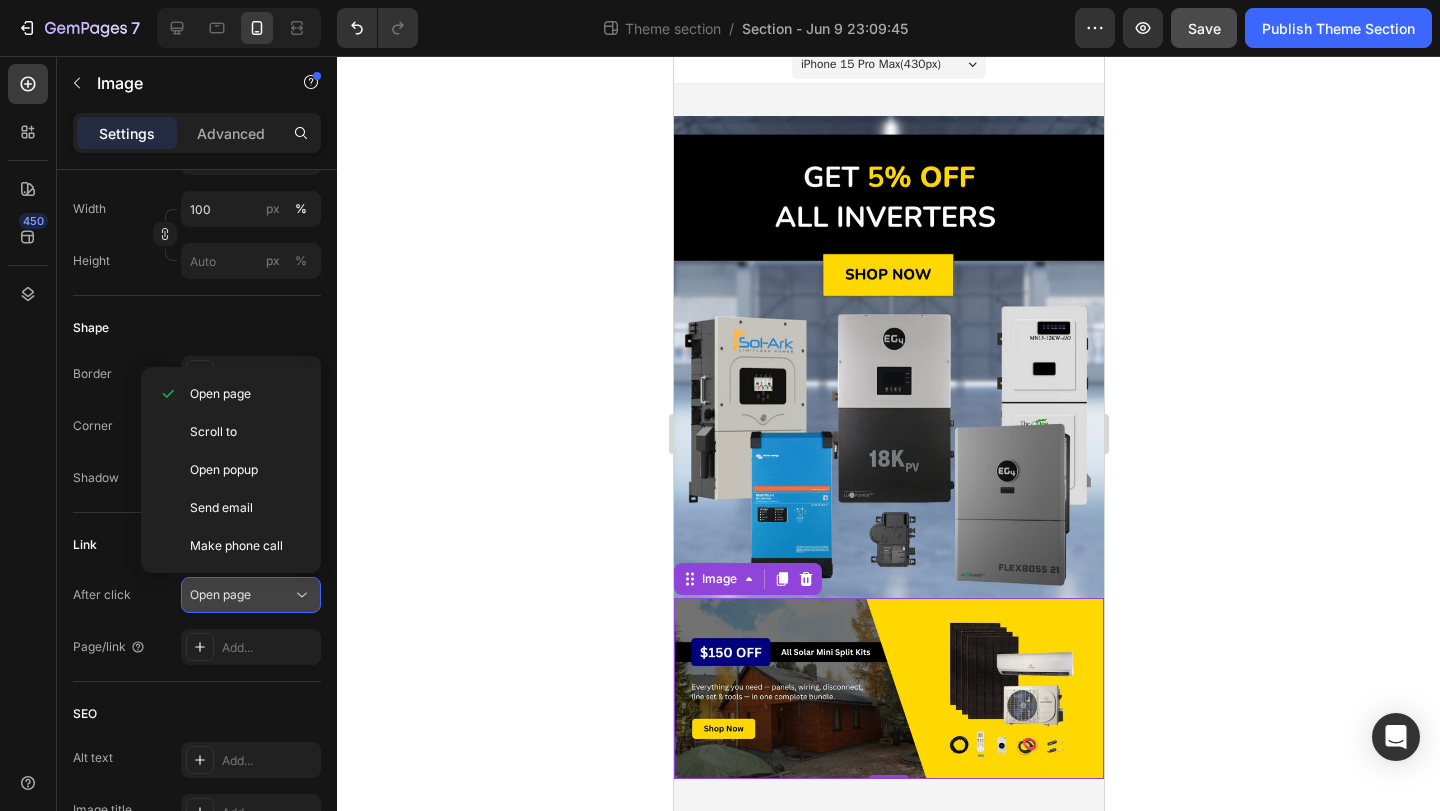 click on "Open page" at bounding box center [220, 594] 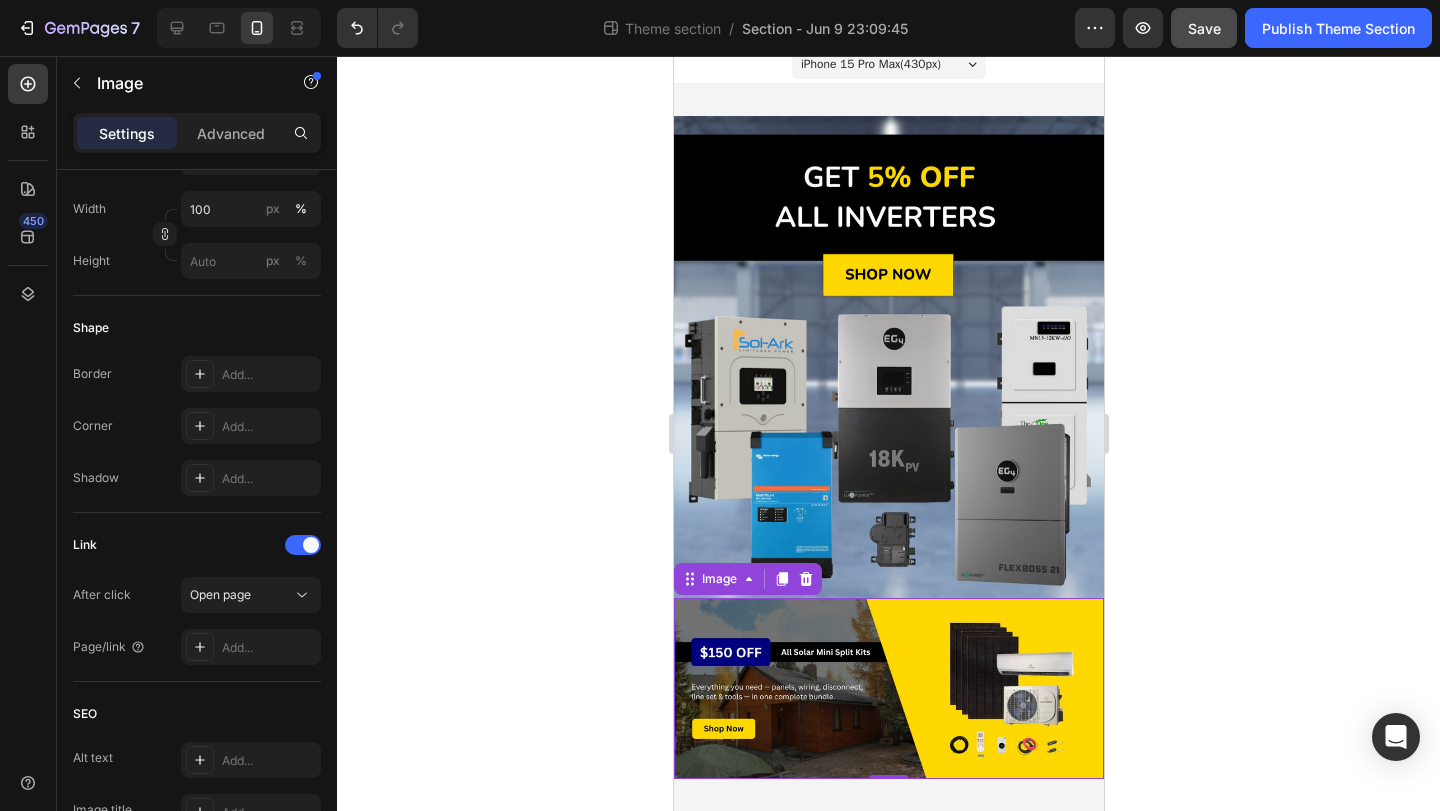 click at bounding box center (888, 688) 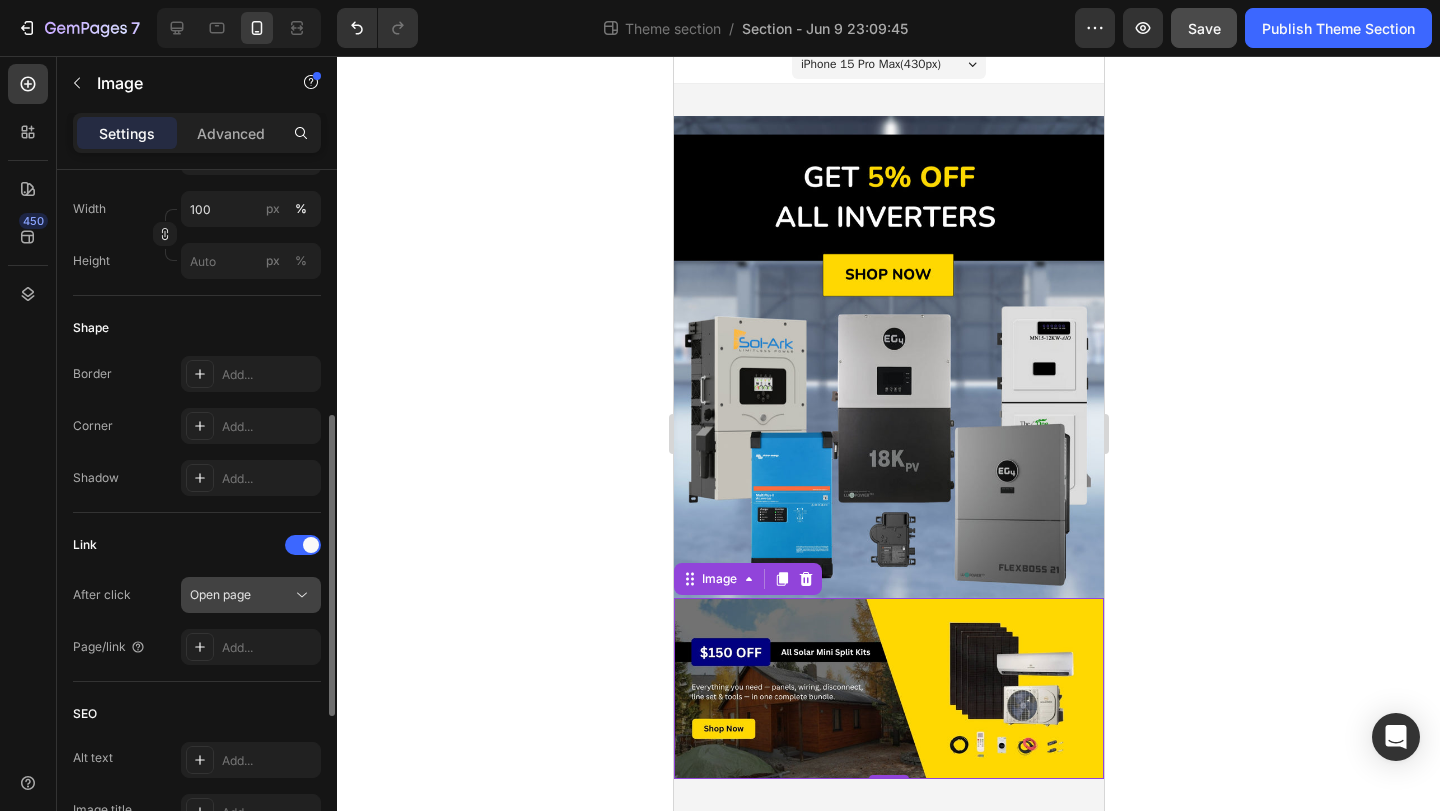 click on "Open page" at bounding box center [220, 594] 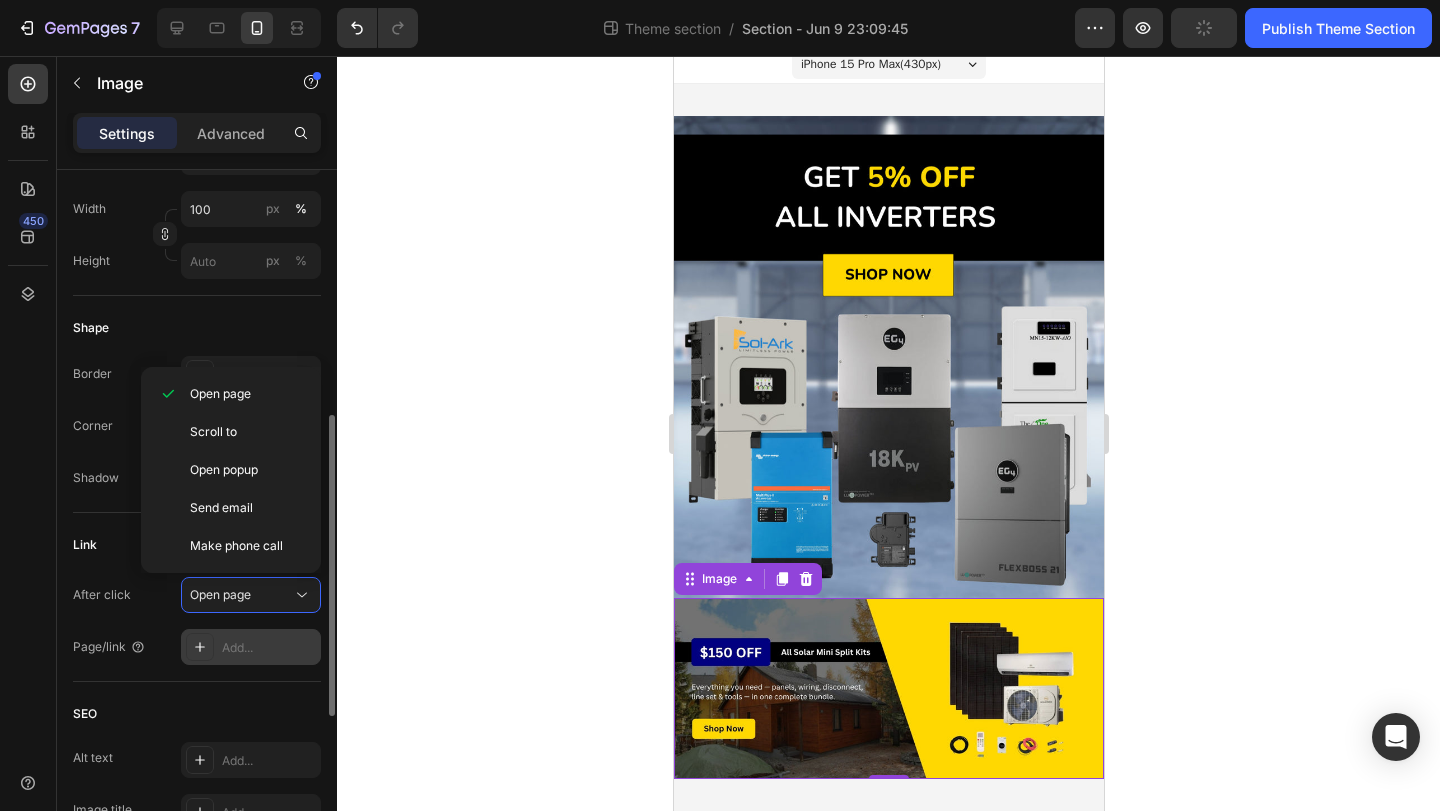 click on "Add..." at bounding box center [251, 647] 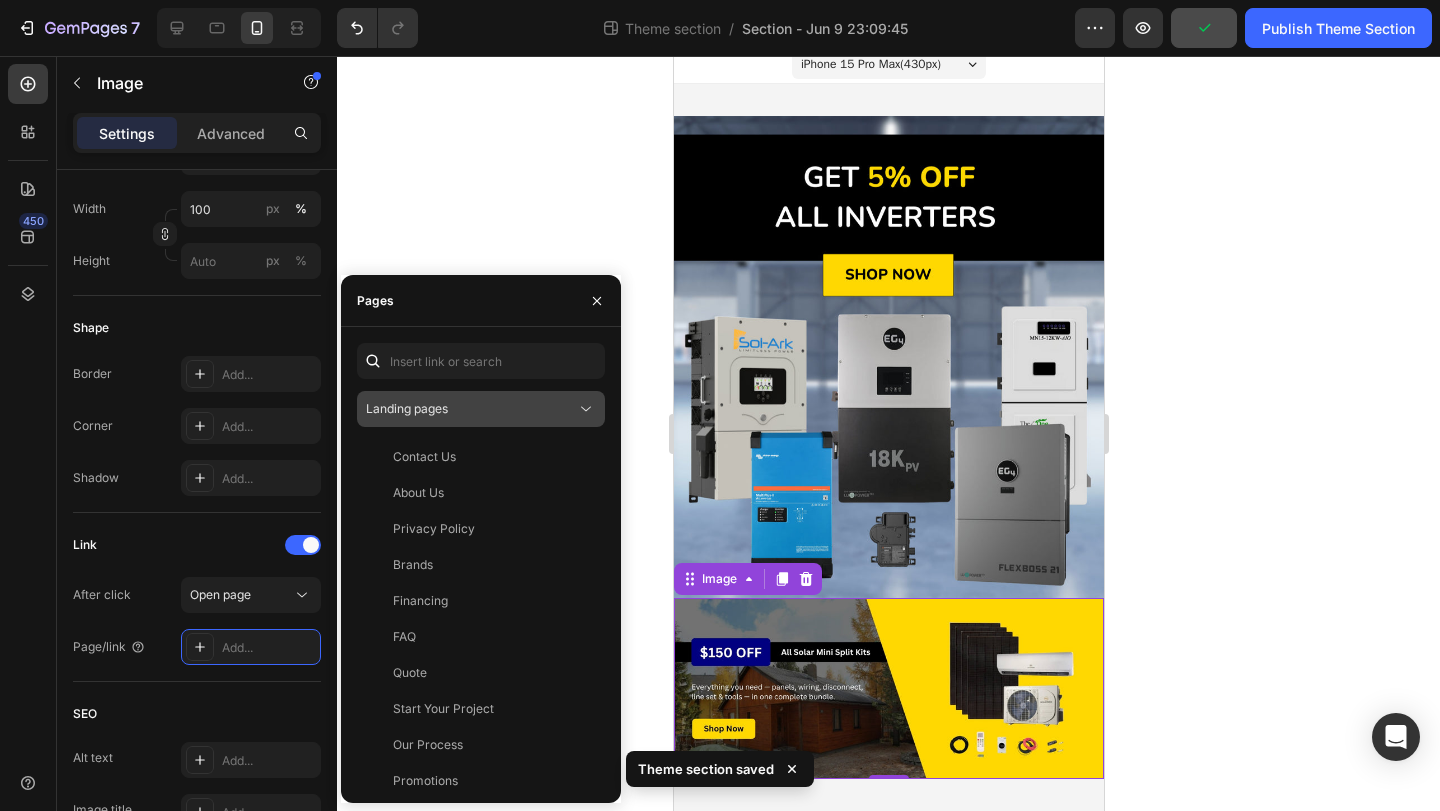 click on "Landing pages" at bounding box center [471, 409] 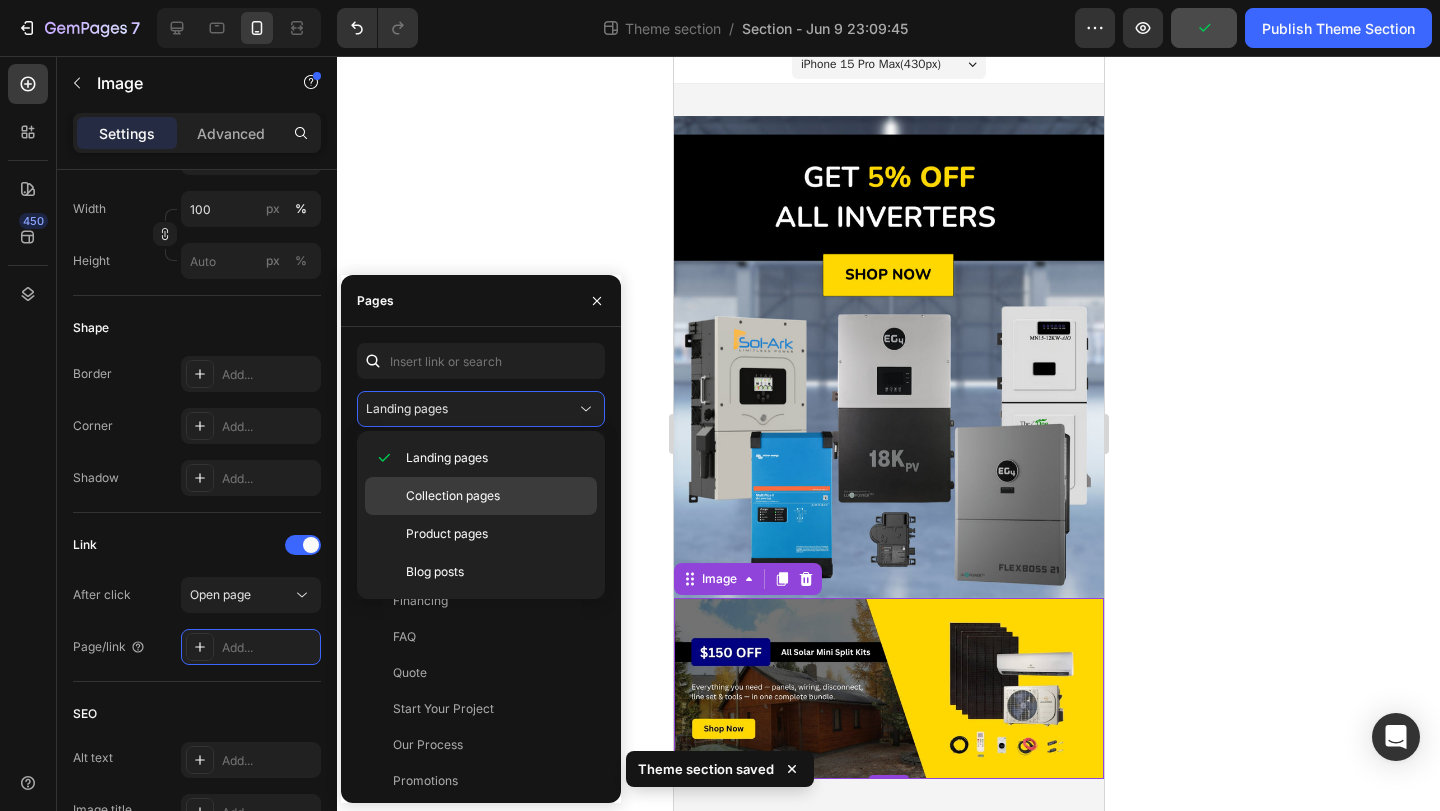 click on "Collection pages" 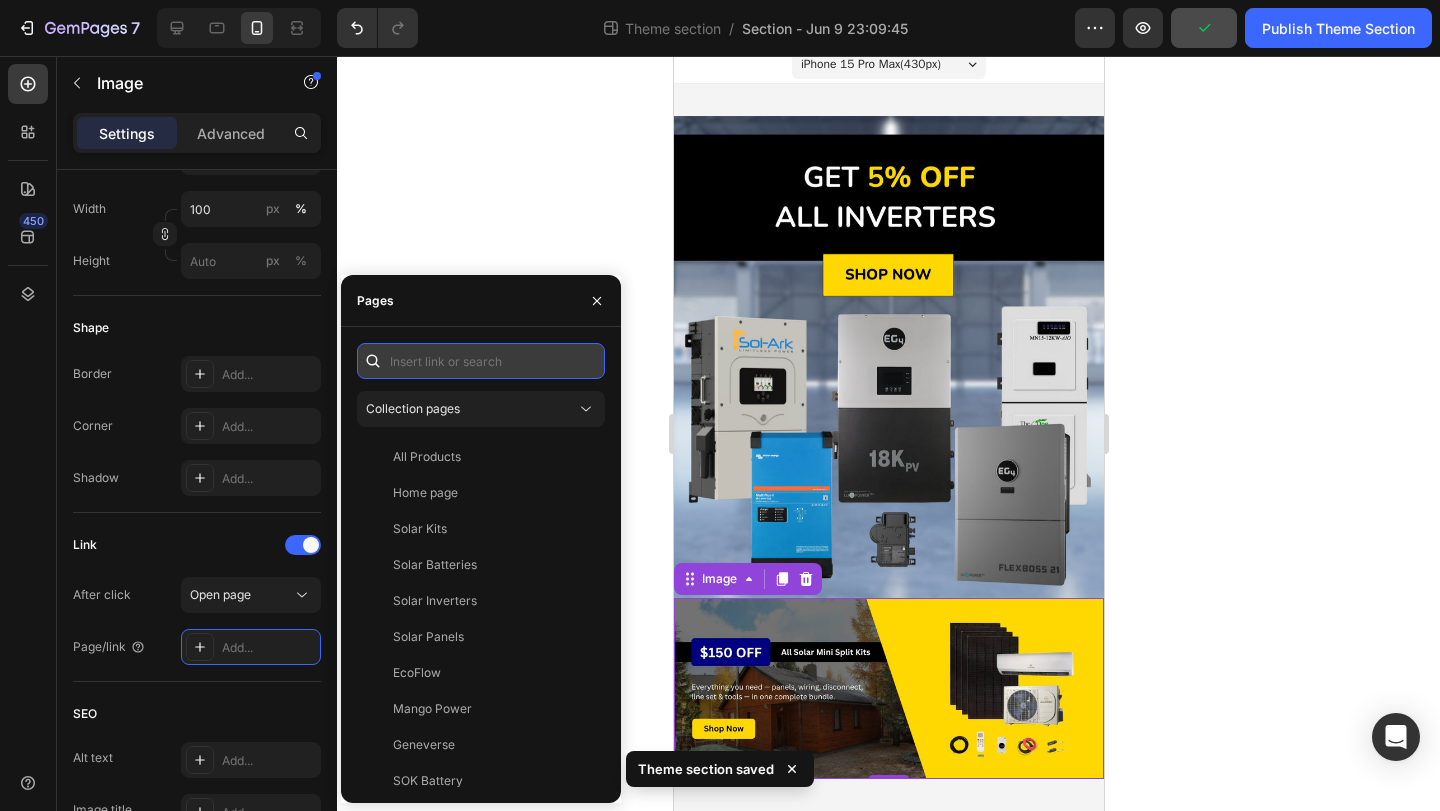 click at bounding box center [481, 361] 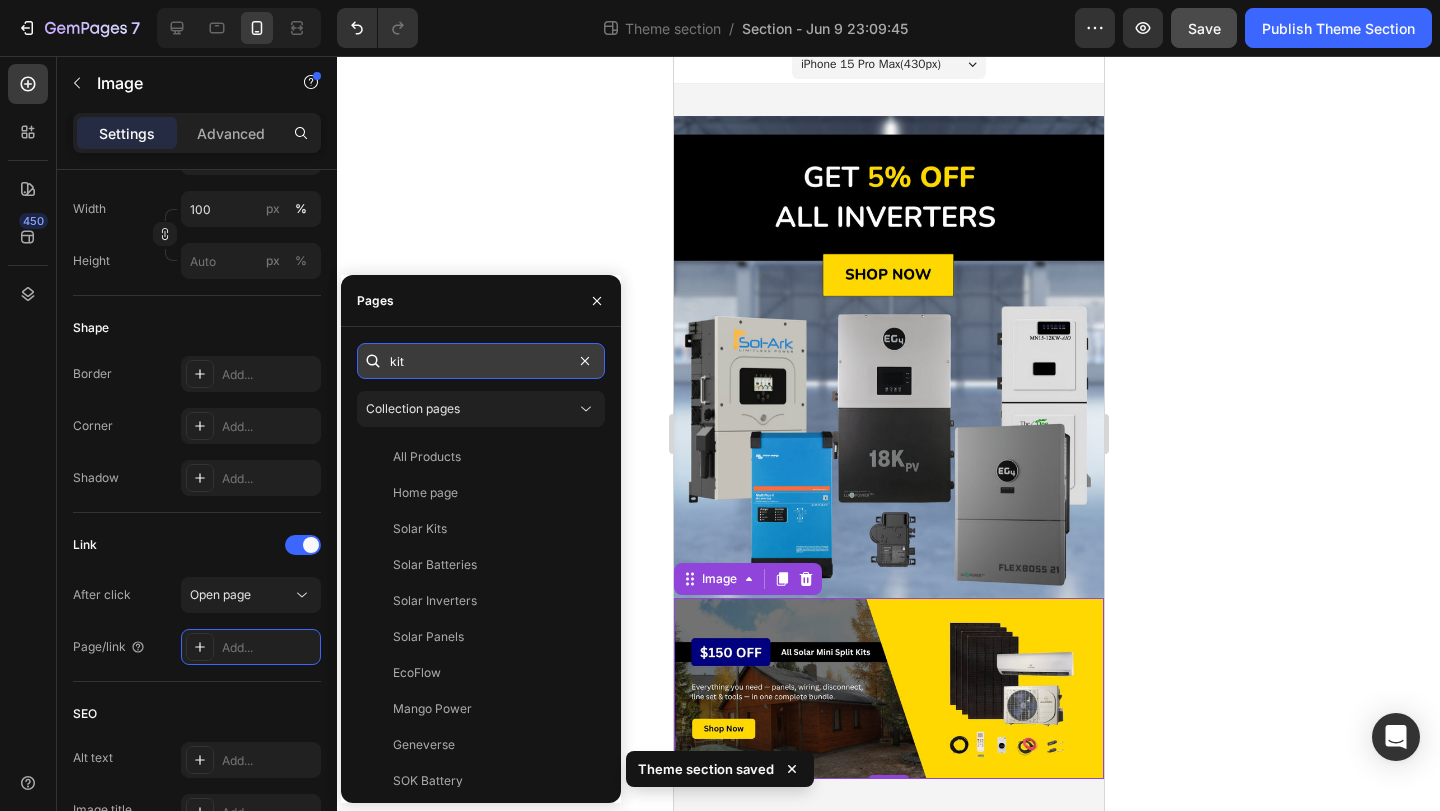 type on "kit" 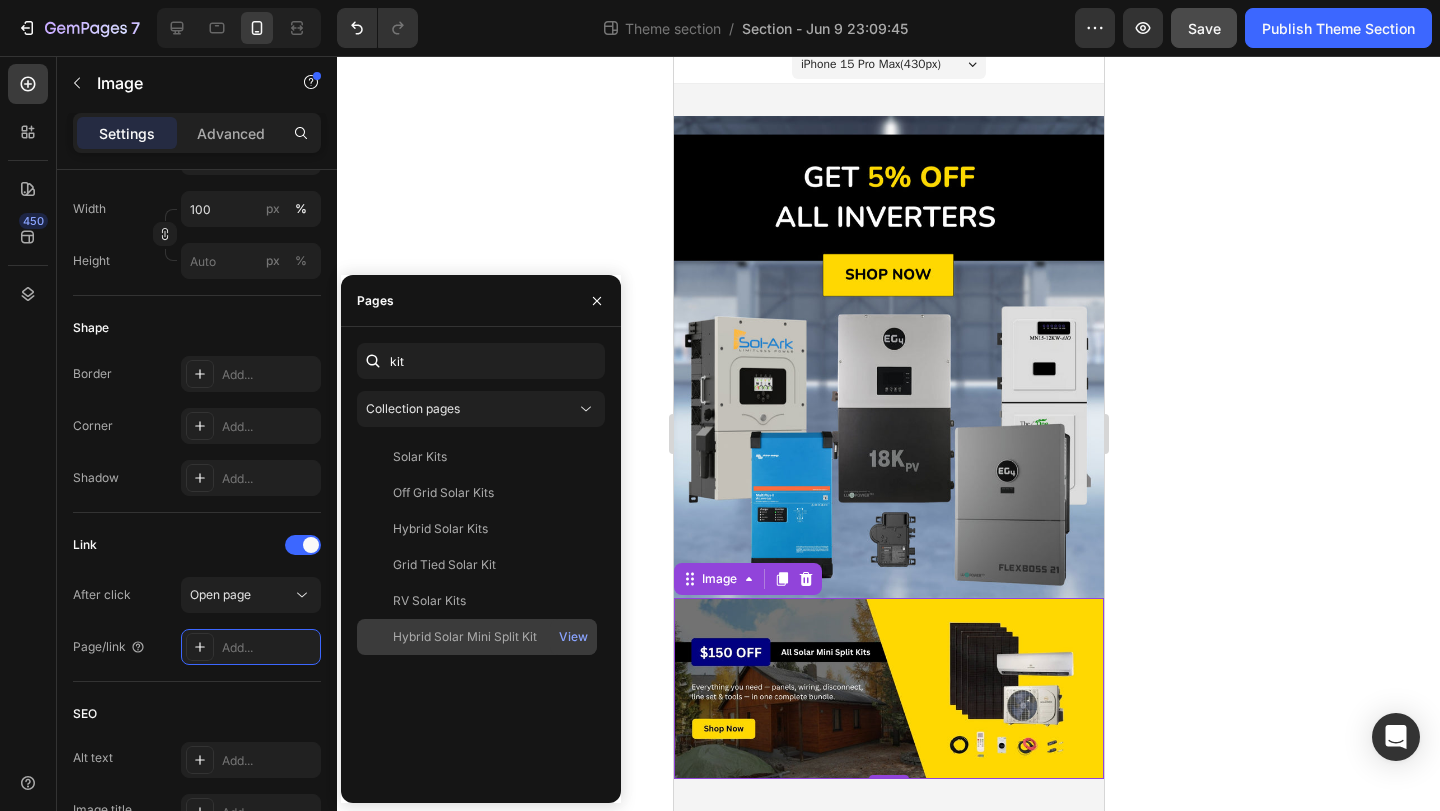 click on "Hybrid Solar Mini Split Kit   View" 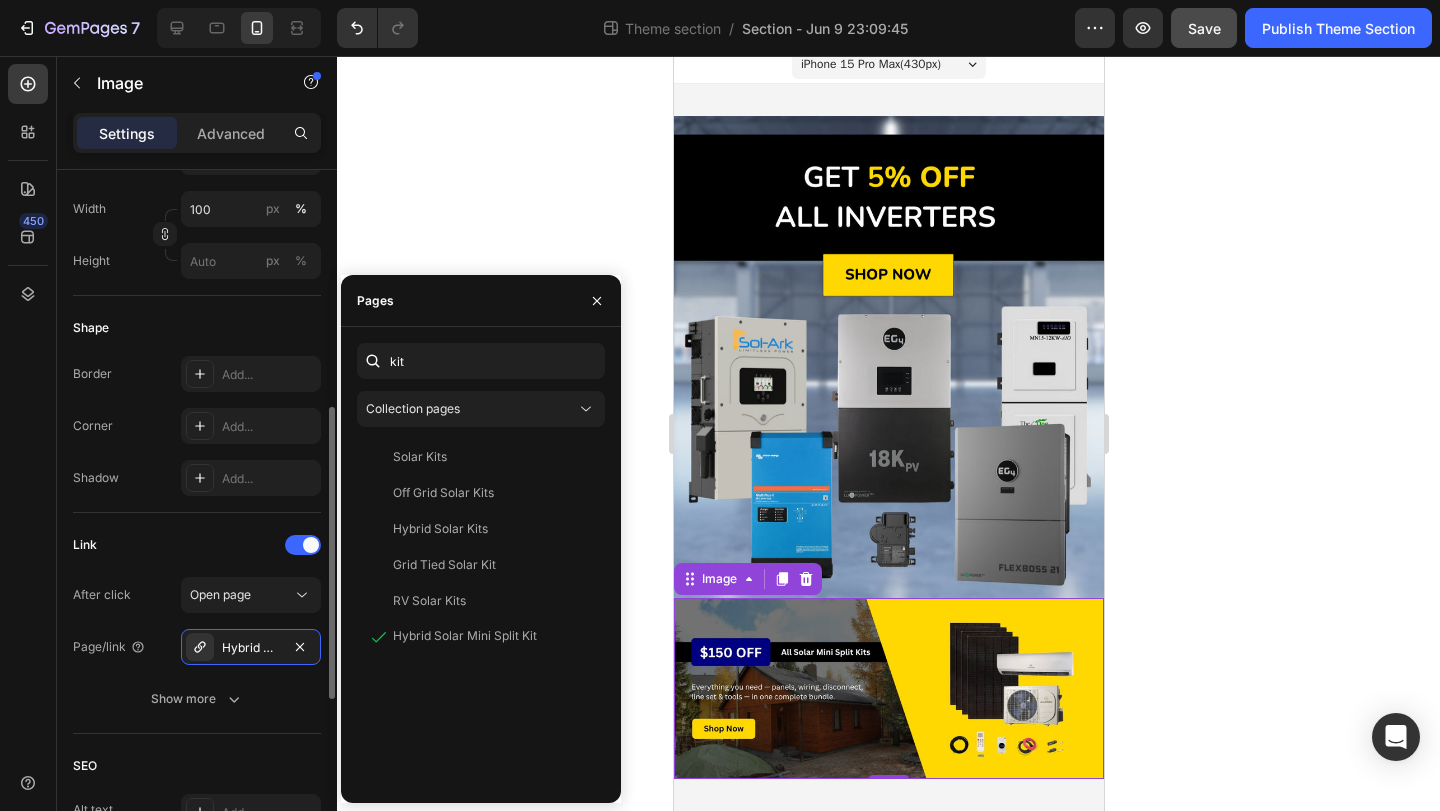 click on "Link After click Open page Page/link Hybrid Solar Mini Split Kit Show more" 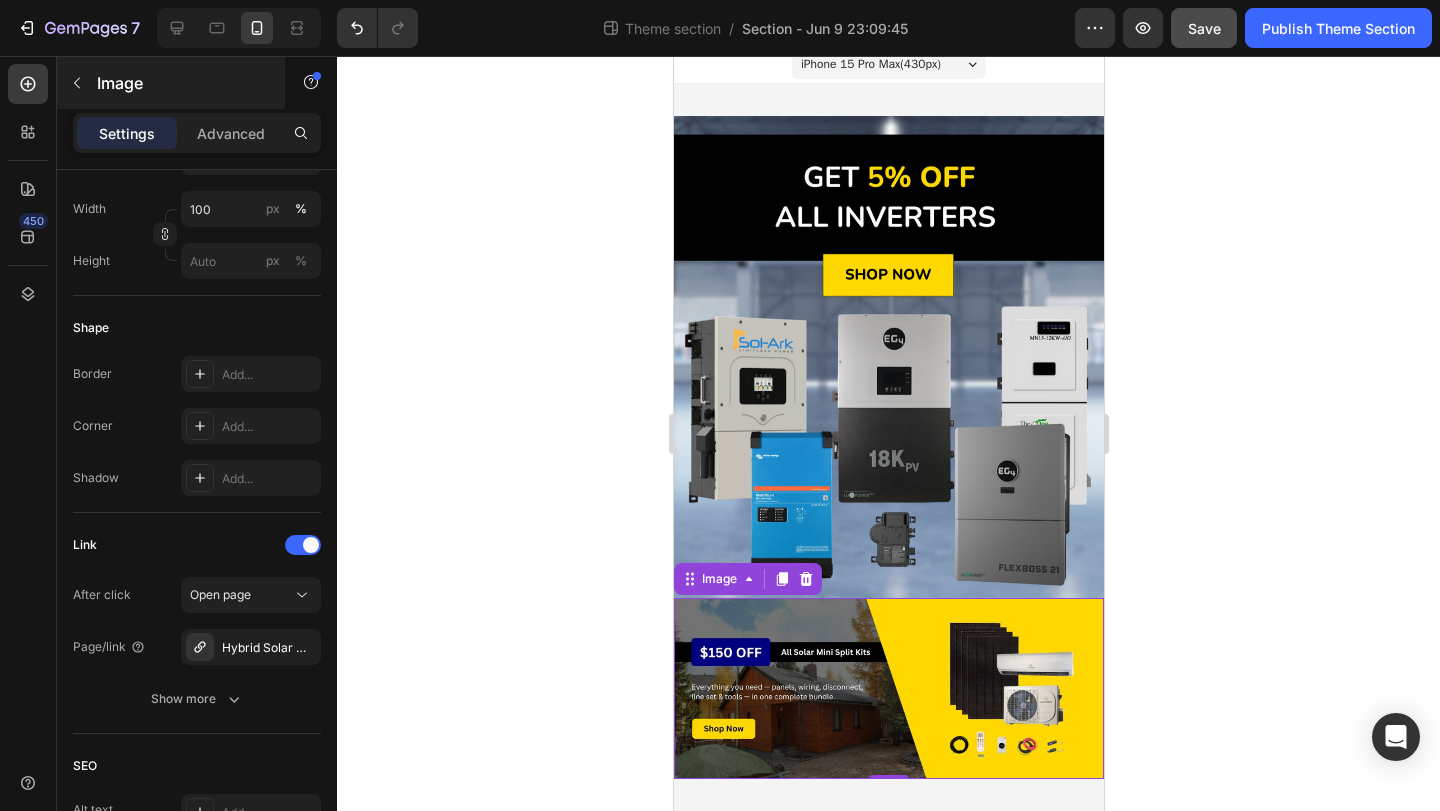 click 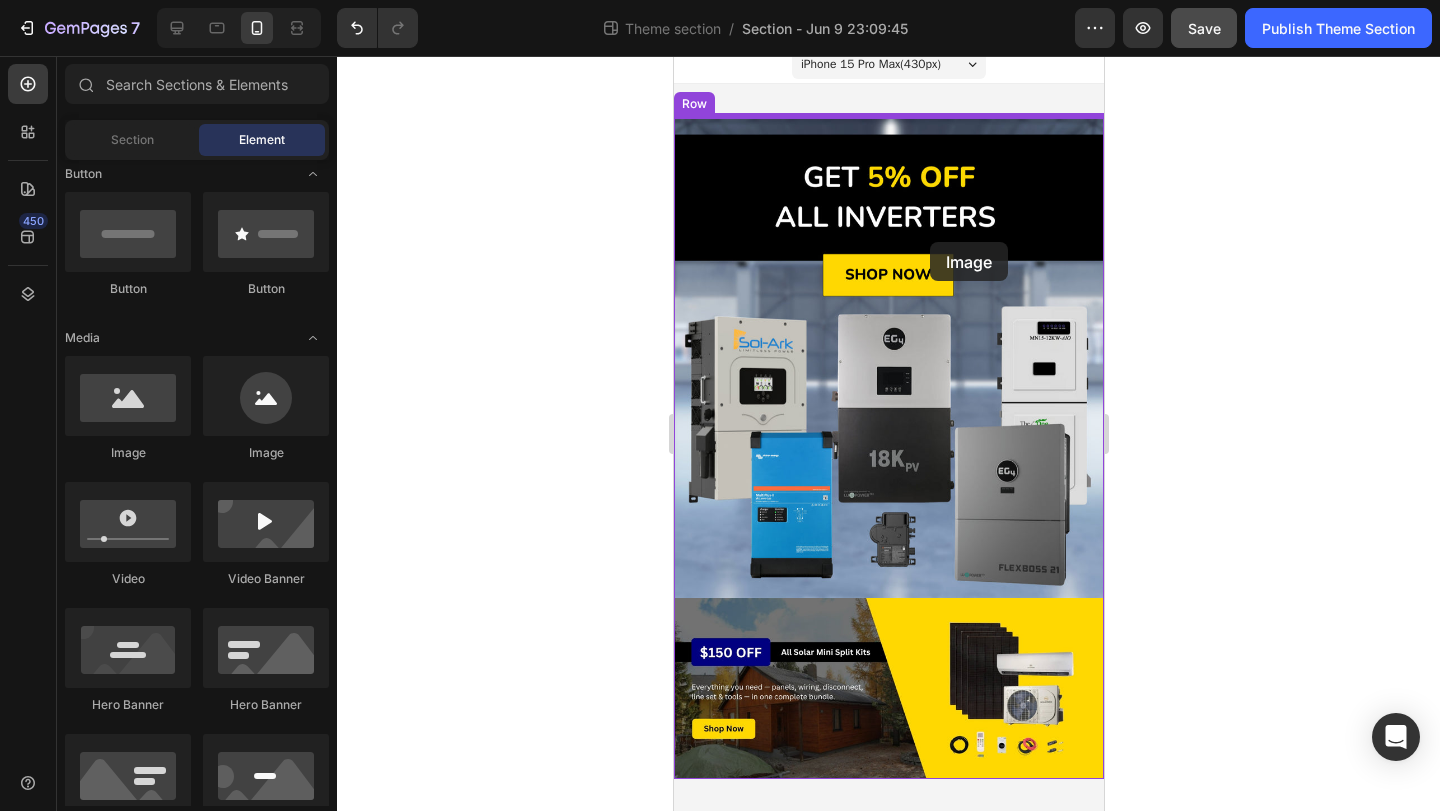 drag, startPoint x: 810, startPoint y: 470, endPoint x: 927, endPoint y: 244, distance: 254.48969 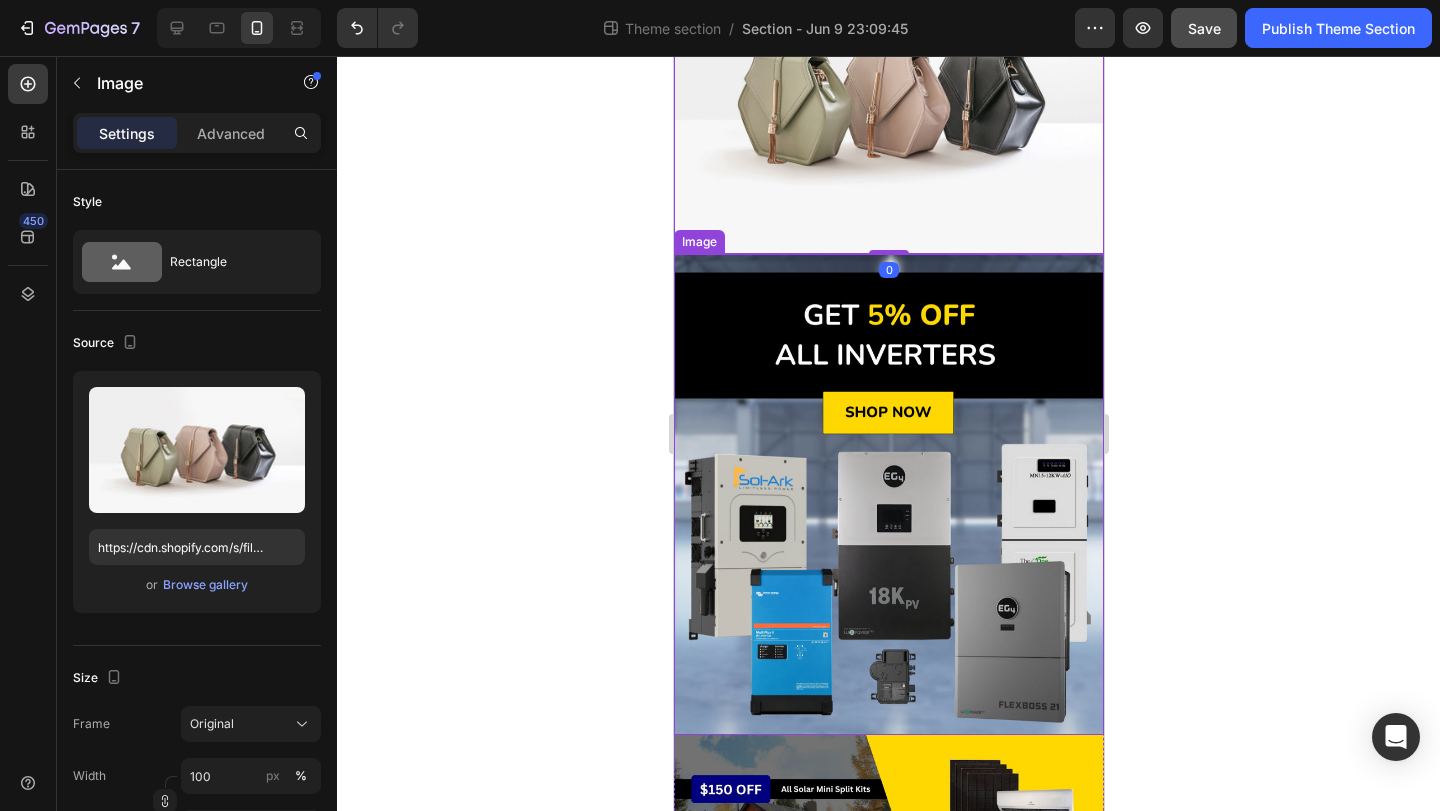 scroll, scrollTop: 0, scrollLeft: 0, axis: both 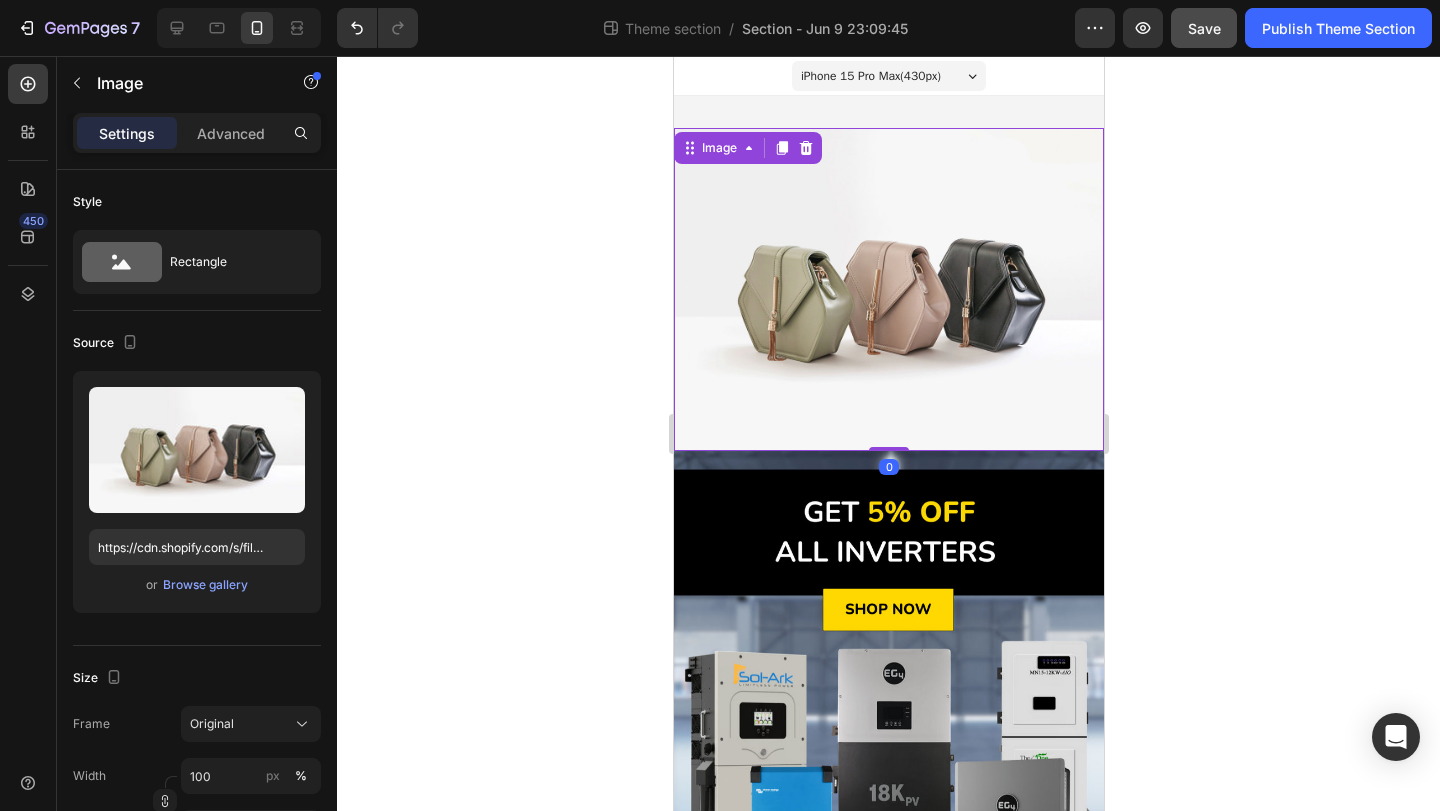 click at bounding box center (888, 289) 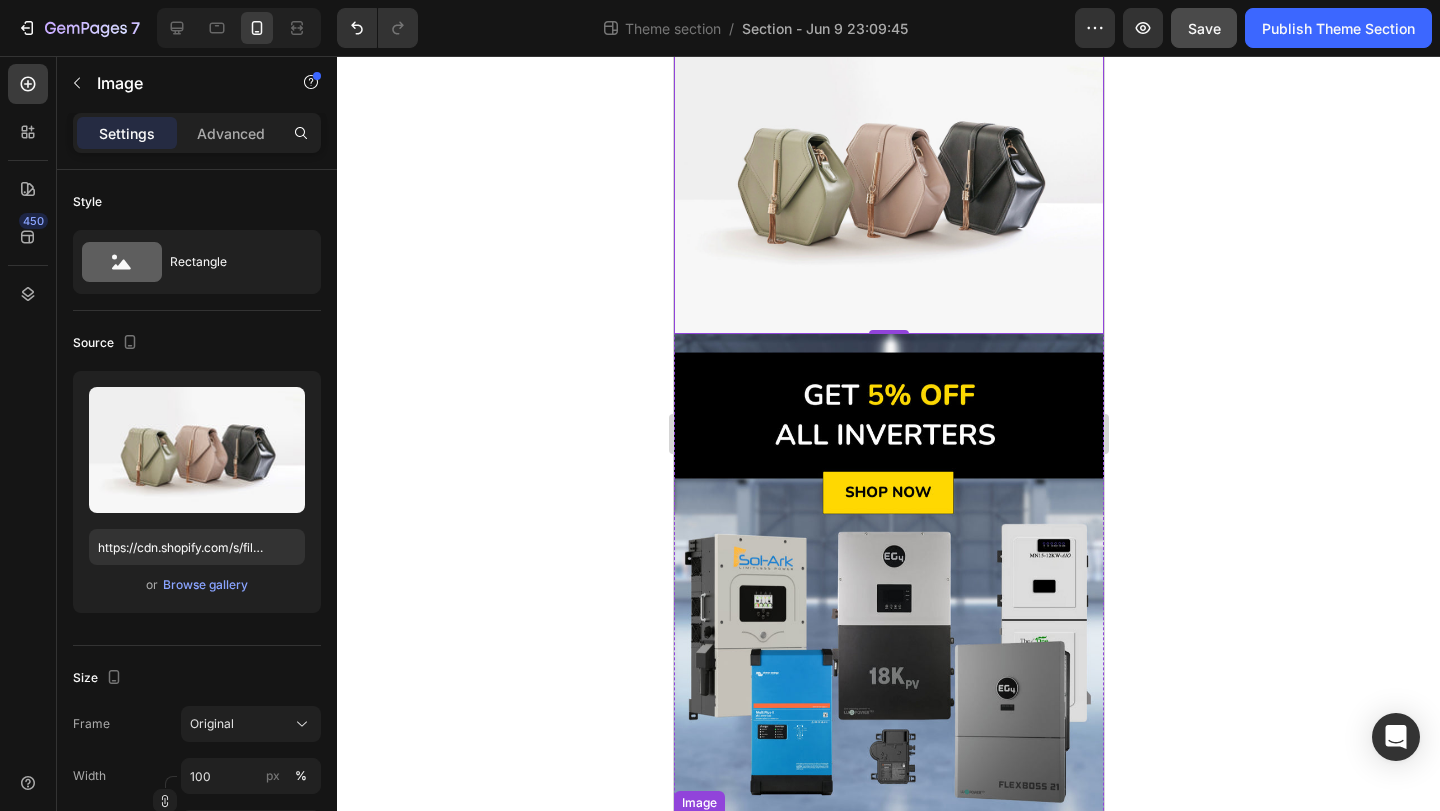 scroll, scrollTop: 0, scrollLeft: 0, axis: both 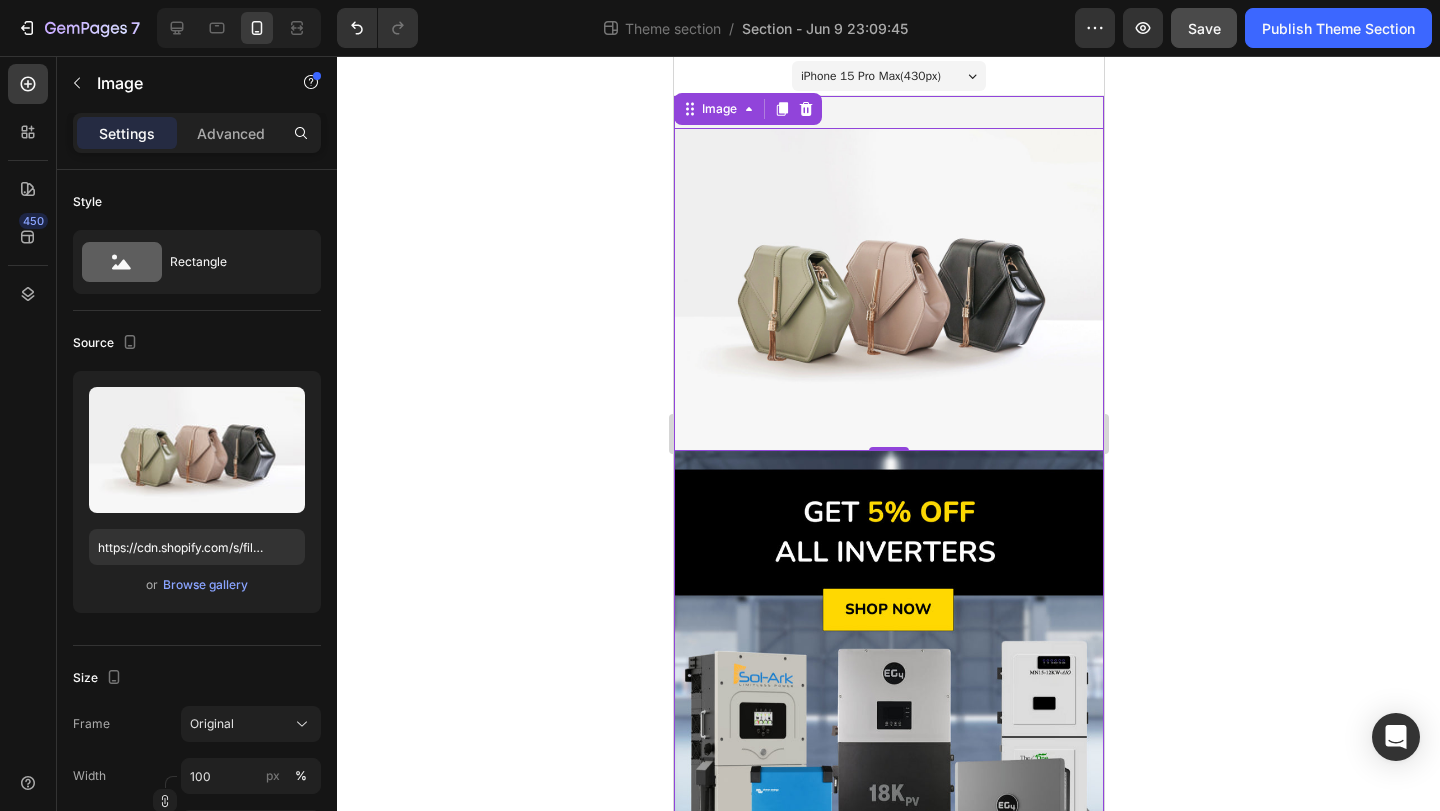 click on "Image Image Row Image Row Image   0 Image Image Row" at bounding box center (888, 620) 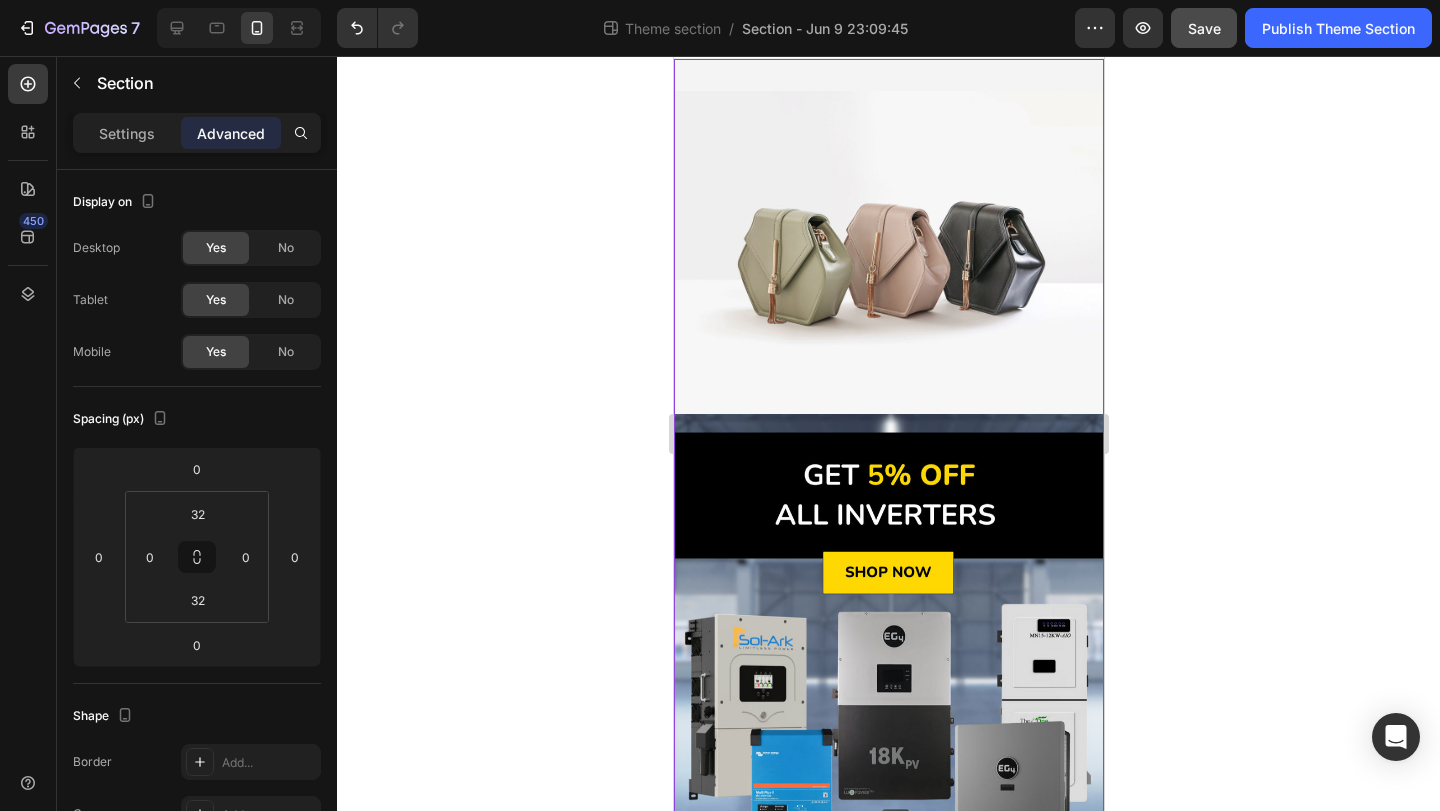 scroll, scrollTop: 23, scrollLeft: 0, axis: vertical 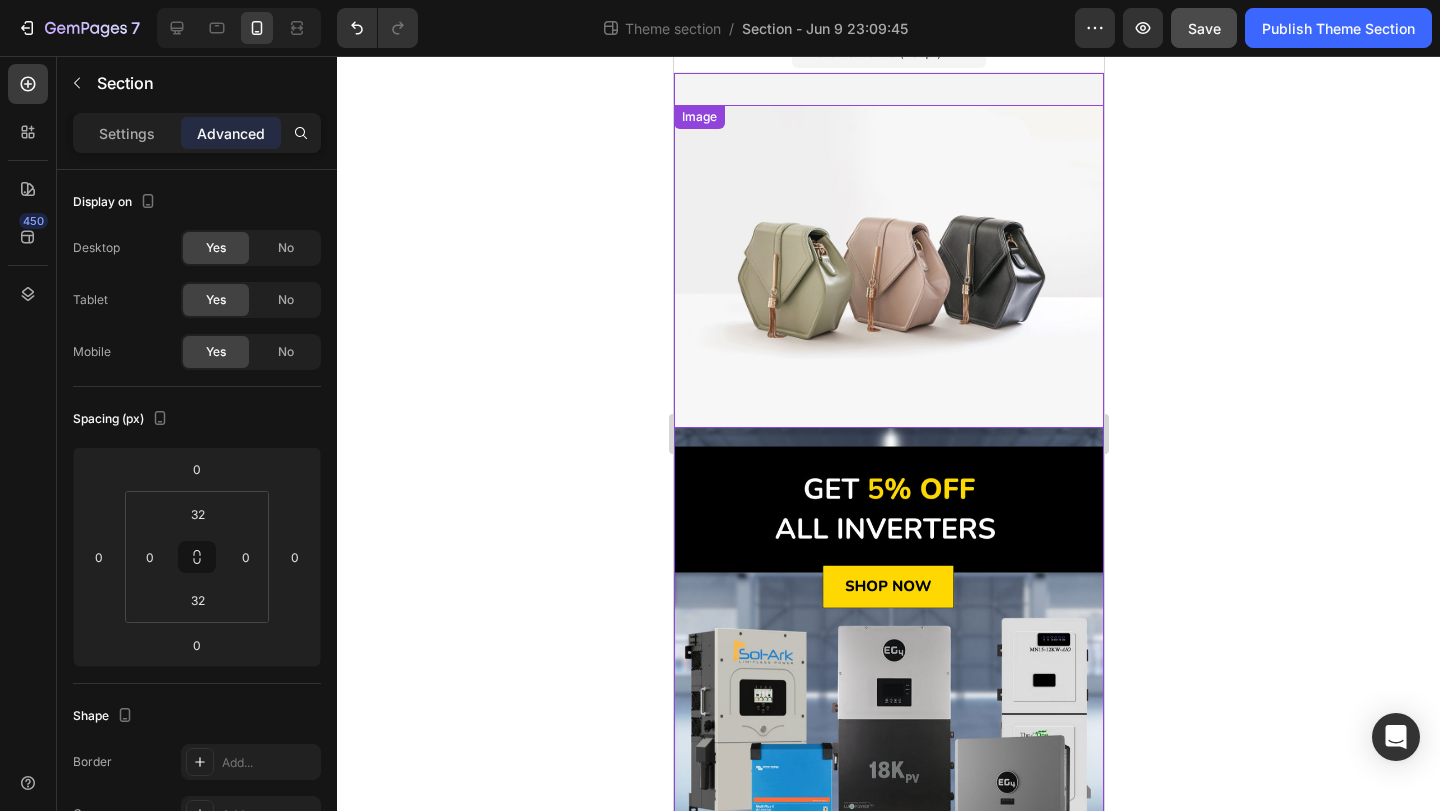 click at bounding box center [888, 266] 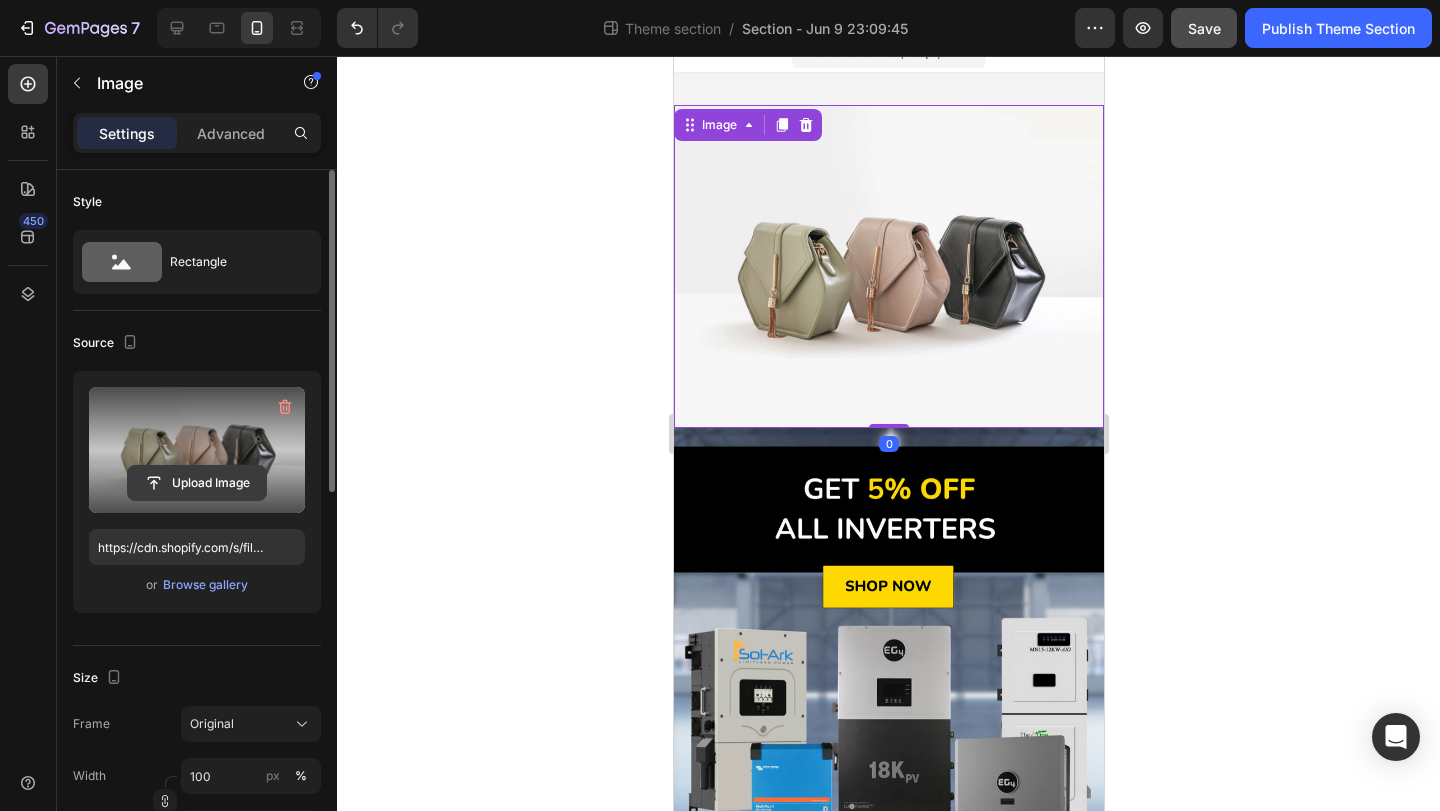 click 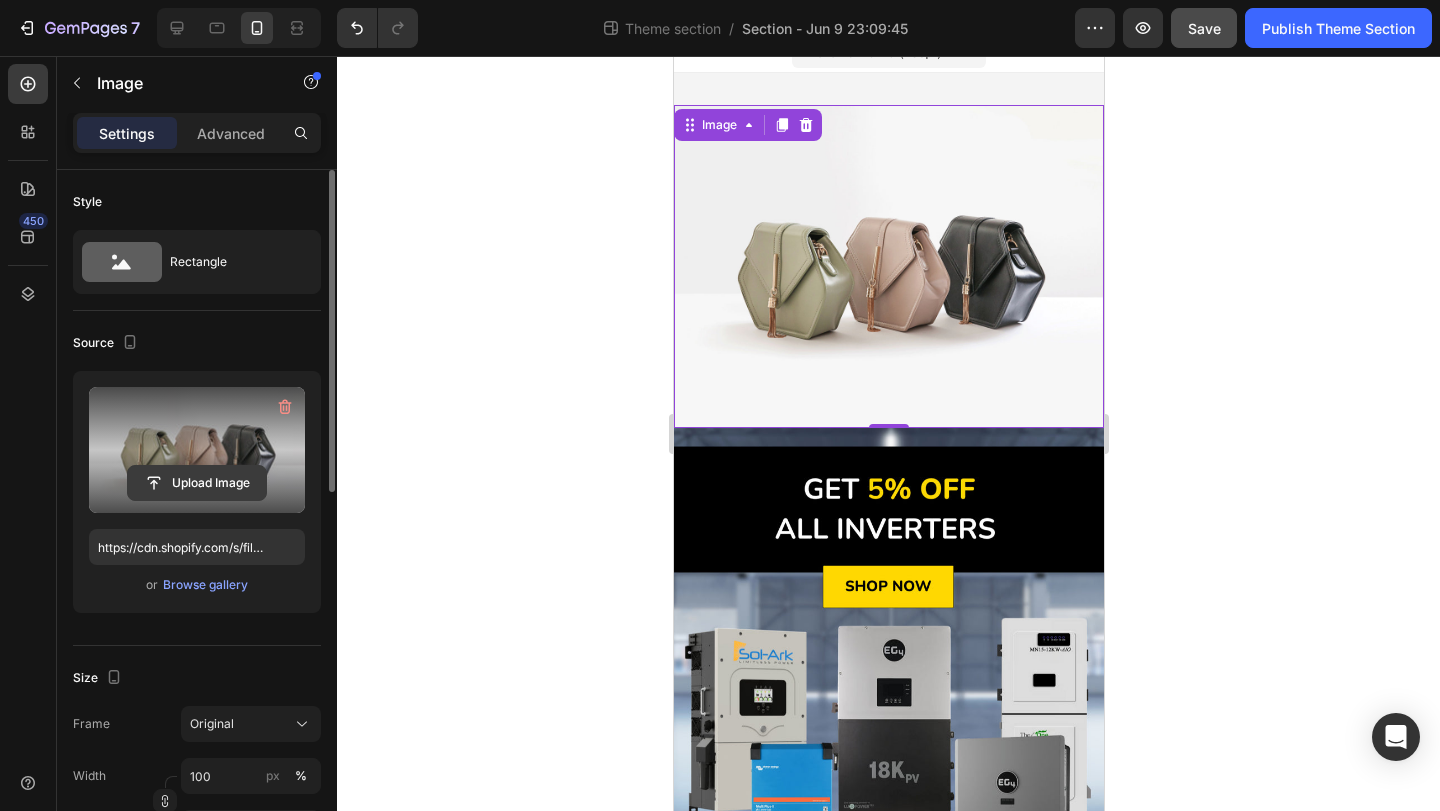 click 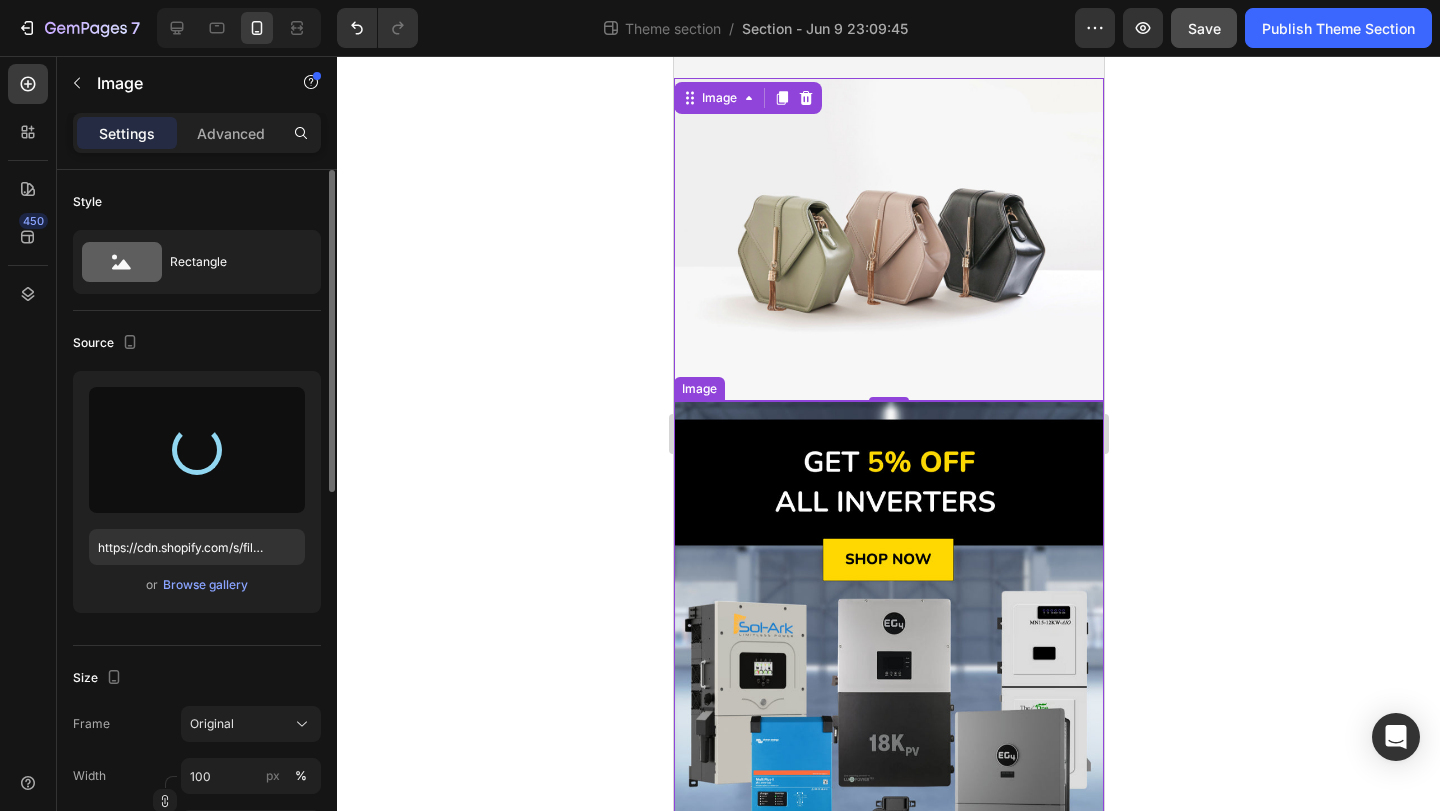scroll, scrollTop: 12, scrollLeft: 0, axis: vertical 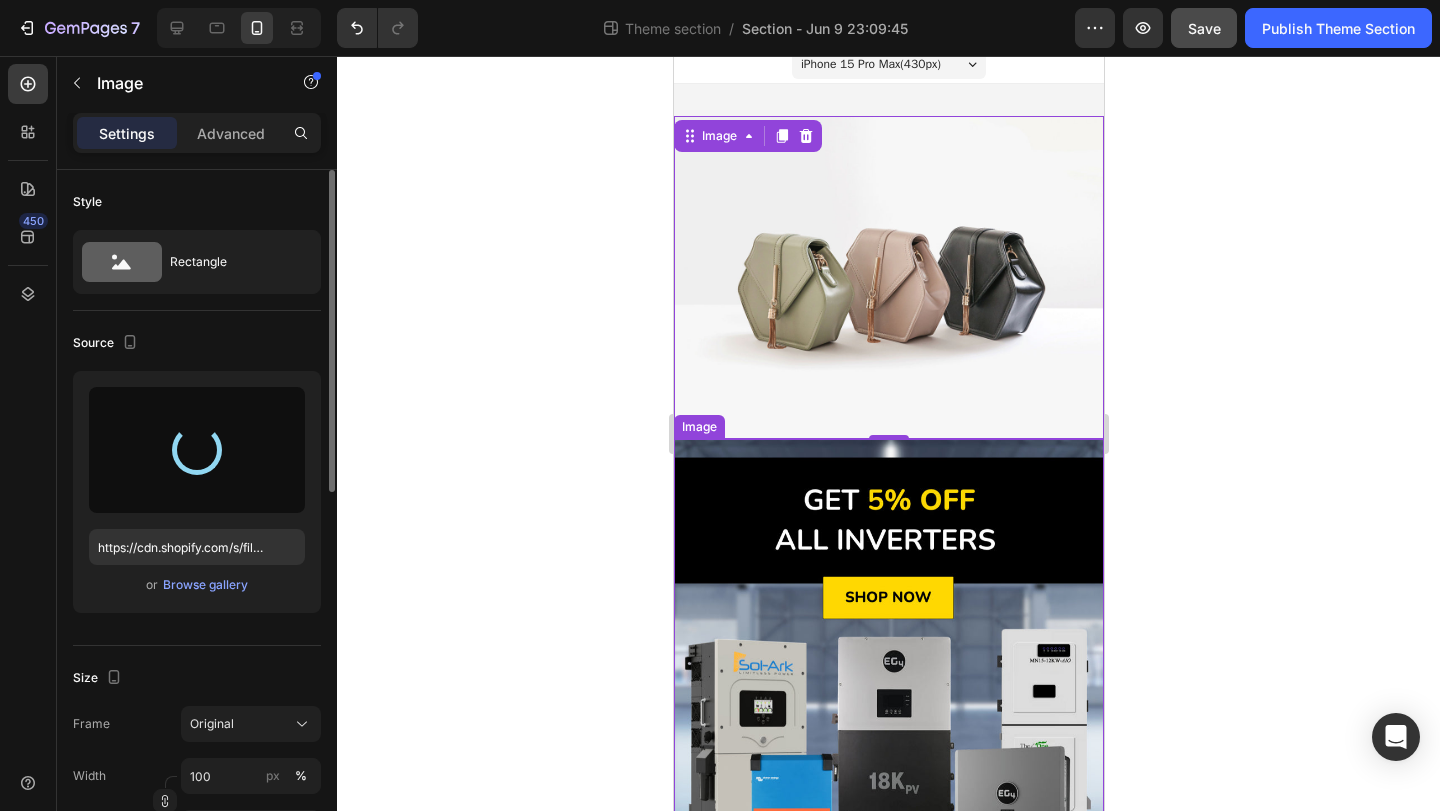 type on "https://cdn.shopify.com/s/files/1/0838/2919/5025/files/gempages_550854318748599510-f34be7cf-69ac-43b5-87ac-c00d925ffe6b.png" 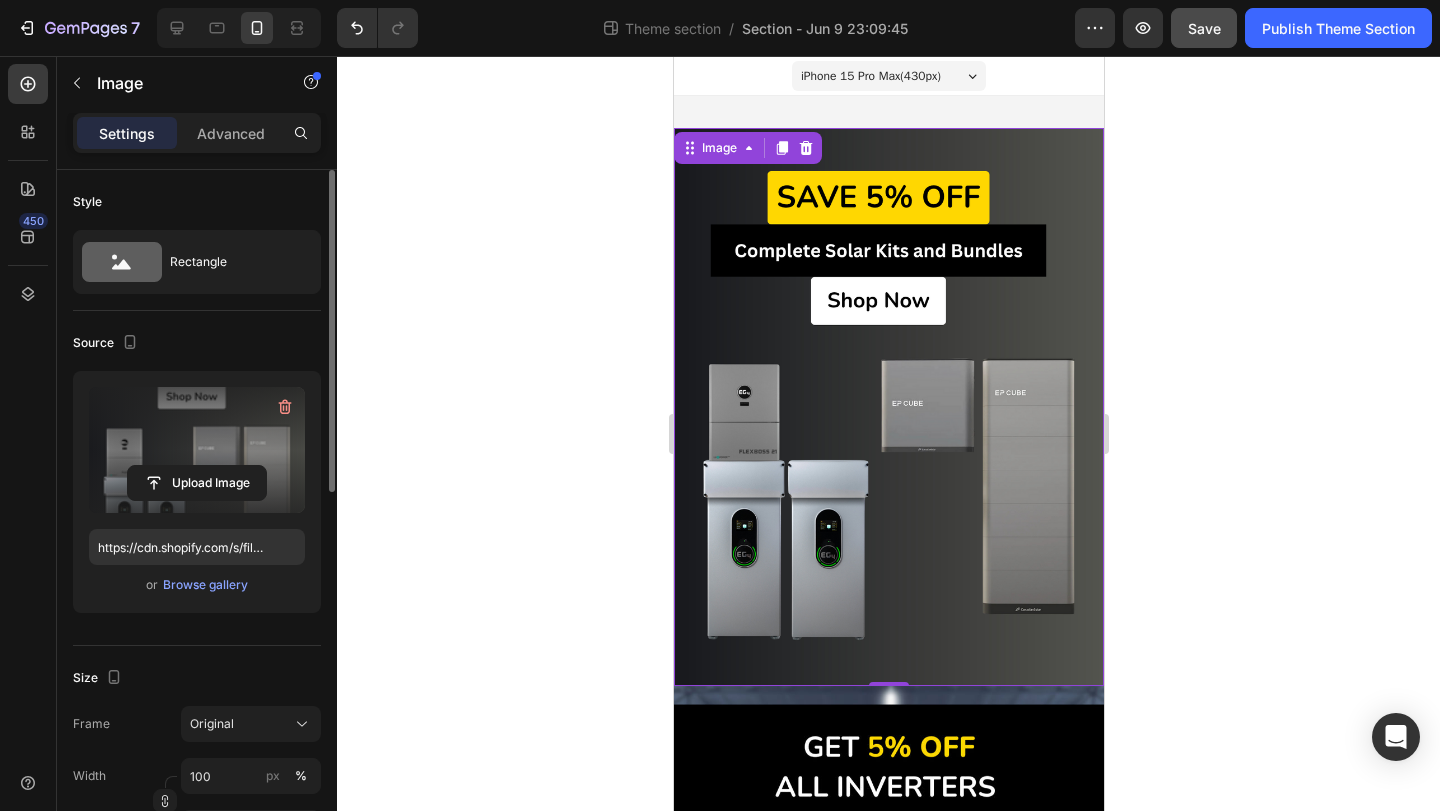 click at bounding box center (888, 407) 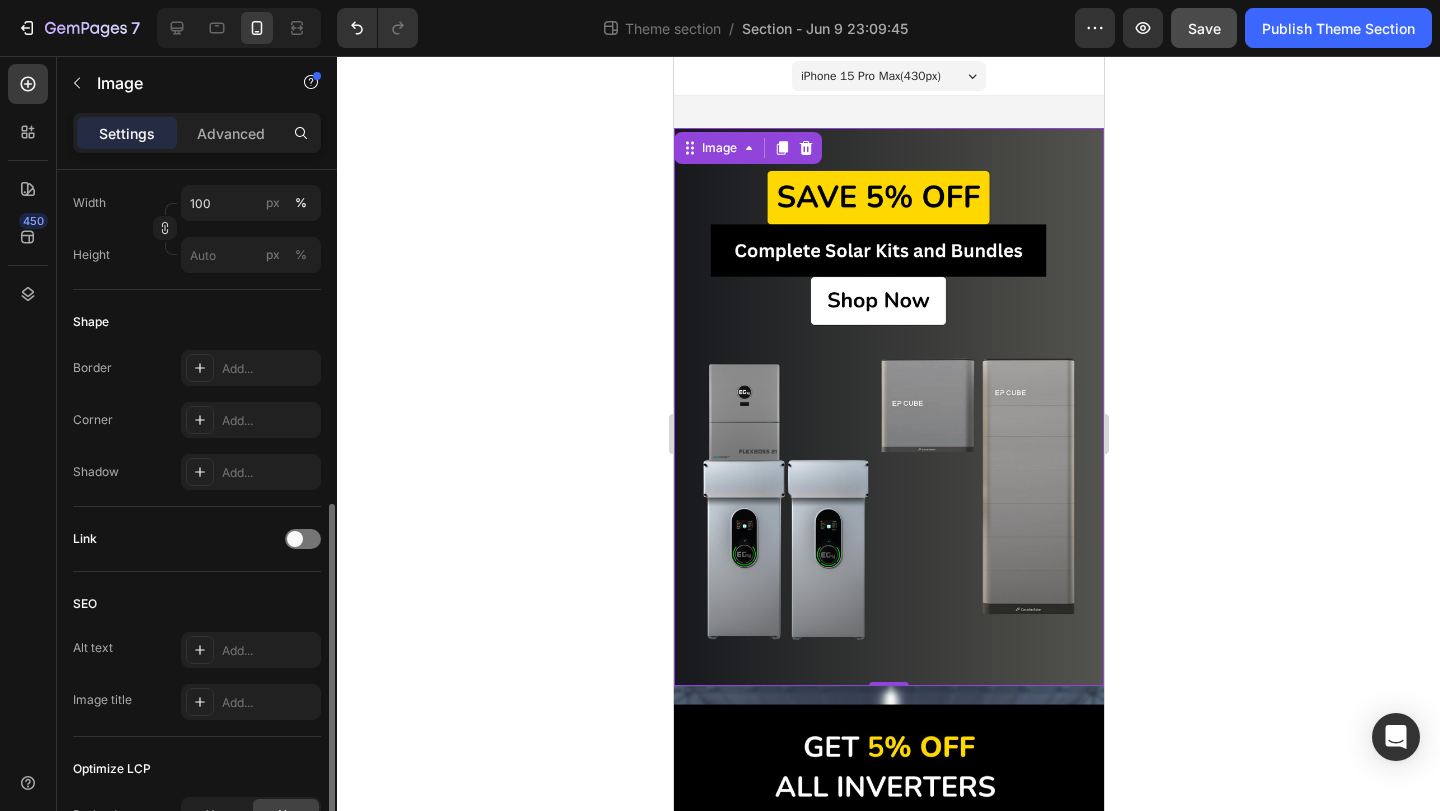 scroll, scrollTop: 655, scrollLeft: 0, axis: vertical 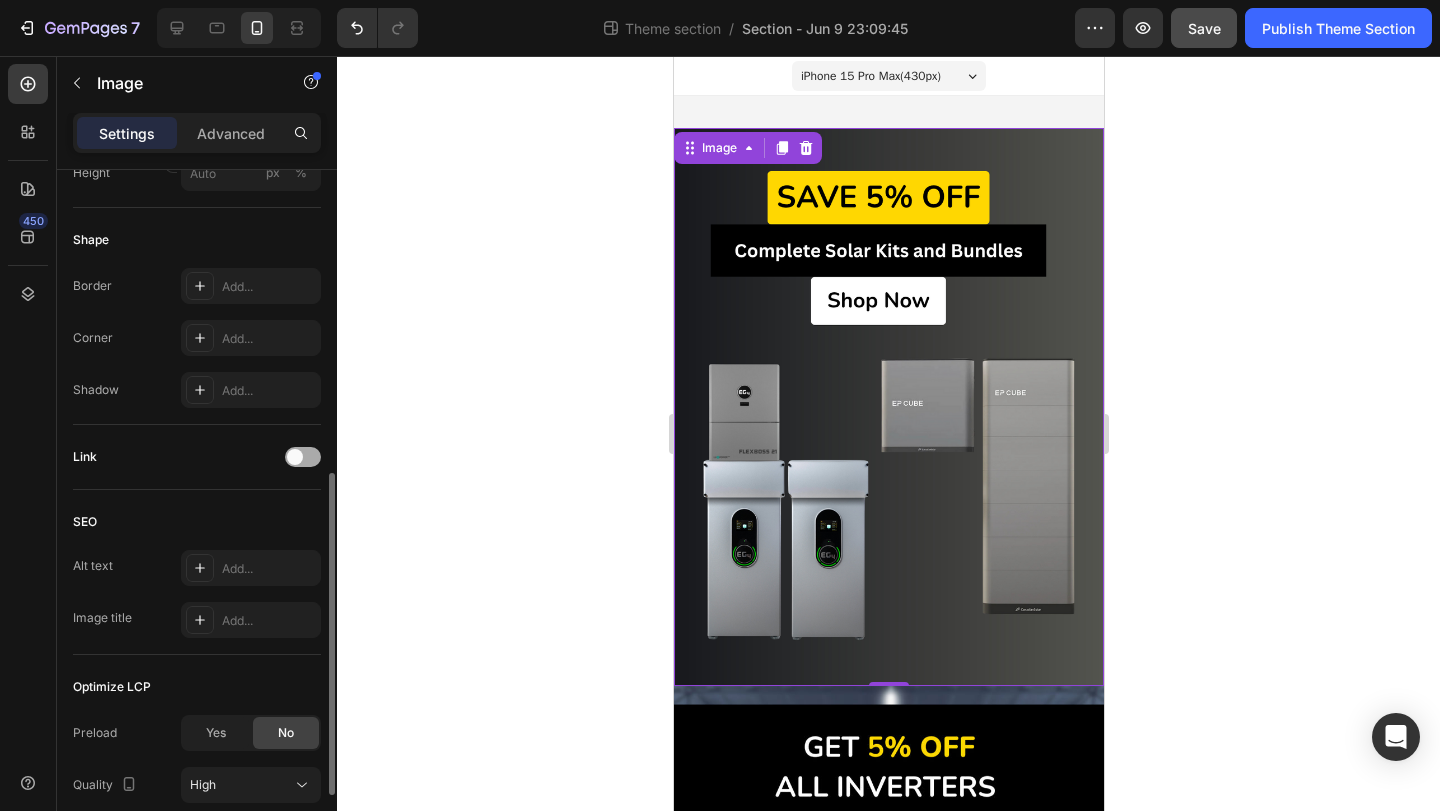 click at bounding box center [303, 457] 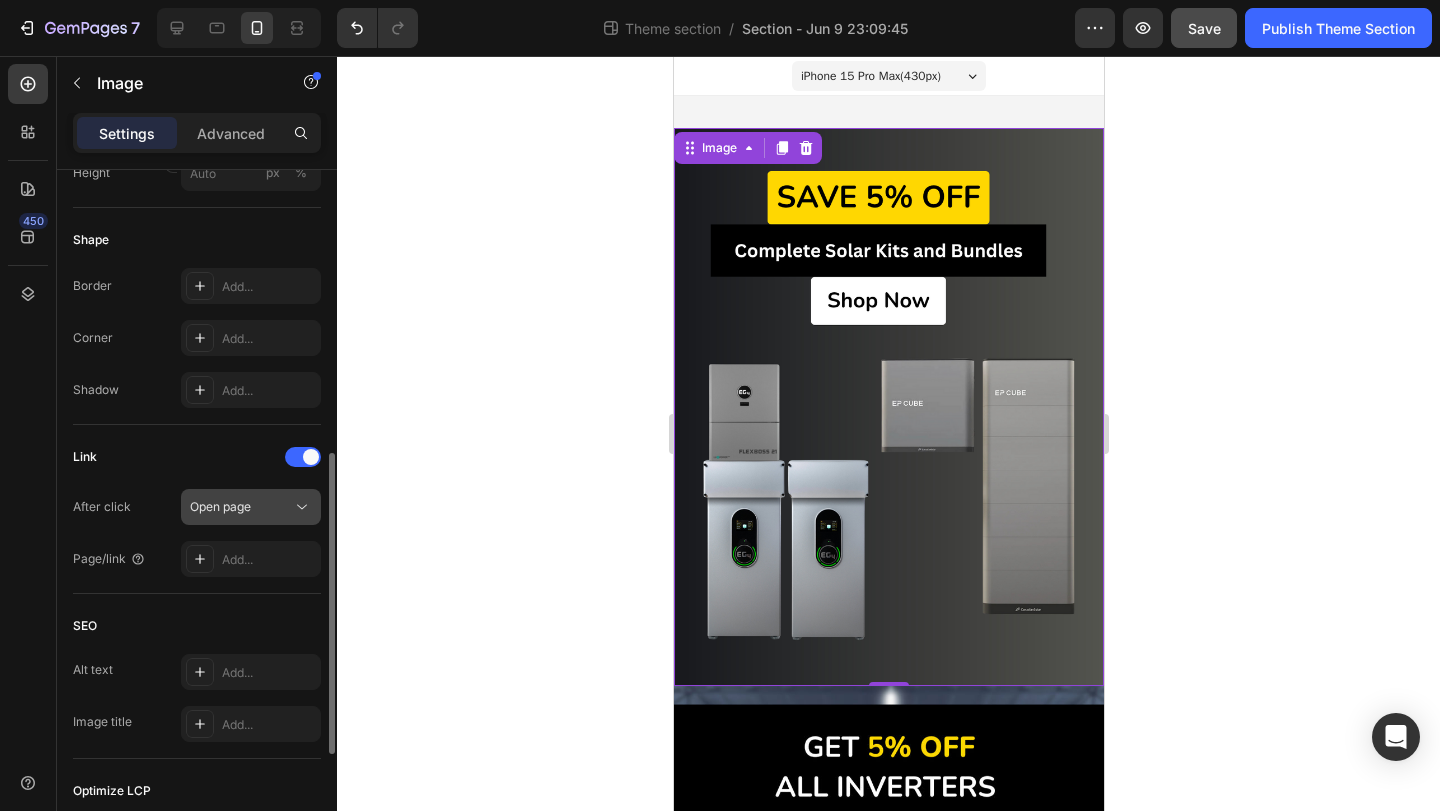 click on "Open page" at bounding box center (220, 507) 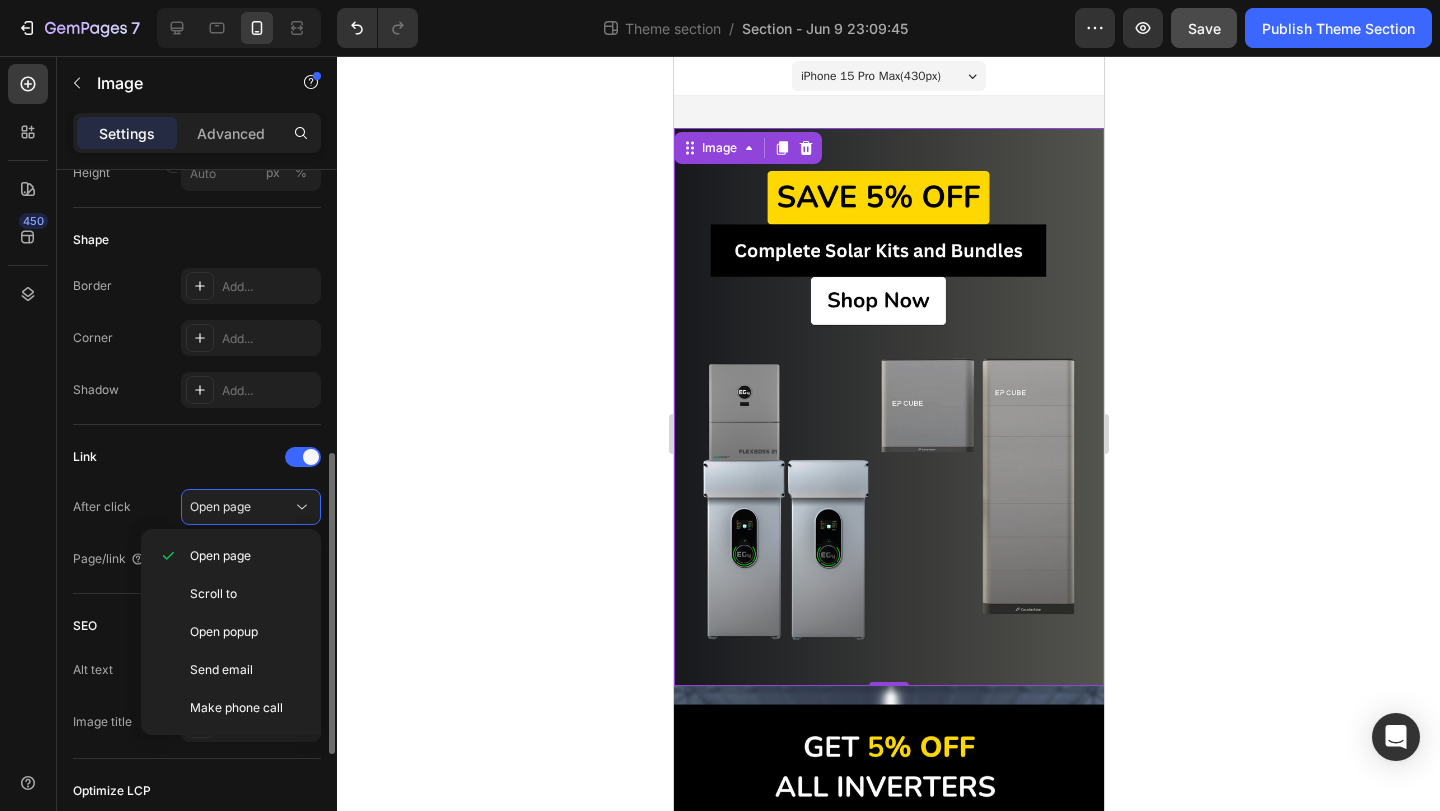 click on "Link After click Open page Page/link Add..." at bounding box center [197, 509] 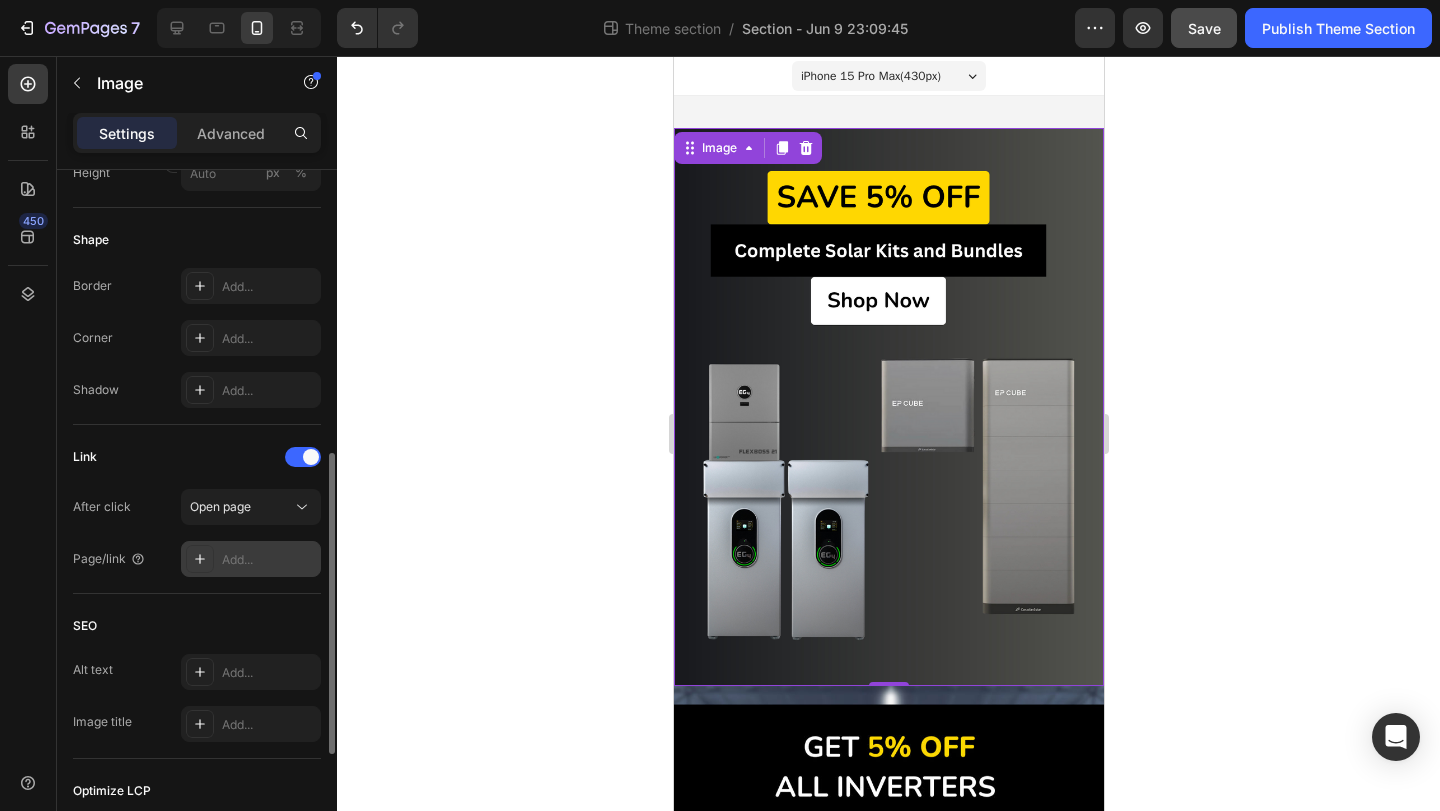 click at bounding box center [200, 559] 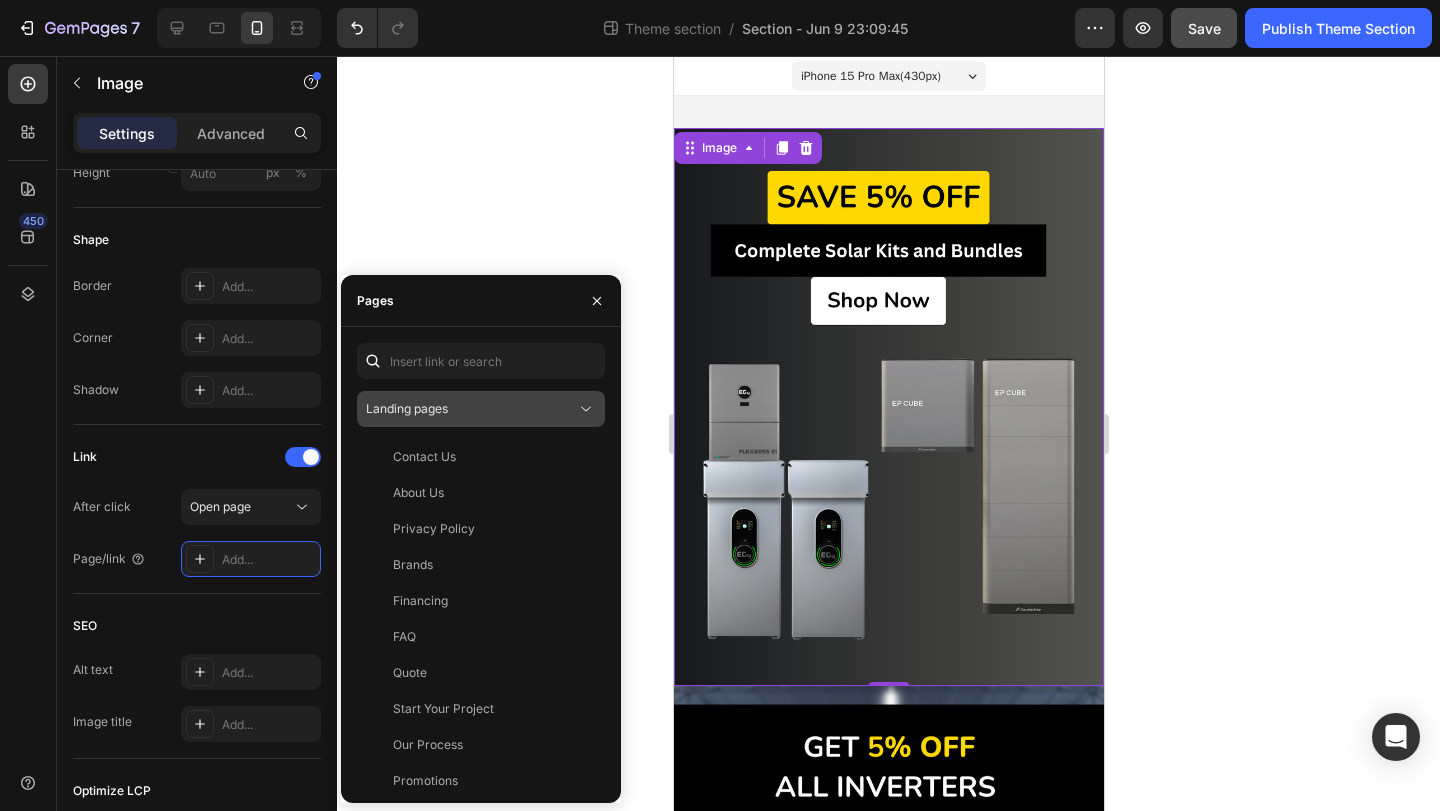click on "Landing pages" 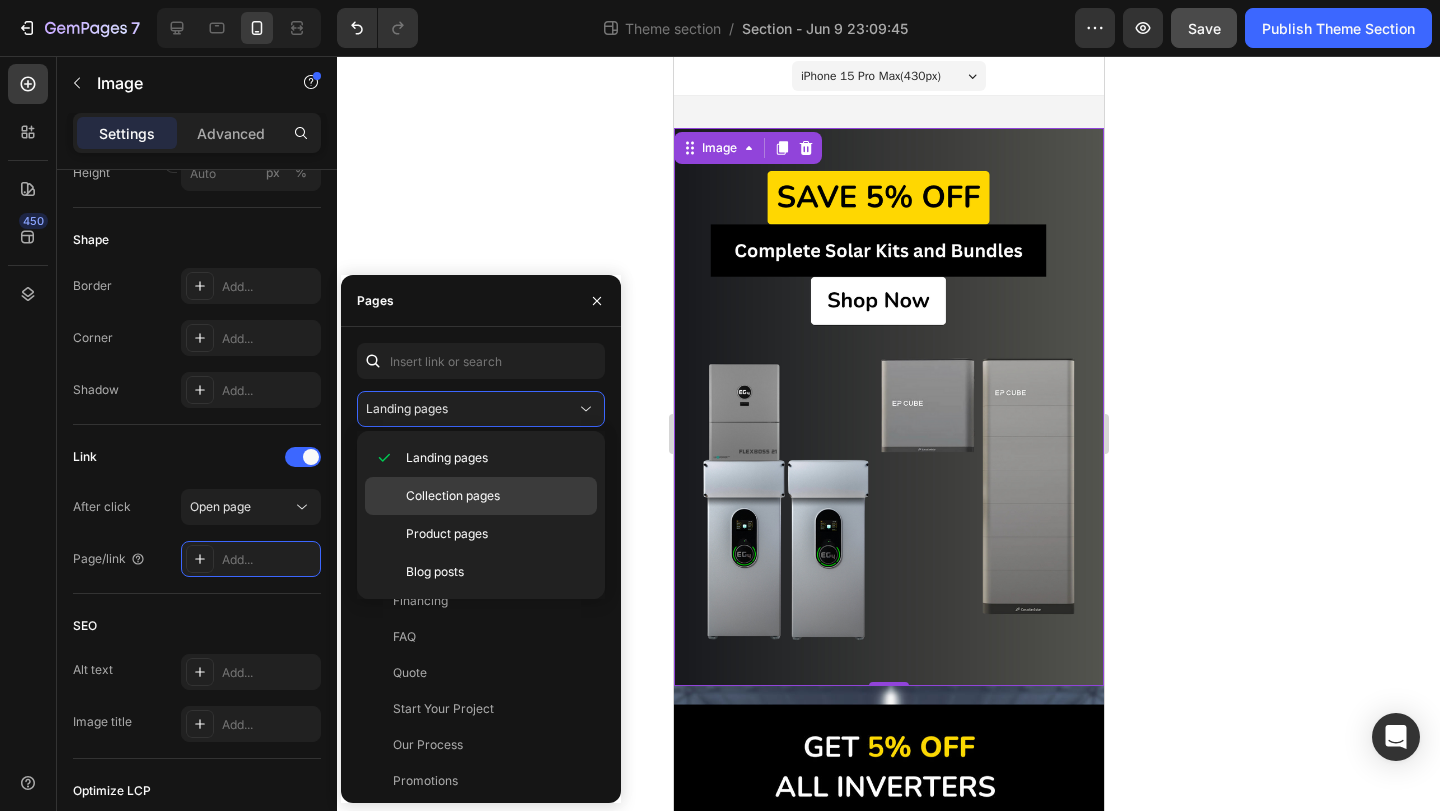 click on "Collection pages" at bounding box center (453, 496) 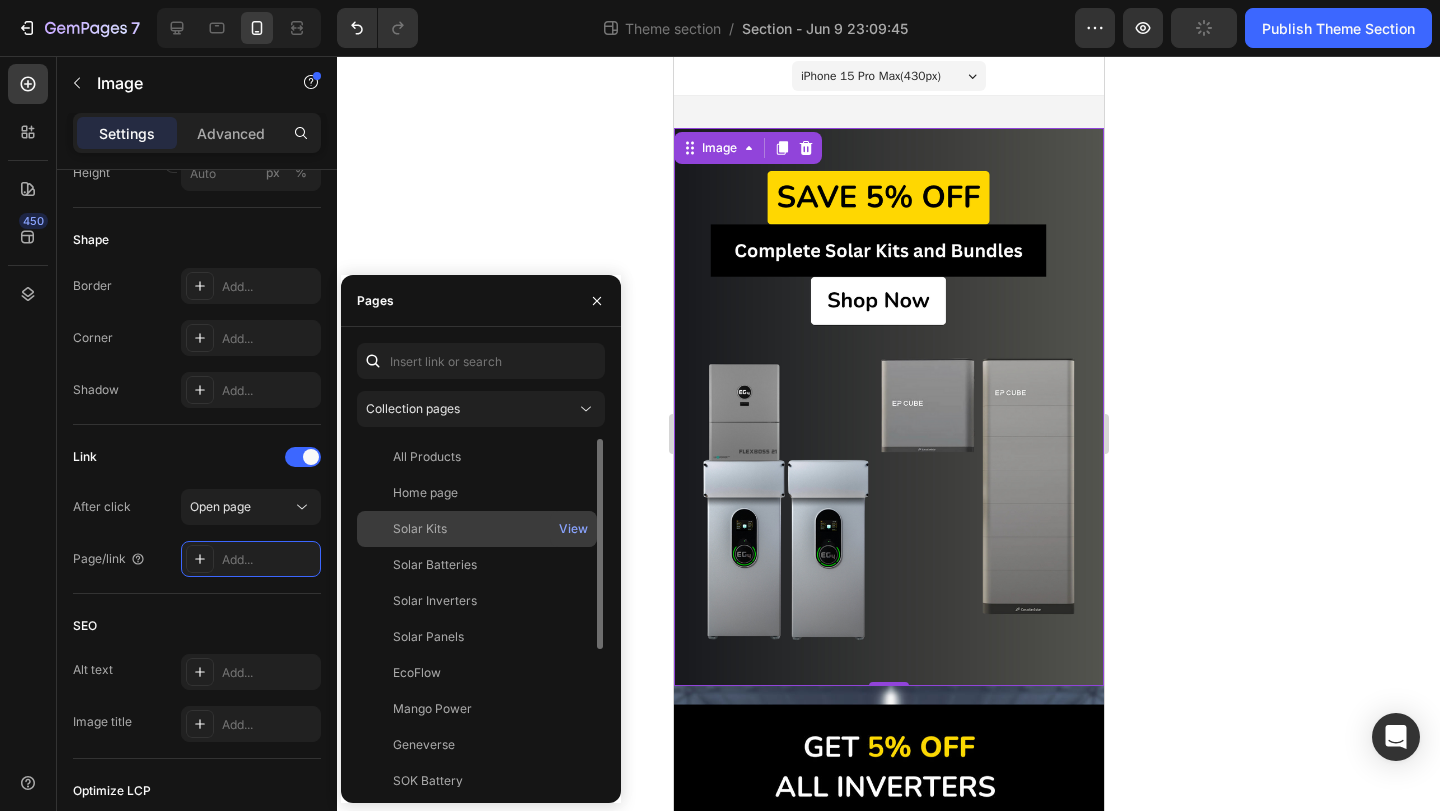click on "Solar Kits" at bounding box center (477, 529) 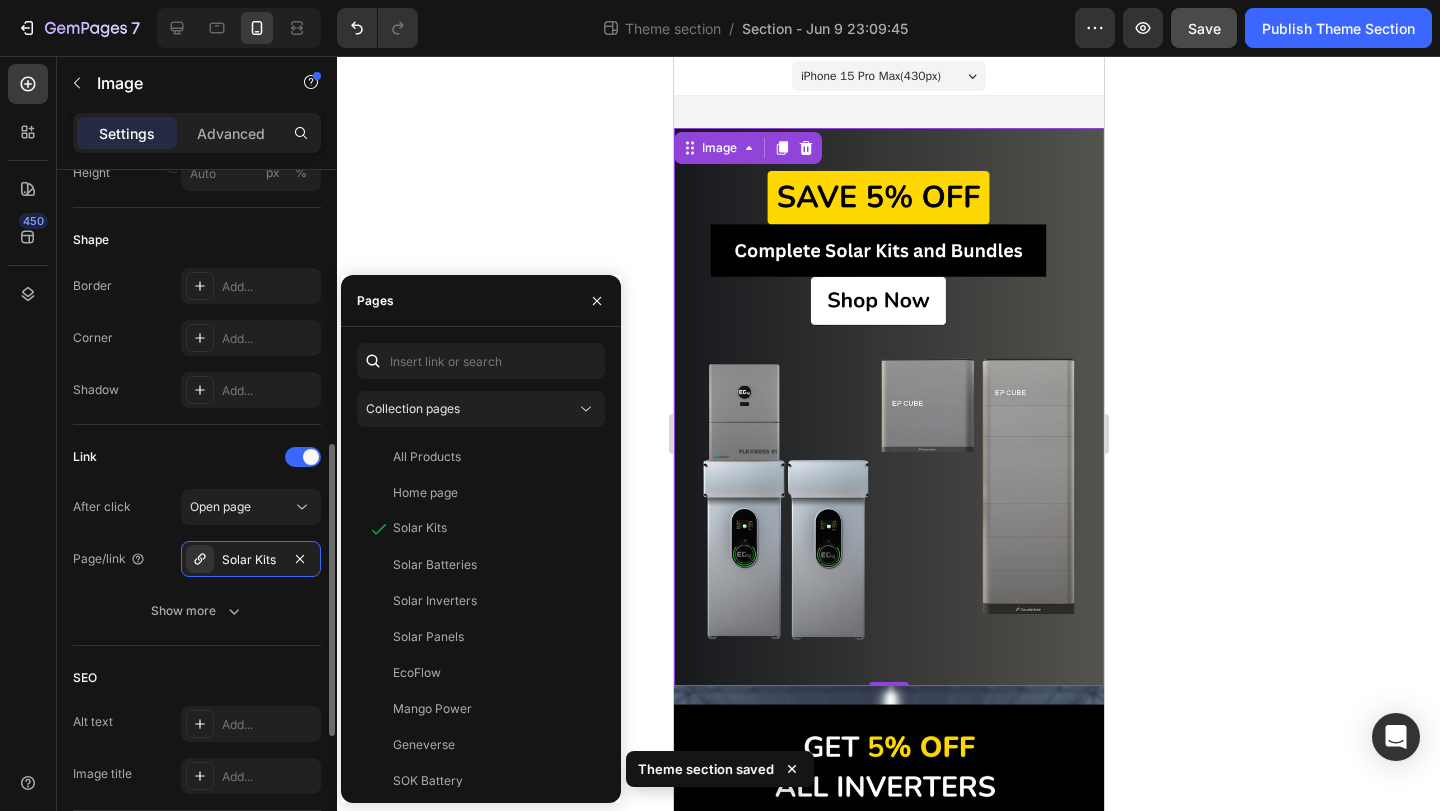 click on "Link" at bounding box center [197, 457] 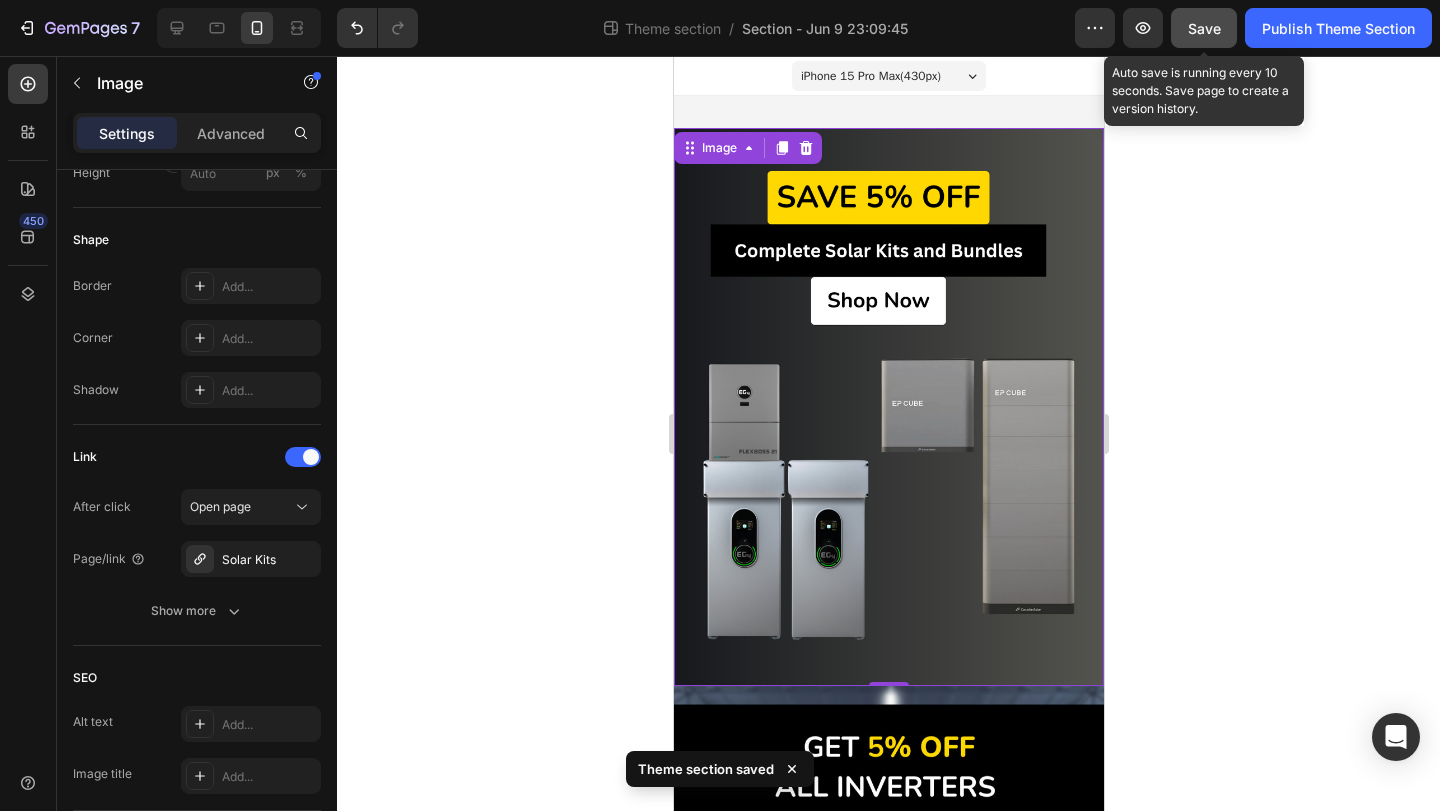 click on "Save" 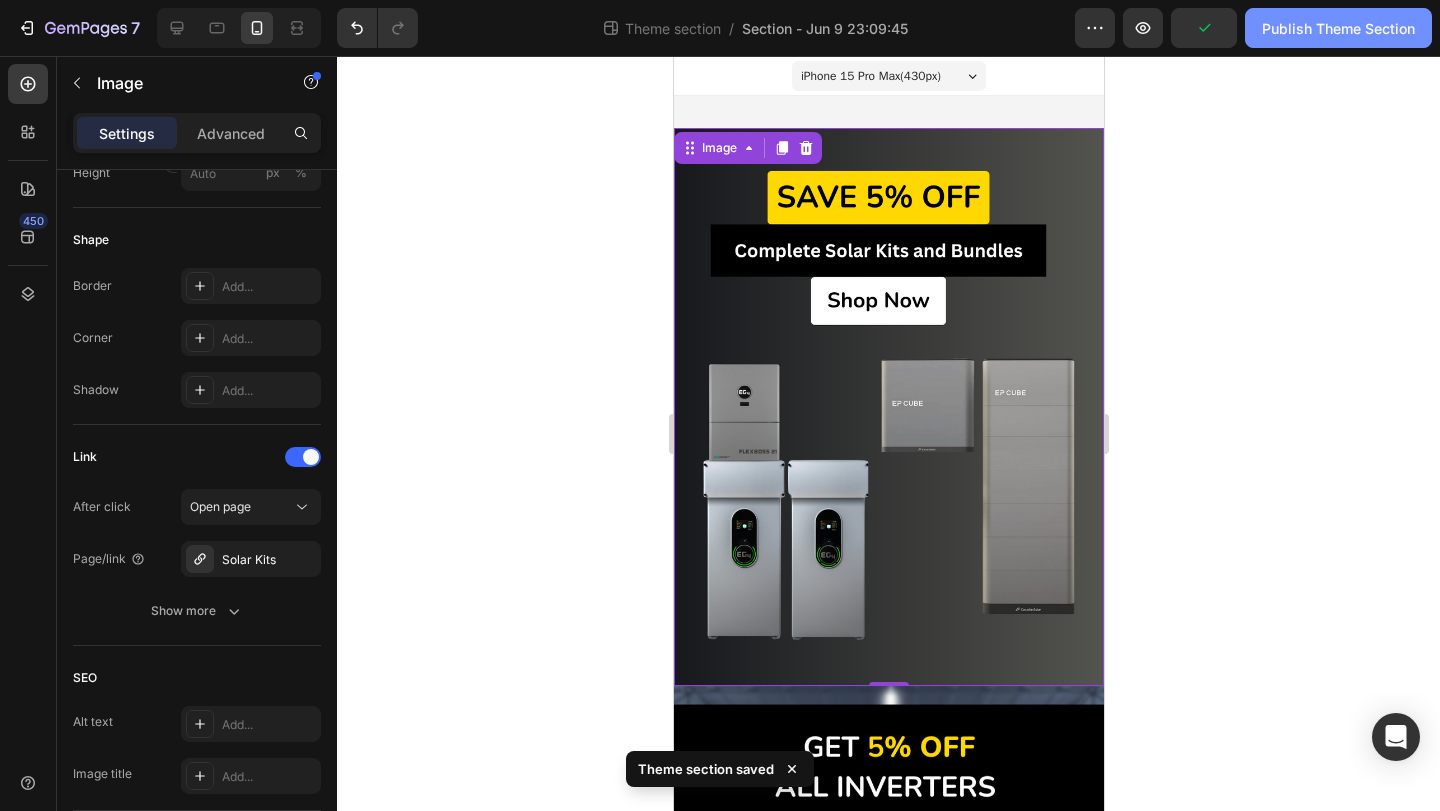 click on "Publish Theme Section" at bounding box center (1338, 28) 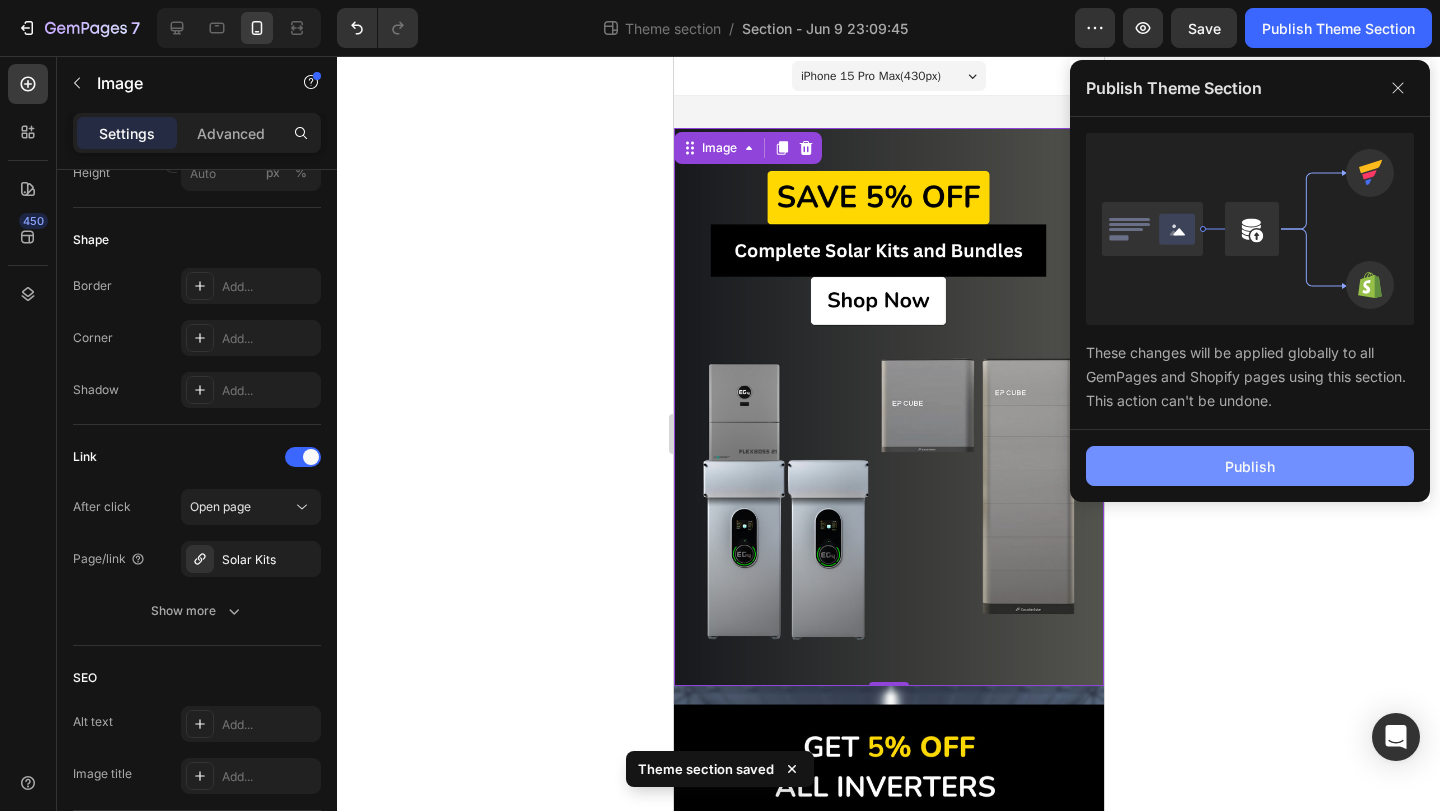click on "Publish" at bounding box center [1250, 466] 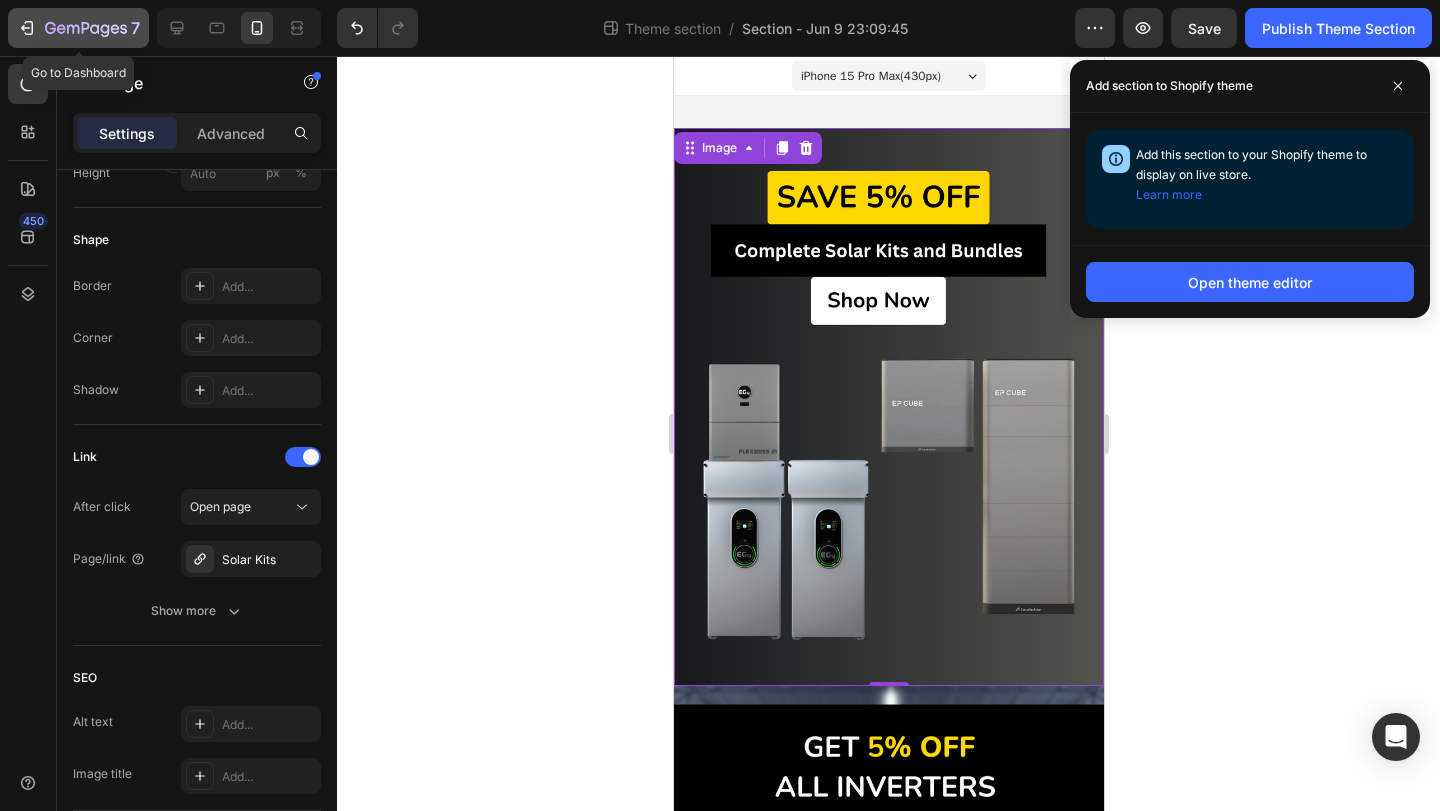 click 